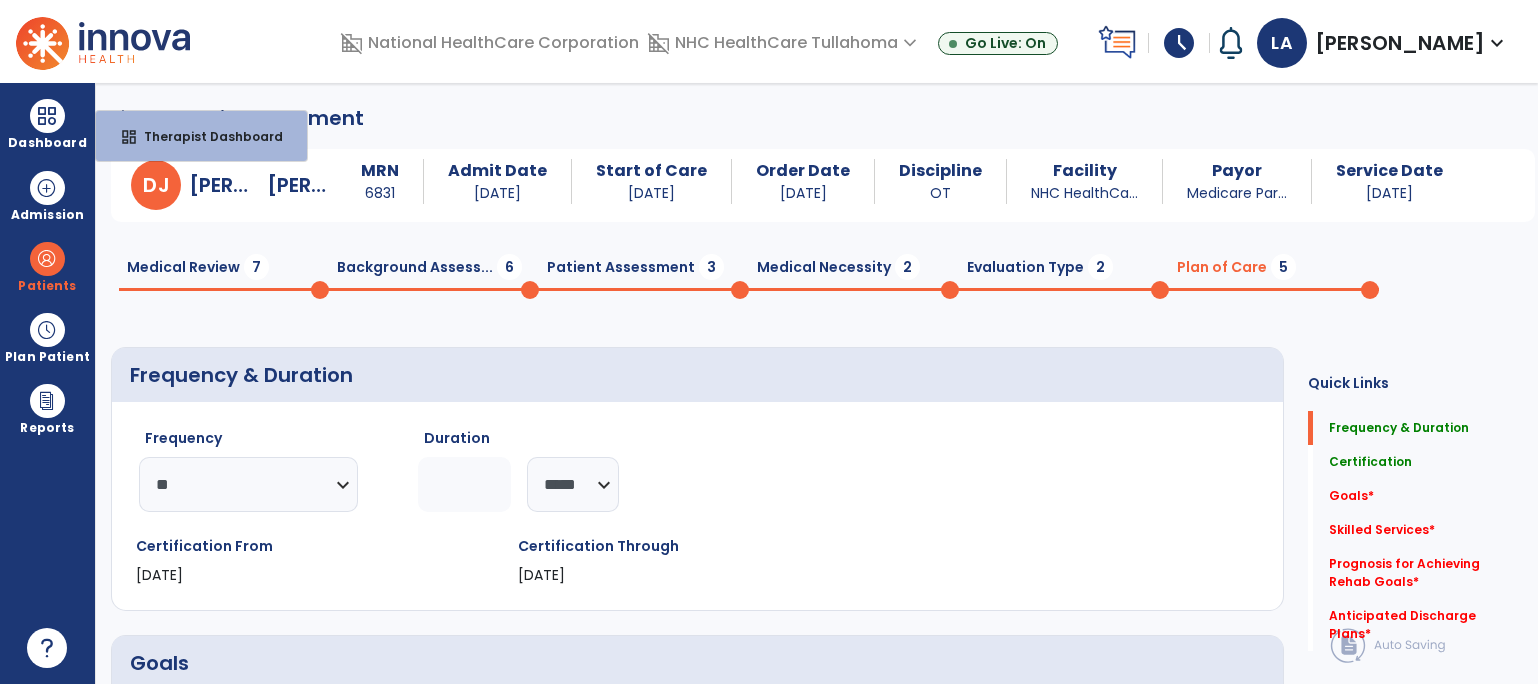 select on "**" 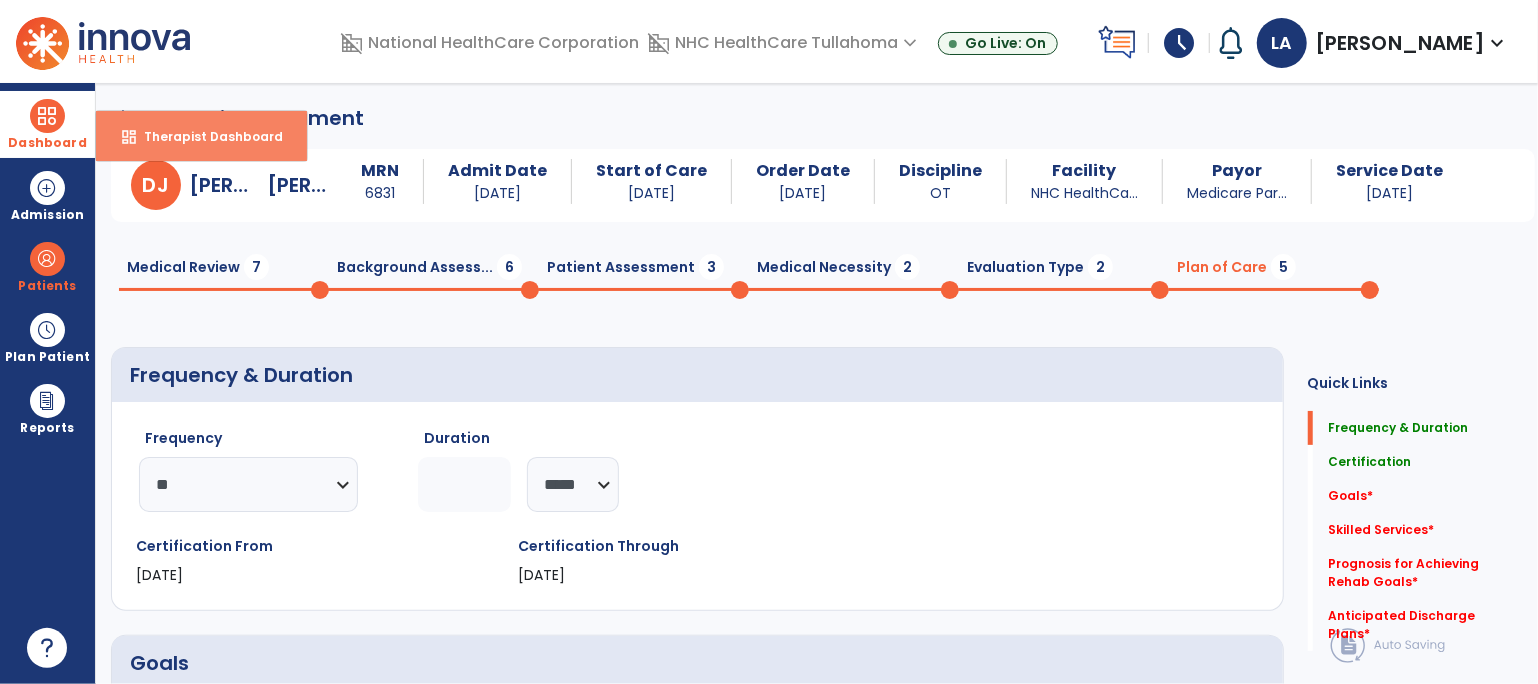 click on "dashboard  Therapist Dashboard" at bounding box center (201, 136) 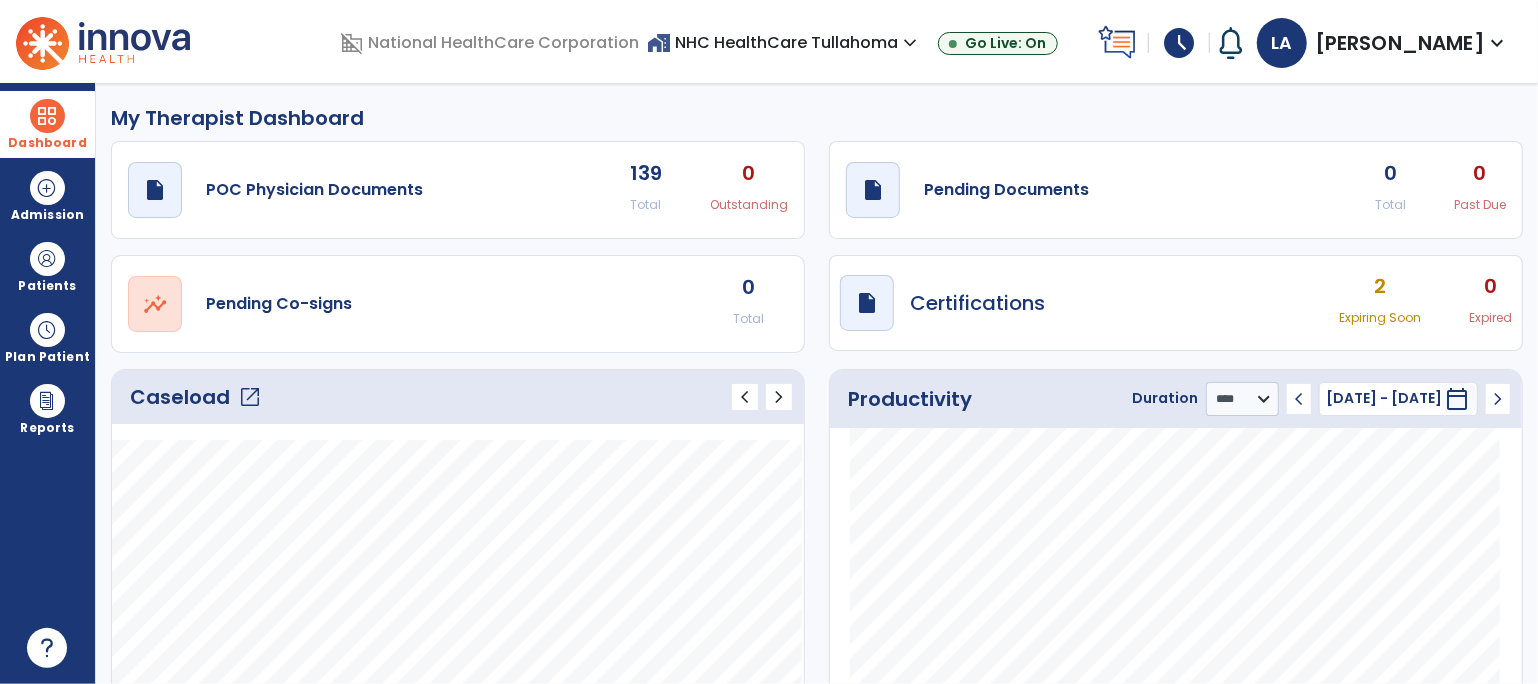 click on "open_in_new" 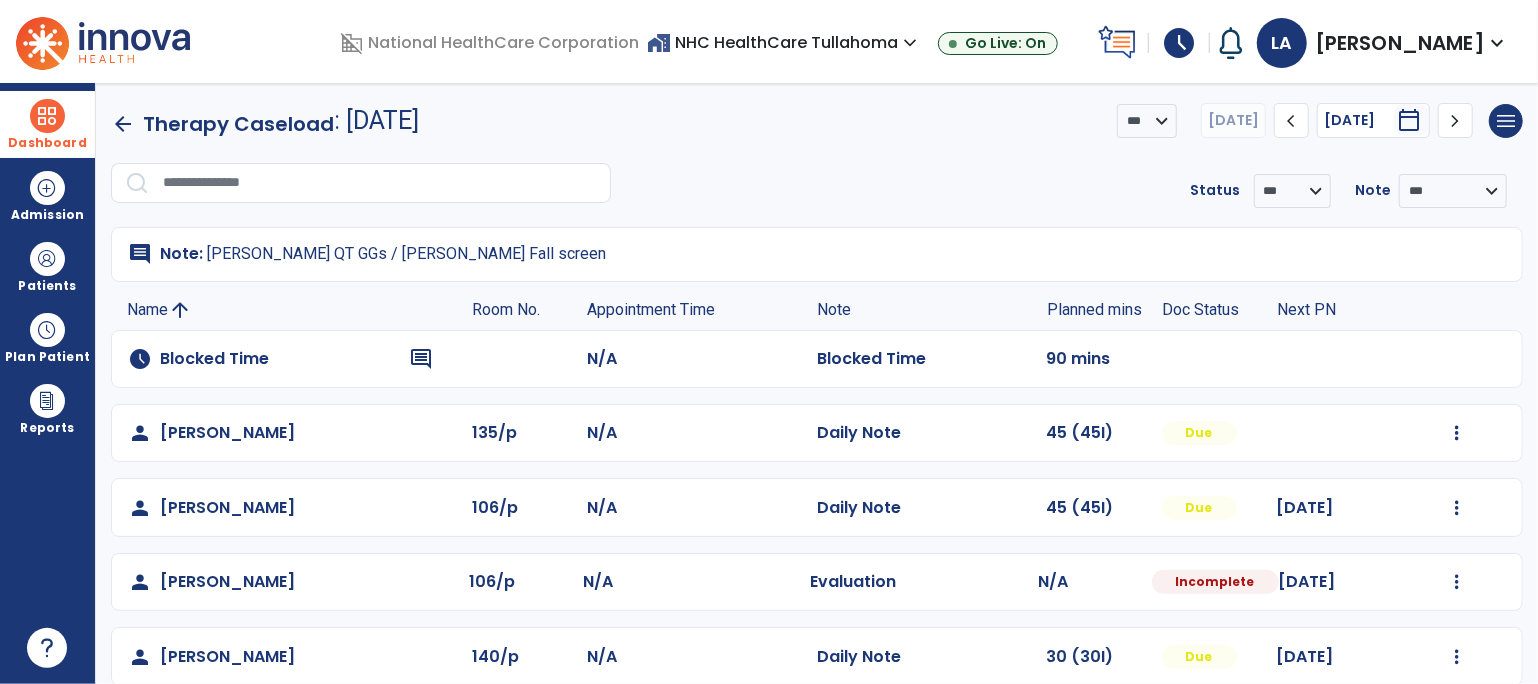 click 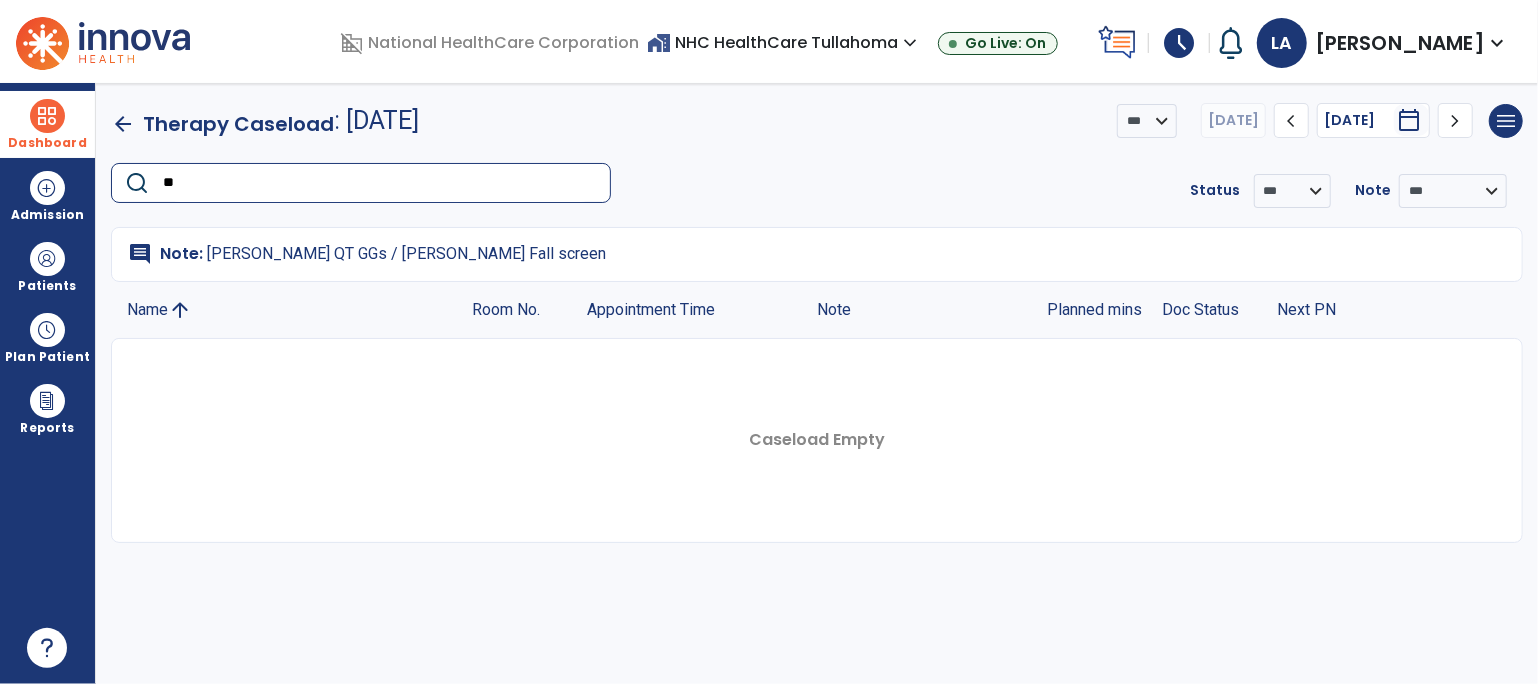 type on "*" 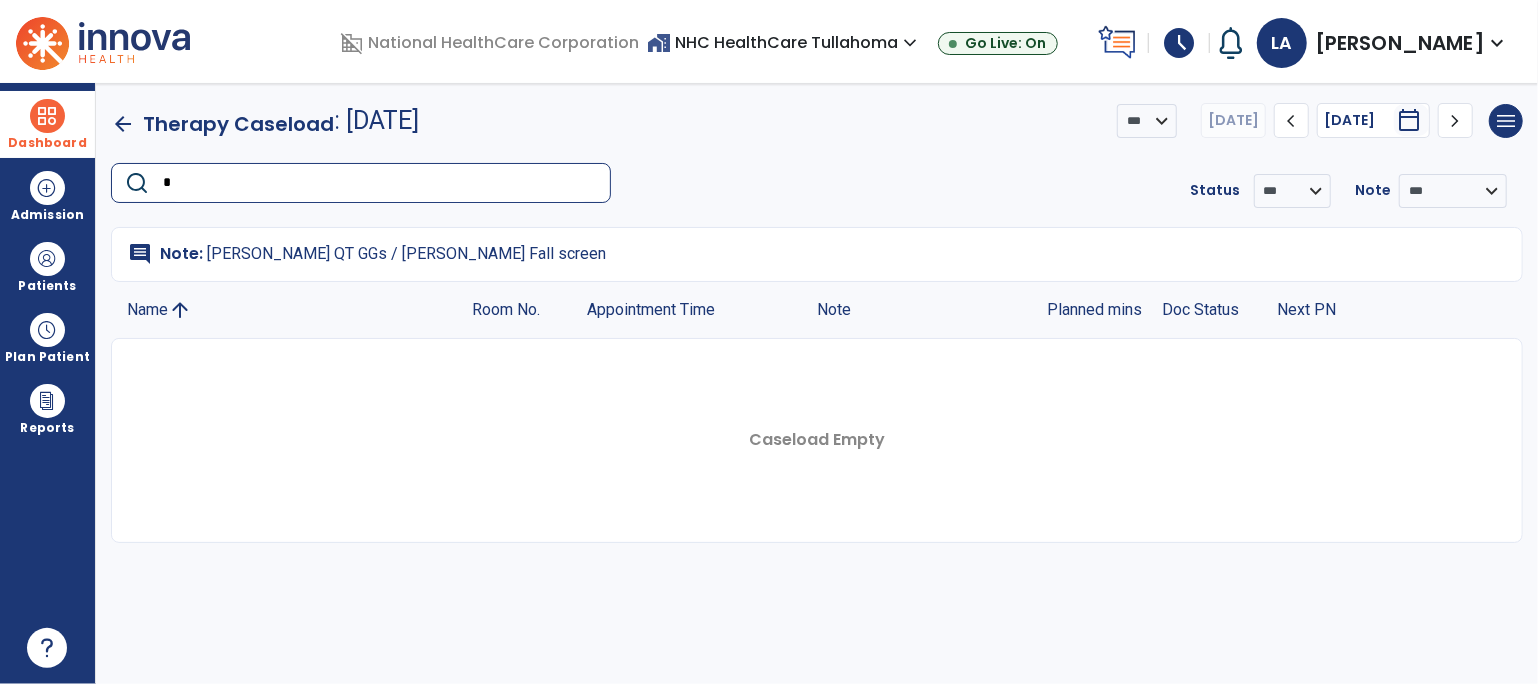 type 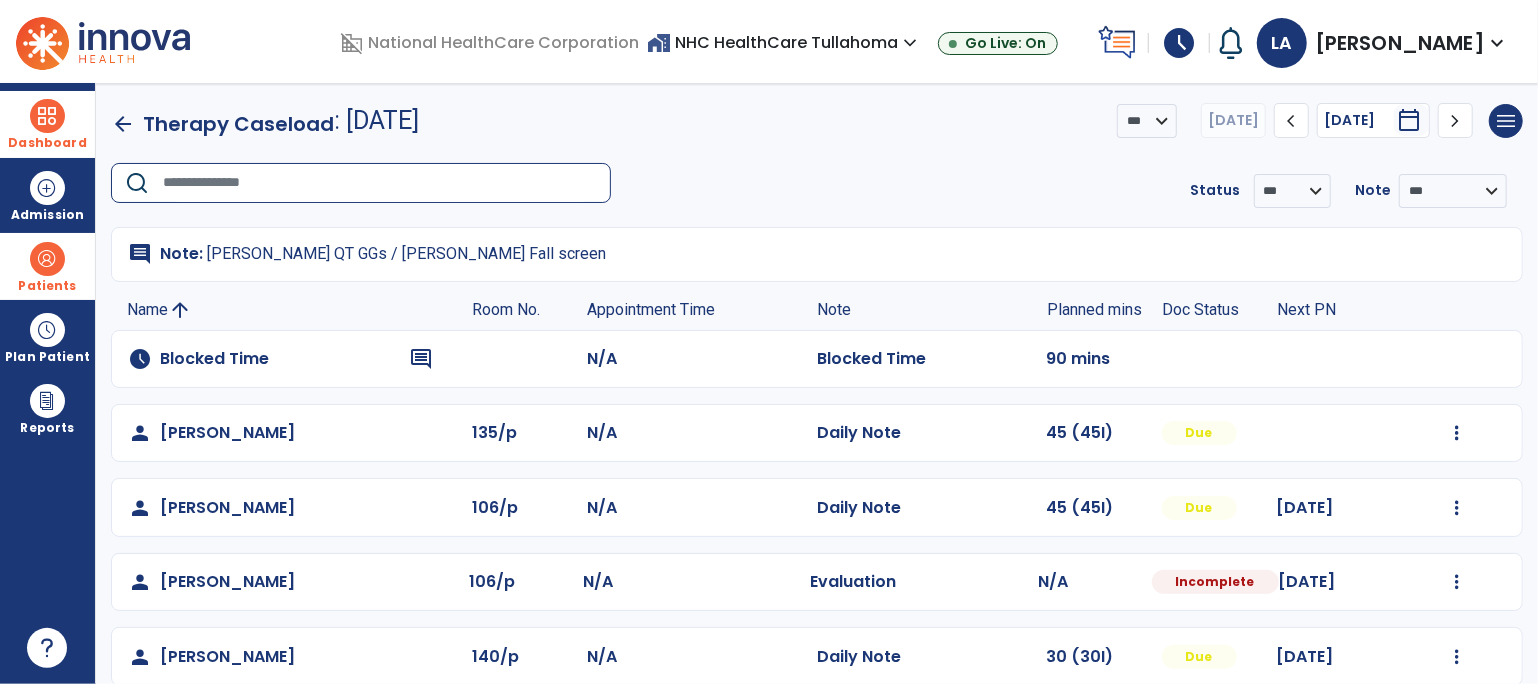 click at bounding box center (47, 259) 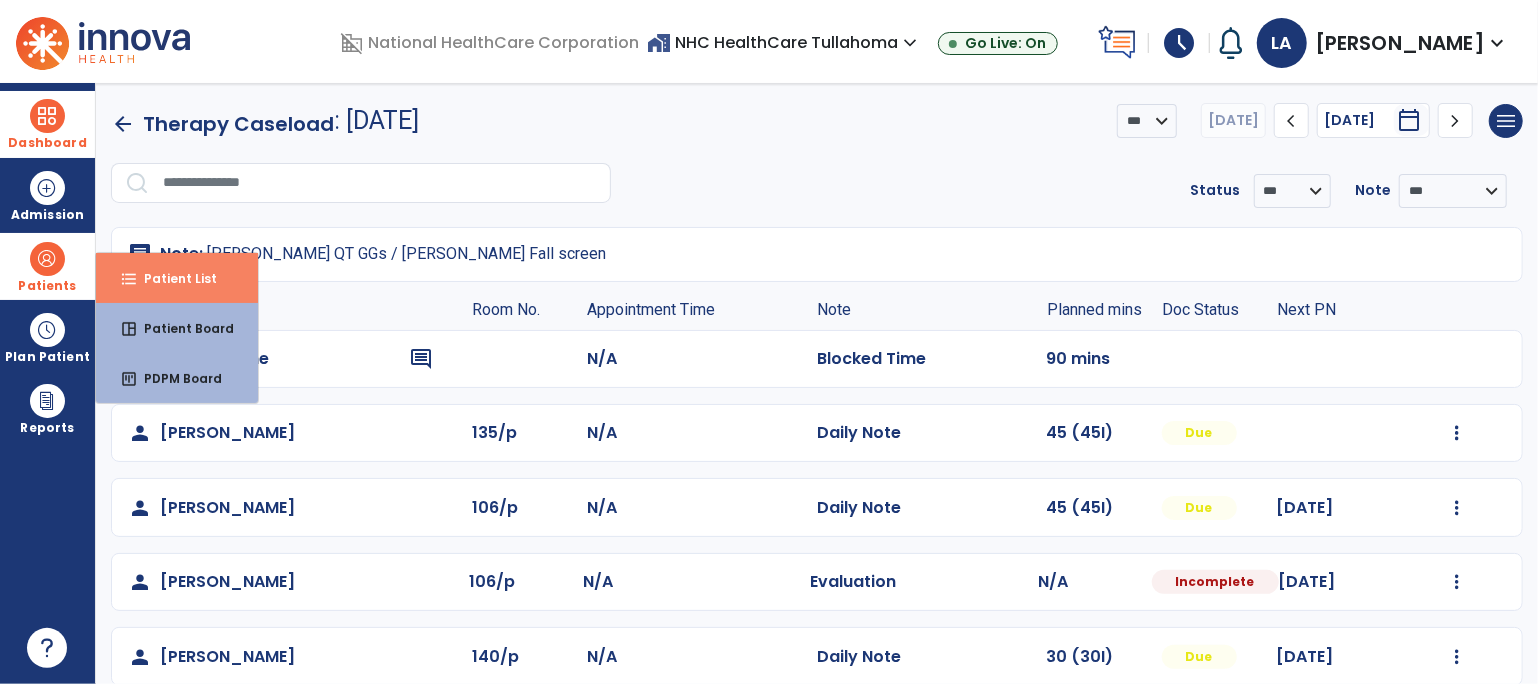 click on "Patient List" at bounding box center [172, 278] 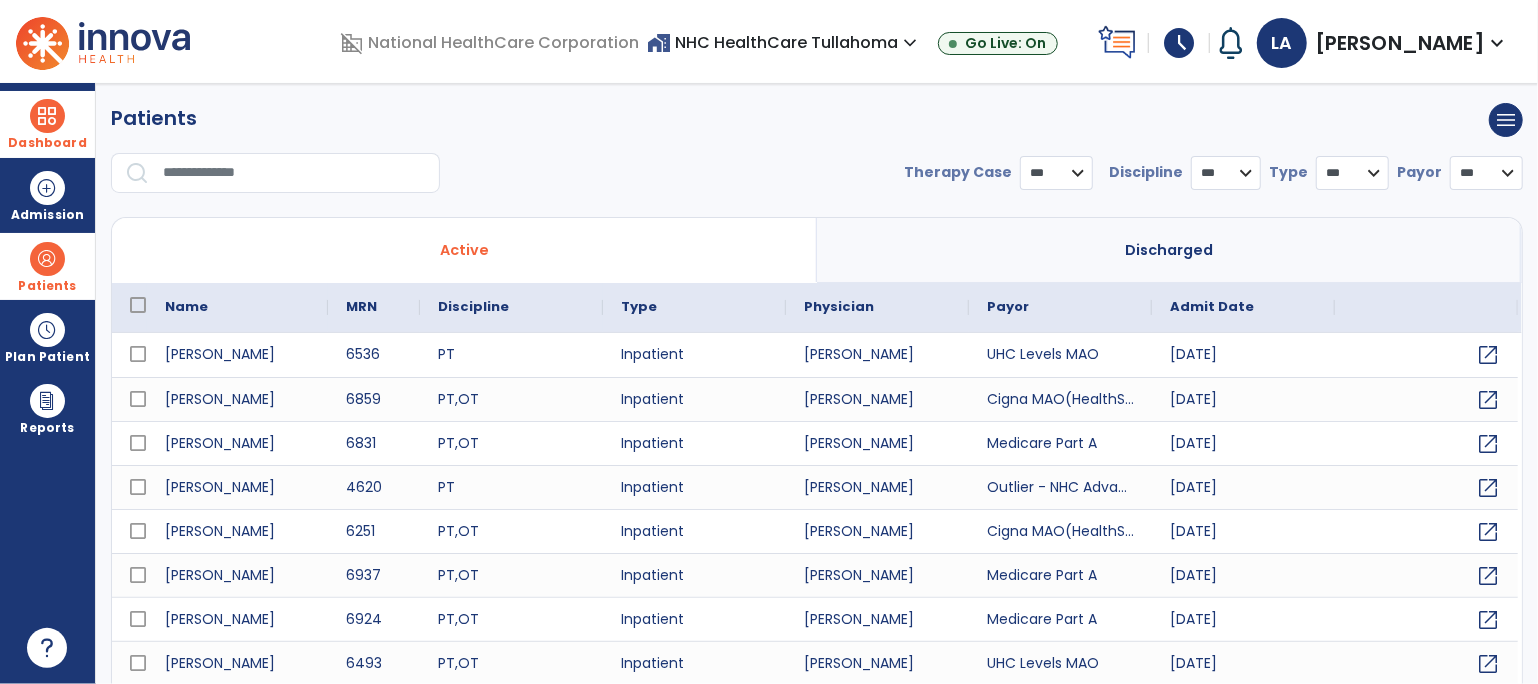 click on "Discharged" at bounding box center (1169, 250) 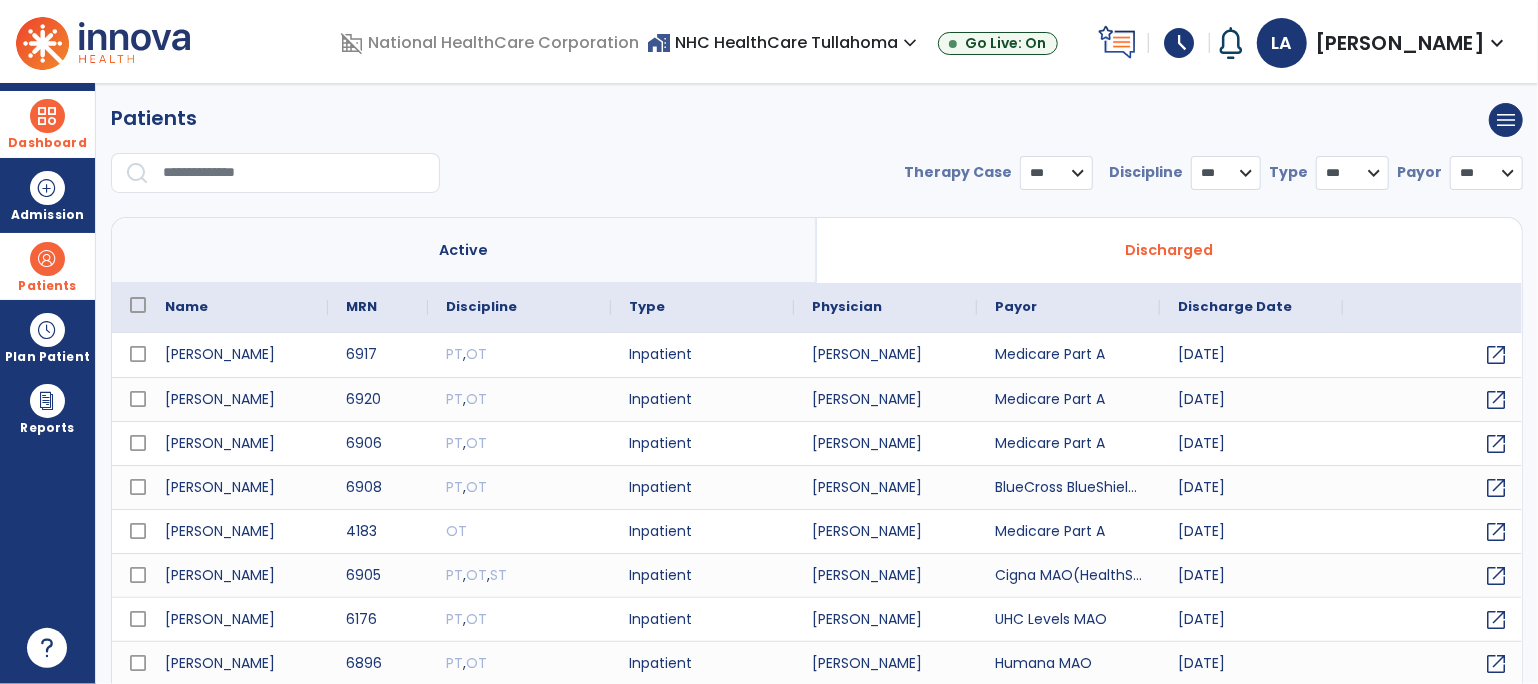 click at bounding box center [294, 173] 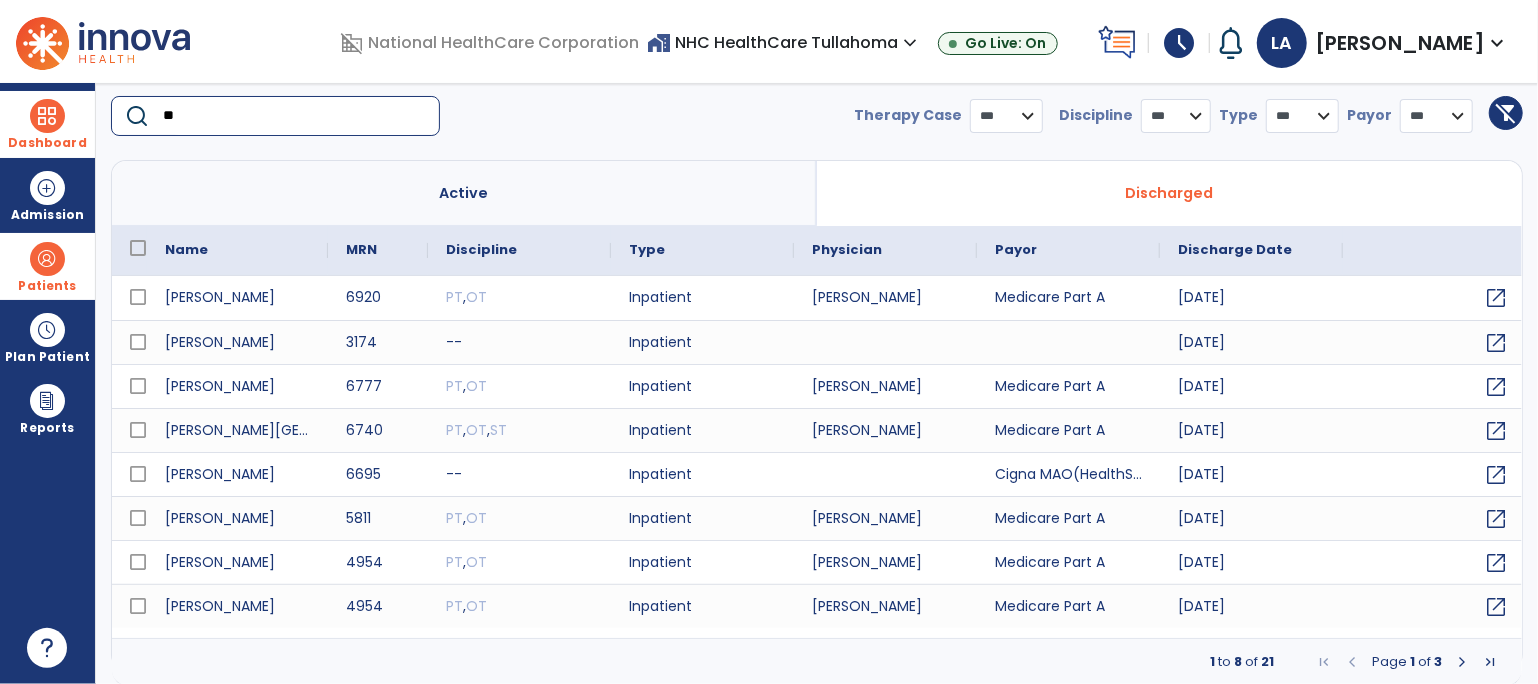 scroll, scrollTop: 0, scrollLeft: 0, axis: both 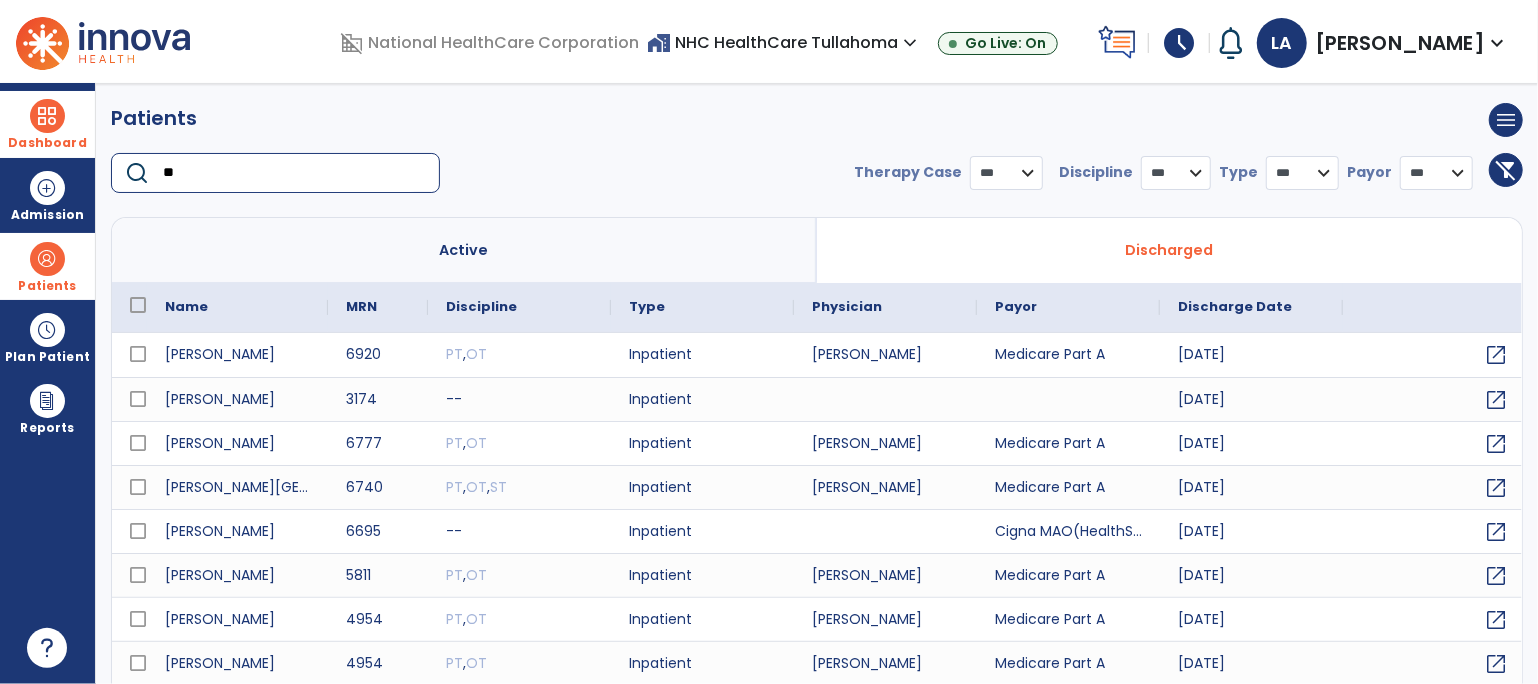 type on "**" 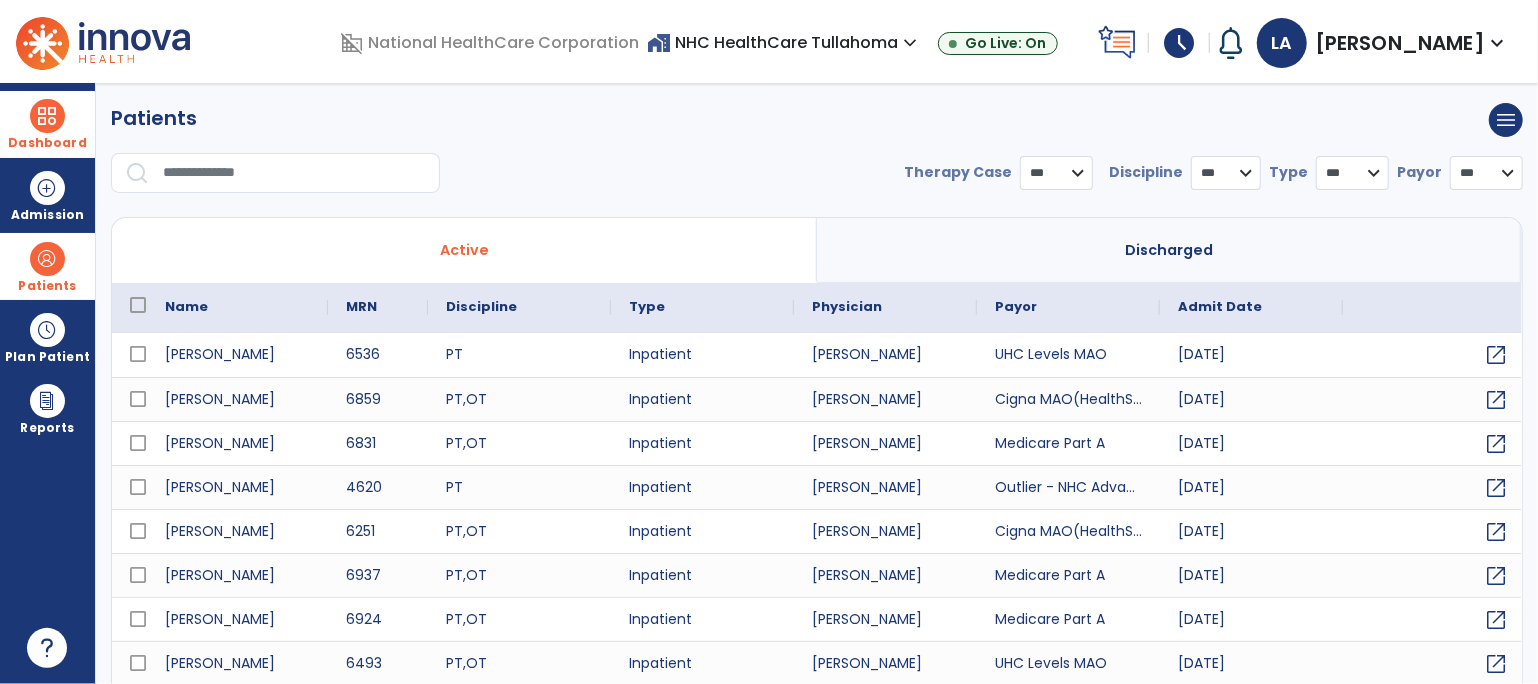 click at bounding box center [294, 173] 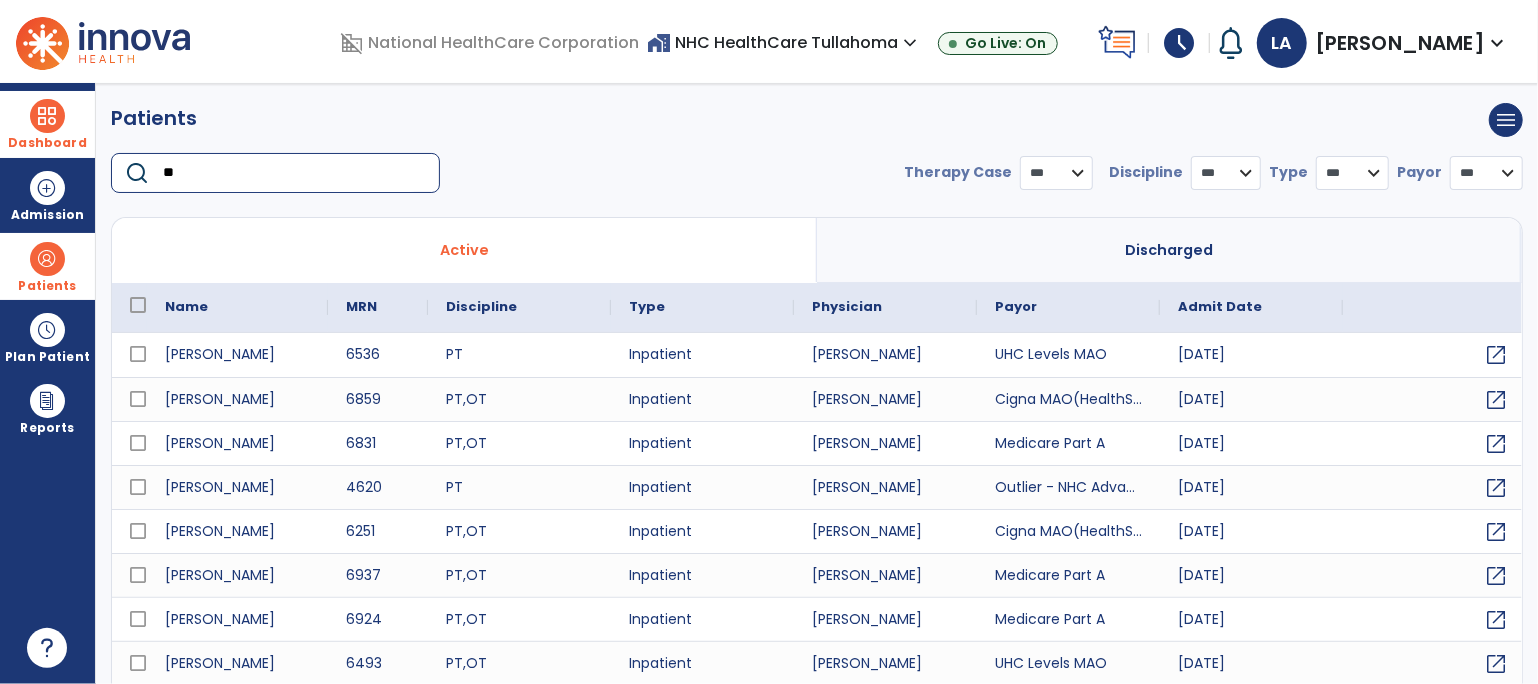 type on "***" 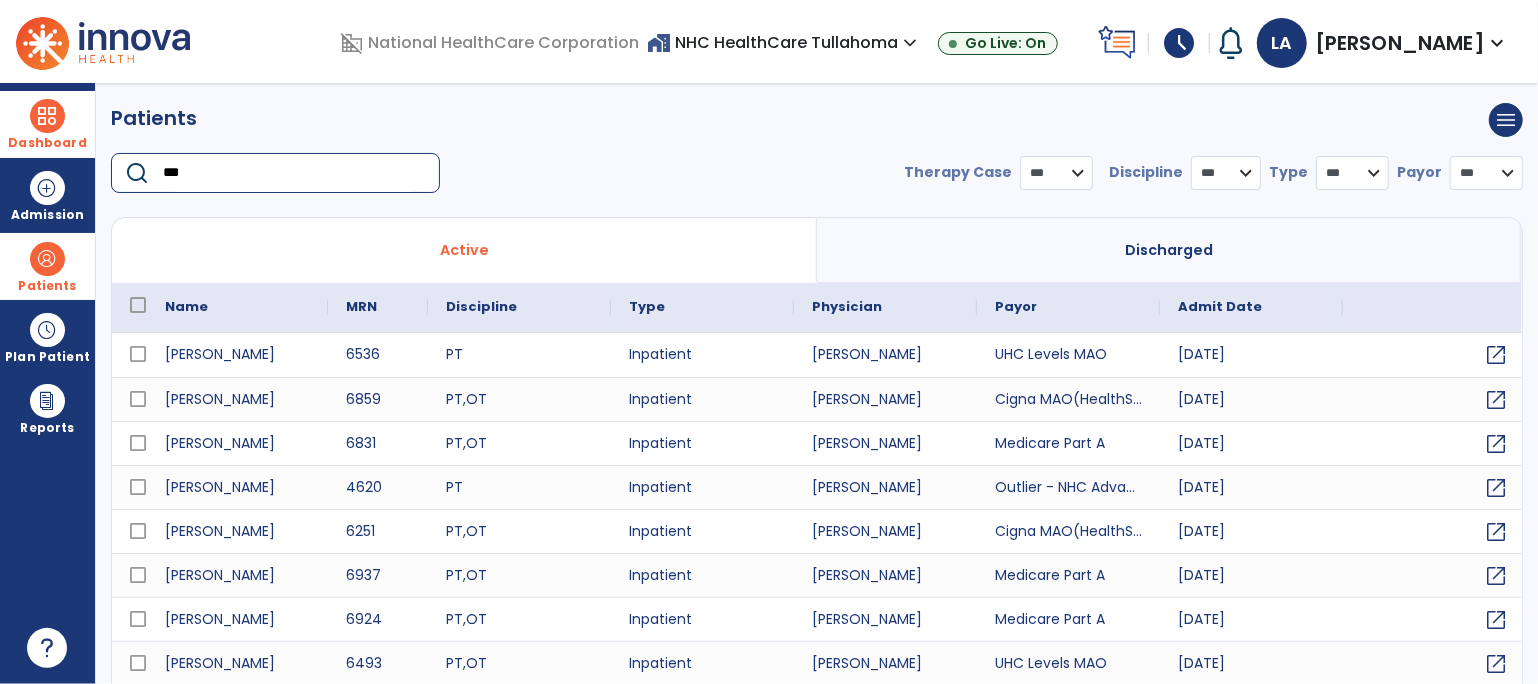 select on "***" 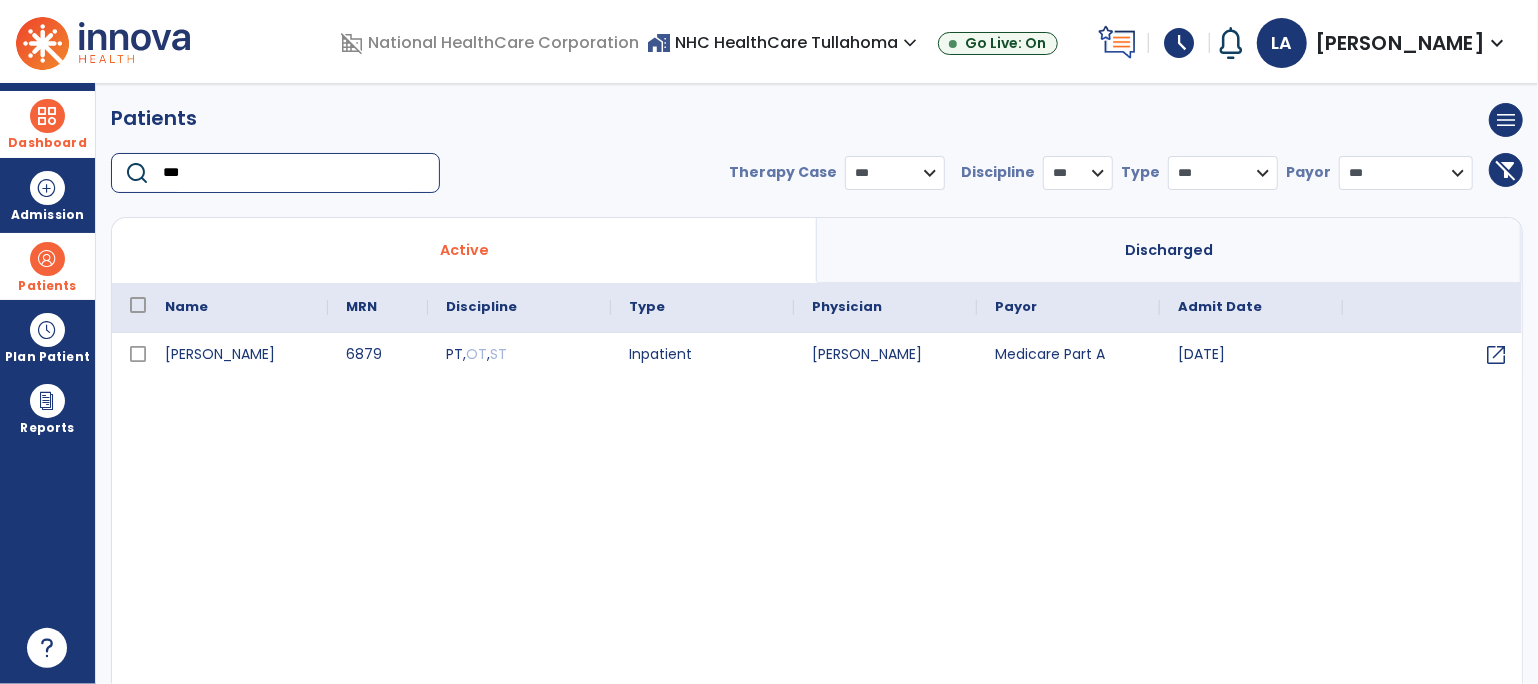 type on "***" 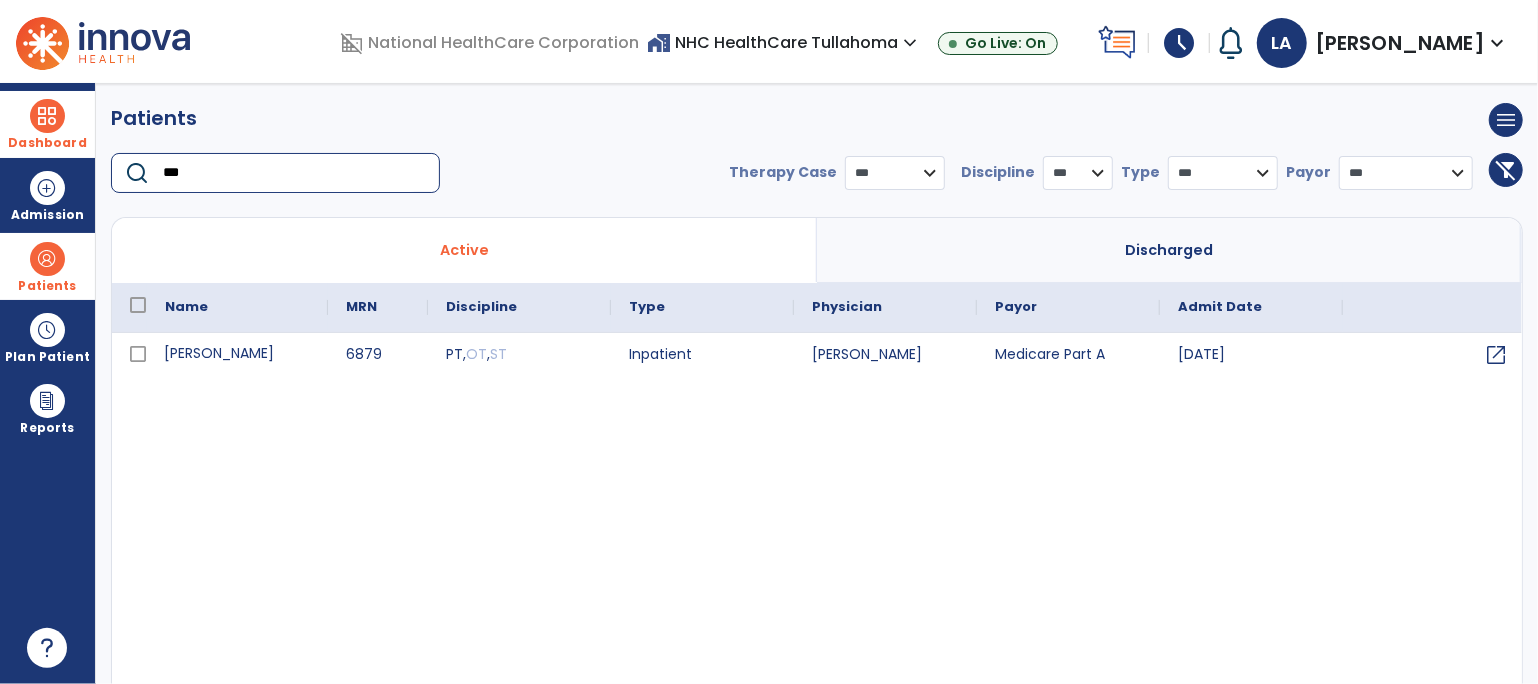 click on "[PERSON_NAME]" at bounding box center [237, 355] 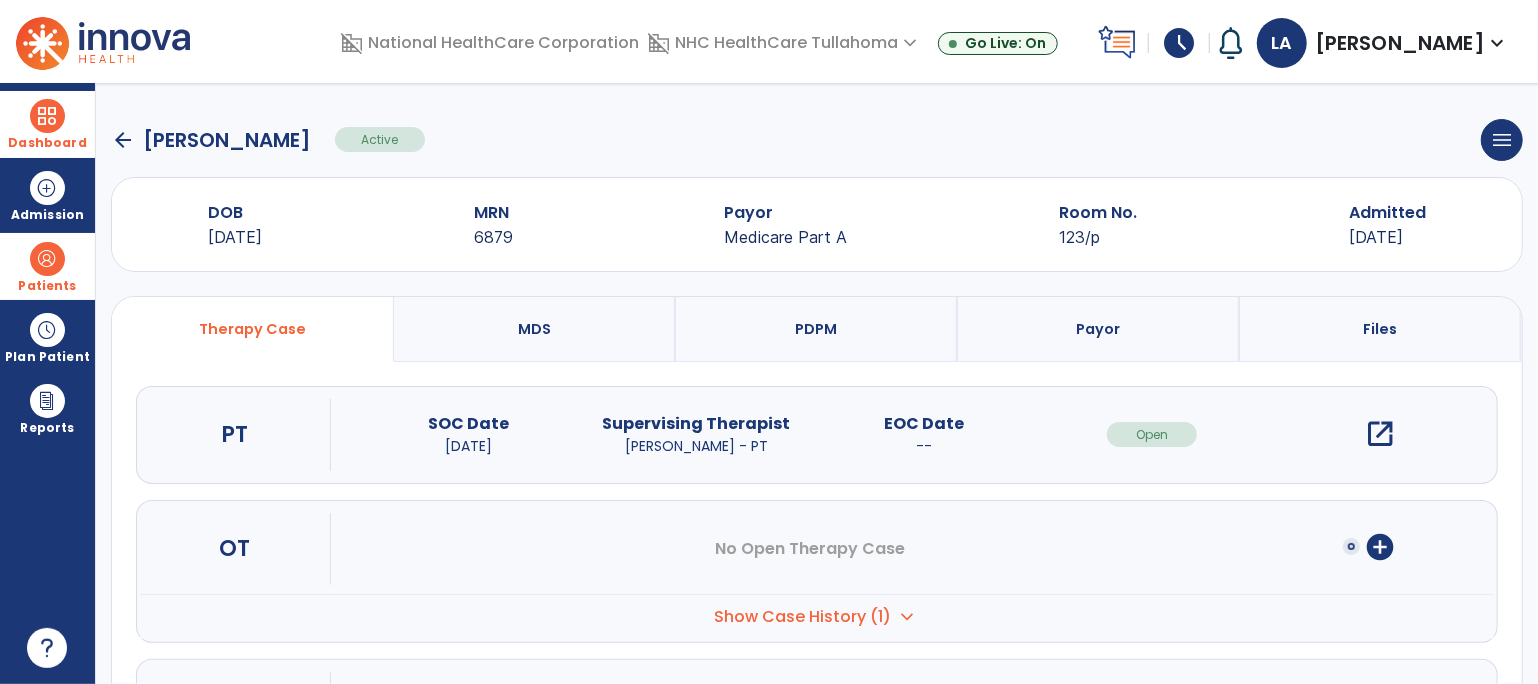 click on "Show Case History (1)     expand_more" at bounding box center [817, 616] 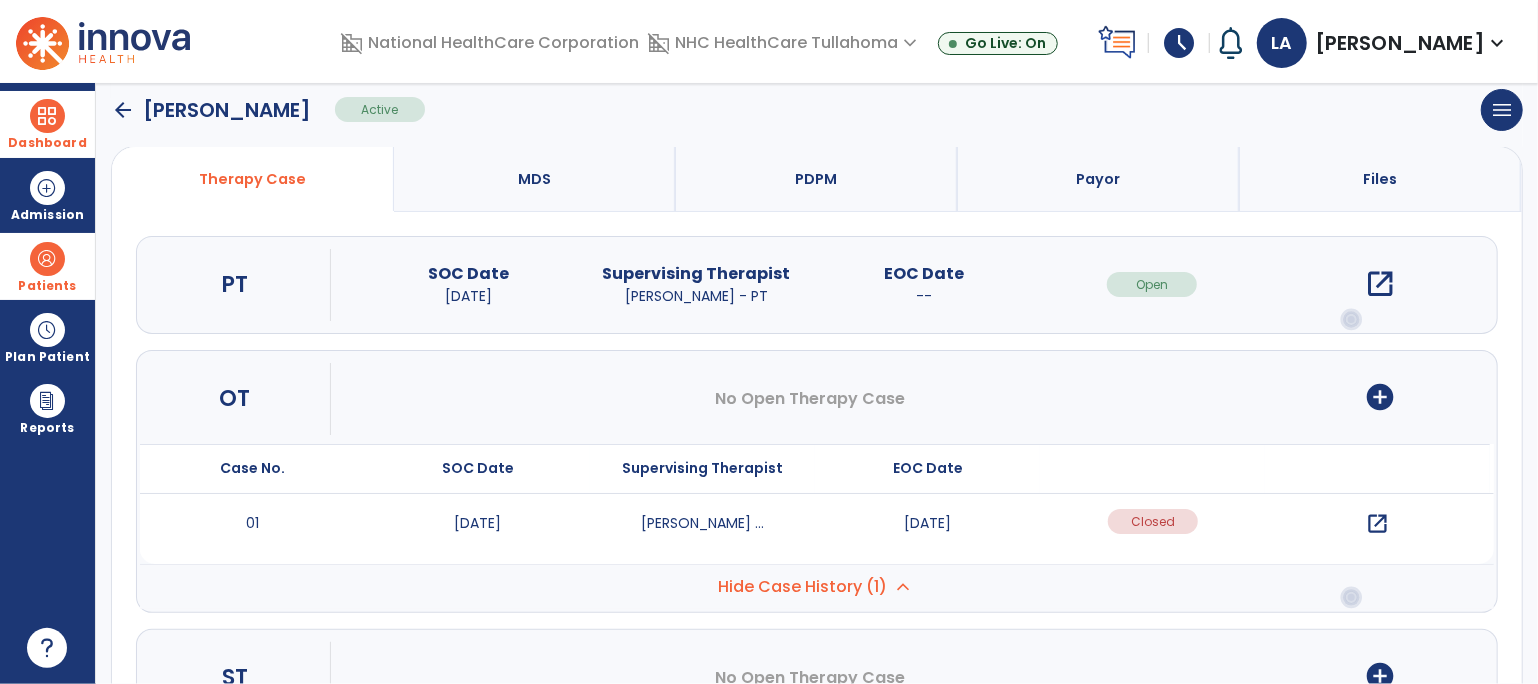 scroll, scrollTop: 282, scrollLeft: 0, axis: vertical 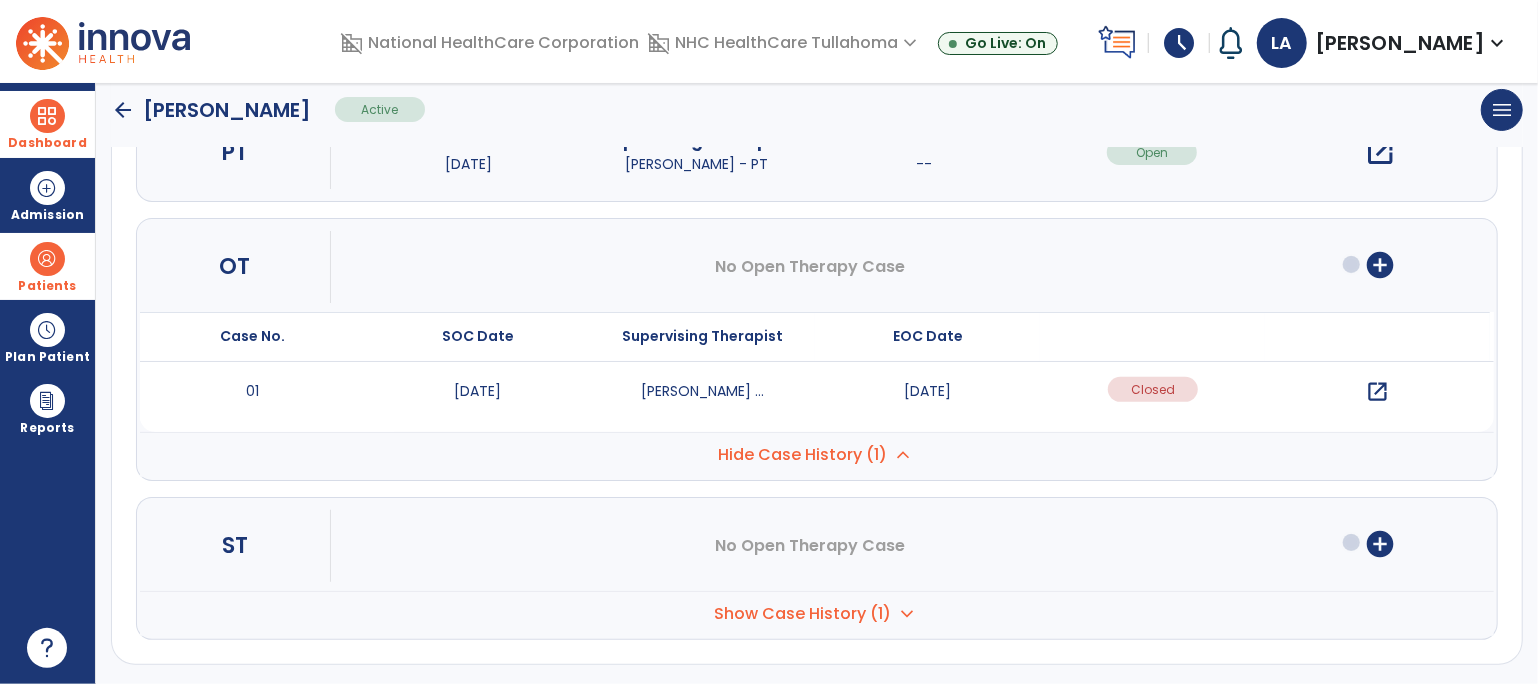 click on "open_in_new" at bounding box center (1377, 392) 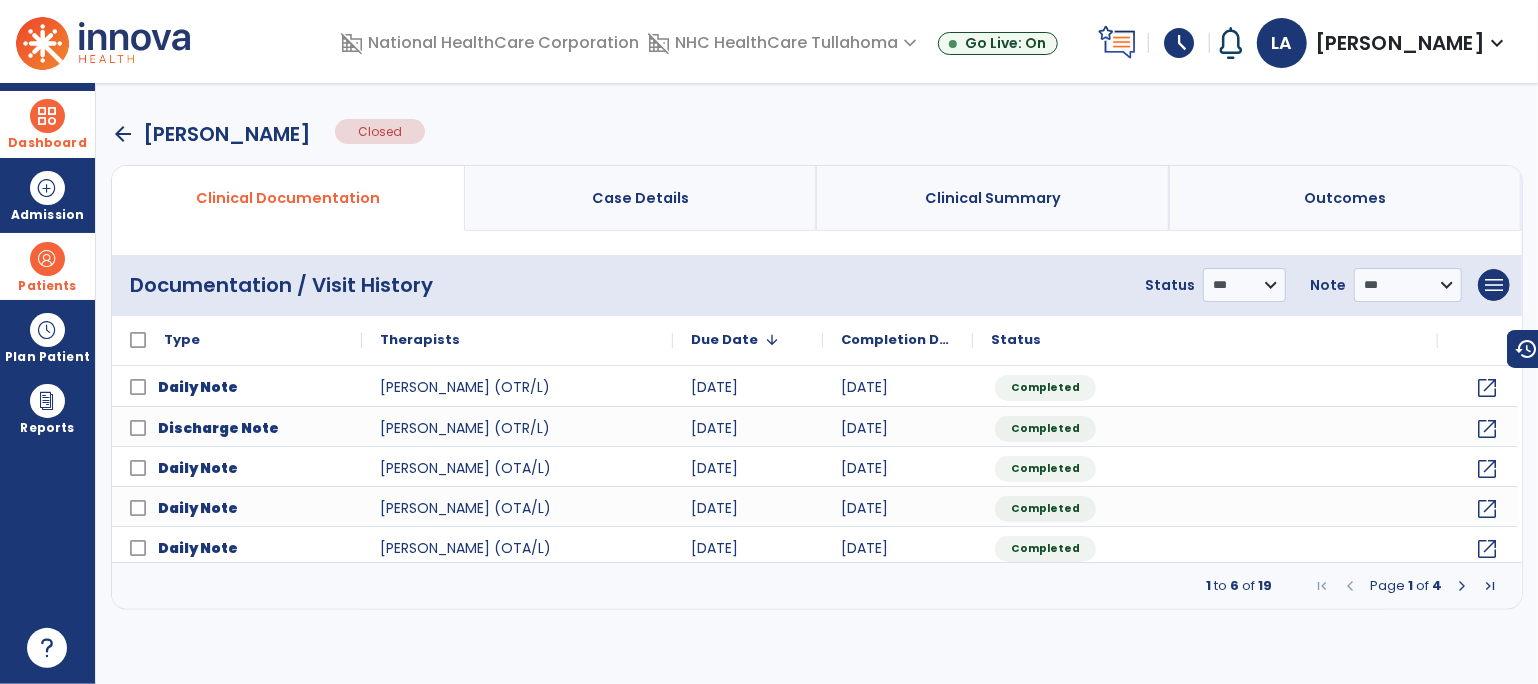 scroll, scrollTop: 0, scrollLeft: 0, axis: both 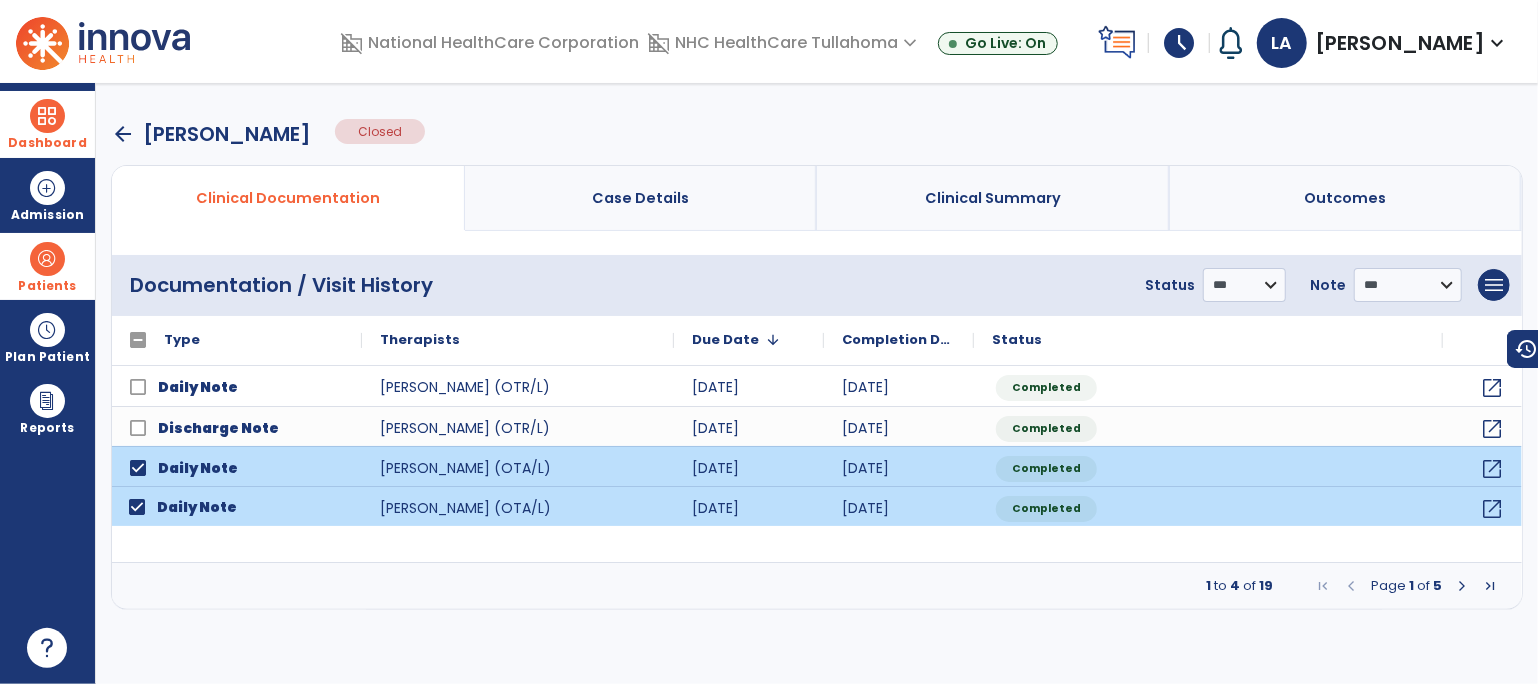 click at bounding box center [1462, 586] 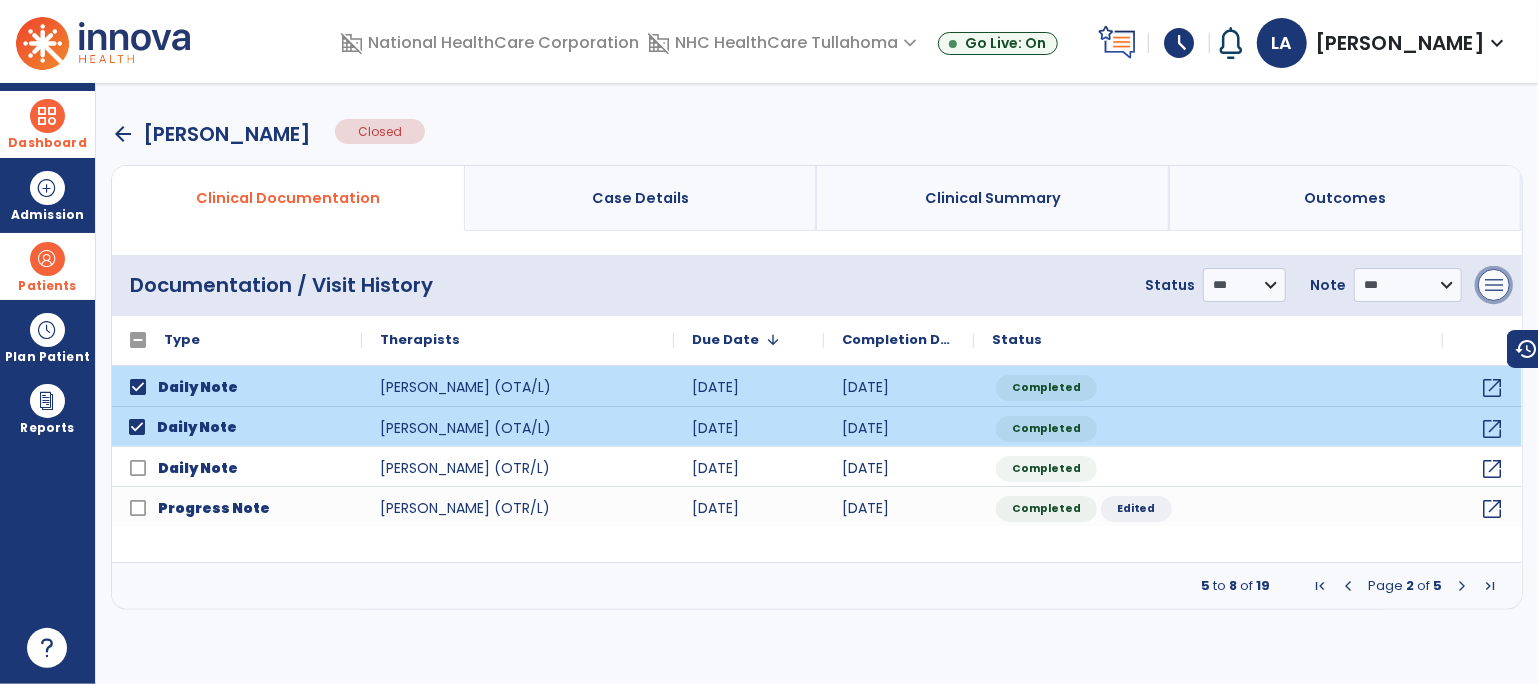 click on "menu" at bounding box center (1494, 285) 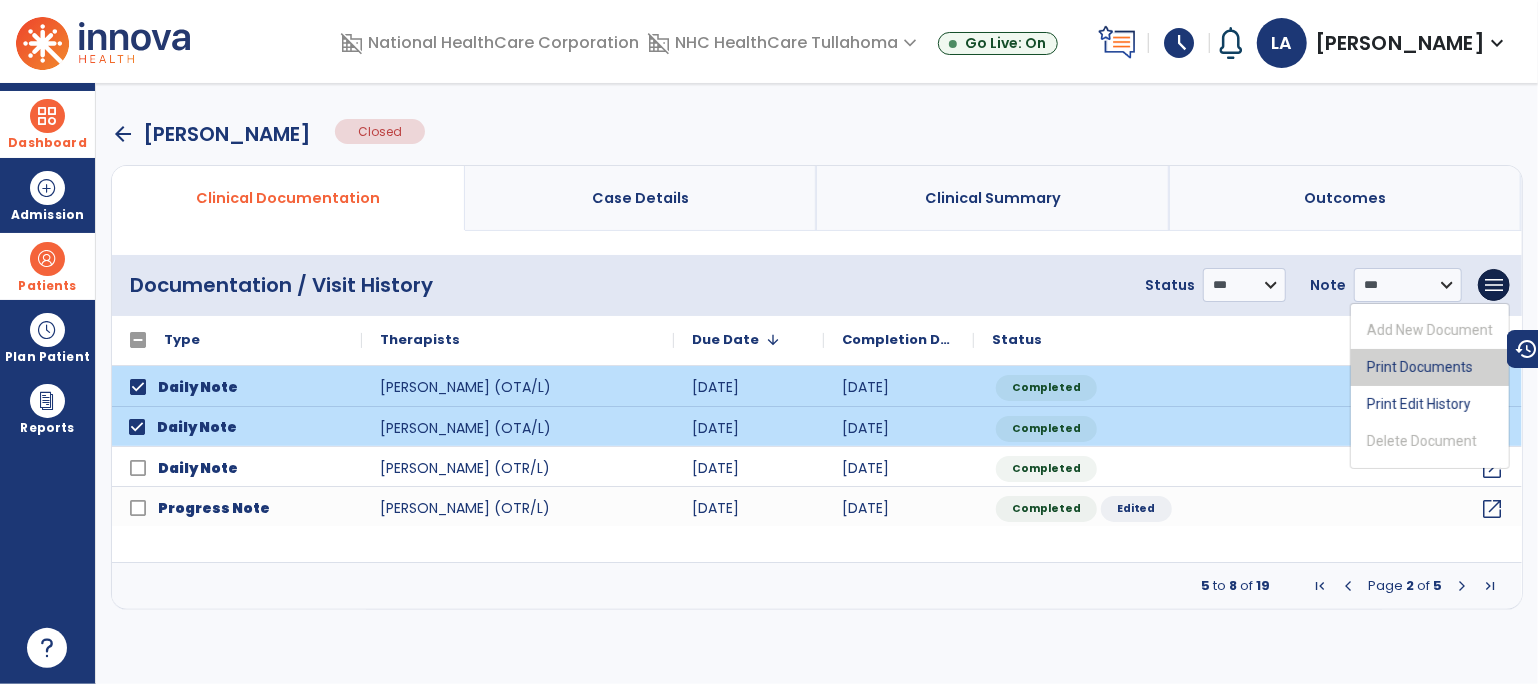 click on "Print Documents" at bounding box center [1430, 367] 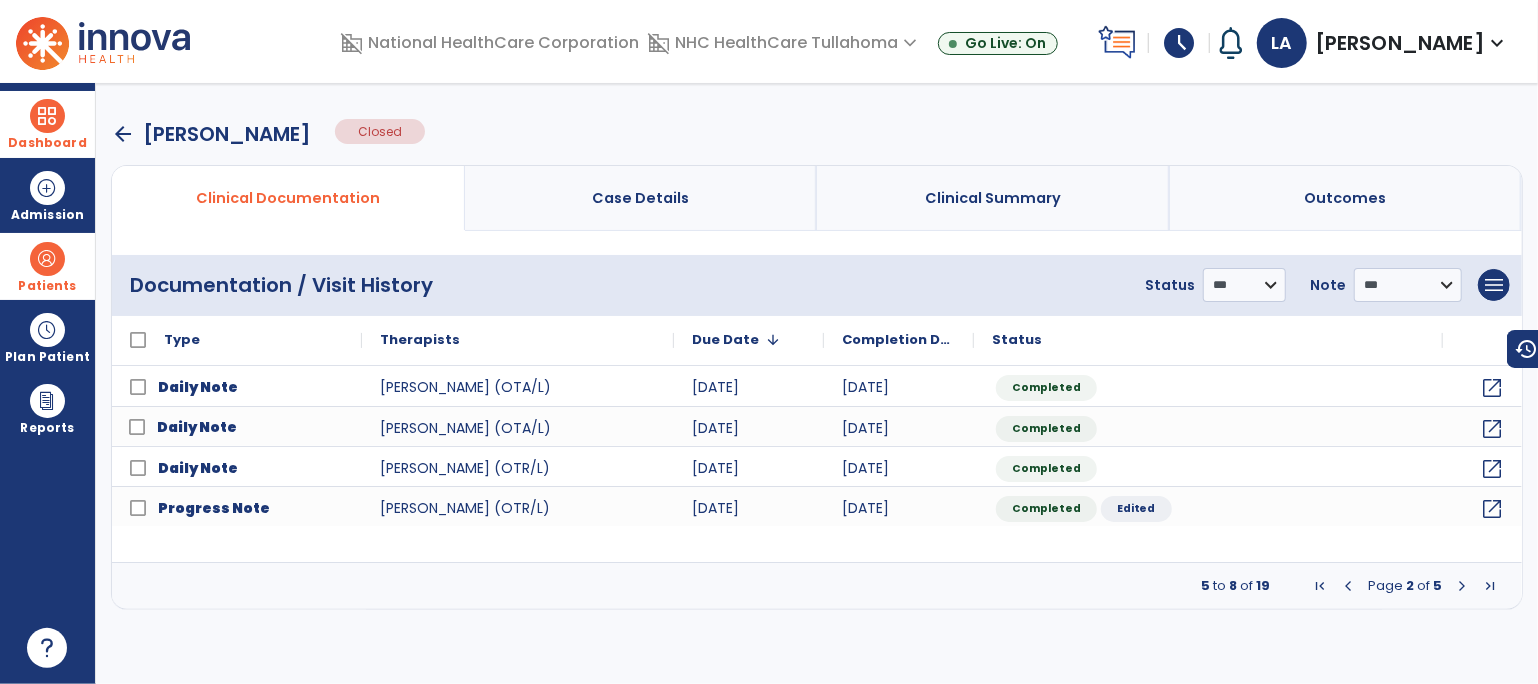 click at bounding box center [1348, 586] 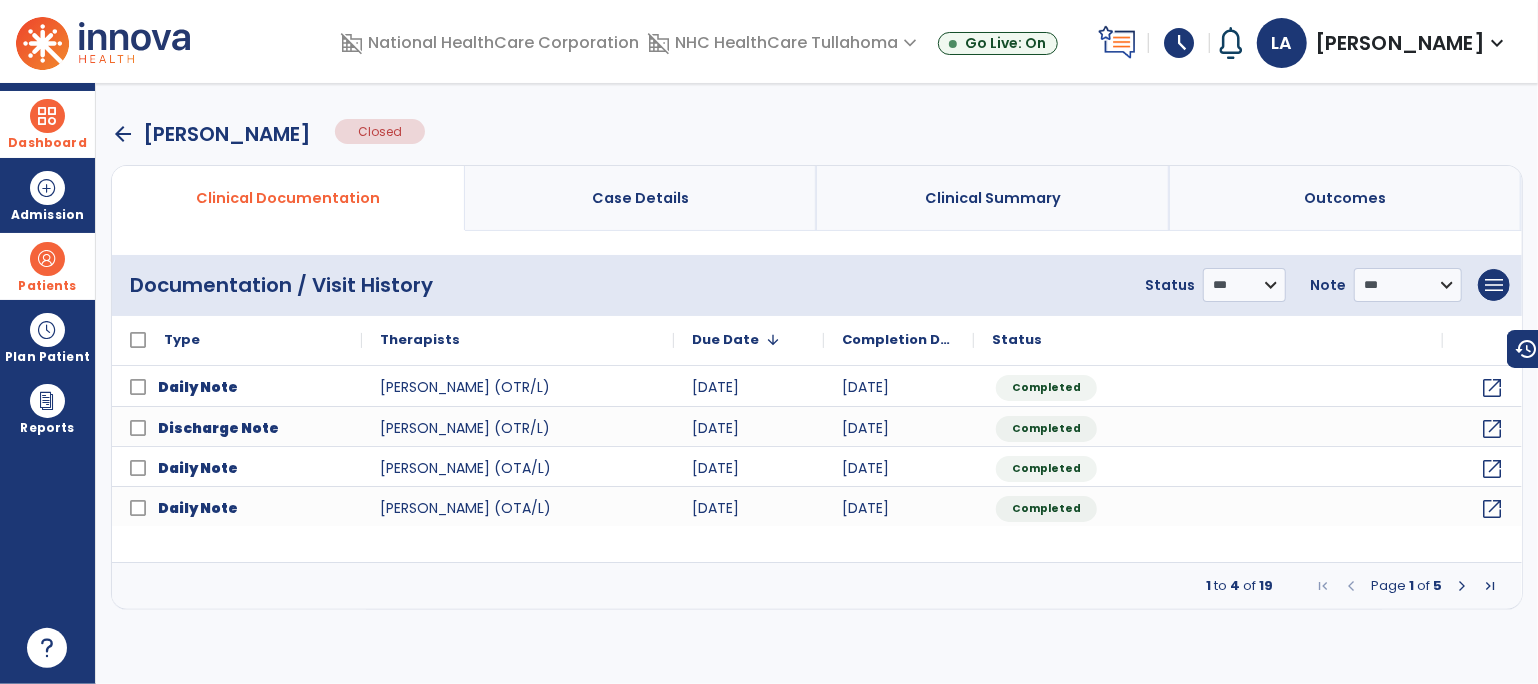 click at bounding box center [1490, 586] 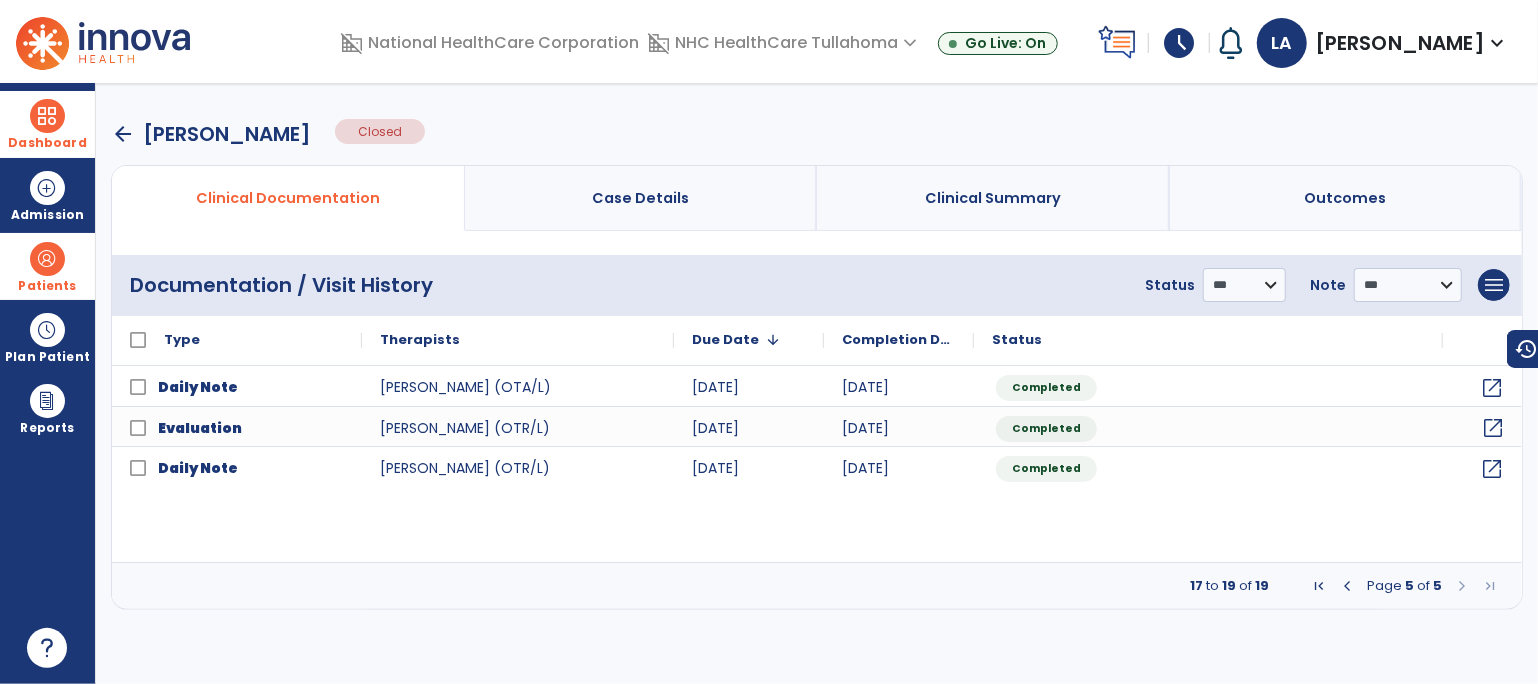 click on "open_in_new" 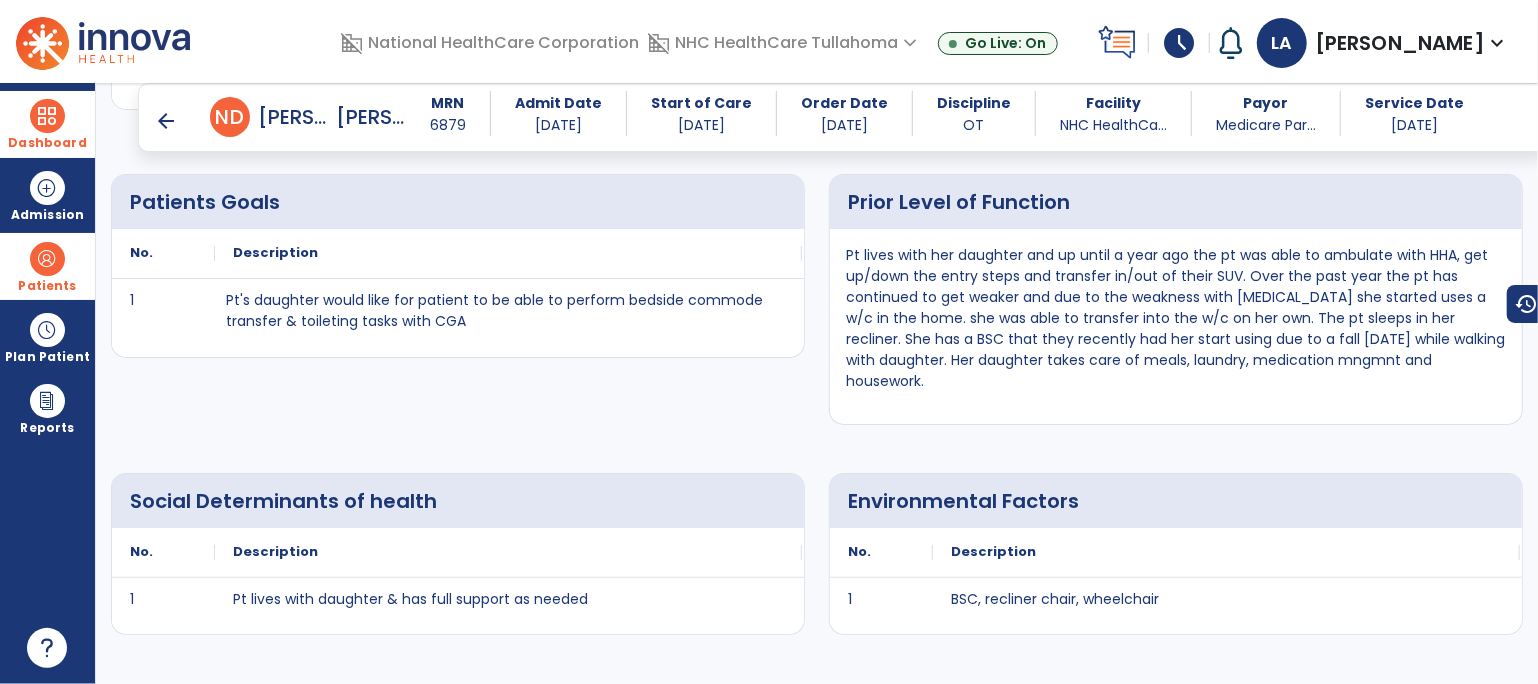 scroll, scrollTop: 1516, scrollLeft: 0, axis: vertical 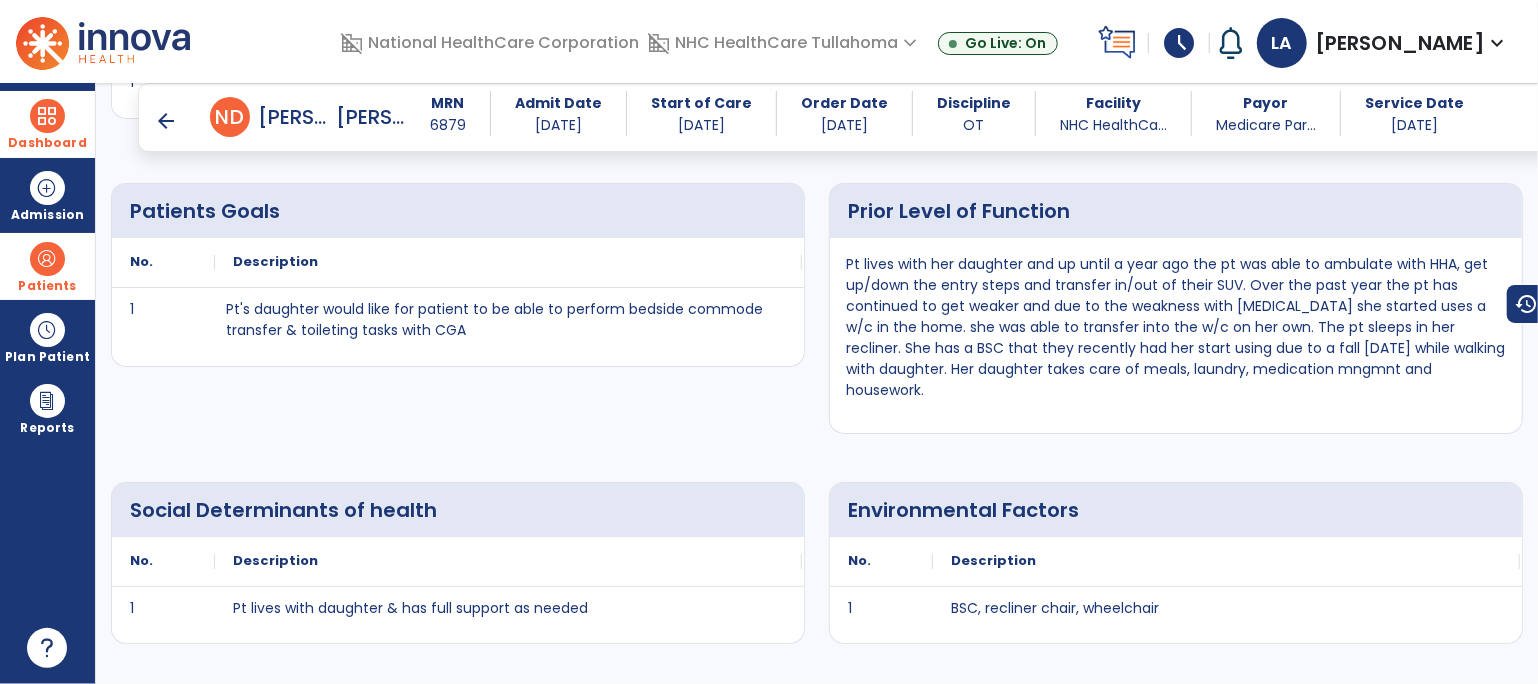 click at bounding box center [47, 116] 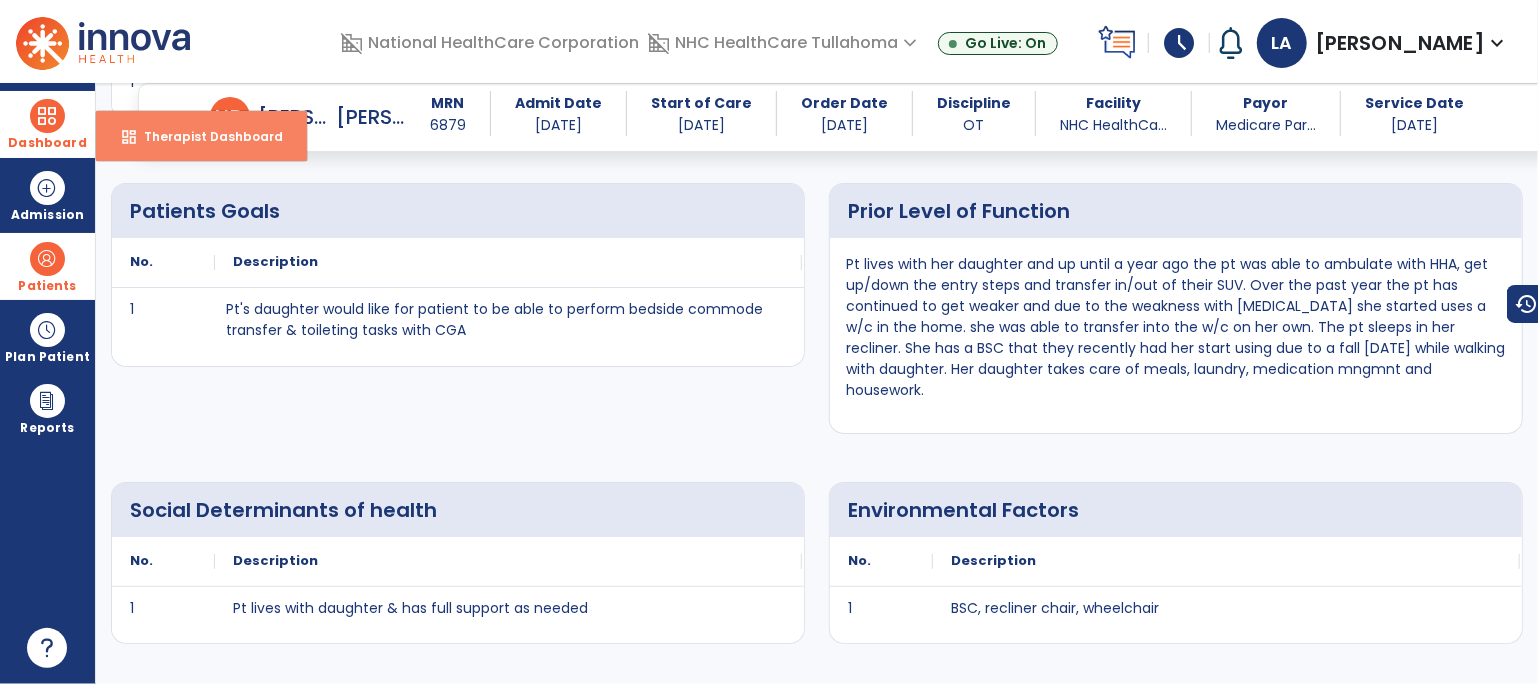 click on "Therapist Dashboard" at bounding box center (205, 136) 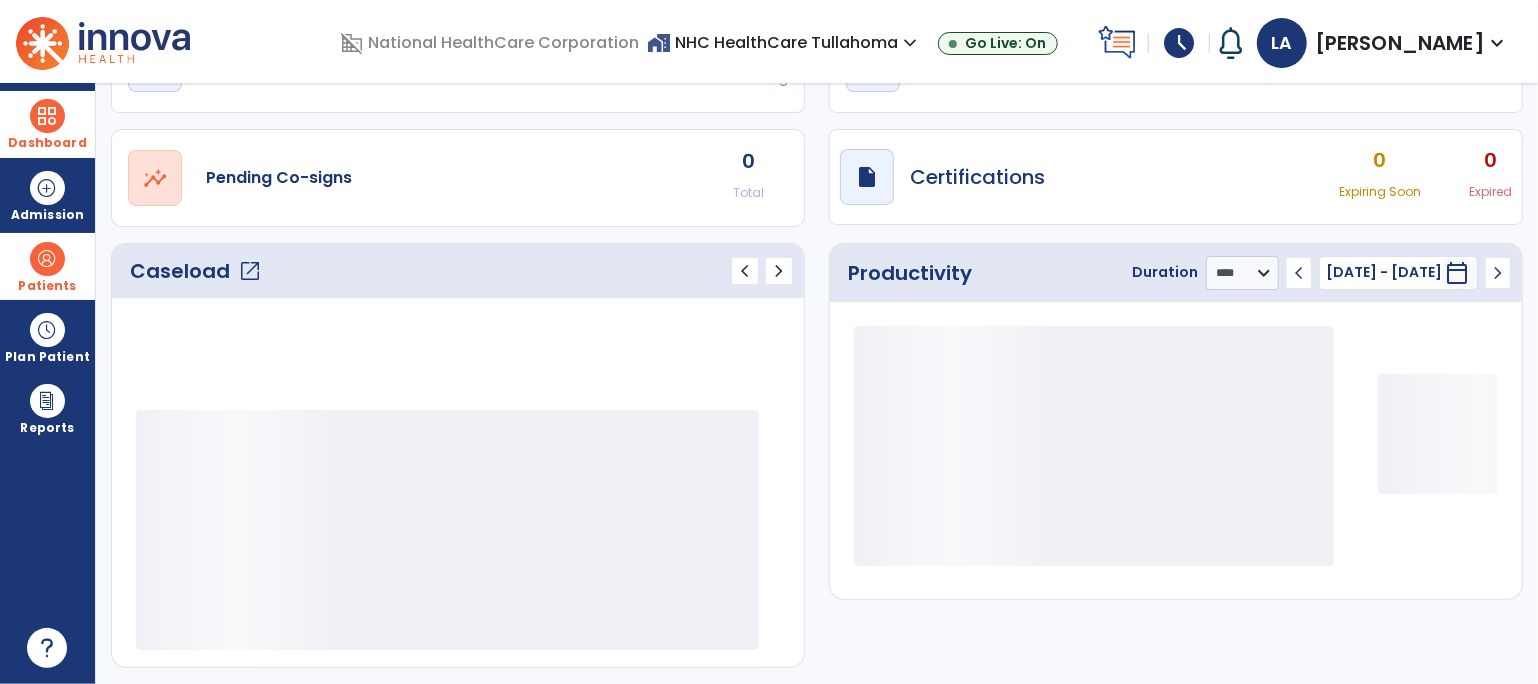 scroll, scrollTop: 122, scrollLeft: 0, axis: vertical 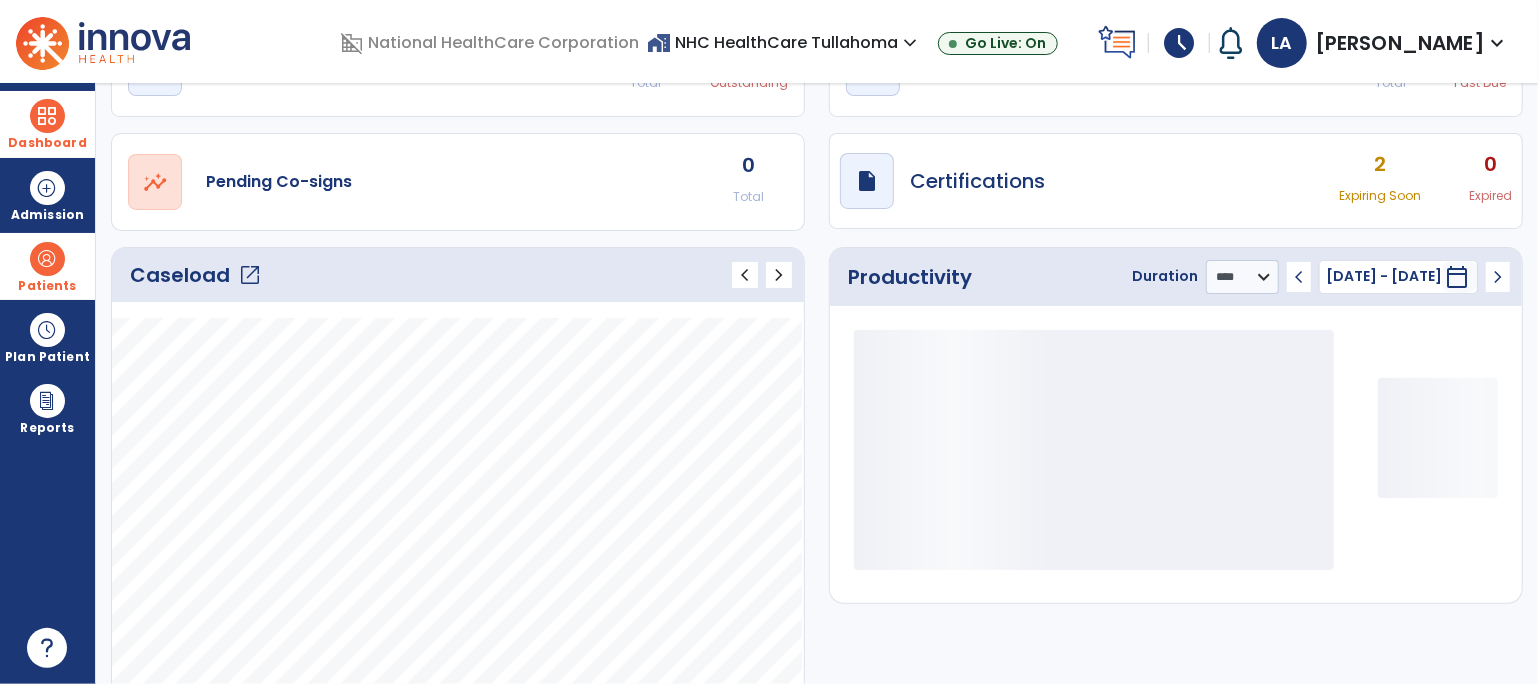click on "open_in_new" 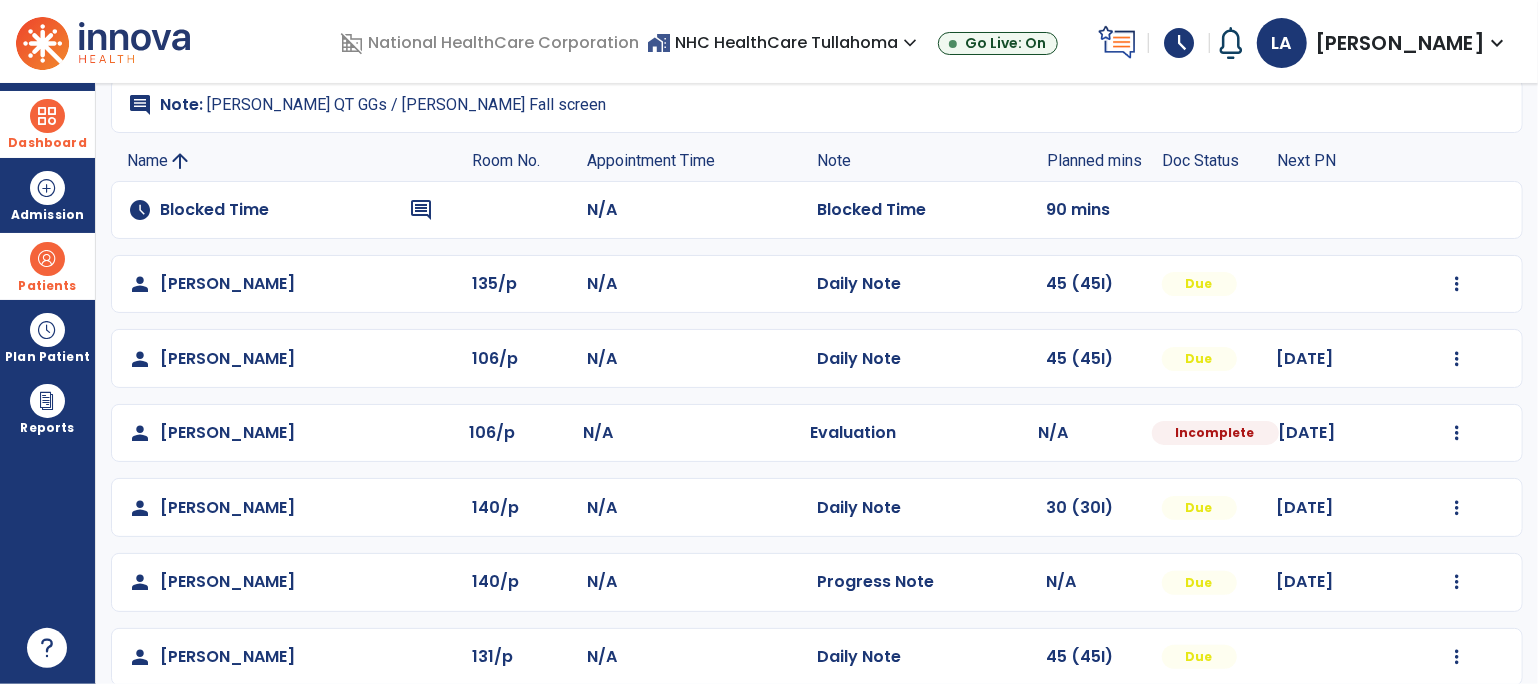 scroll, scrollTop: 121, scrollLeft: 0, axis: vertical 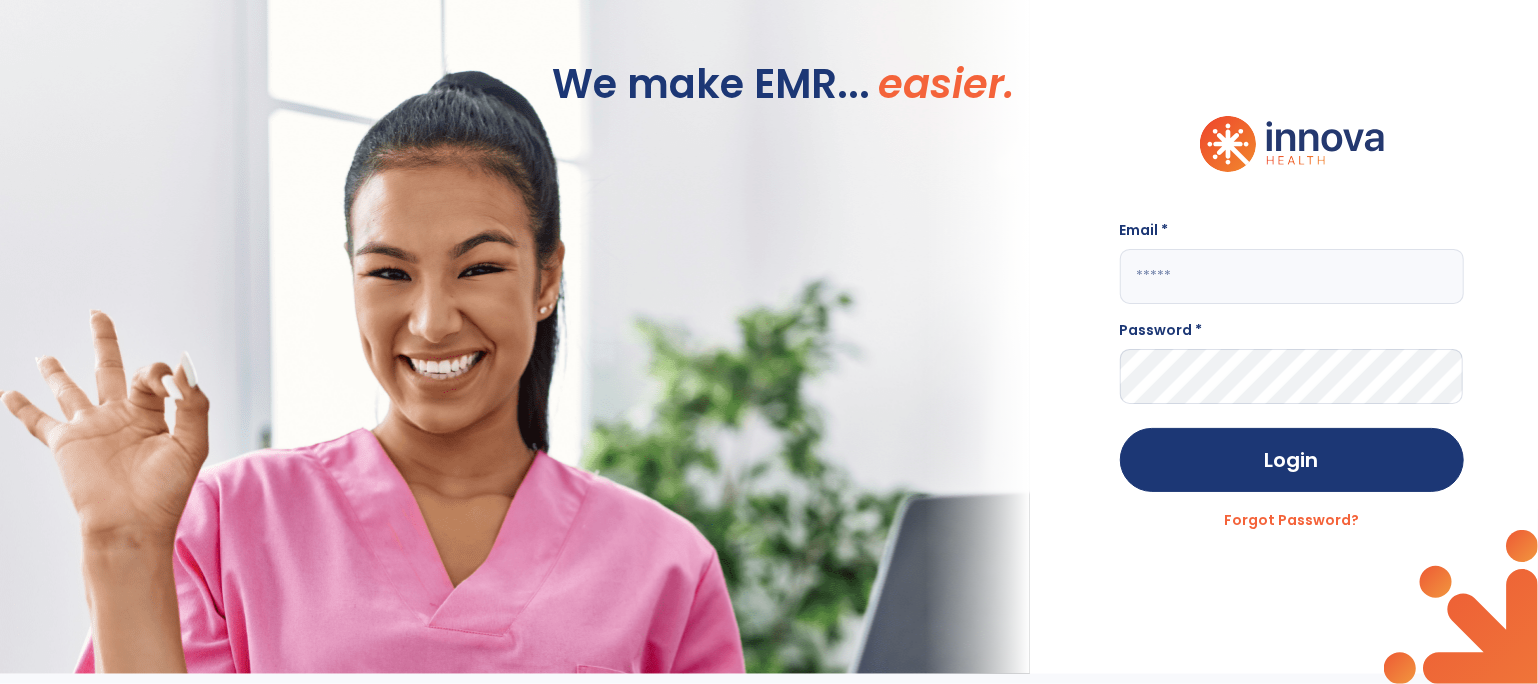 type on "**********" 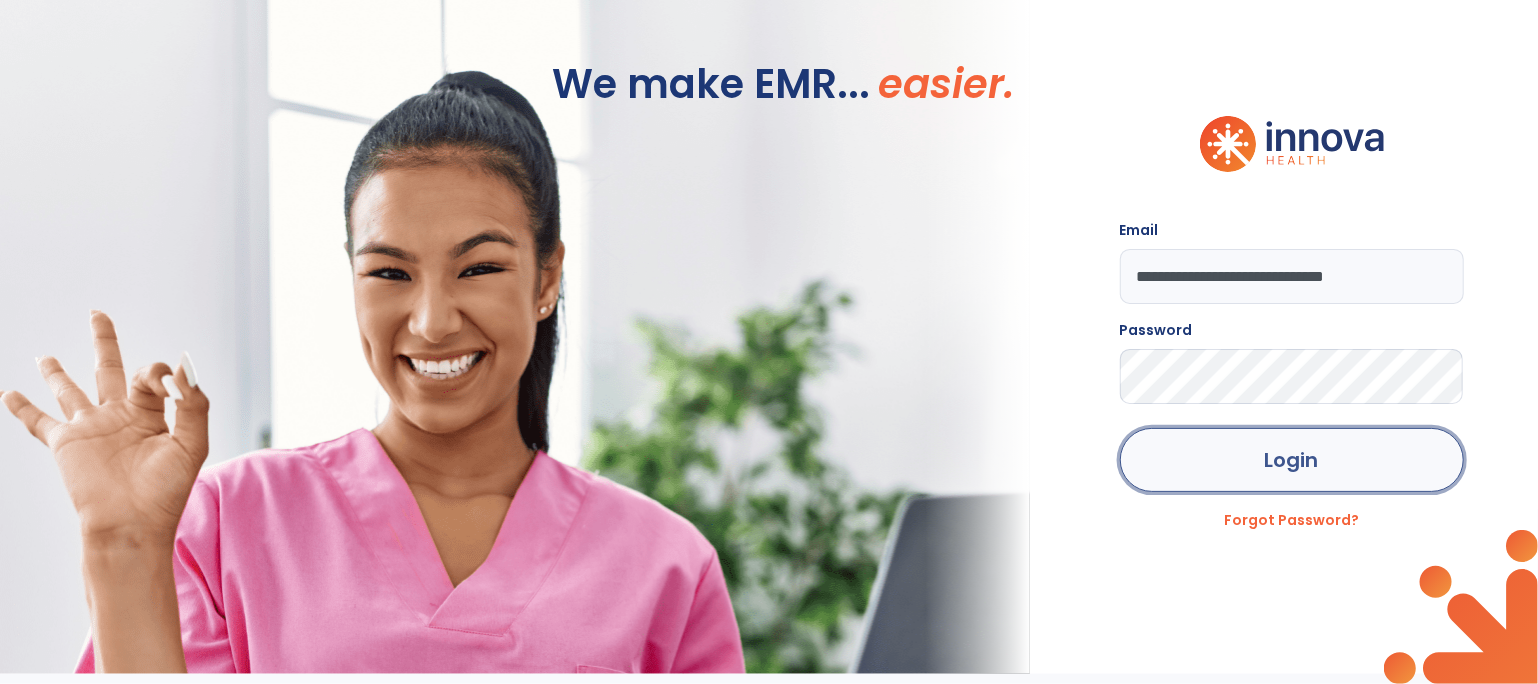 click on "Login" 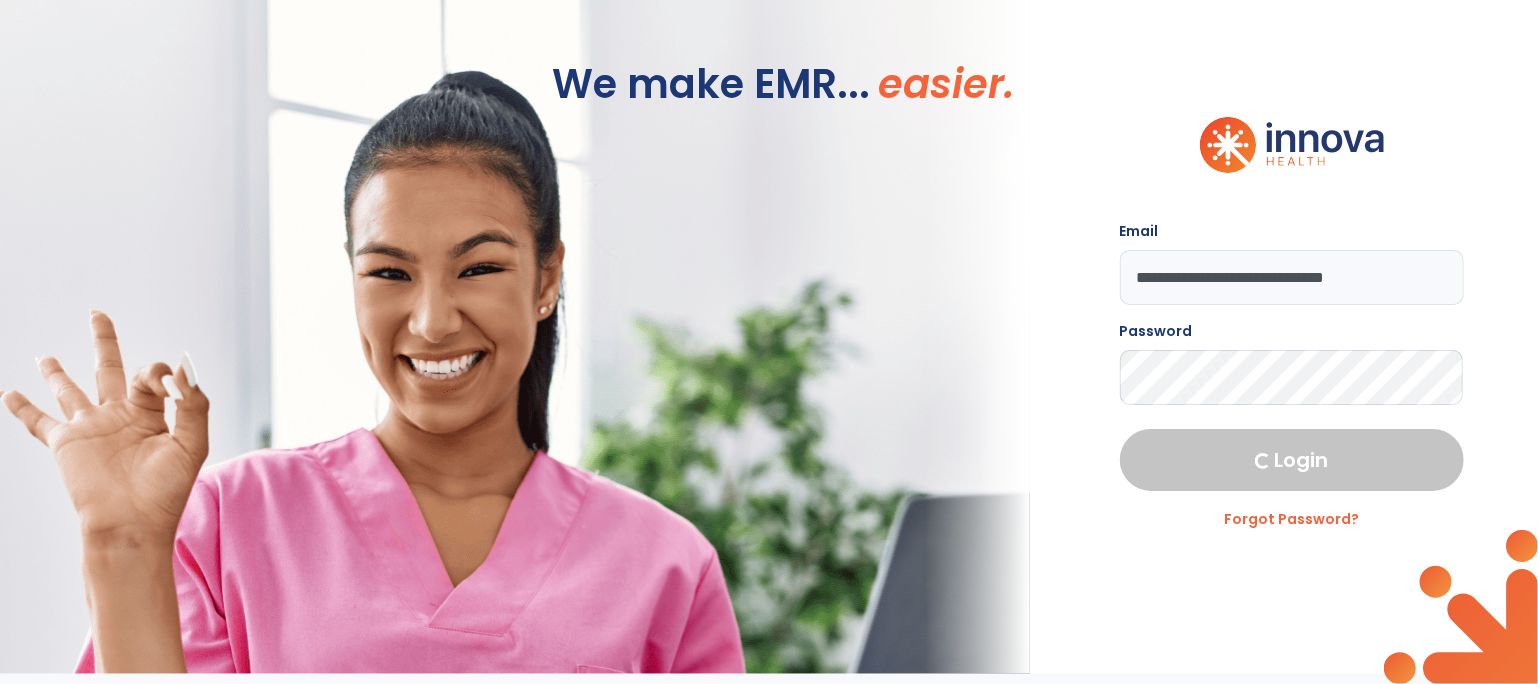 select on "****" 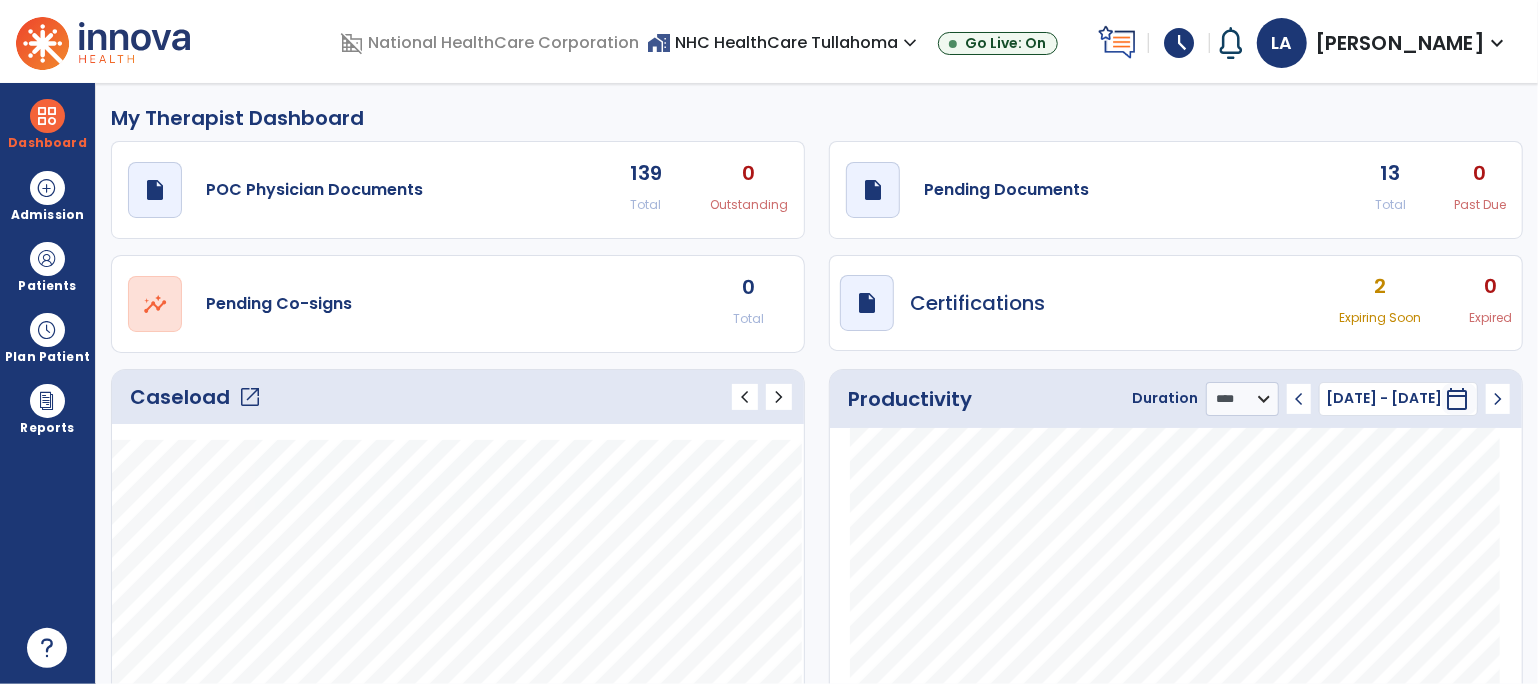 click on "draft   open_in_new  Pending Documents 13 Total 0 Past Due" 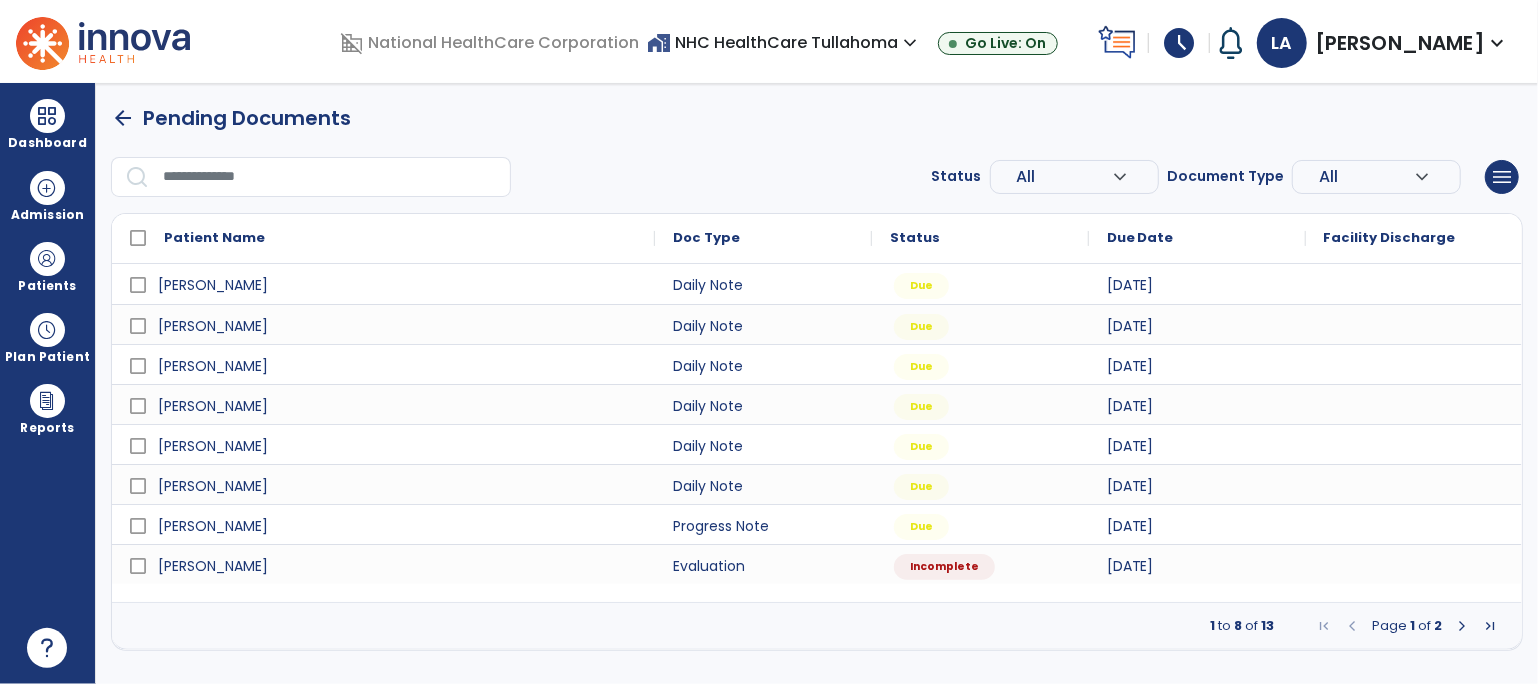 click at bounding box center [1462, 626] 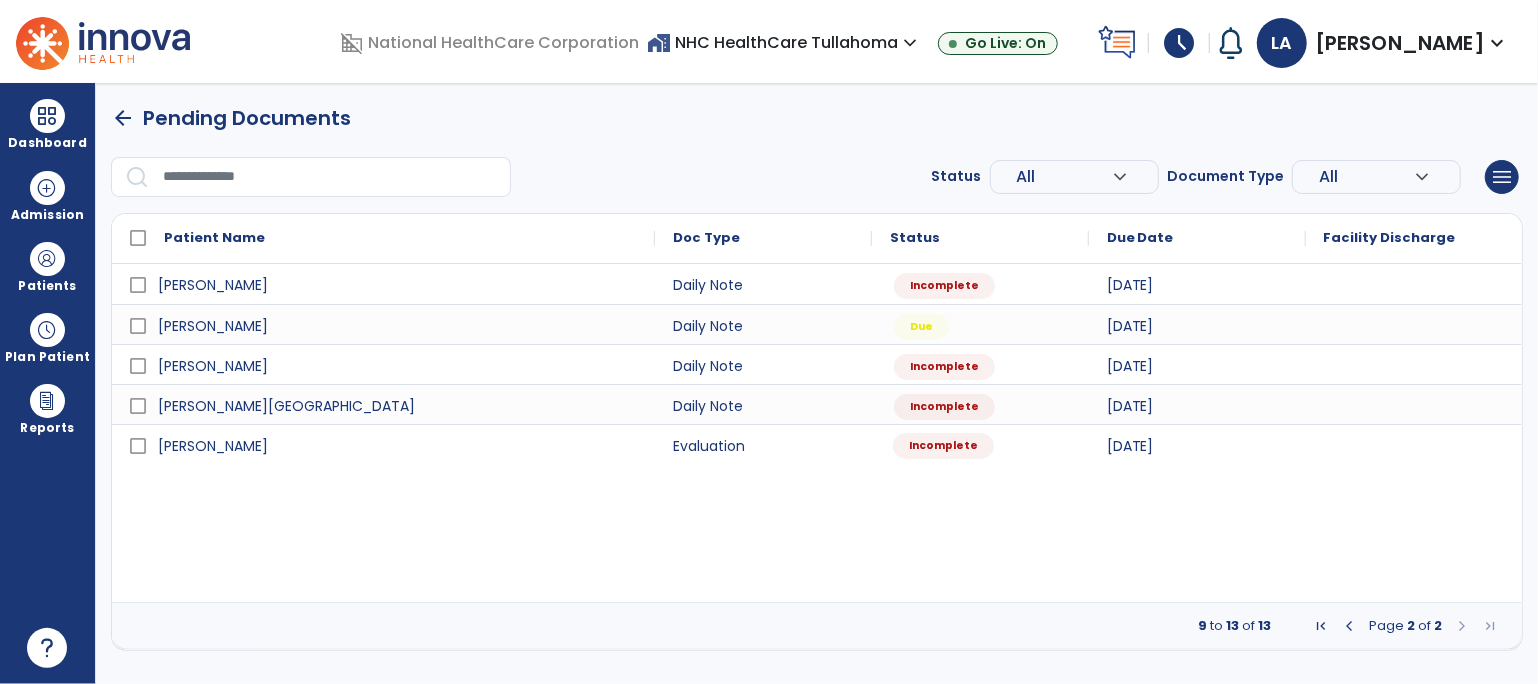click on "Incomplete" at bounding box center [943, 446] 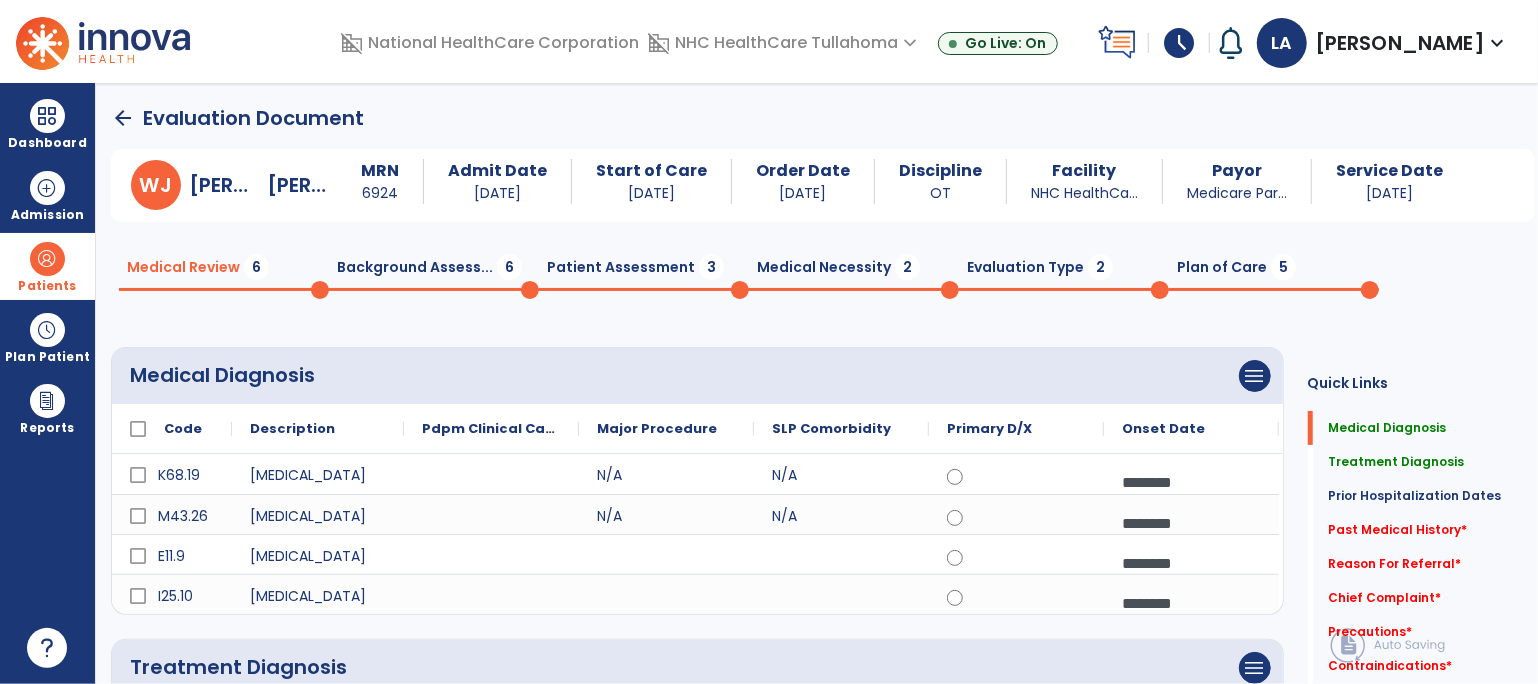 click at bounding box center [47, 259] 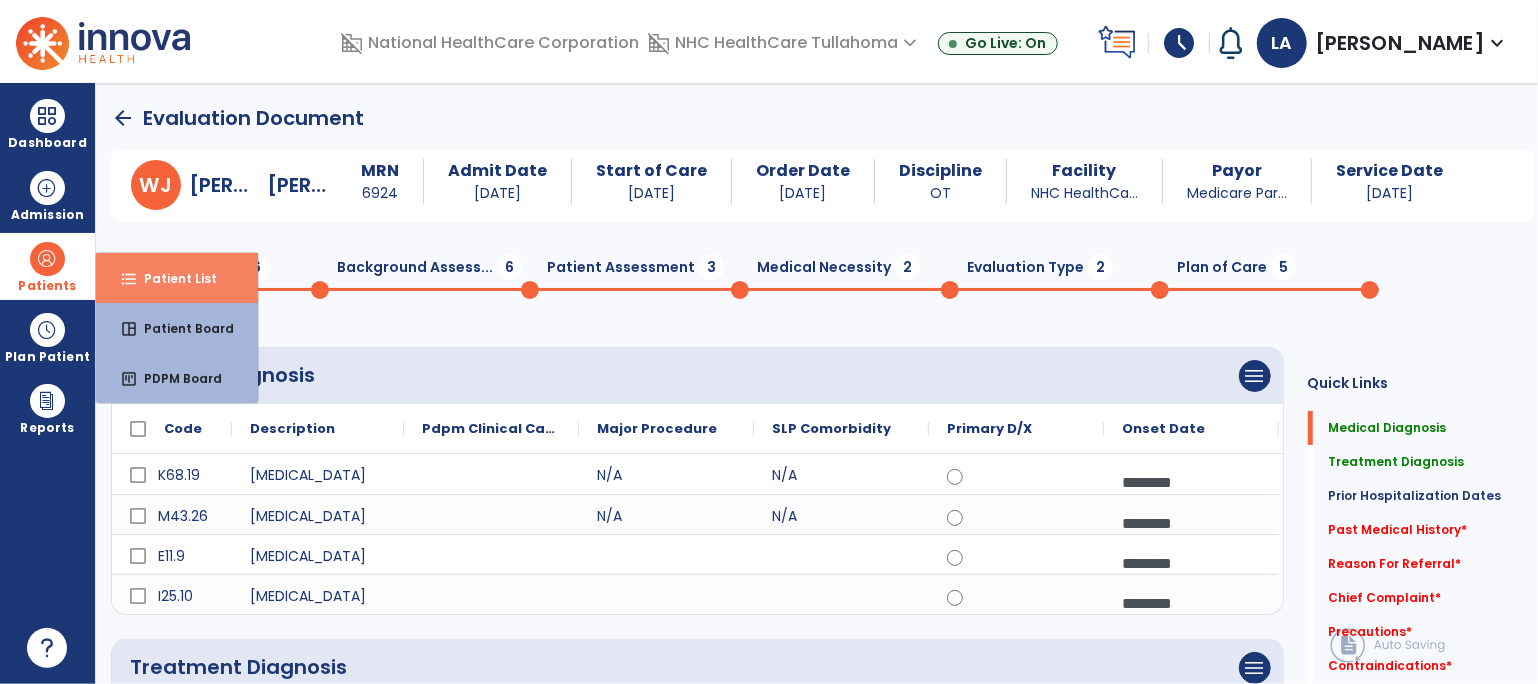 click on "Patient List" at bounding box center (172, 278) 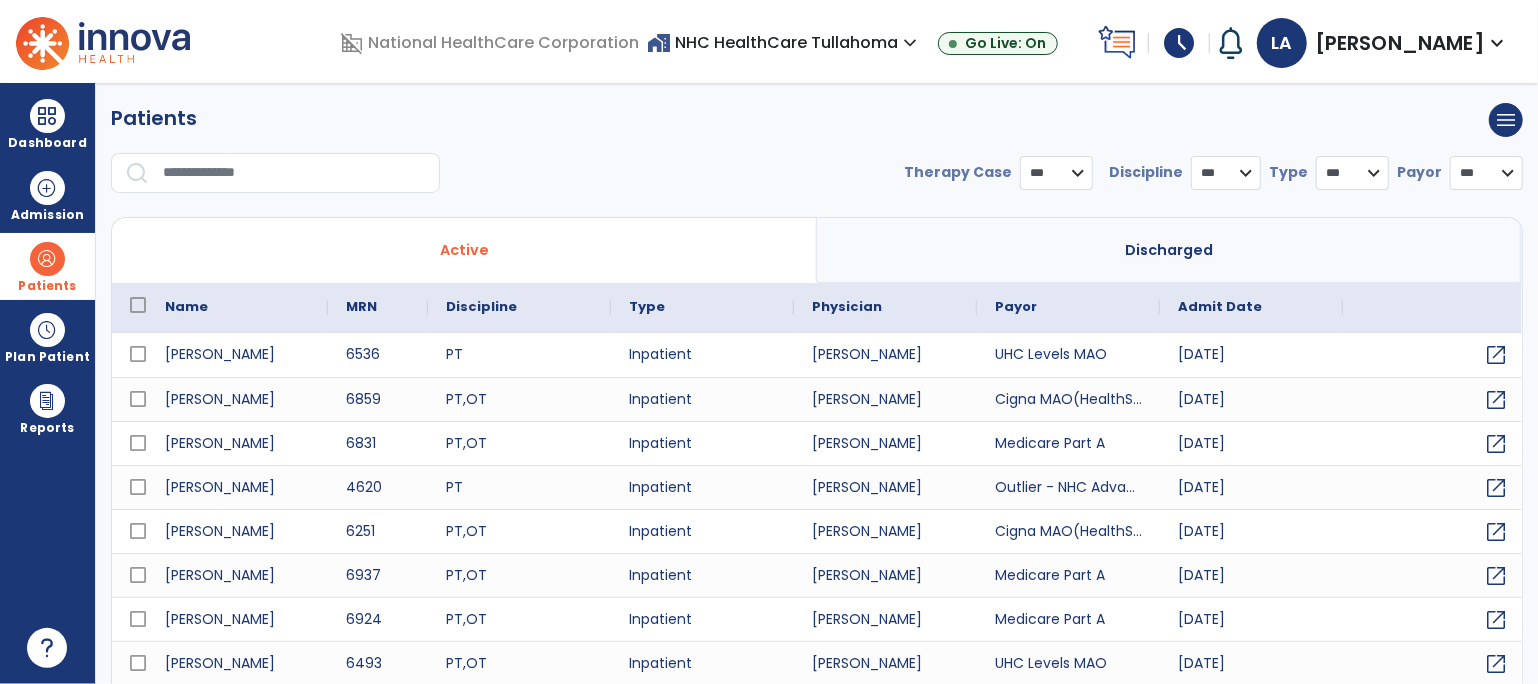 select on "***" 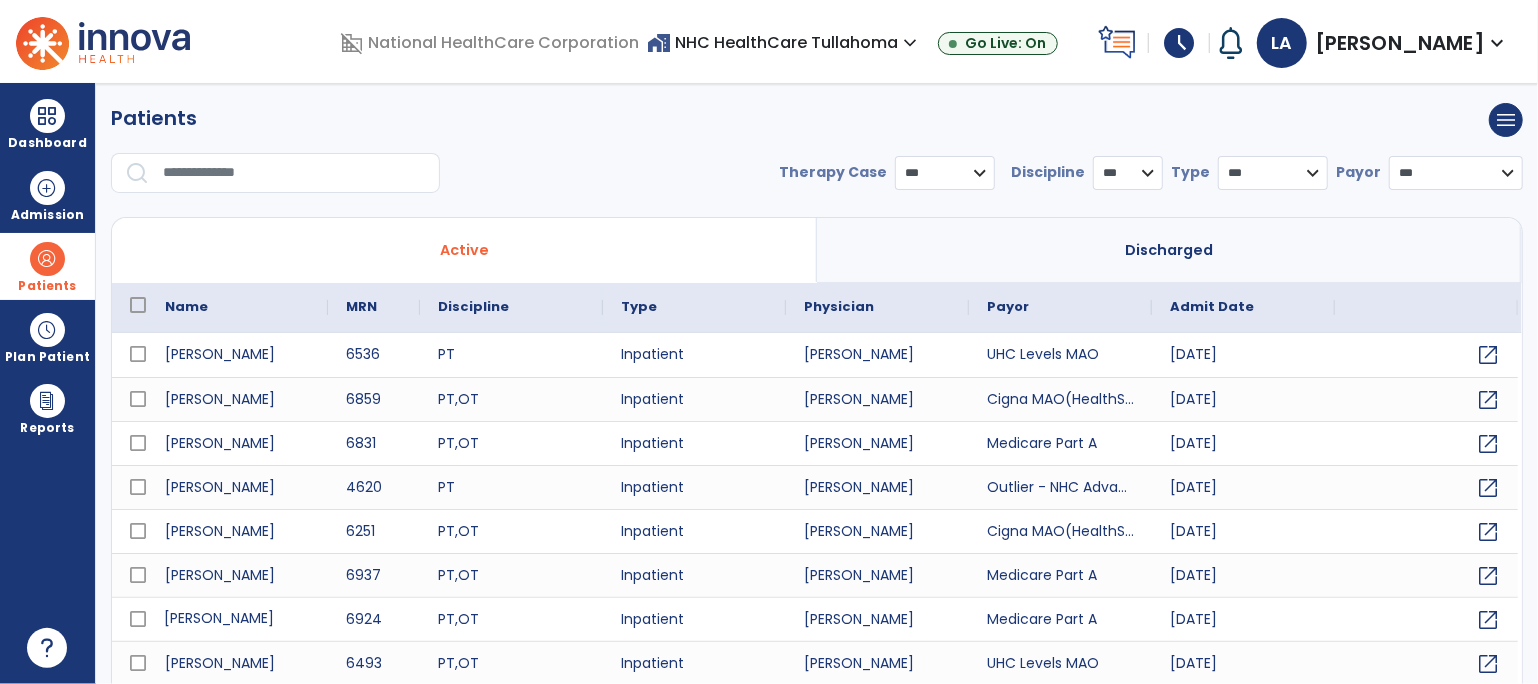 click on "[PERSON_NAME]" at bounding box center (237, 619) 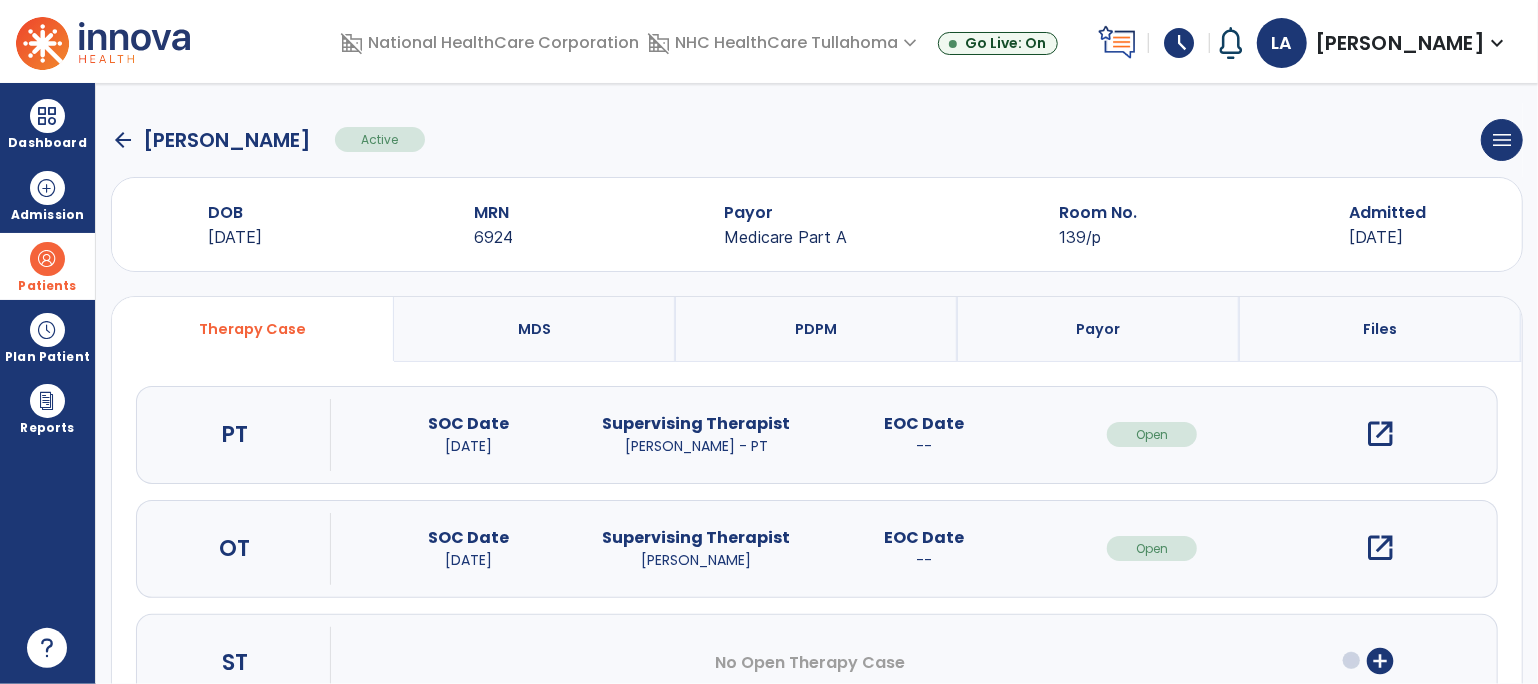 click on "open_in_new" at bounding box center (1380, 434) 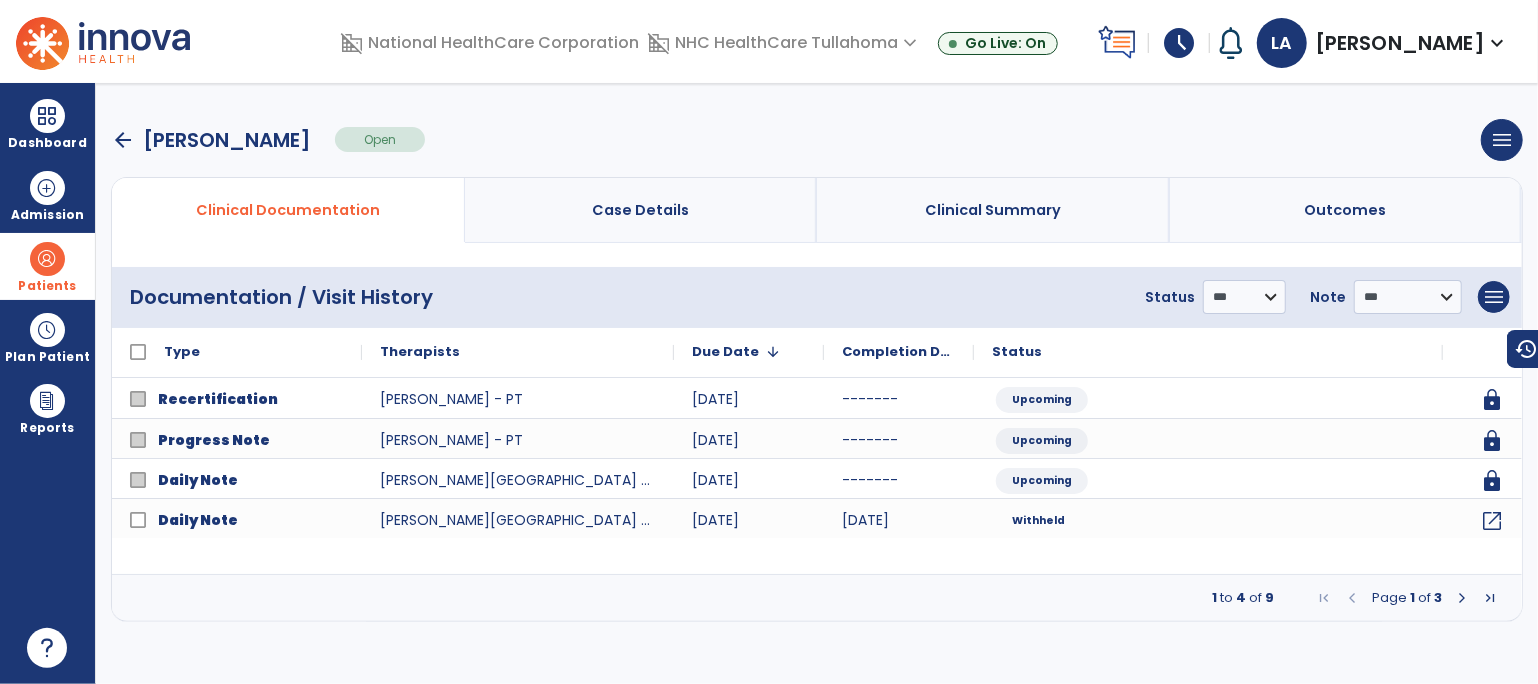 click at bounding box center [1462, 598] 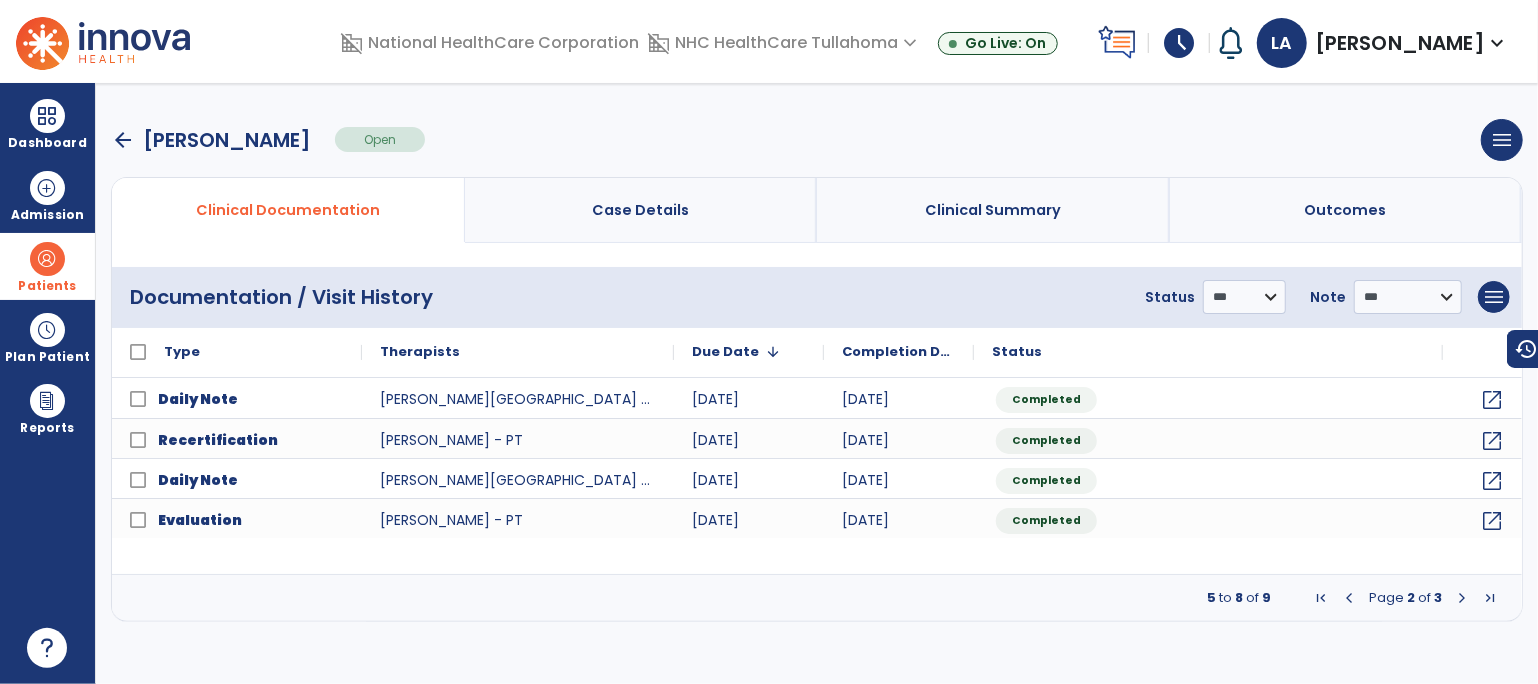 click at bounding box center [1349, 598] 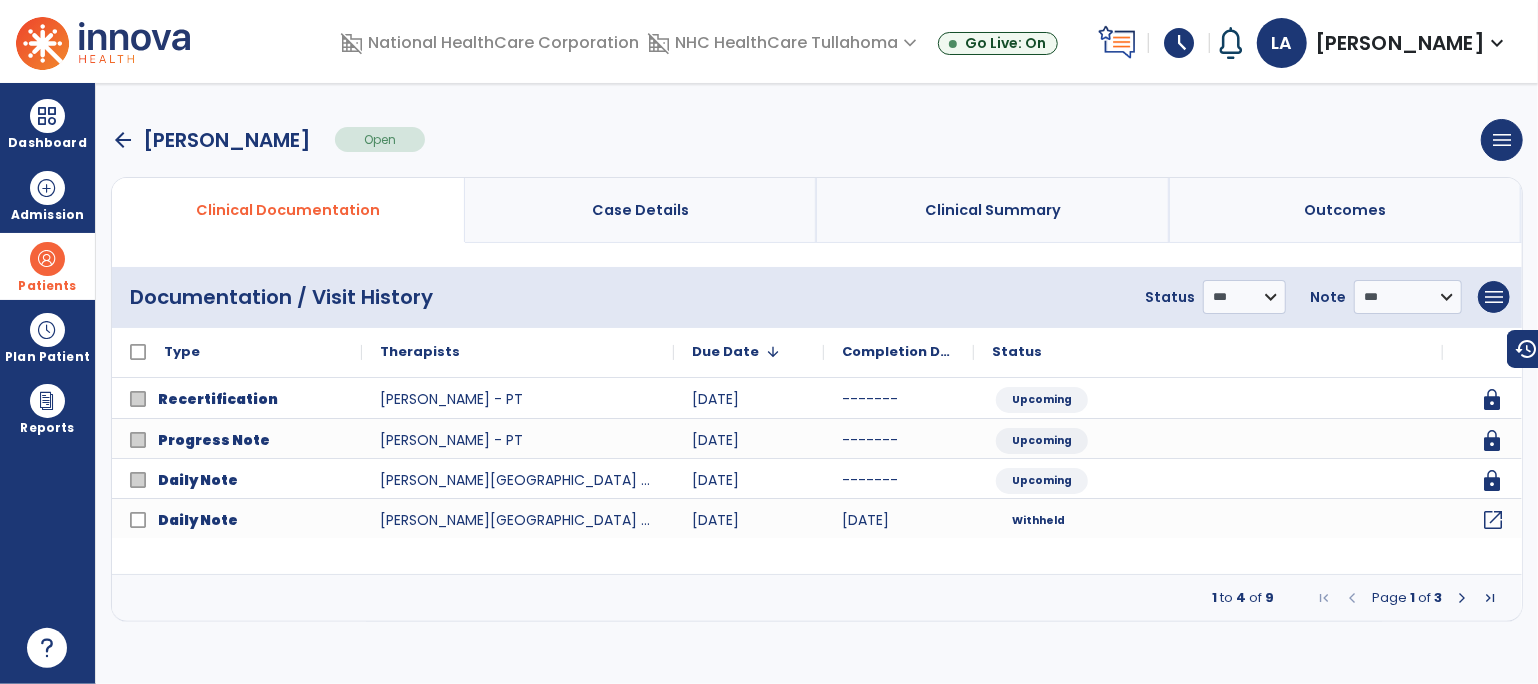 click on "open_in_new" 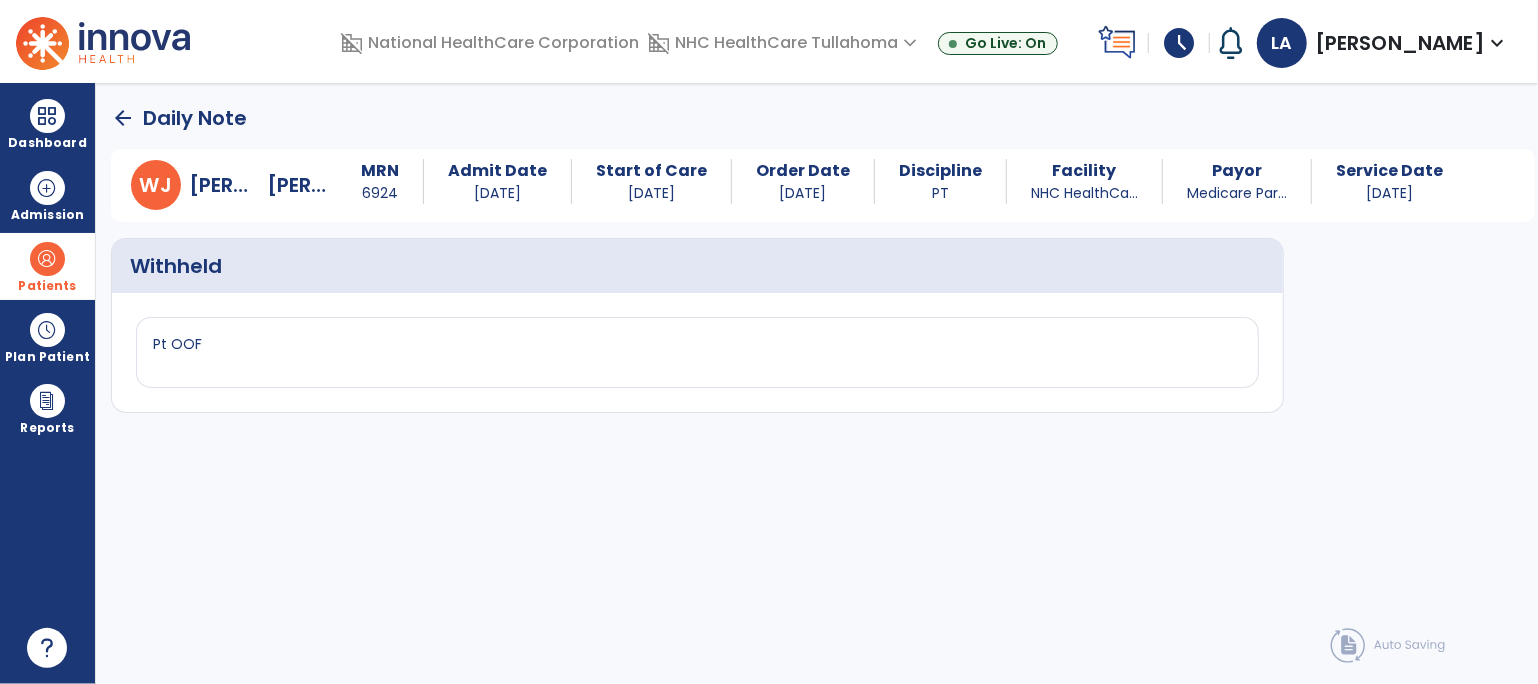 click on "arrow_back" 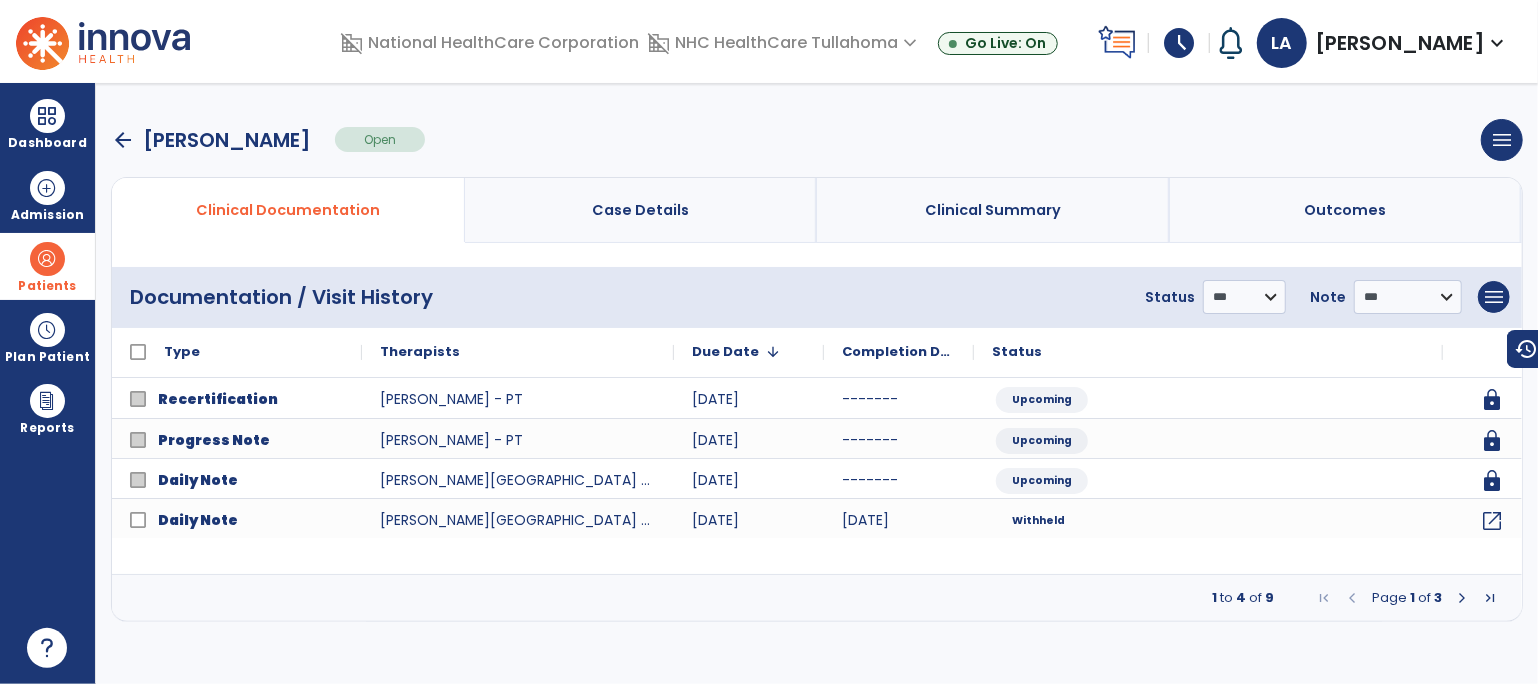 click at bounding box center [1462, 598] 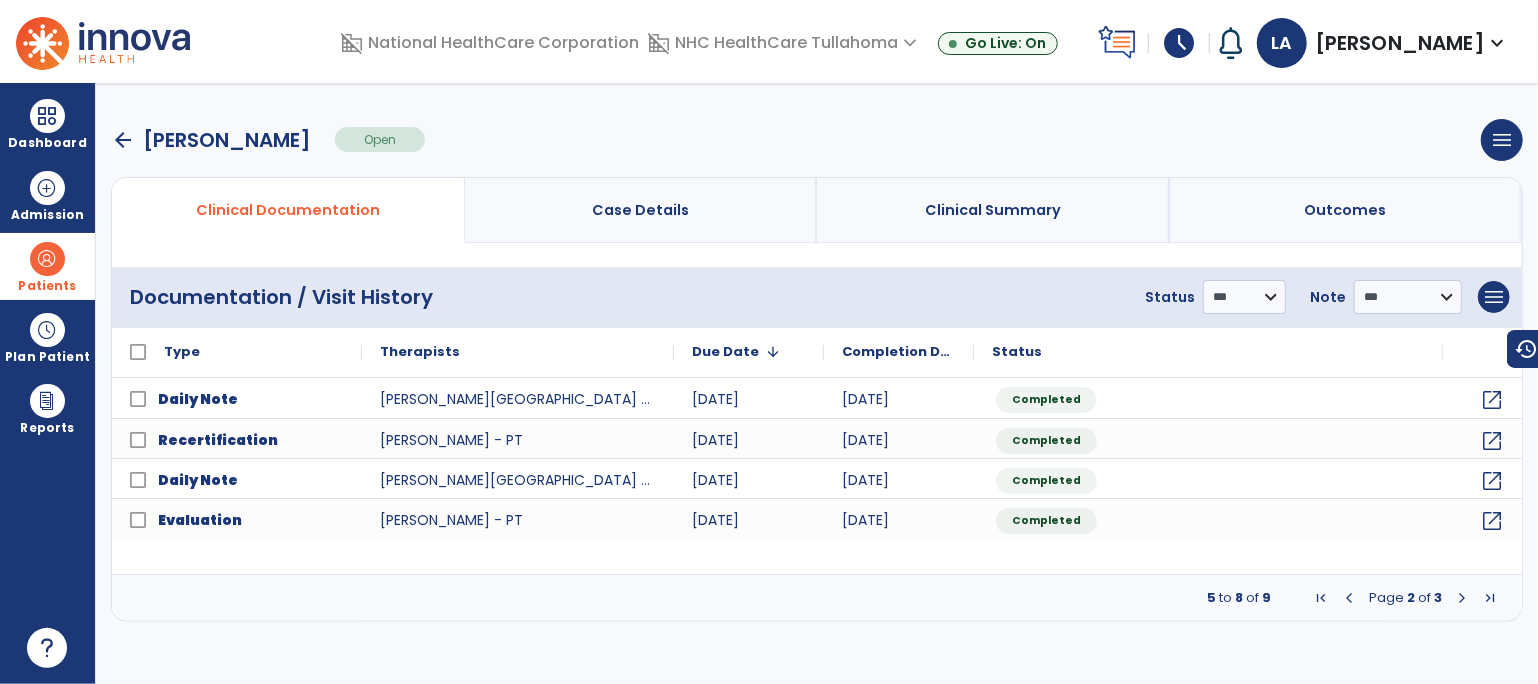 click at bounding box center (1462, 598) 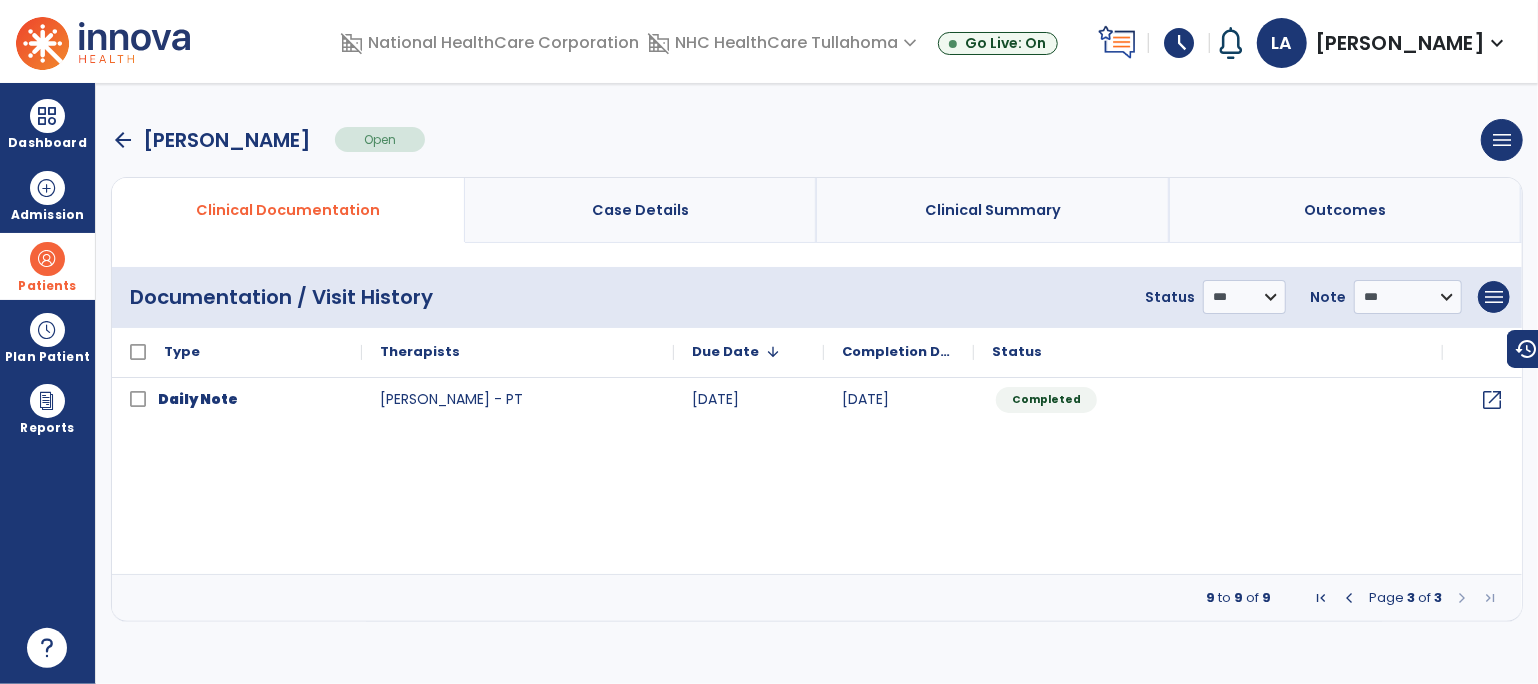 click at bounding box center (1349, 598) 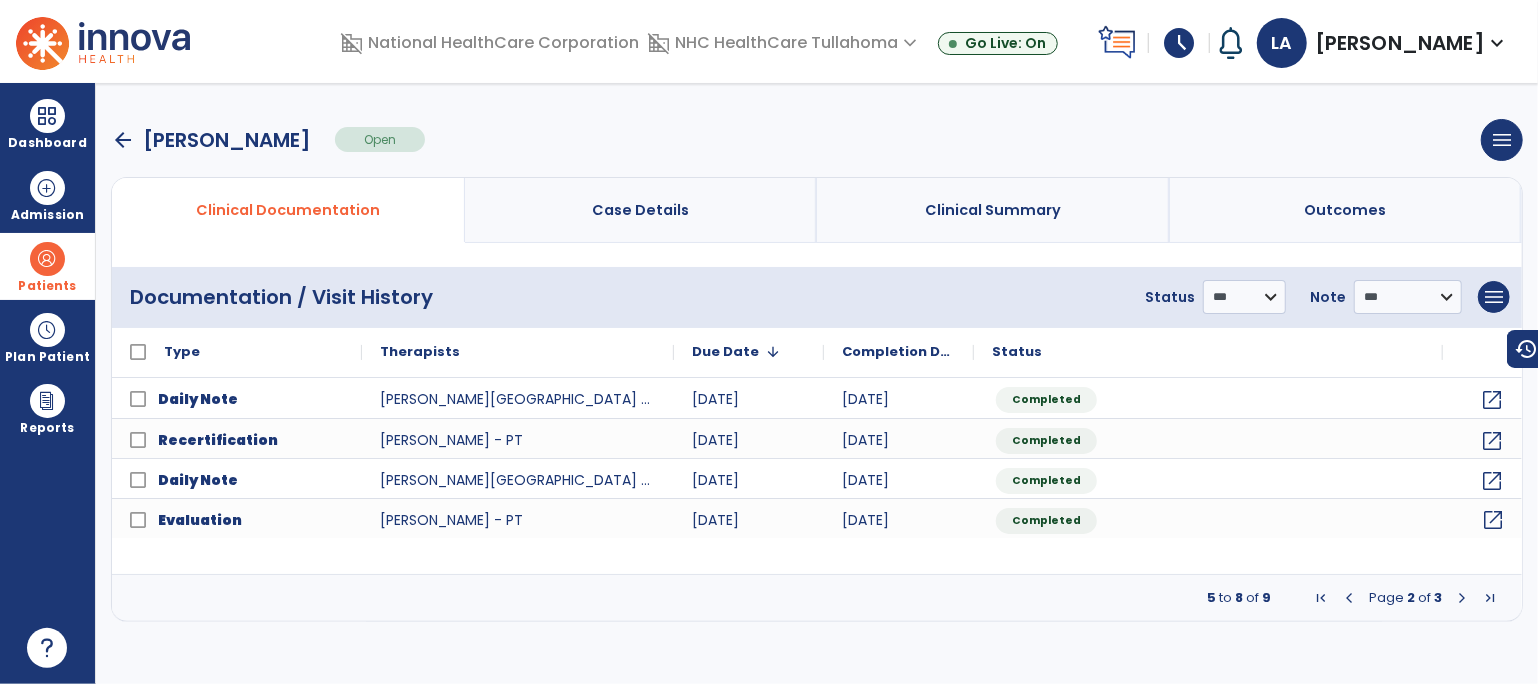 click on "open_in_new" 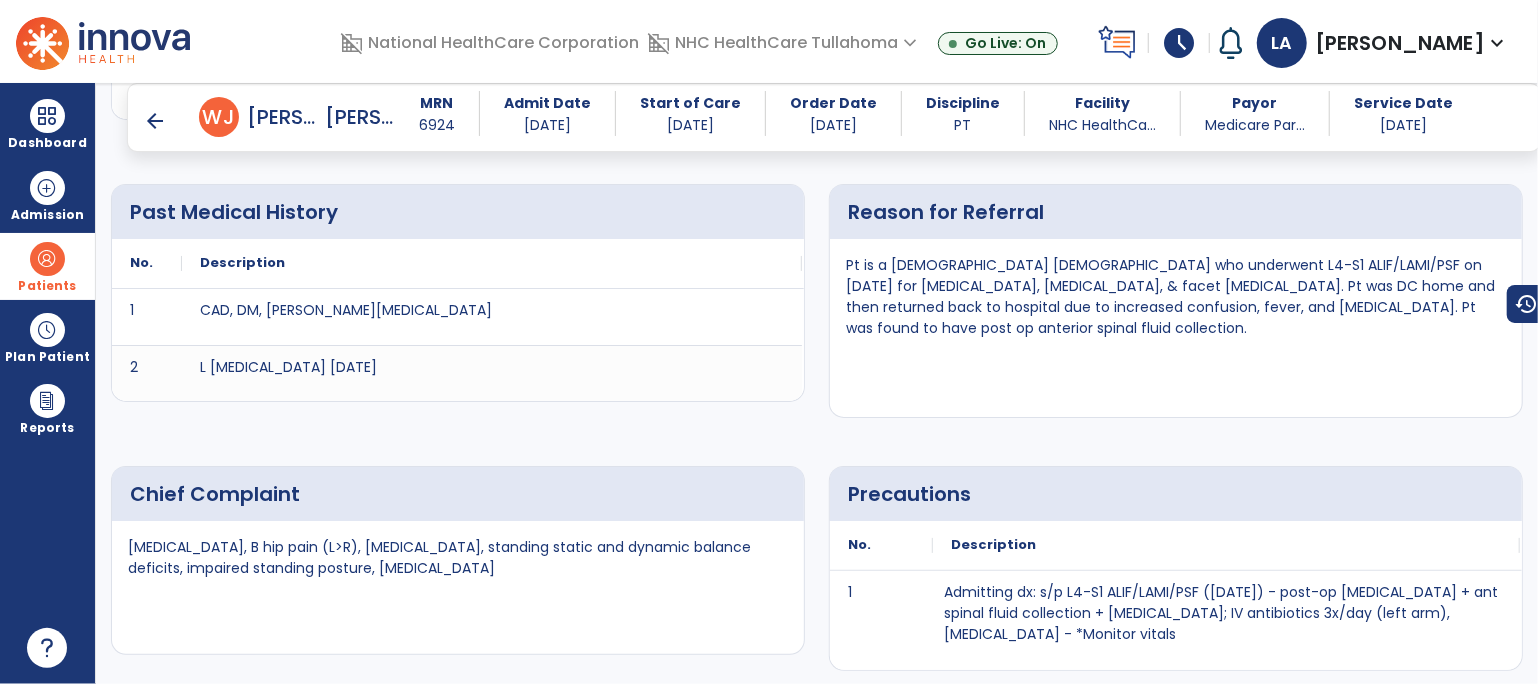 scroll, scrollTop: 949, scrollLeft: 0, axis: vertical 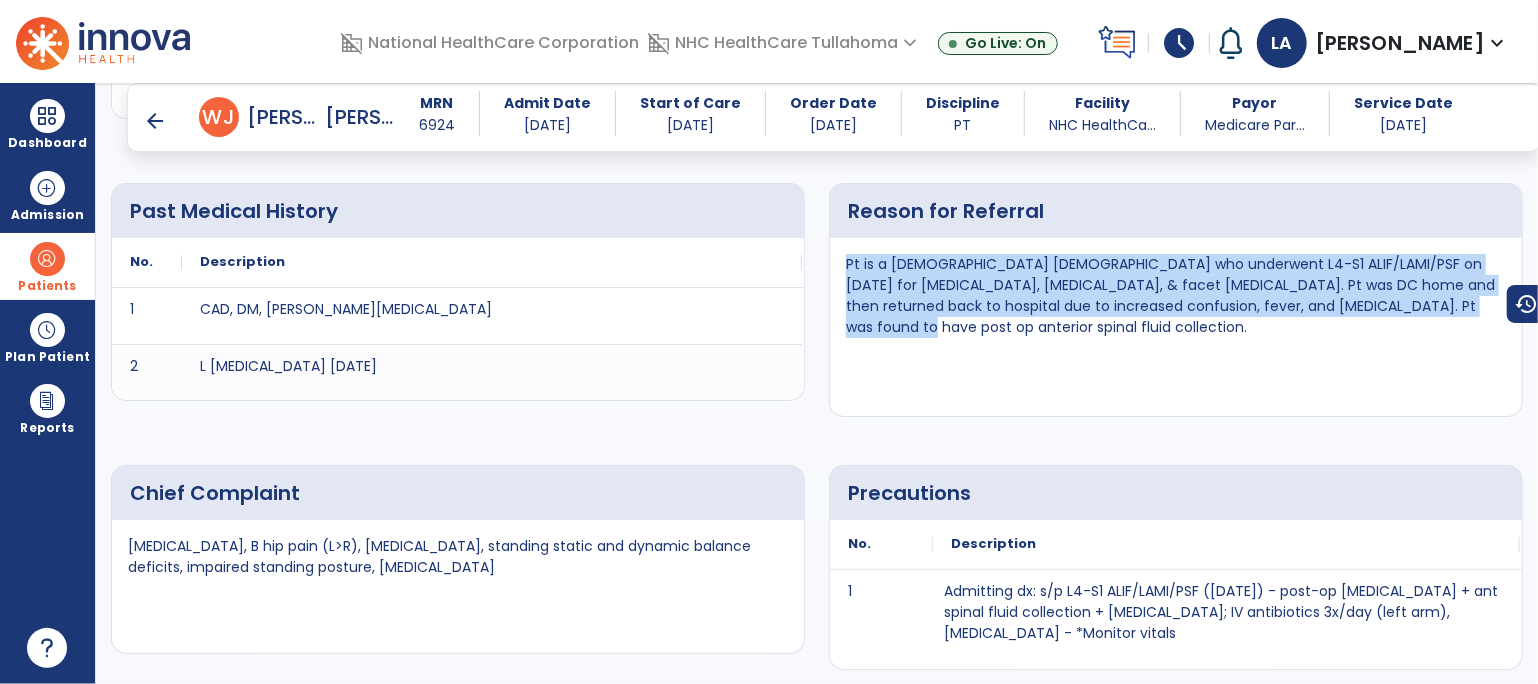 drag, startPoint x: 836, startPoint y: 257, endPoint x: 1490, endPoint y: 350, distance: 660.5793 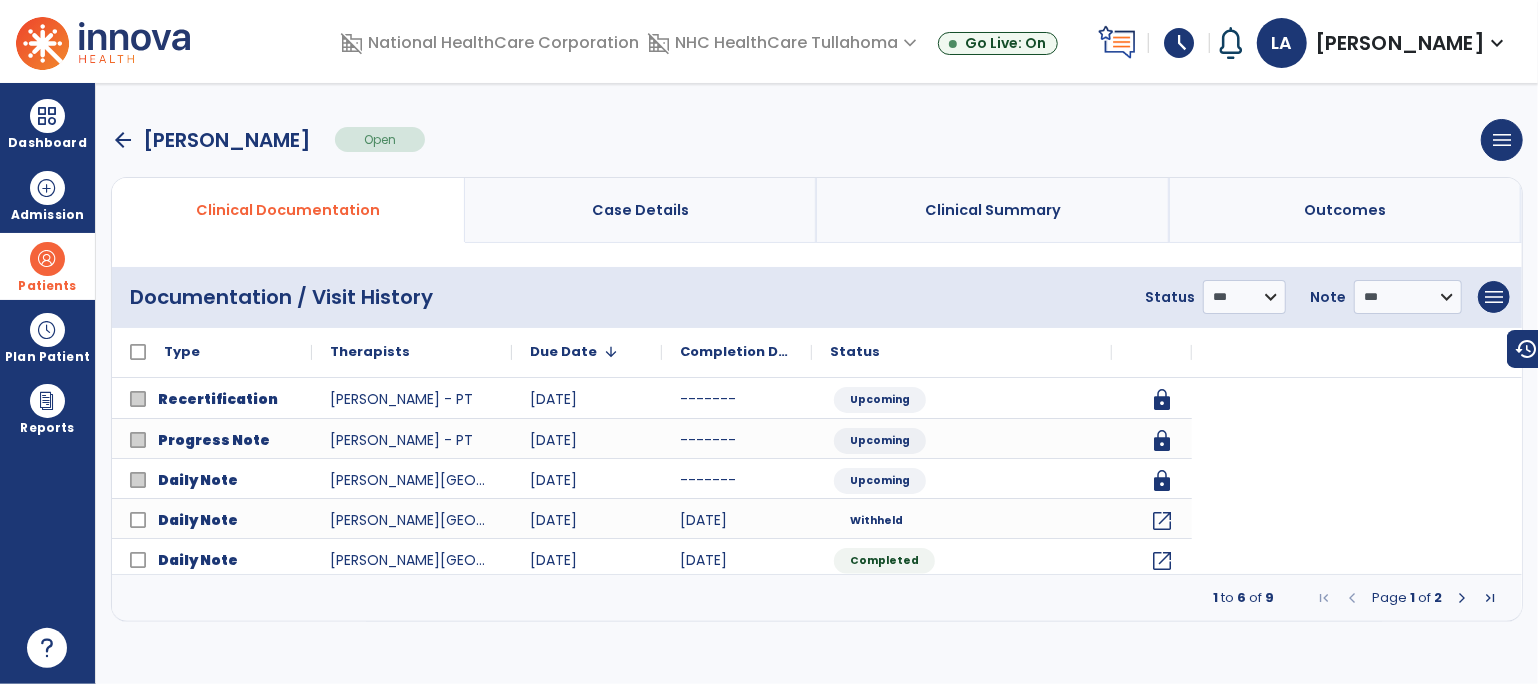 scroll, scrollTop: 0, scrollLeft: 0, axis: both 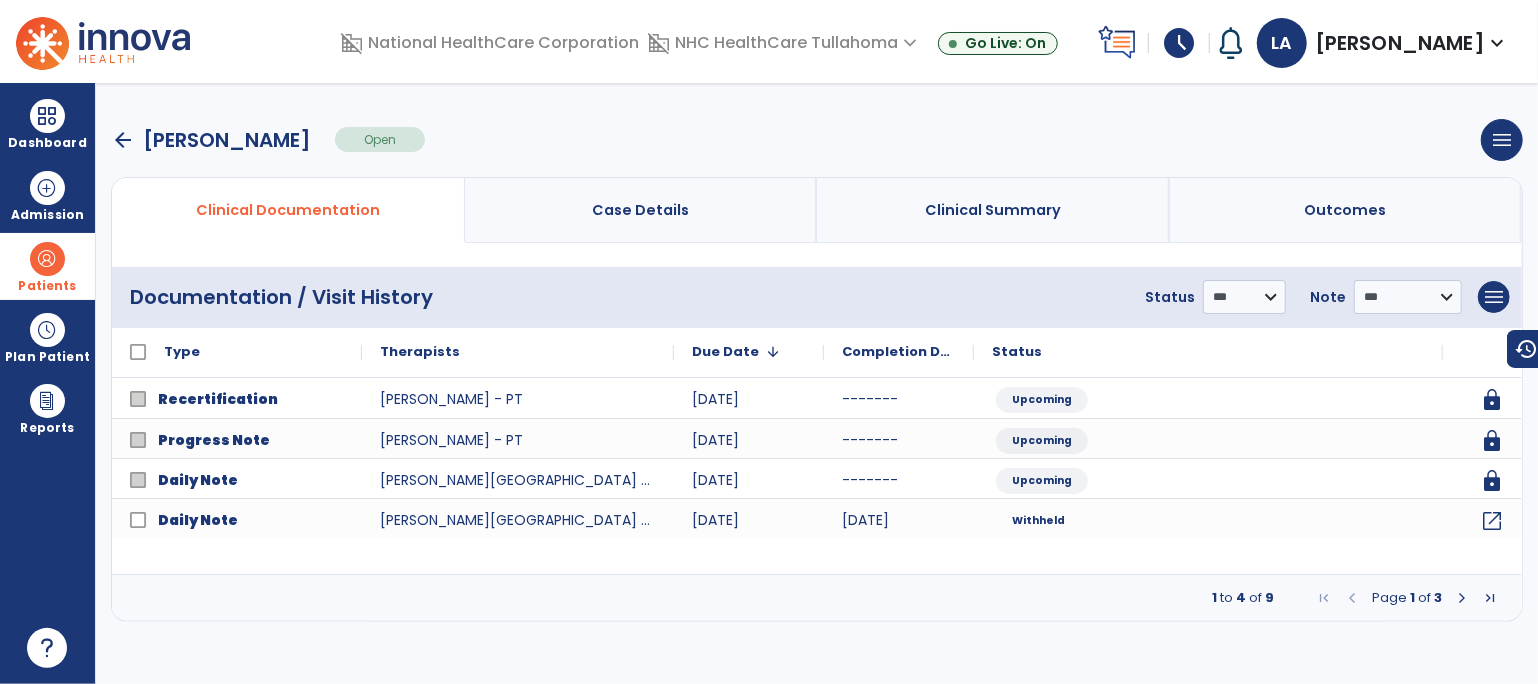 click on "arrow_back" at bounding box center (123, 140) 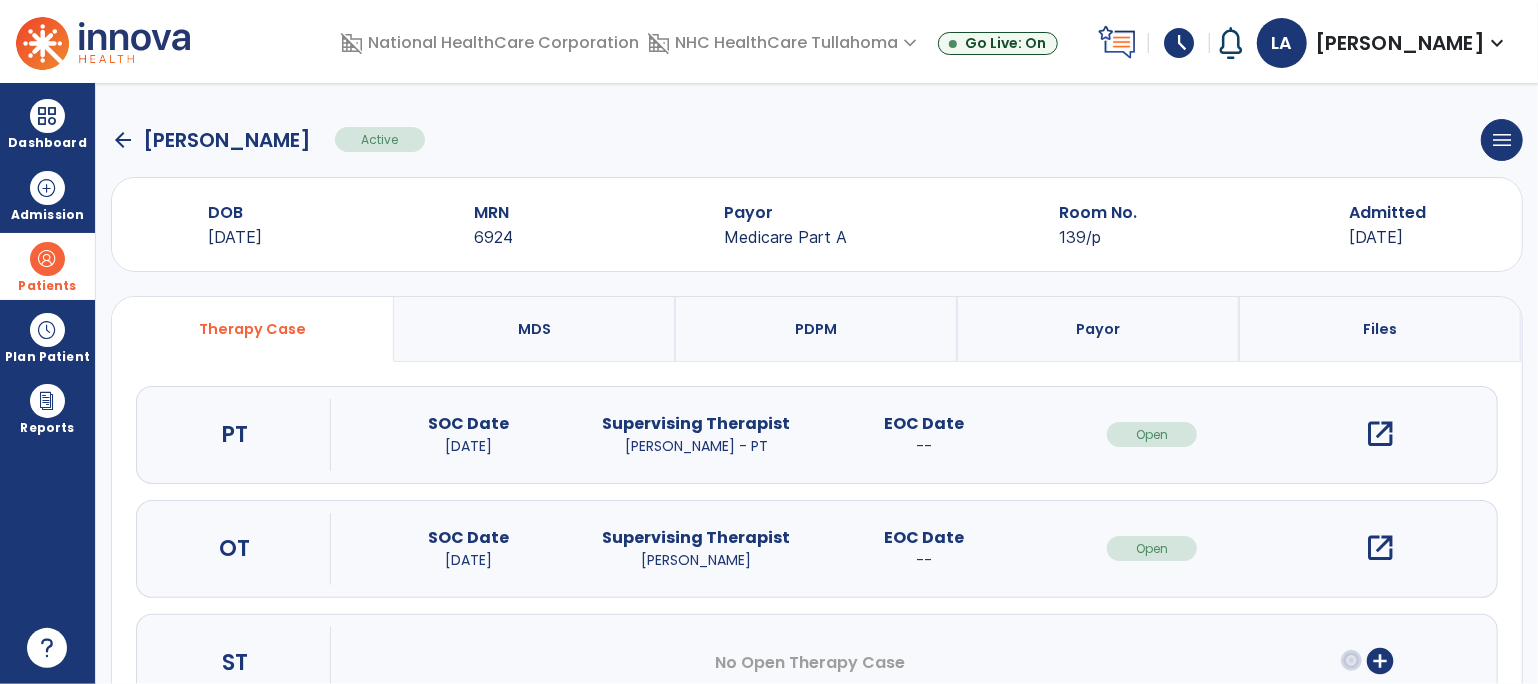 click on "open_in_new" at bounding box center (1380, 548) 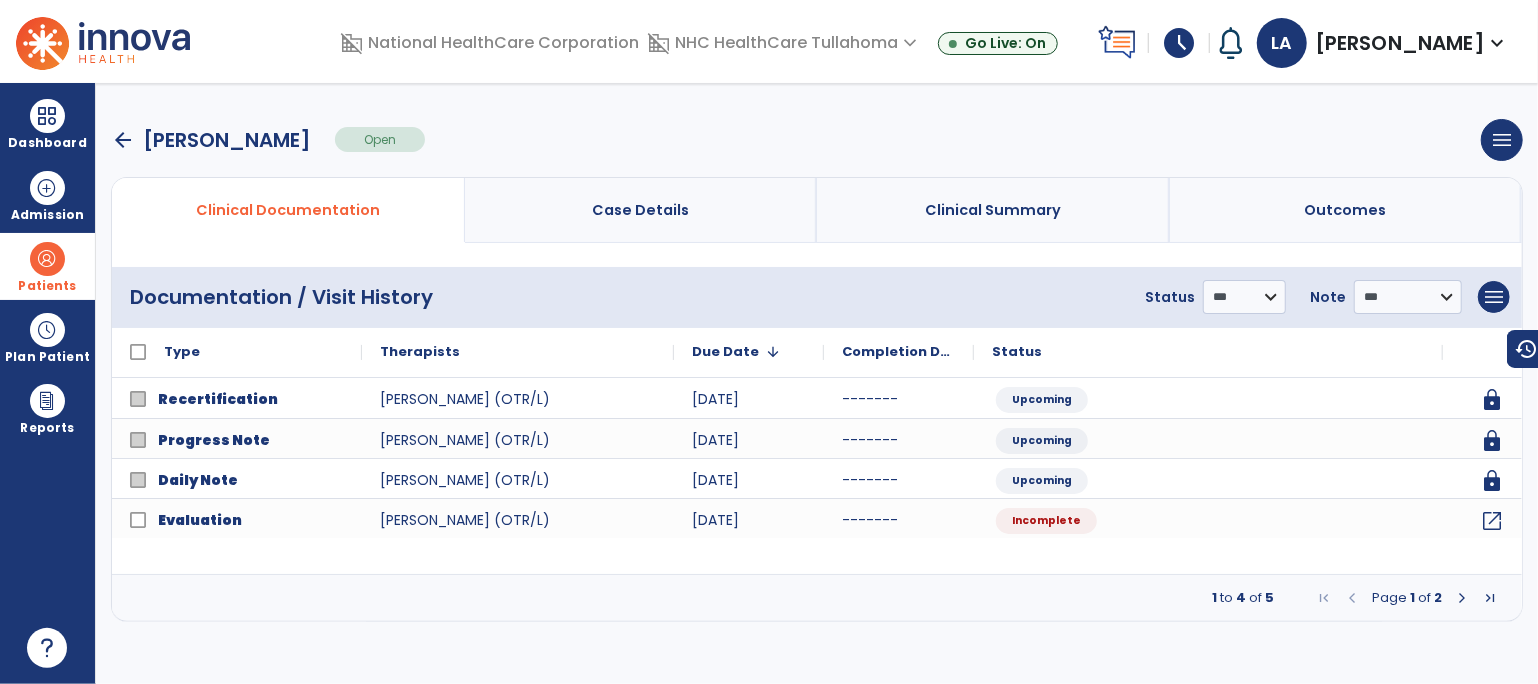 click on "Recertification  [PERSON_NAME] (OTR/L) [DATE] ------- Upcoming lock
Progress Note  [PERSON_NAME] (OTR/L) [DATE] ------- Upcoming lock
Daily Note  [PERSON_NAME] (OTR/L) [DATE] ------- Upcoming lock
Evaluation  [PERSON_NAME] (OTR/L) [DATE] ------- Incomplete open_in_new" 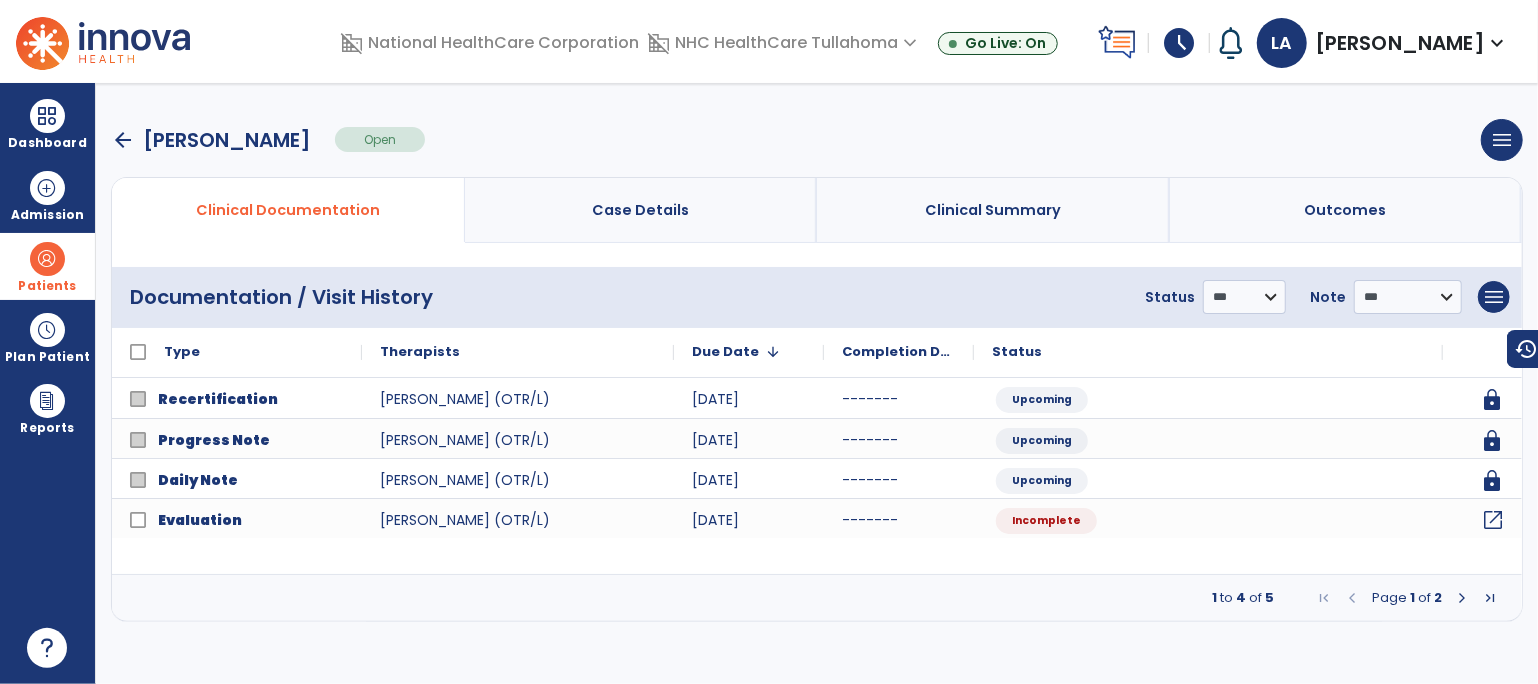 click on "open_in_new" 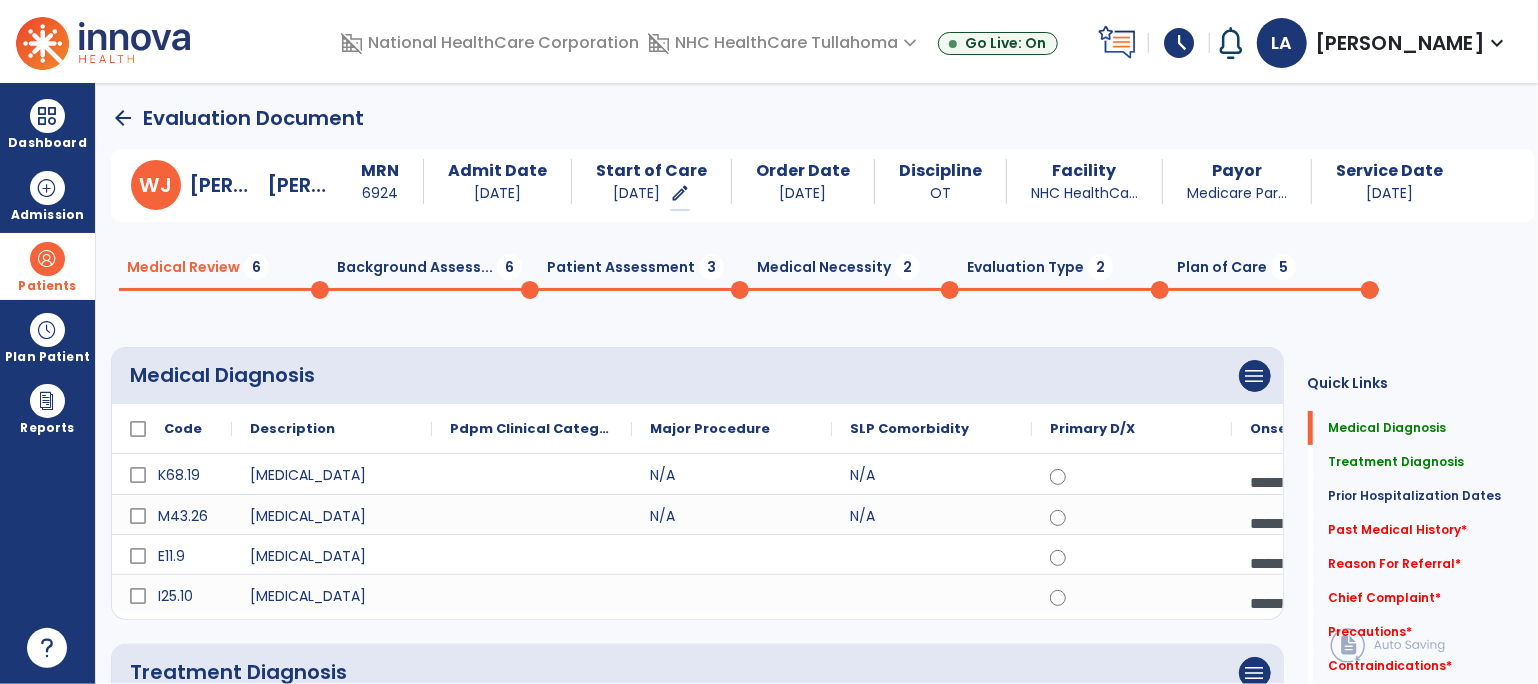 click on "Past Medical History   *  Past Medical History   *" 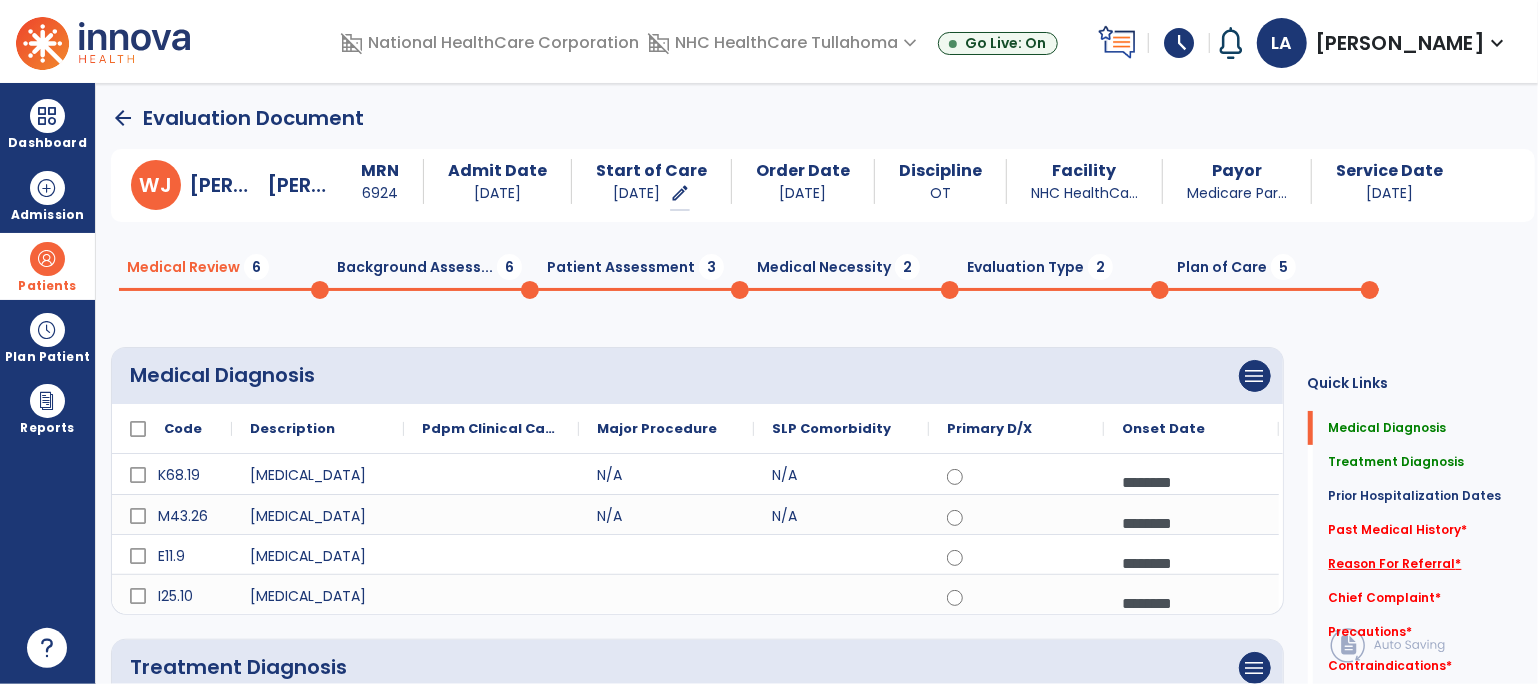 click on "Reason For Referral   *" 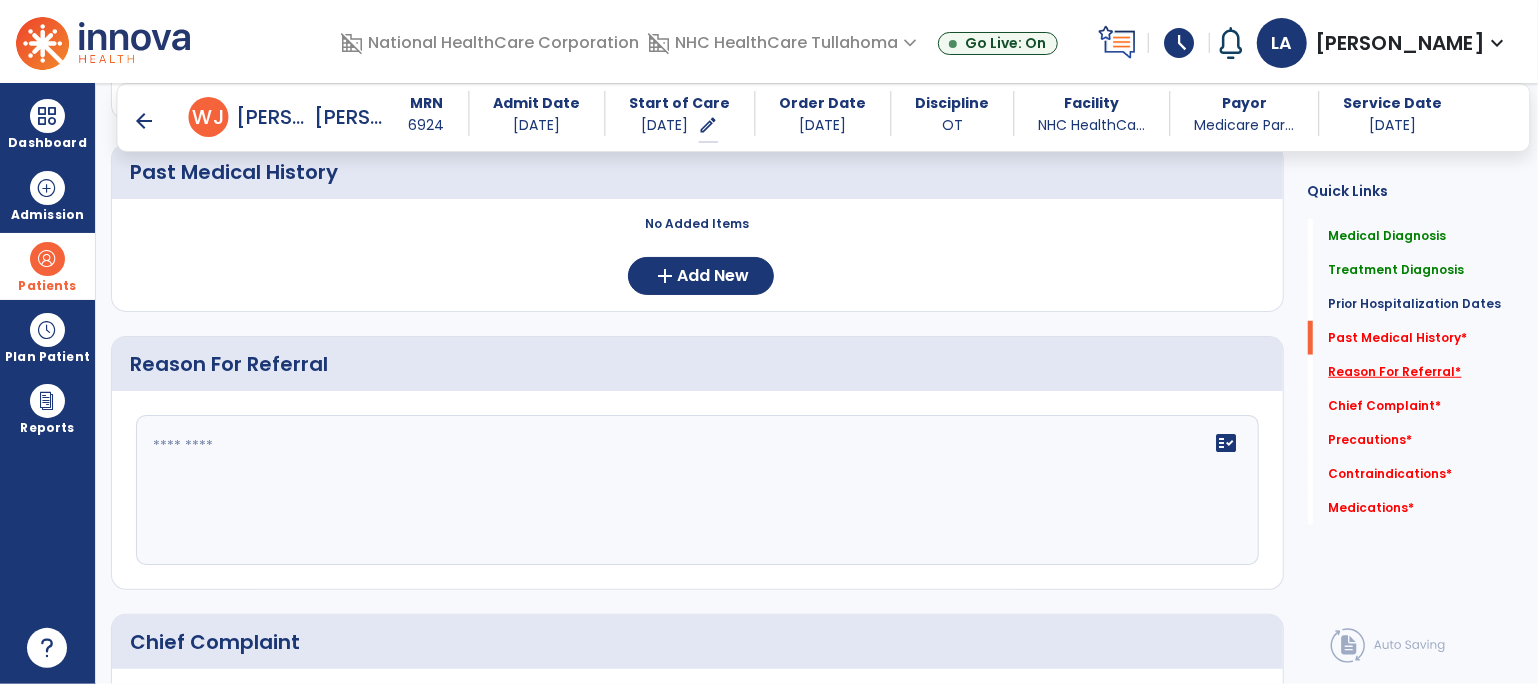 scroll, scrollTop: 1016, scrollLeft: 0, axis: vertical 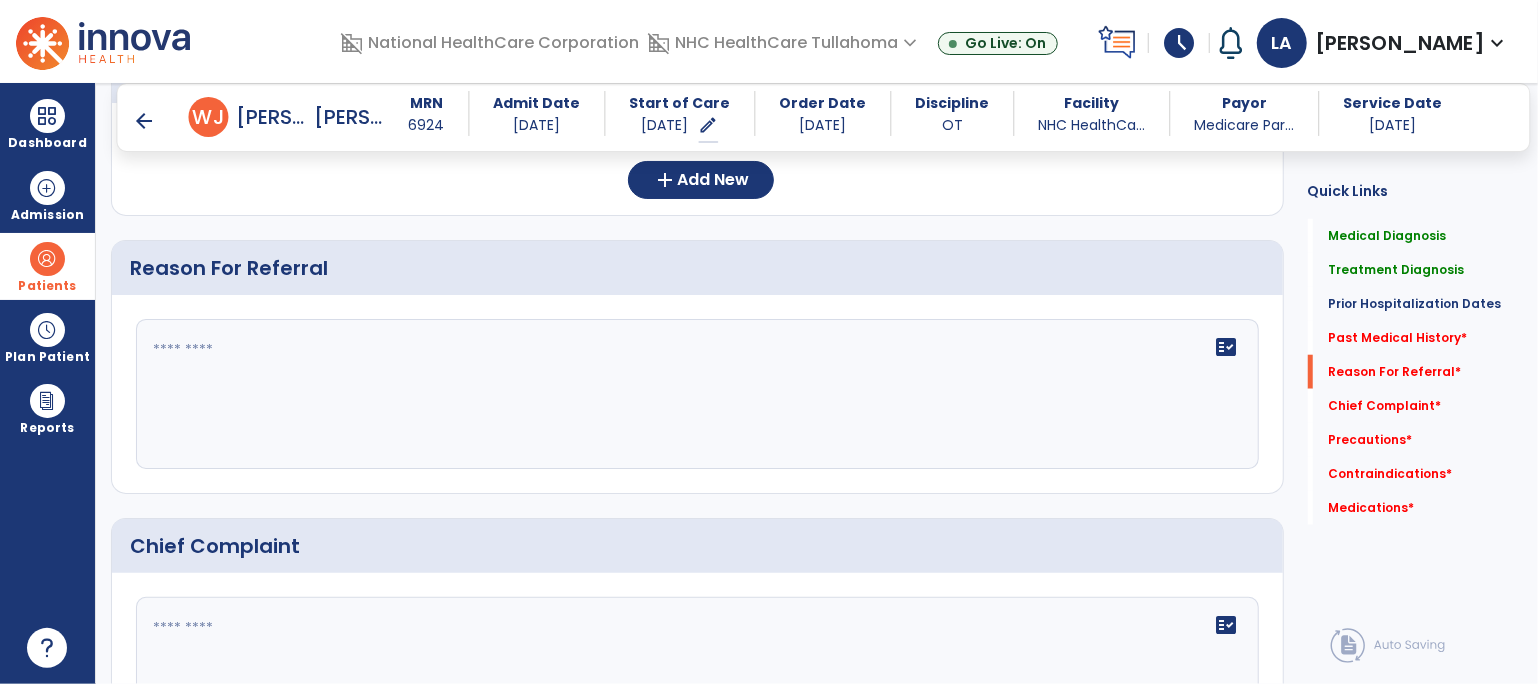 click 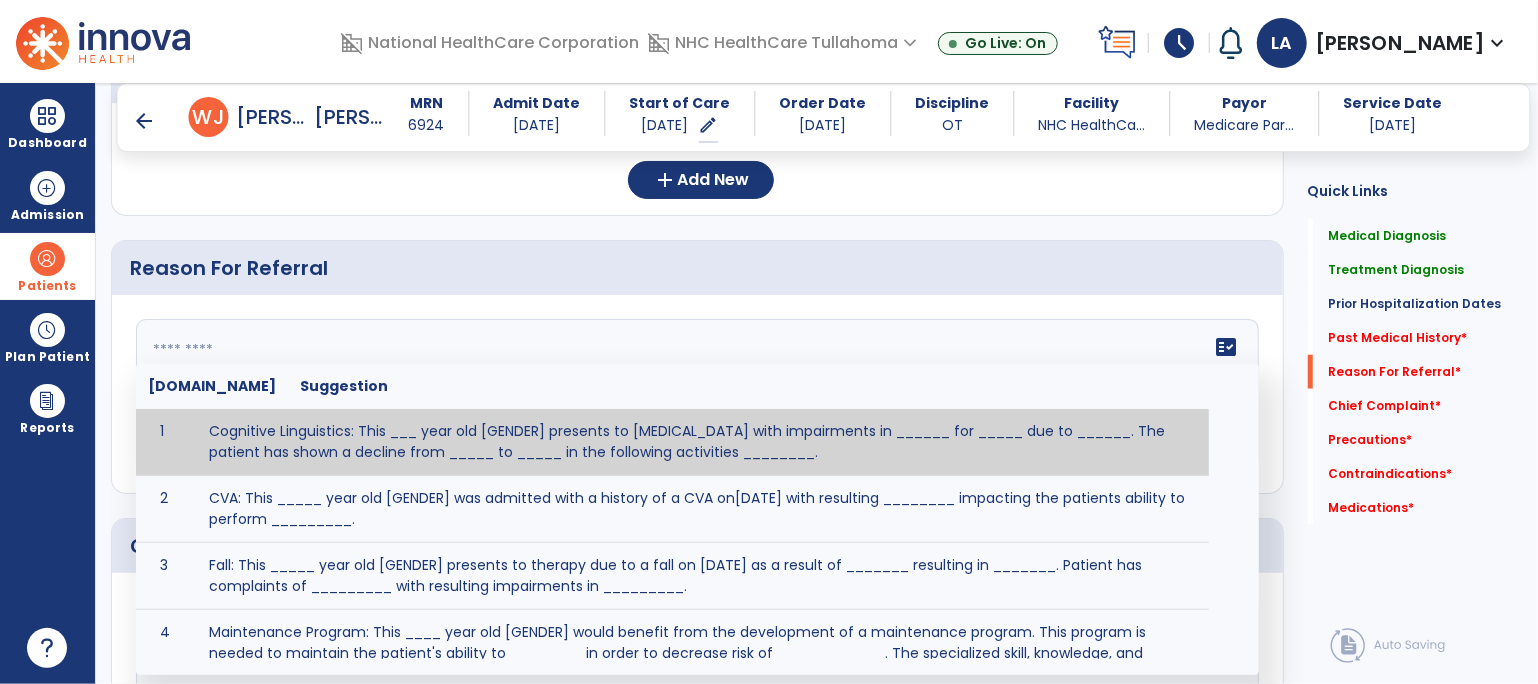 type on "*" 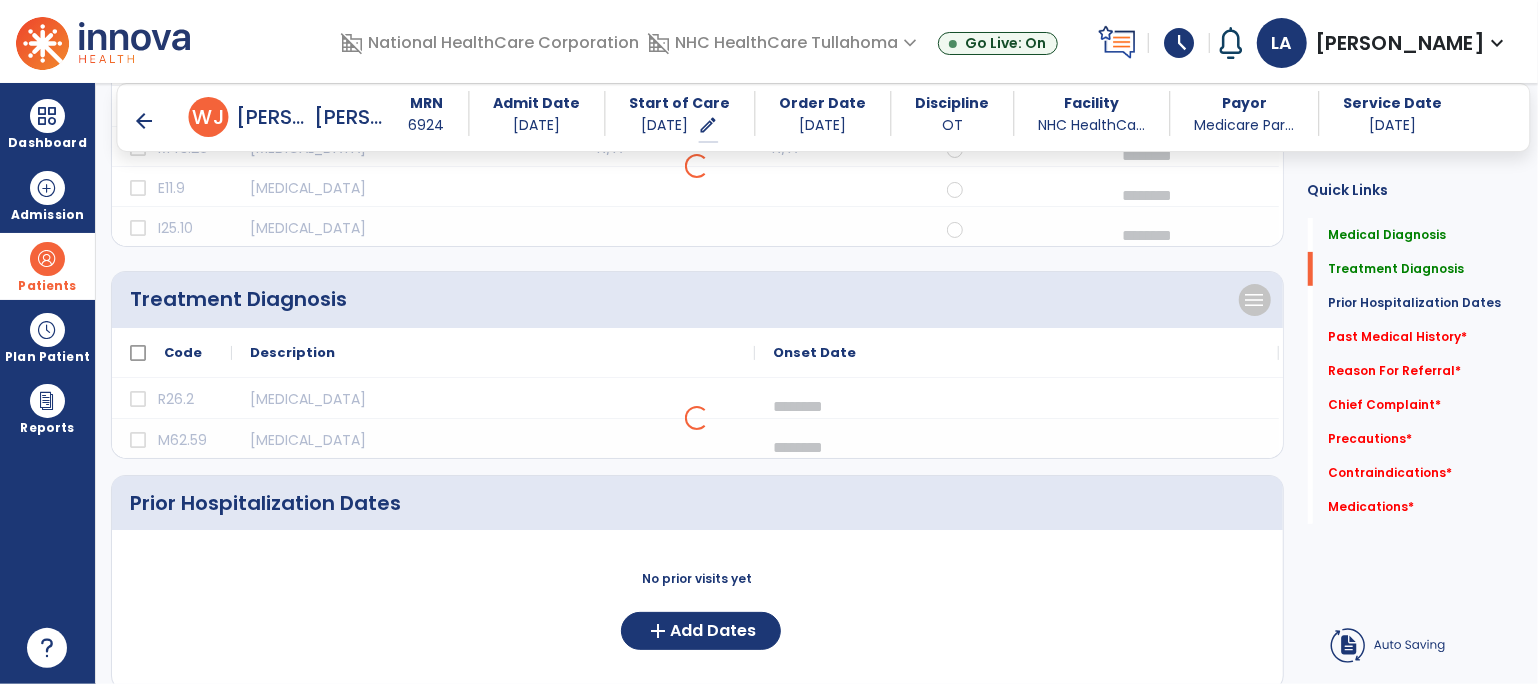 scroll, scrollTop: 312, scrollLeft: 0, axis: vertical 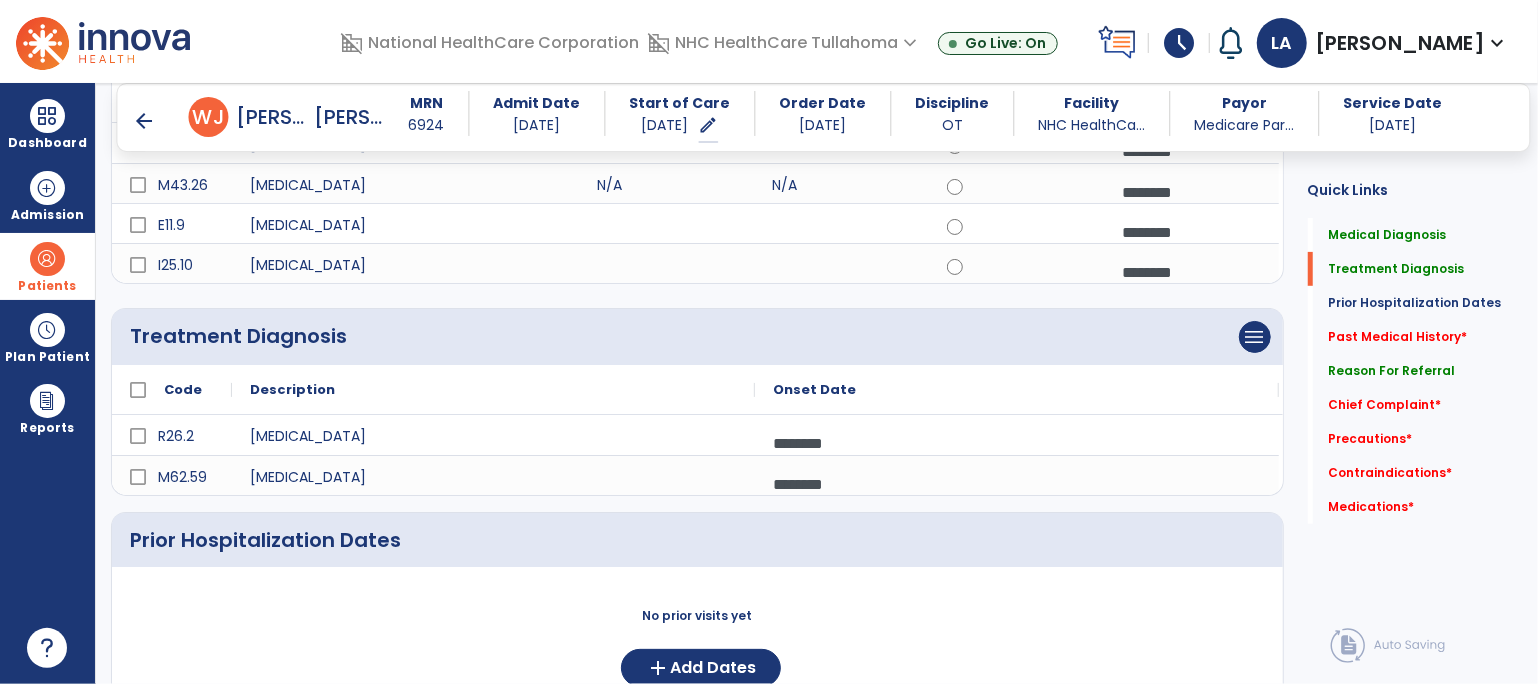 click on "arrow_back" at bounding box center [145, 121] 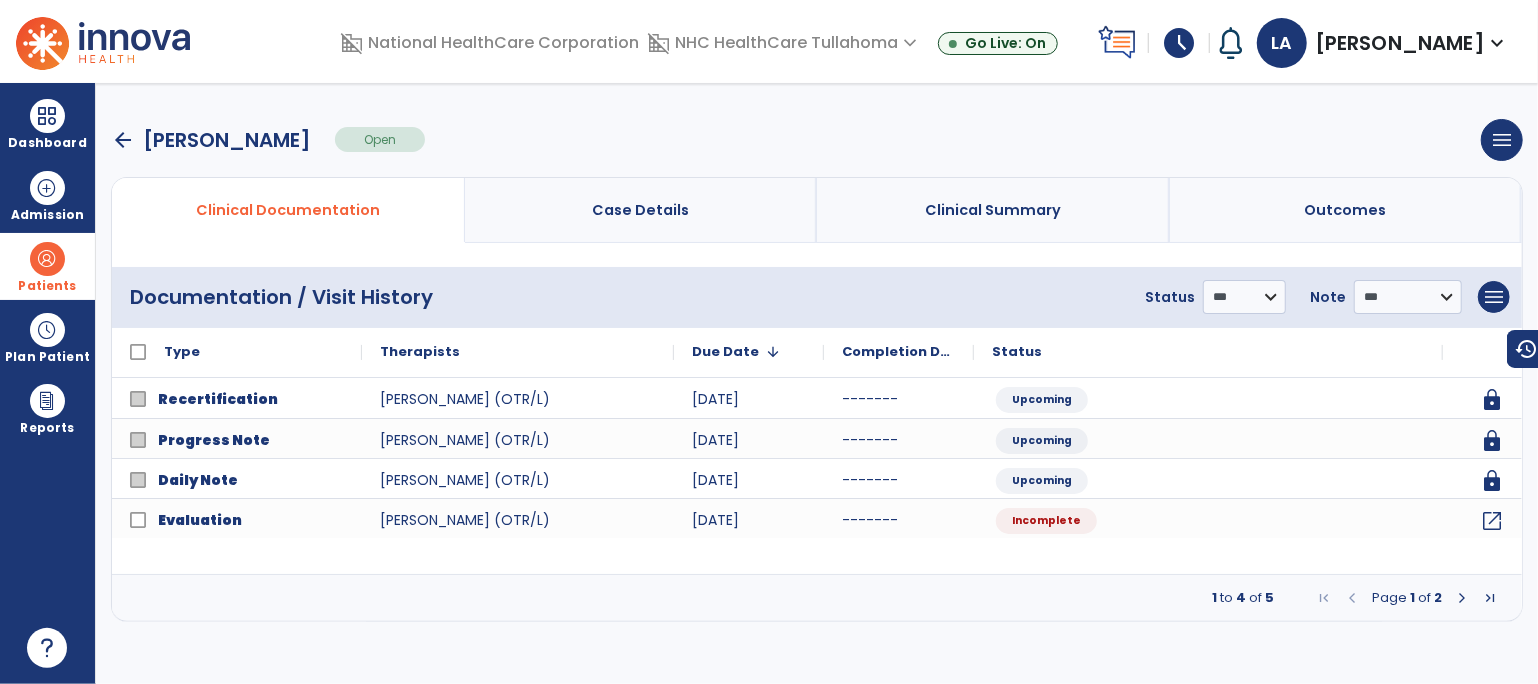 scroll, scrollTop: 0, scrollLeft: 0, axis: both 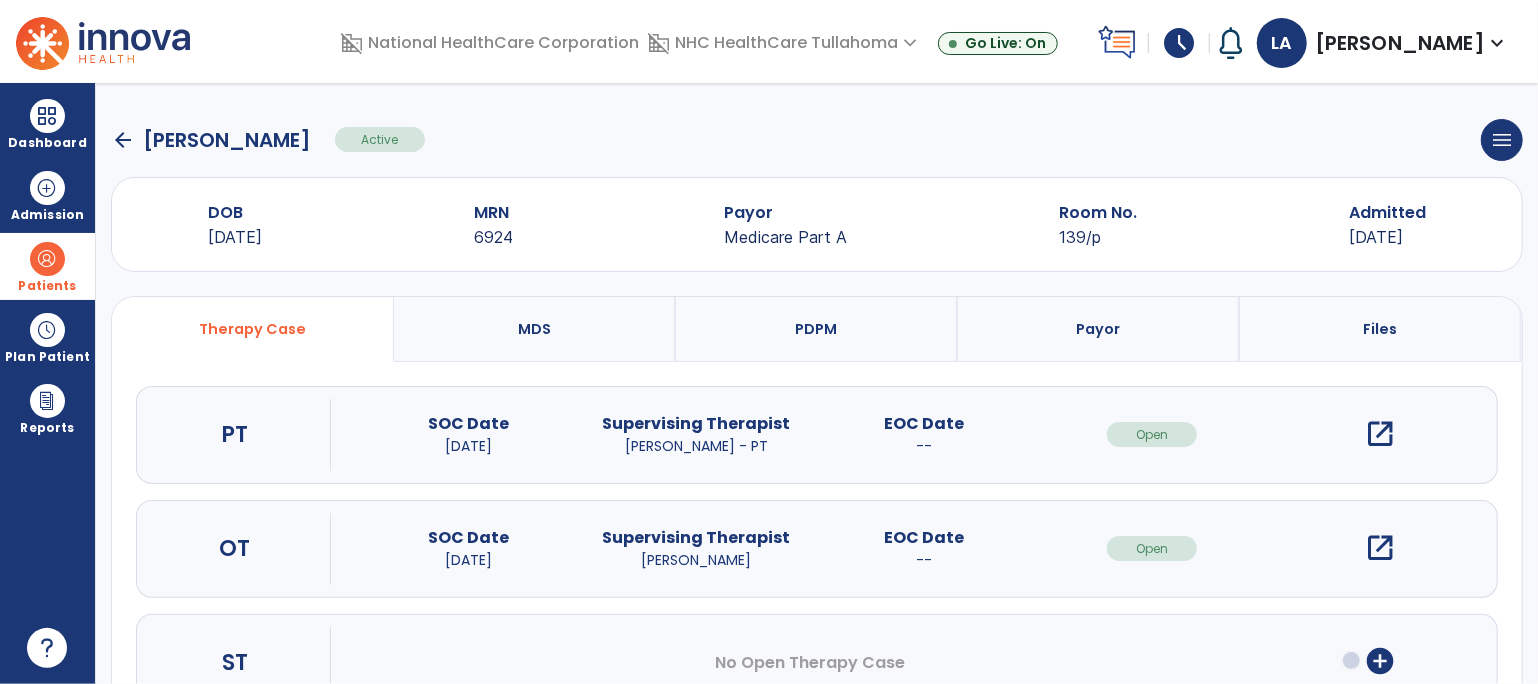 click on "open_in_new" at bounding box center [1380, 434] 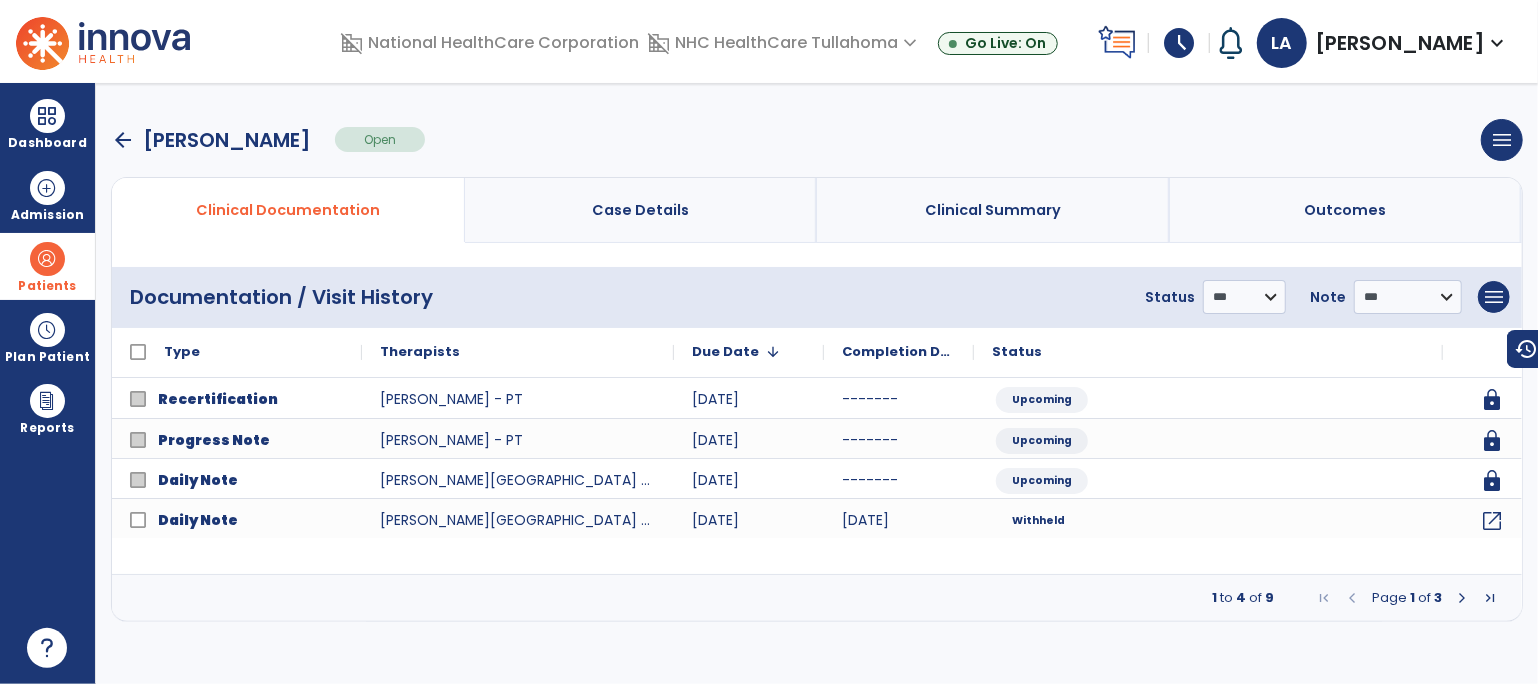 click at bounding box center (1490, 598) 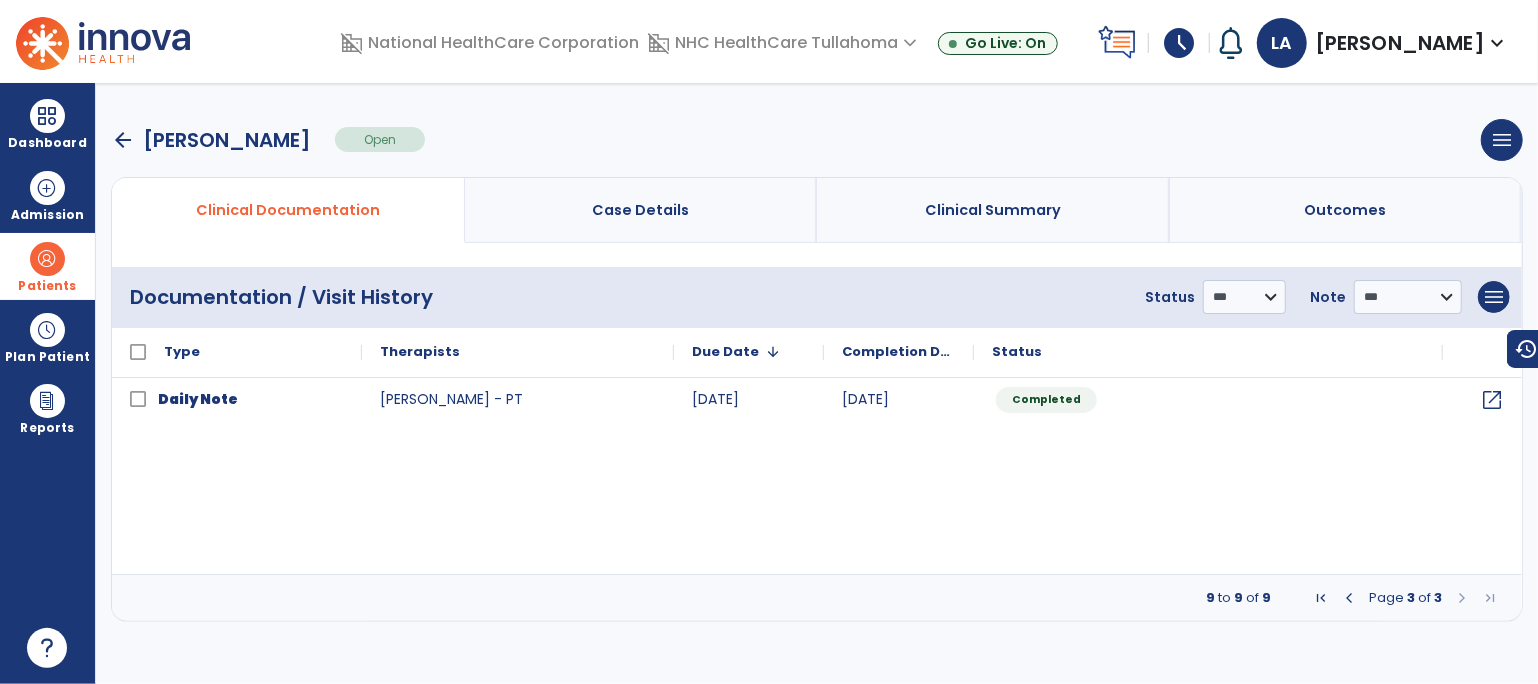 click at bounding box center [1349, 598] 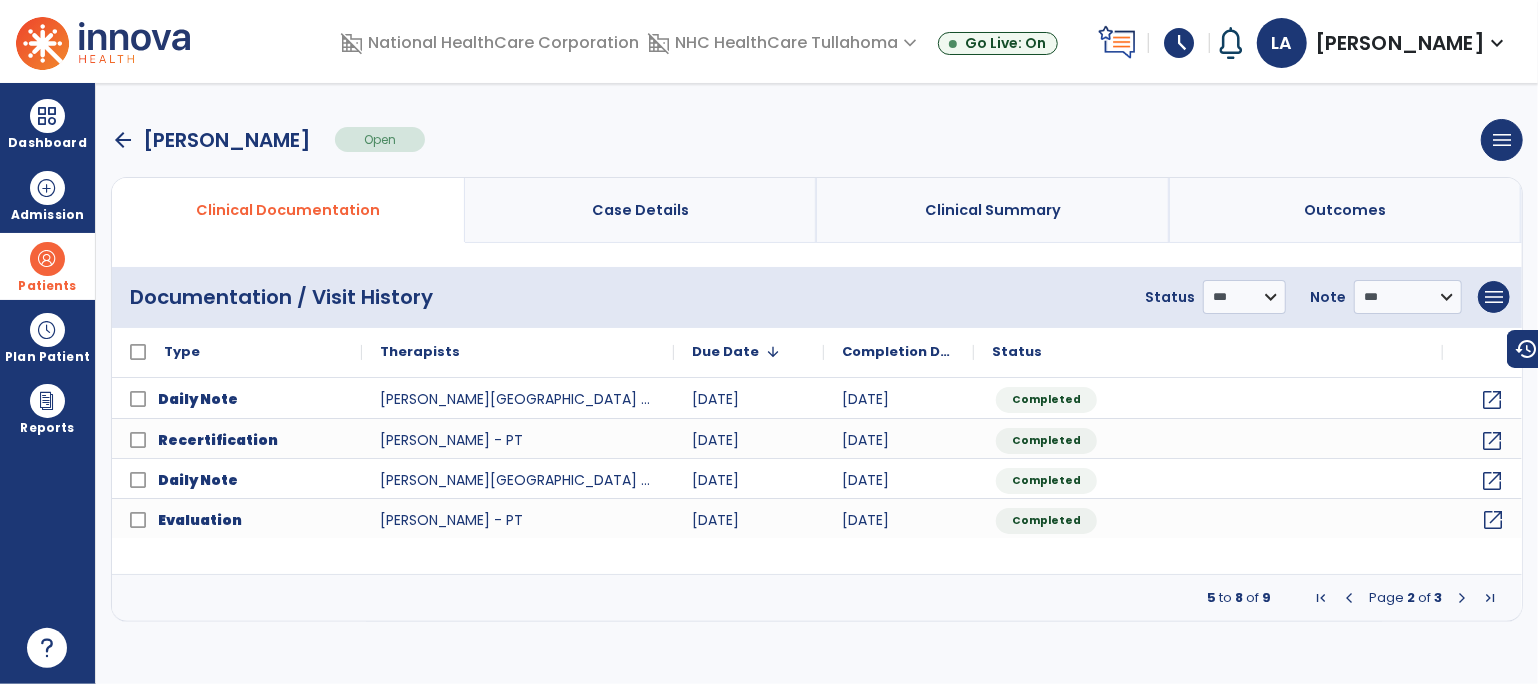 click on "open_in_new" 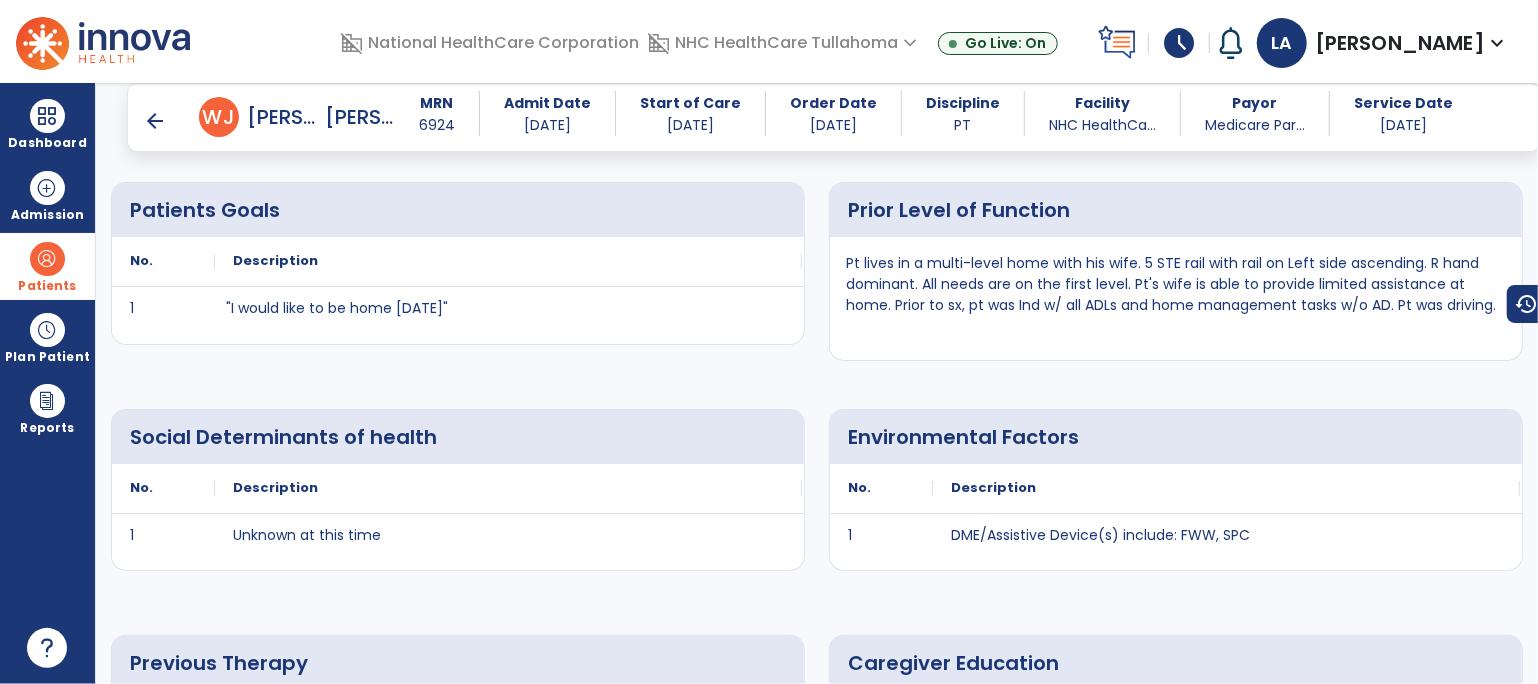scroll, scrollTop: 1812, scrollLeft: 0, axis: vertical 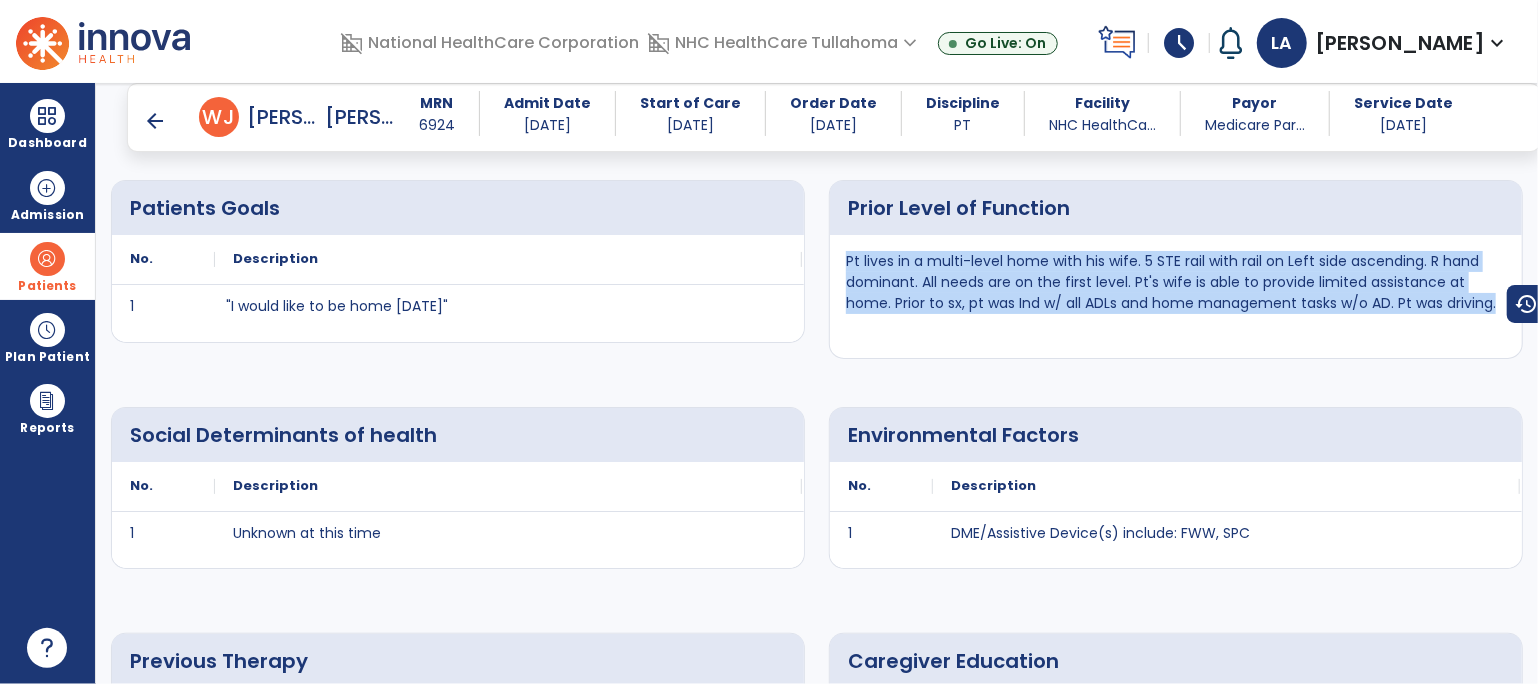 drag, startPoint x: 844, startPoint y: 261, endPoint x: 1493, endPoint y: 314, distance: 651.1605 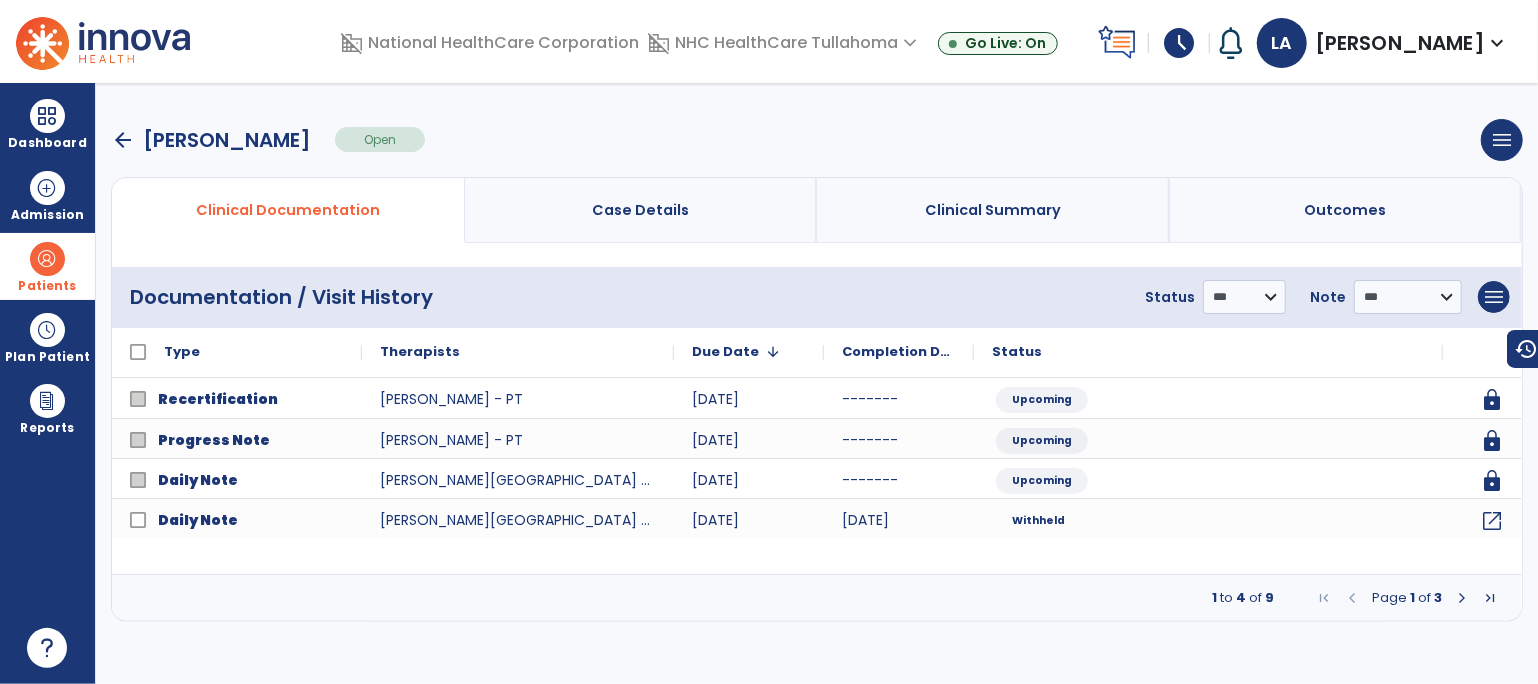 click on "arrow_back" at bounding box center [123, 140] 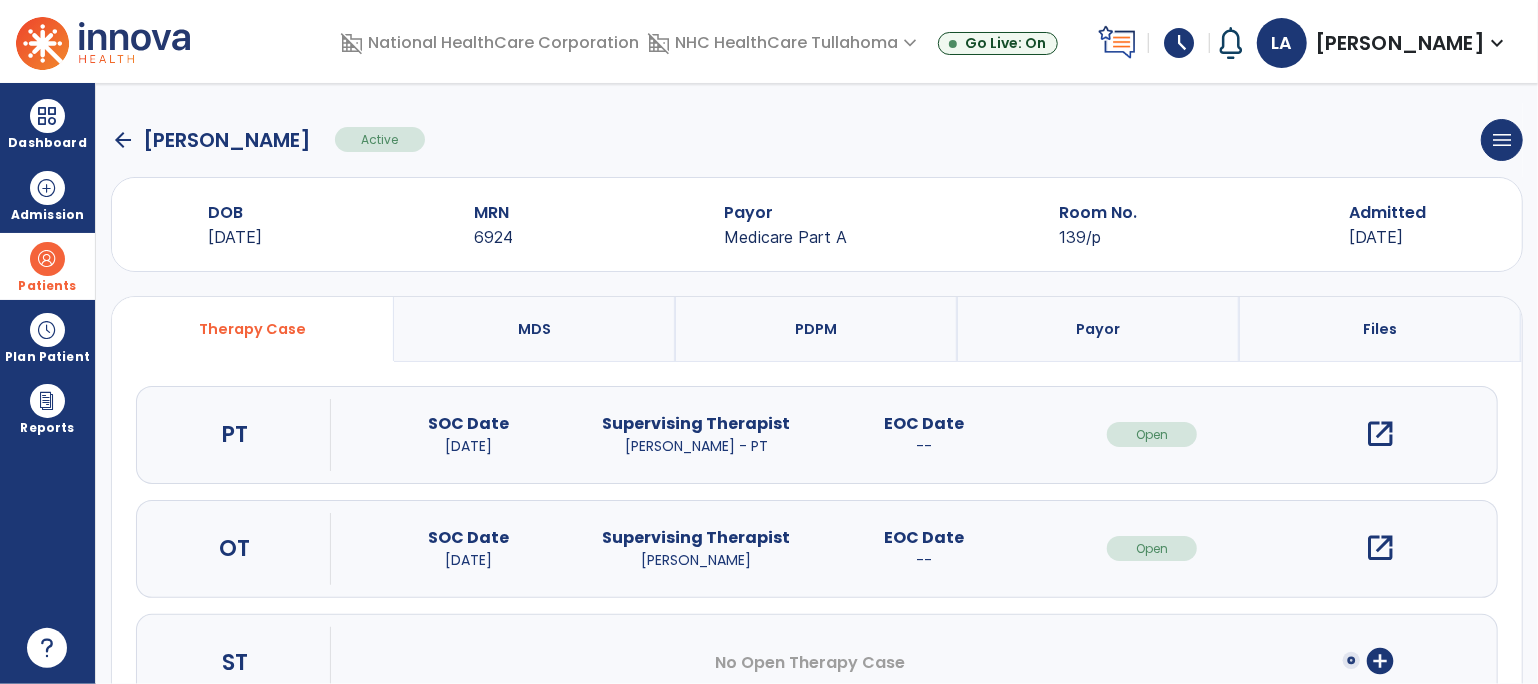 click on "open_in_new" at bounding box center (1380, 548) 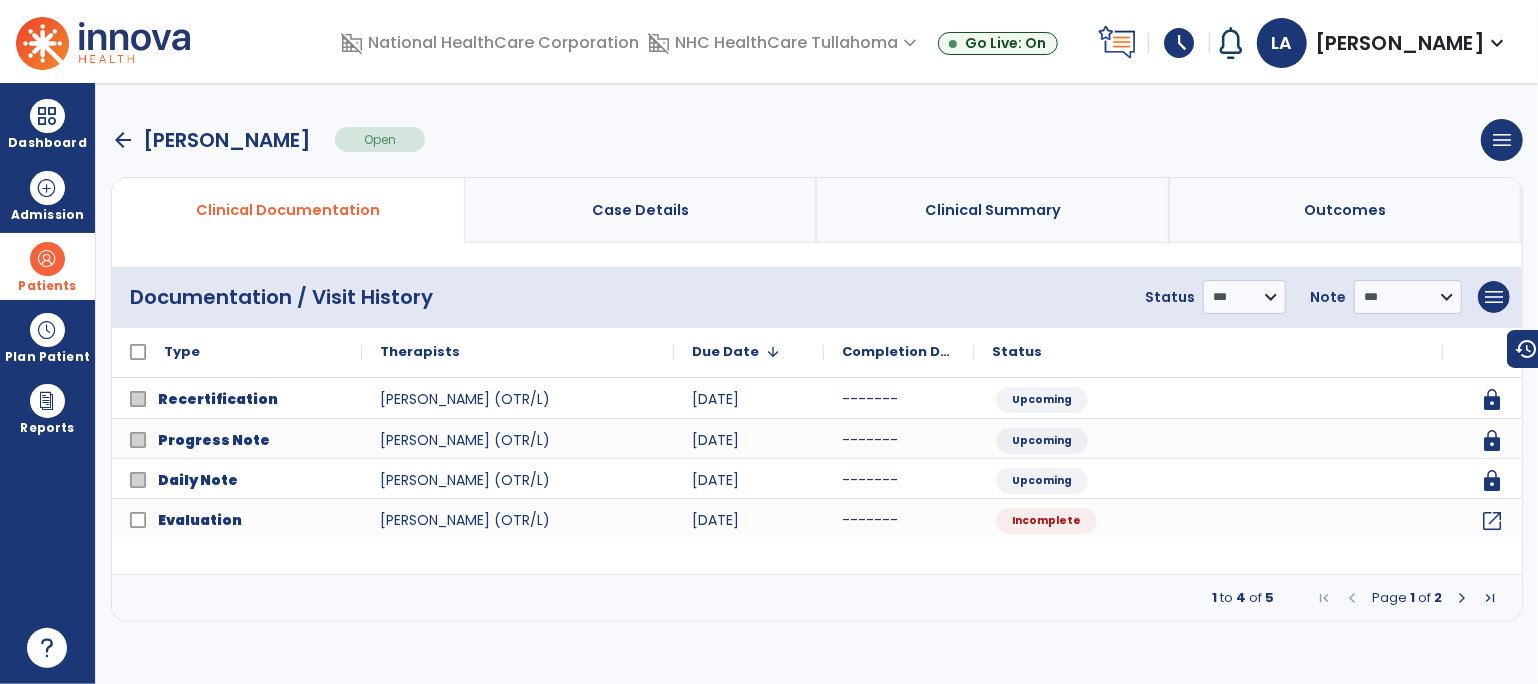 click at bounding box center (1462, 598) 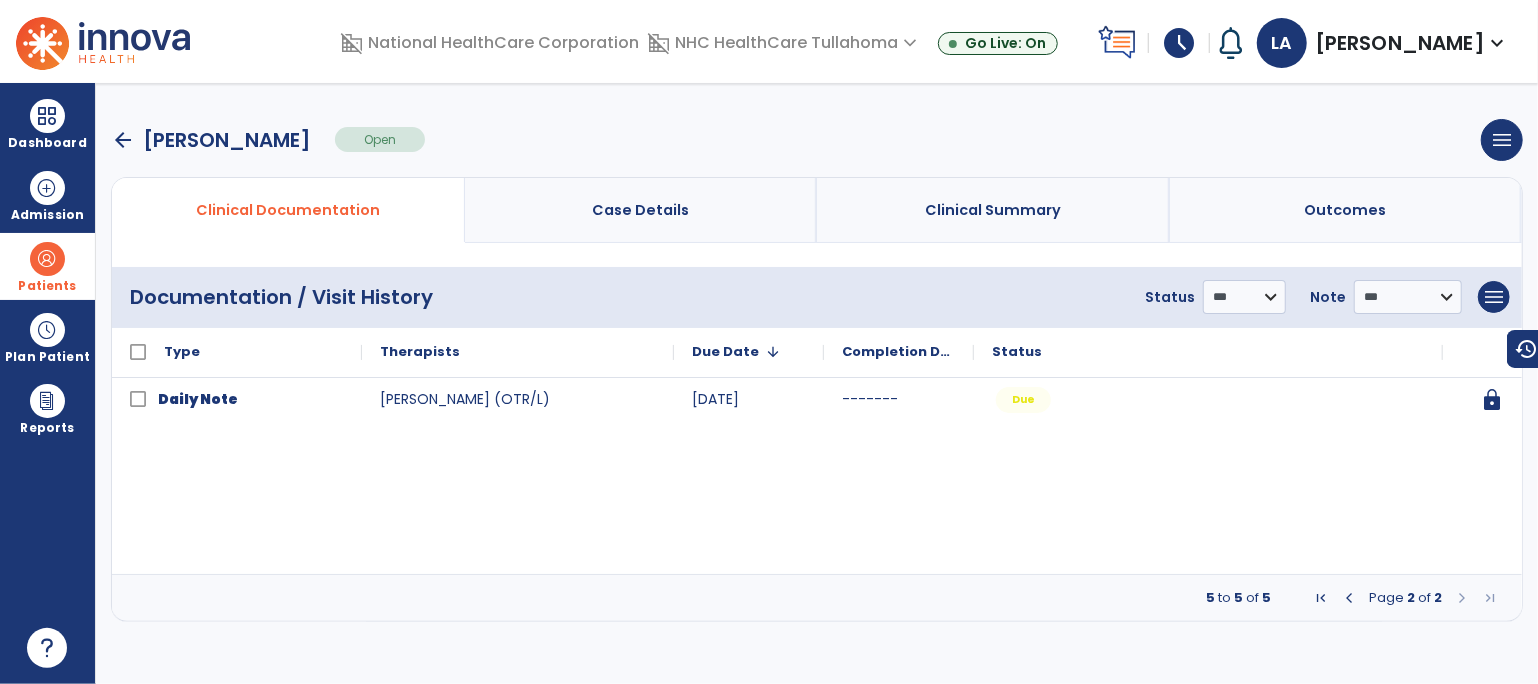 click at bounding box center (1349, 598) 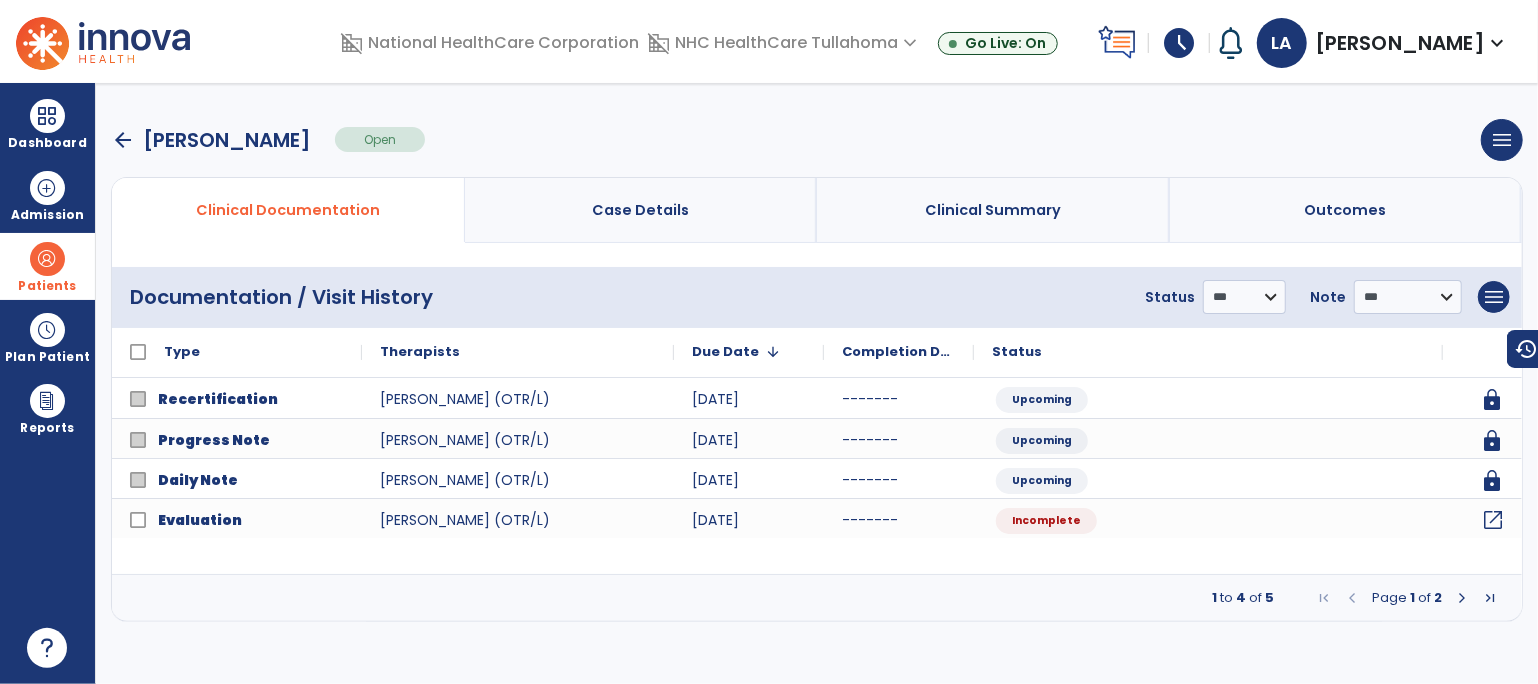 click on "open_in_new" 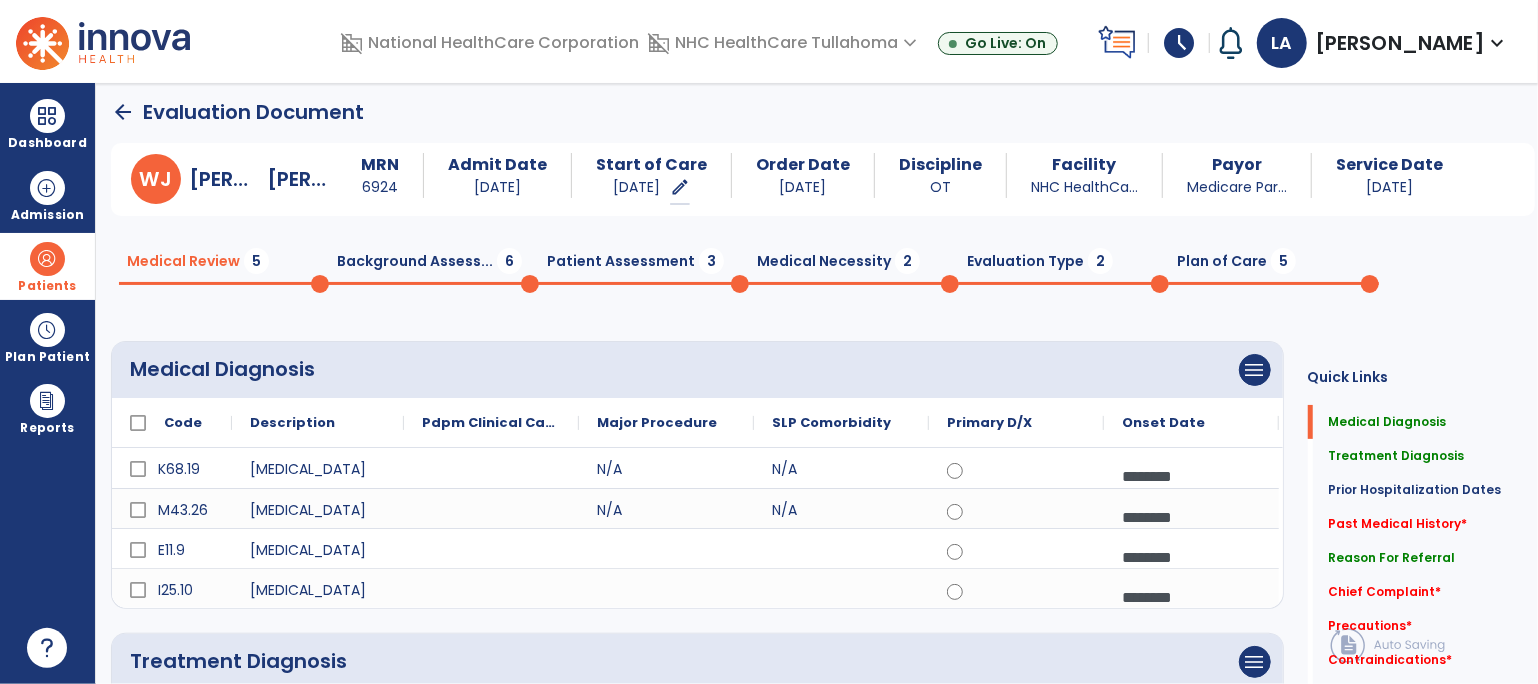 scroll, scrollTop: 3, scrollLeft: 0, axis: vertical 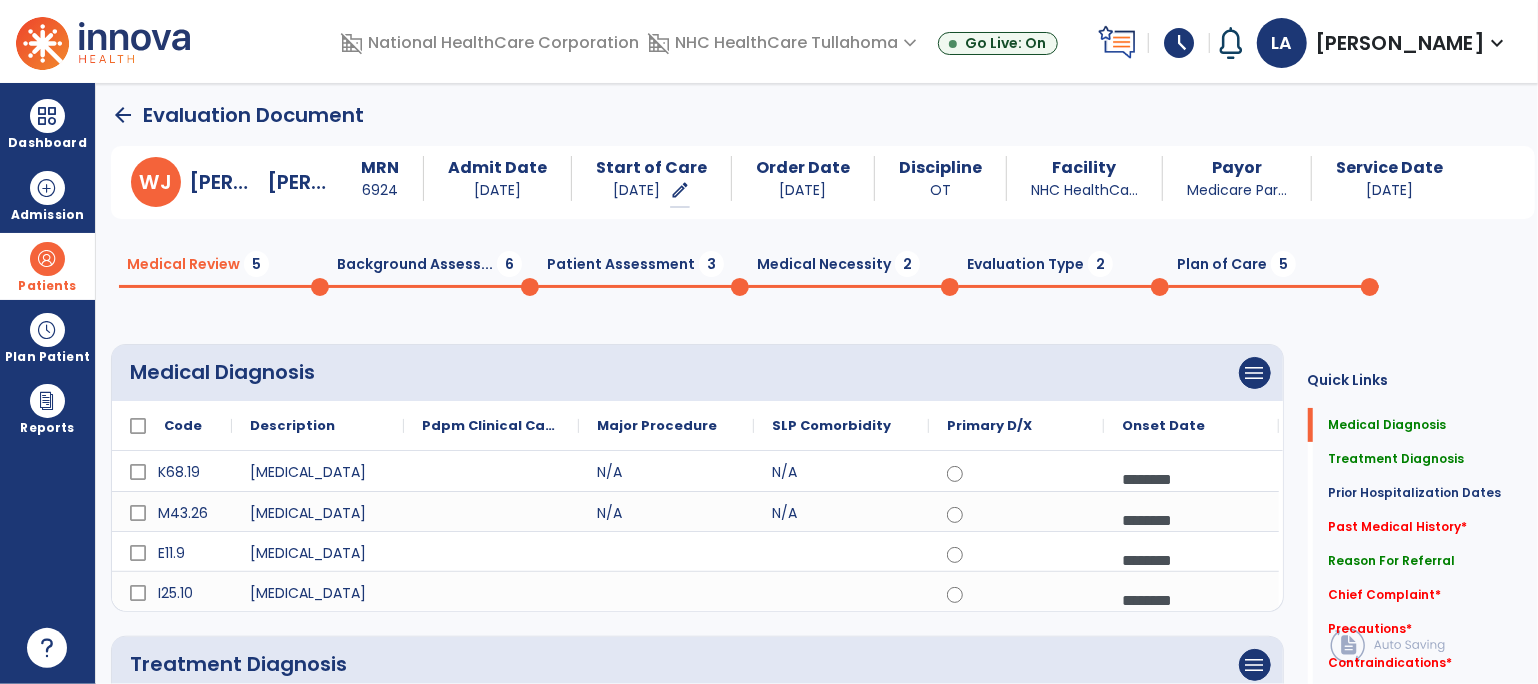 click on "Background Assess...  6" 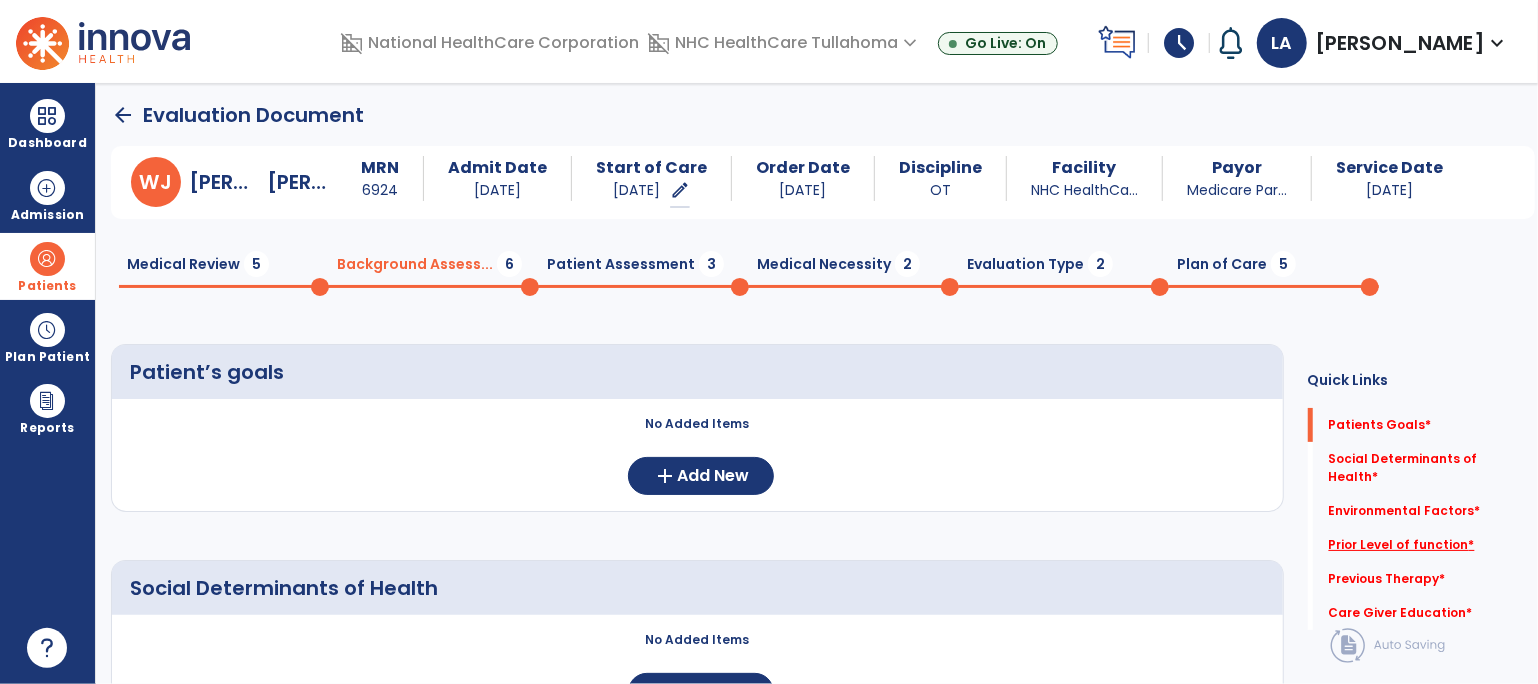 click on "Prior Level of function   *" 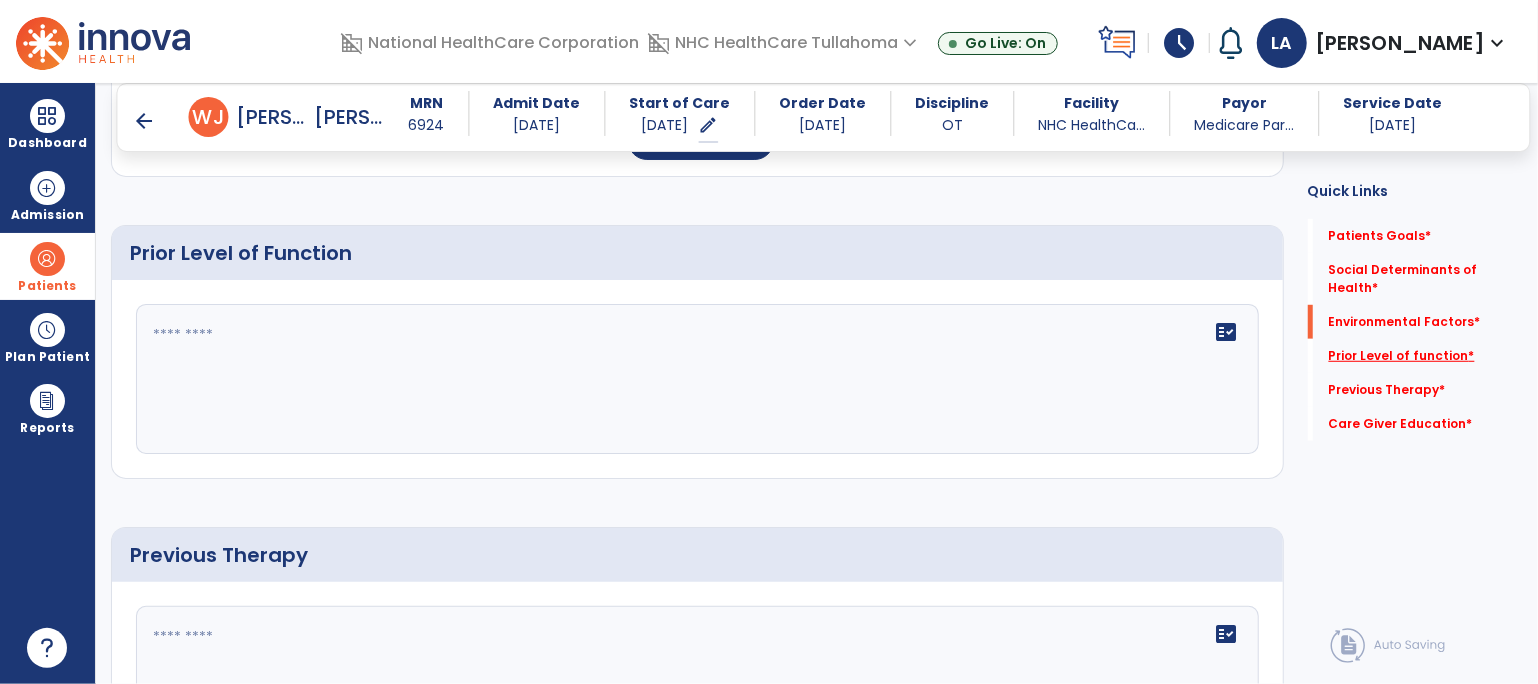 scroll, scrollTop: 763, scrollLeft: 0, axis: vertical 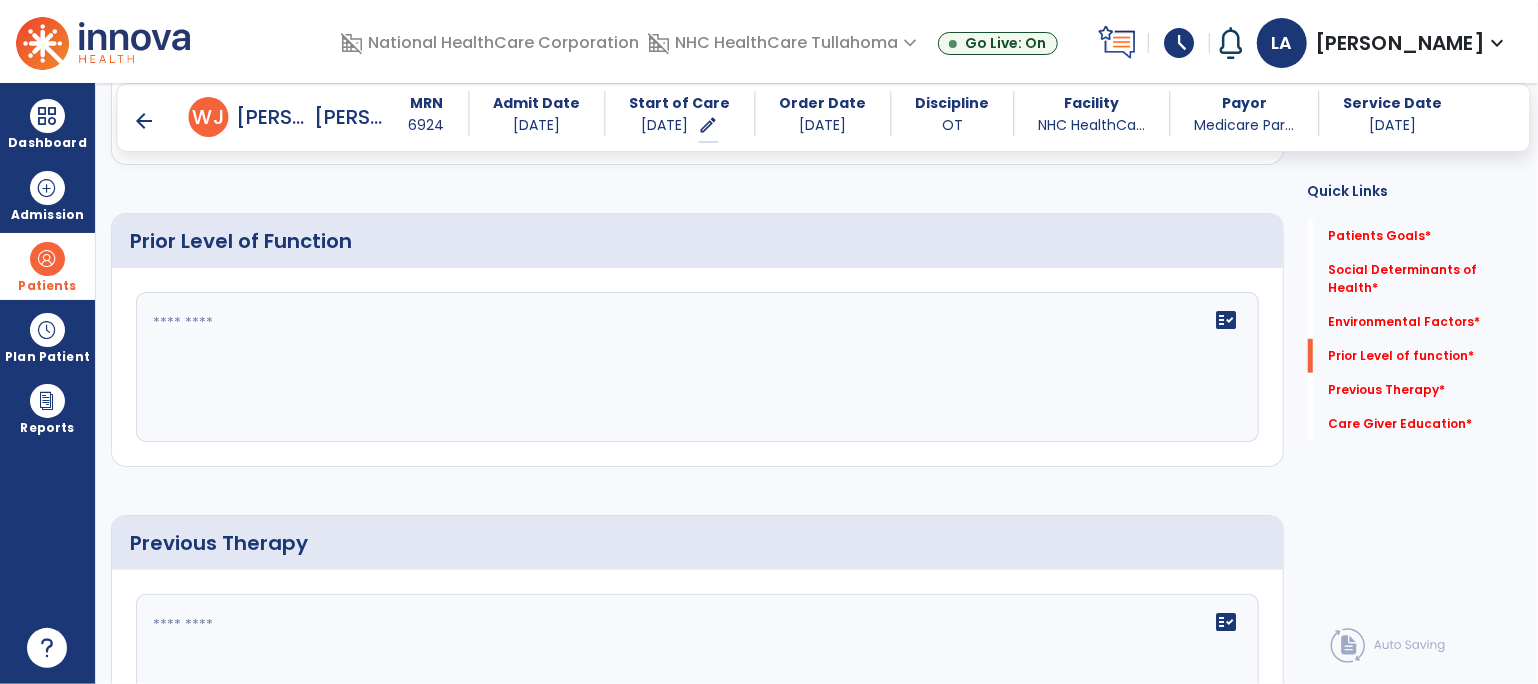 click 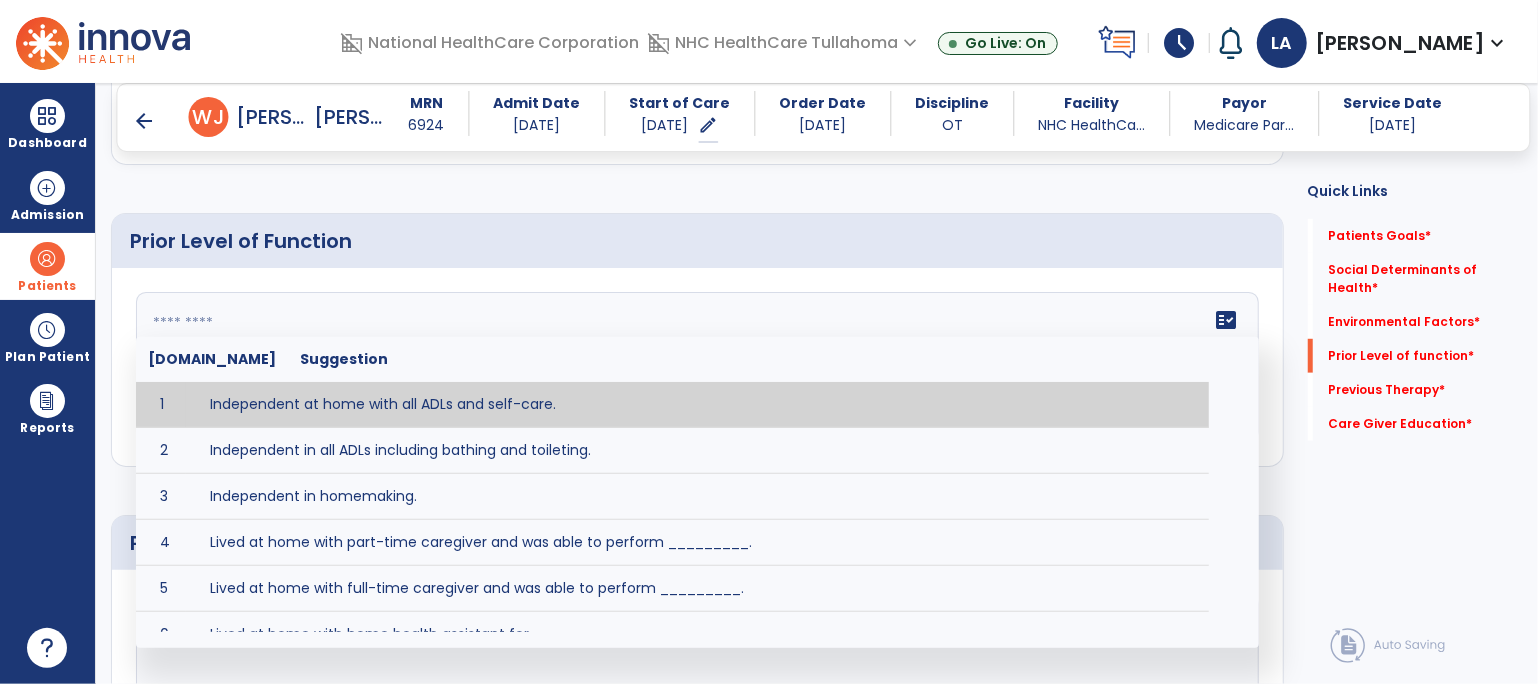 paste on "**********" 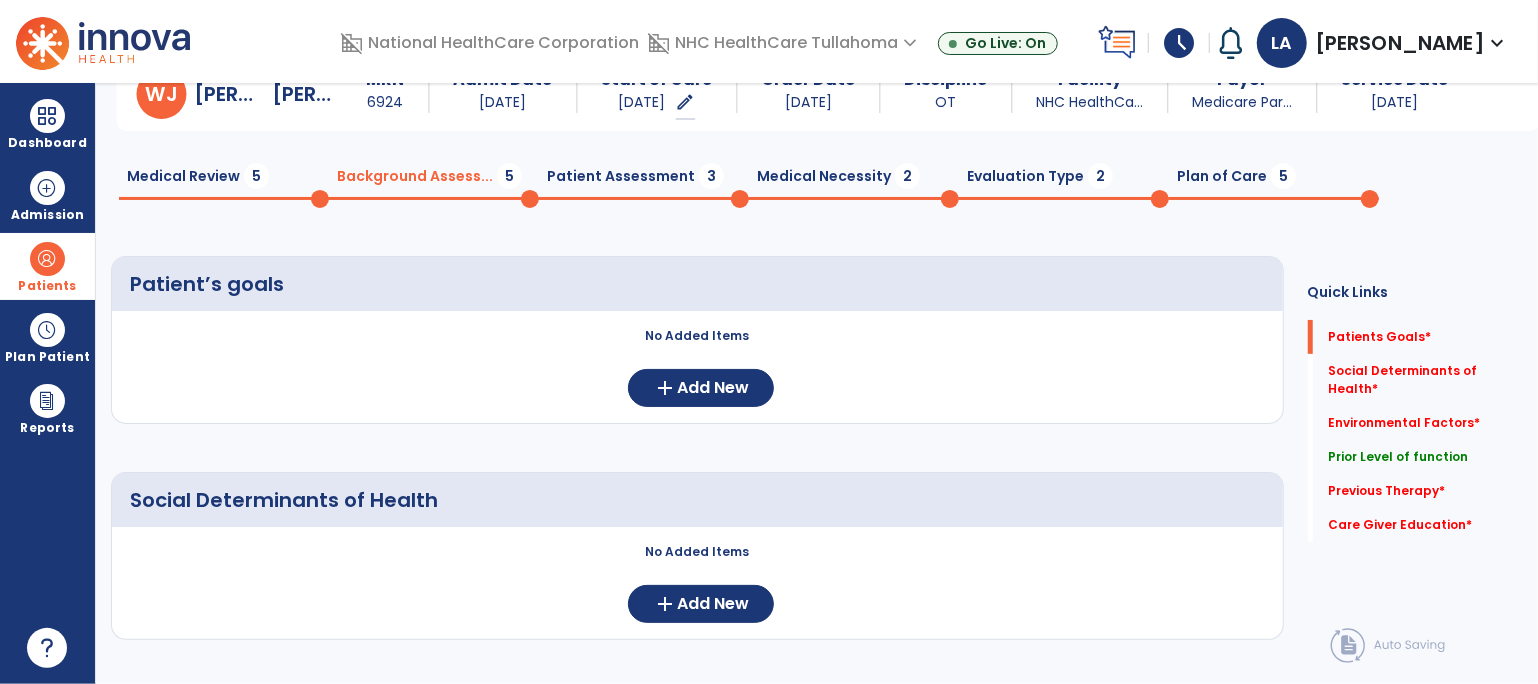 scroll, scrollTop: 0, scrollLeft: 0, axis: both 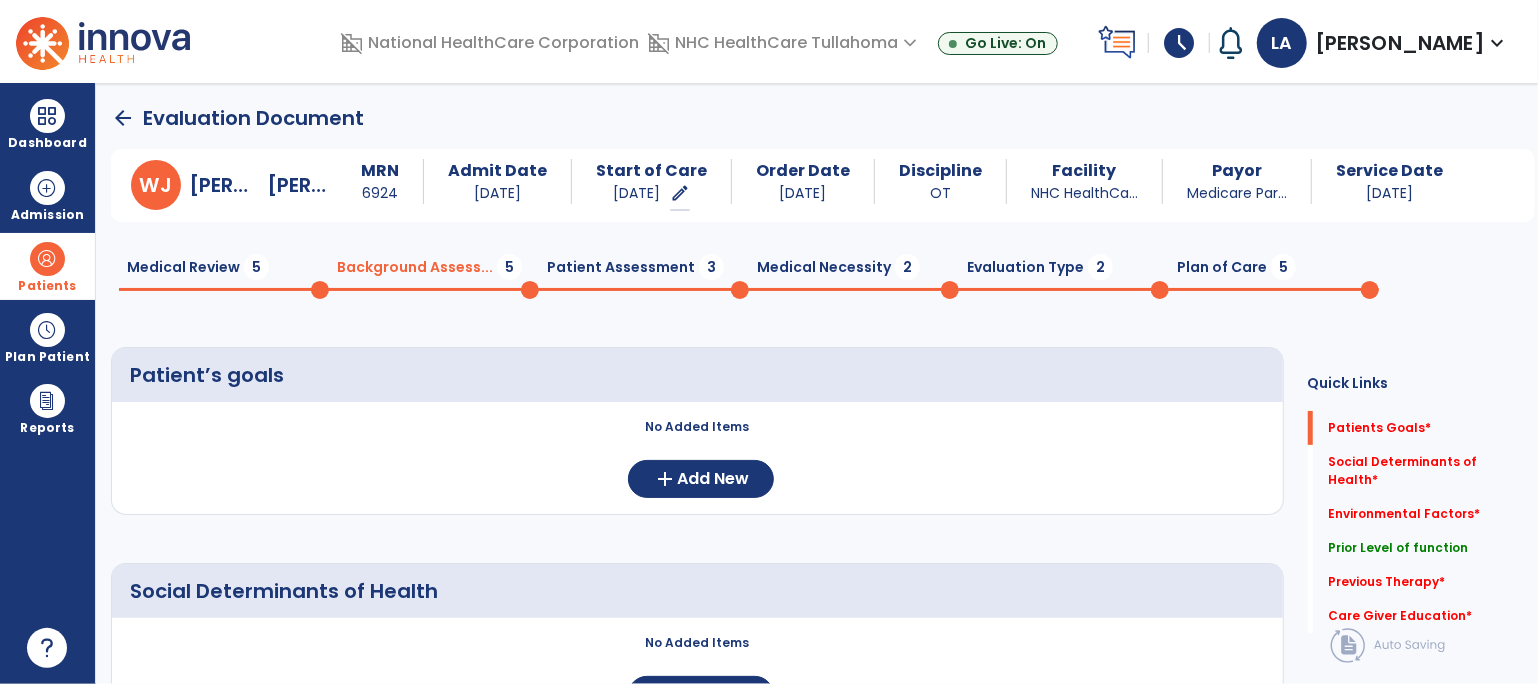 click on "Medical Review  5" 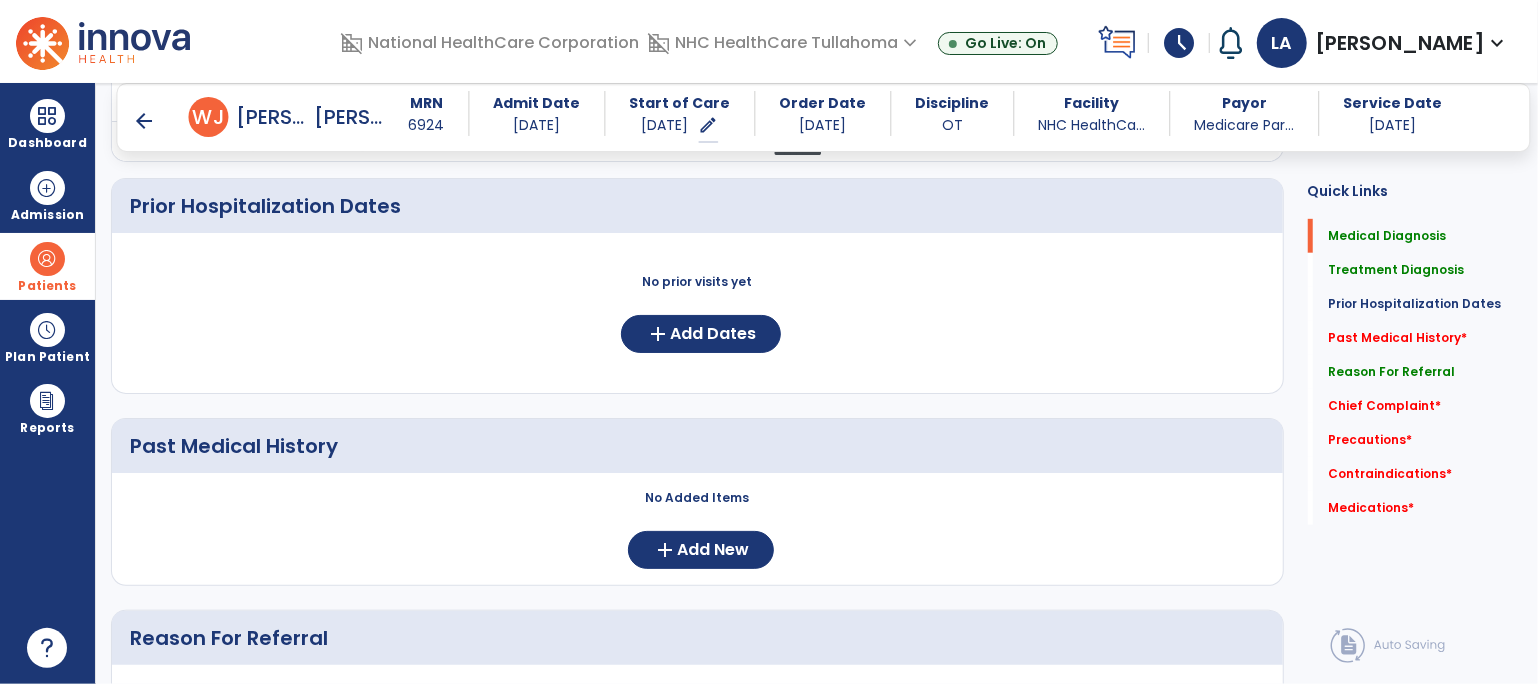 scroll, scrollTop: 649, scrollLeft: 0, axis: vertical 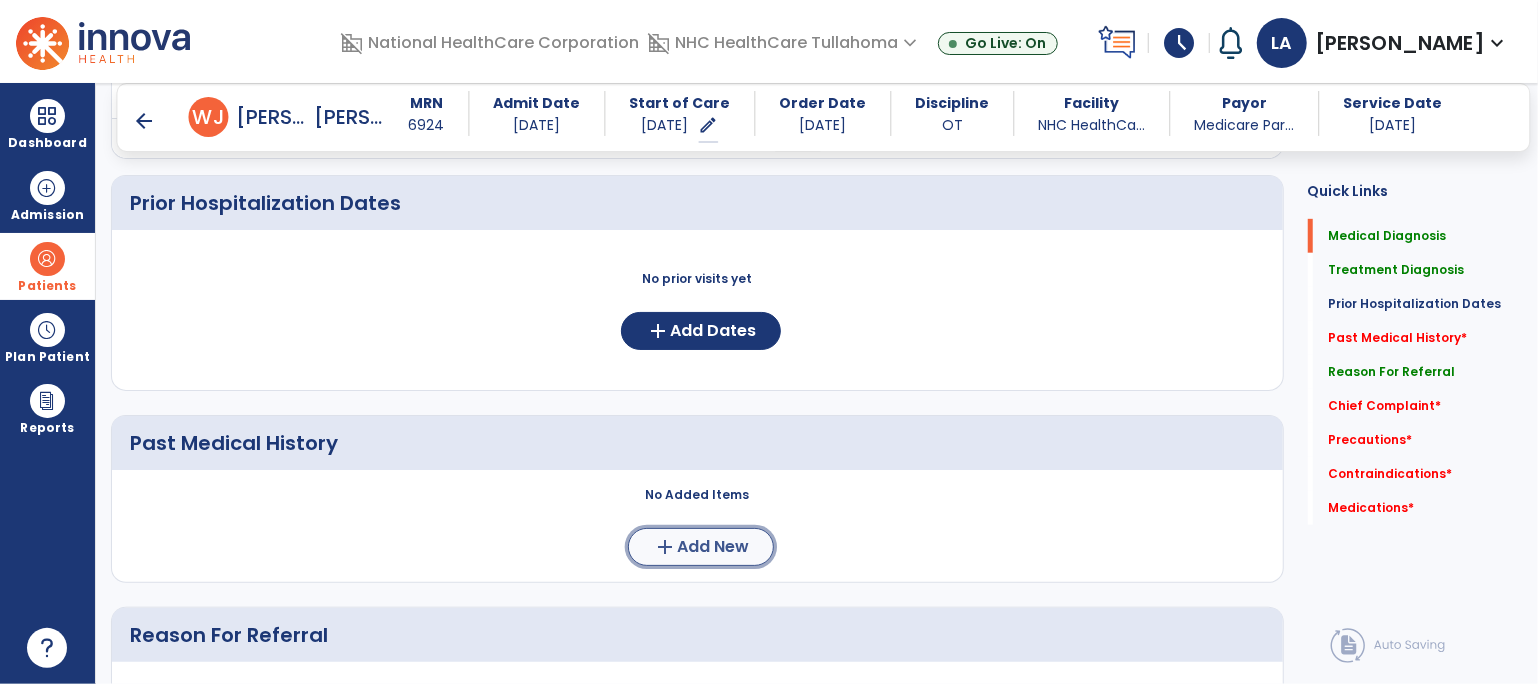 click on "add" 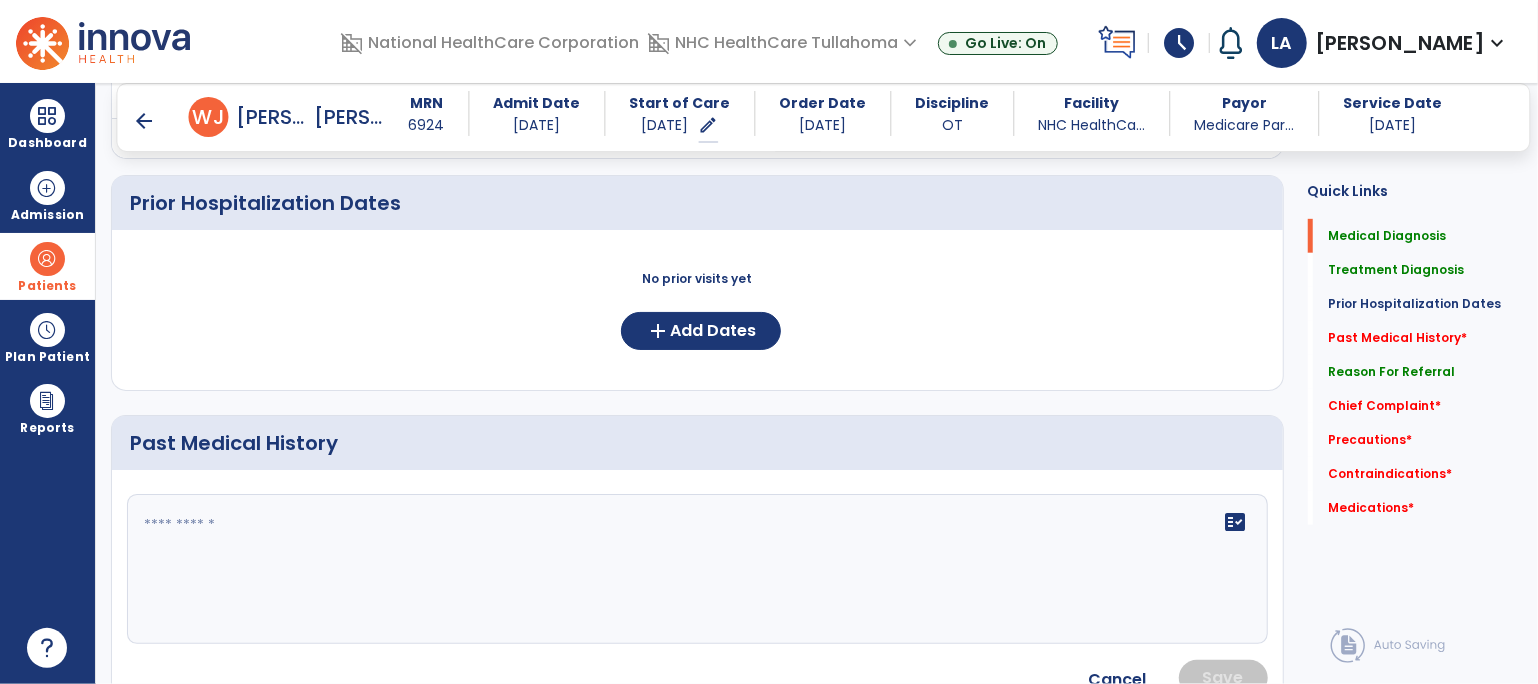 click 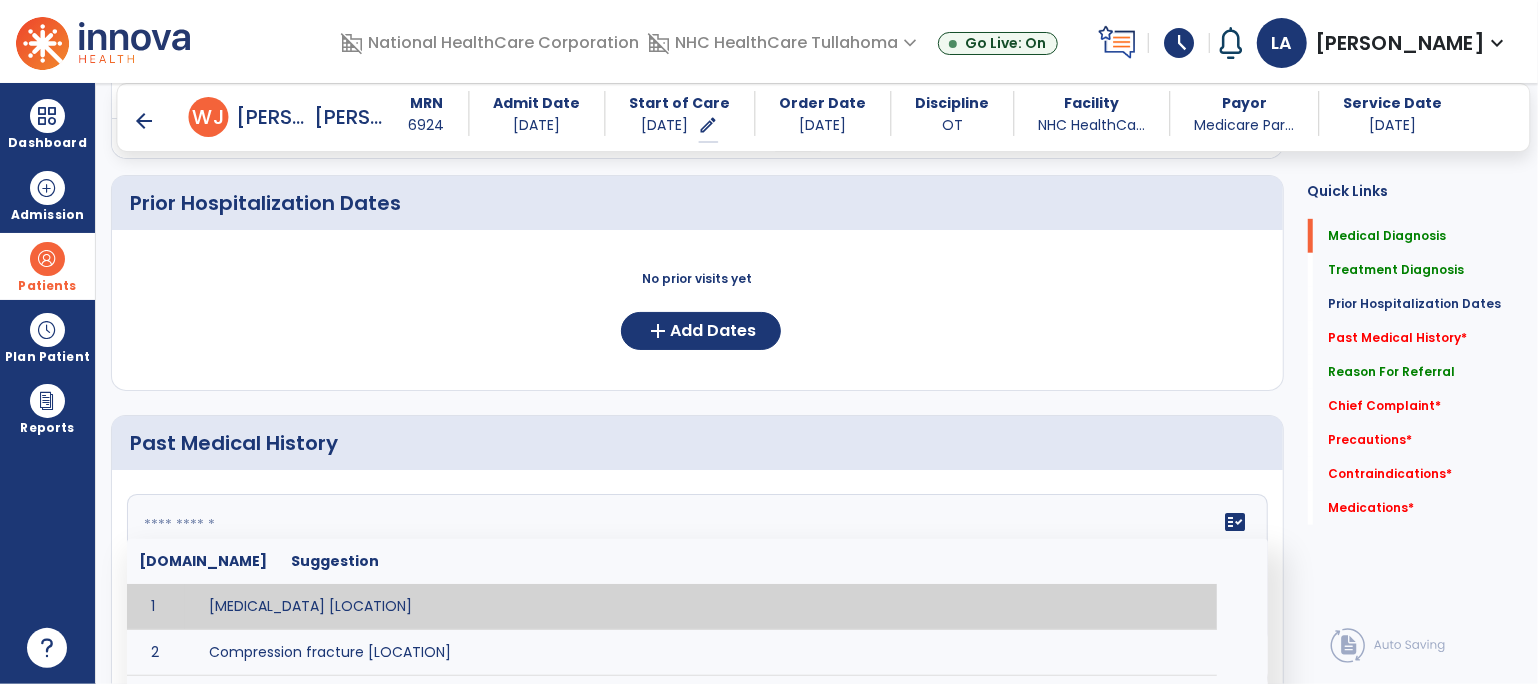 paste on "**********" 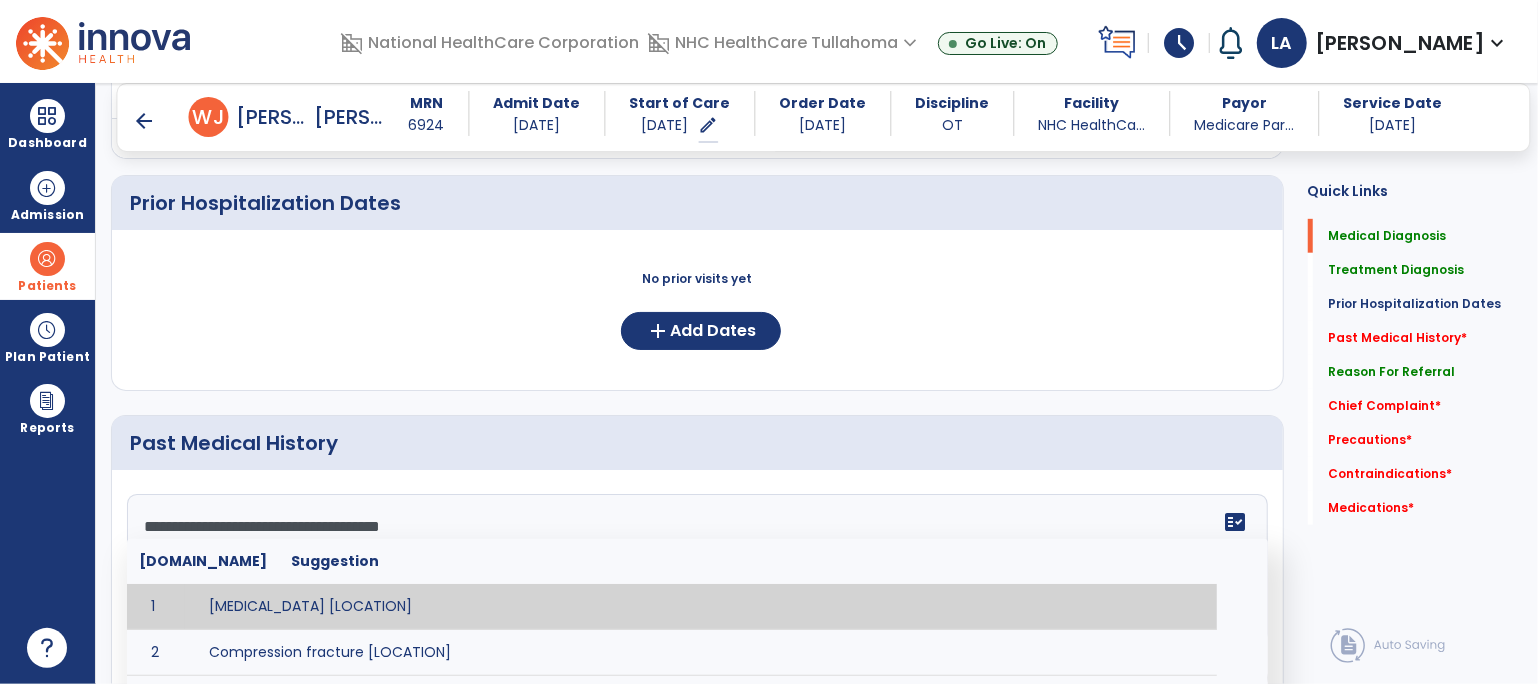 scroll, scrollTop: 398, scrollLeft: 0, axis: vertical 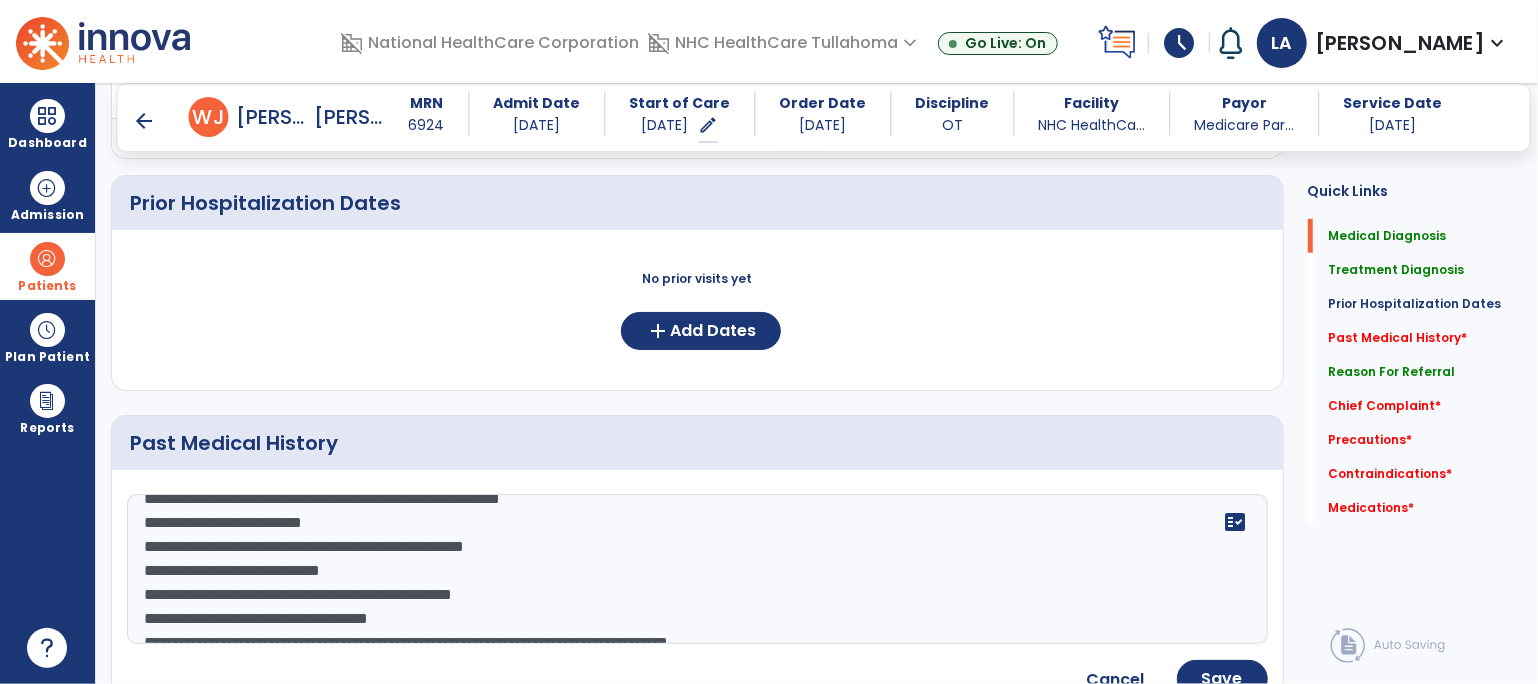 click on "**********" 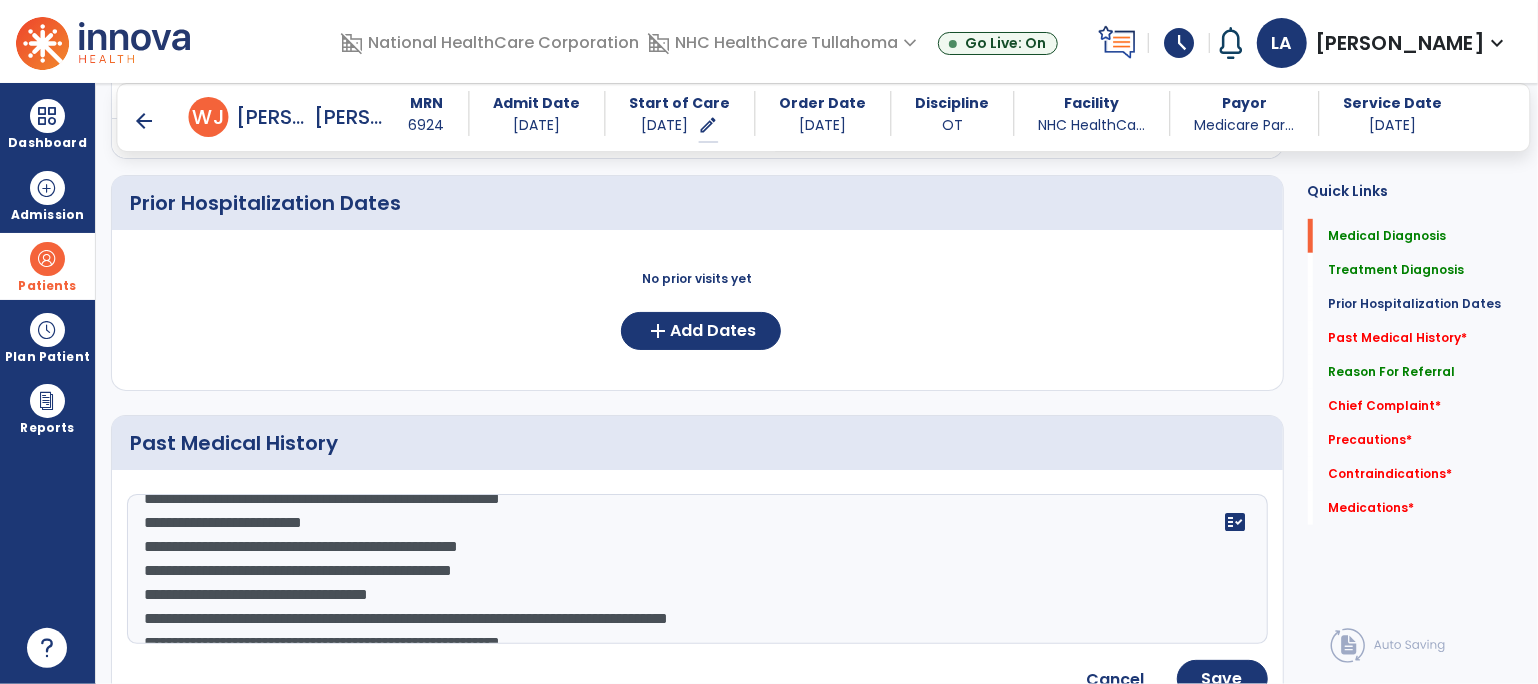 scroll, scrollTop: 138, scrollLeft: 0, axis: vertical 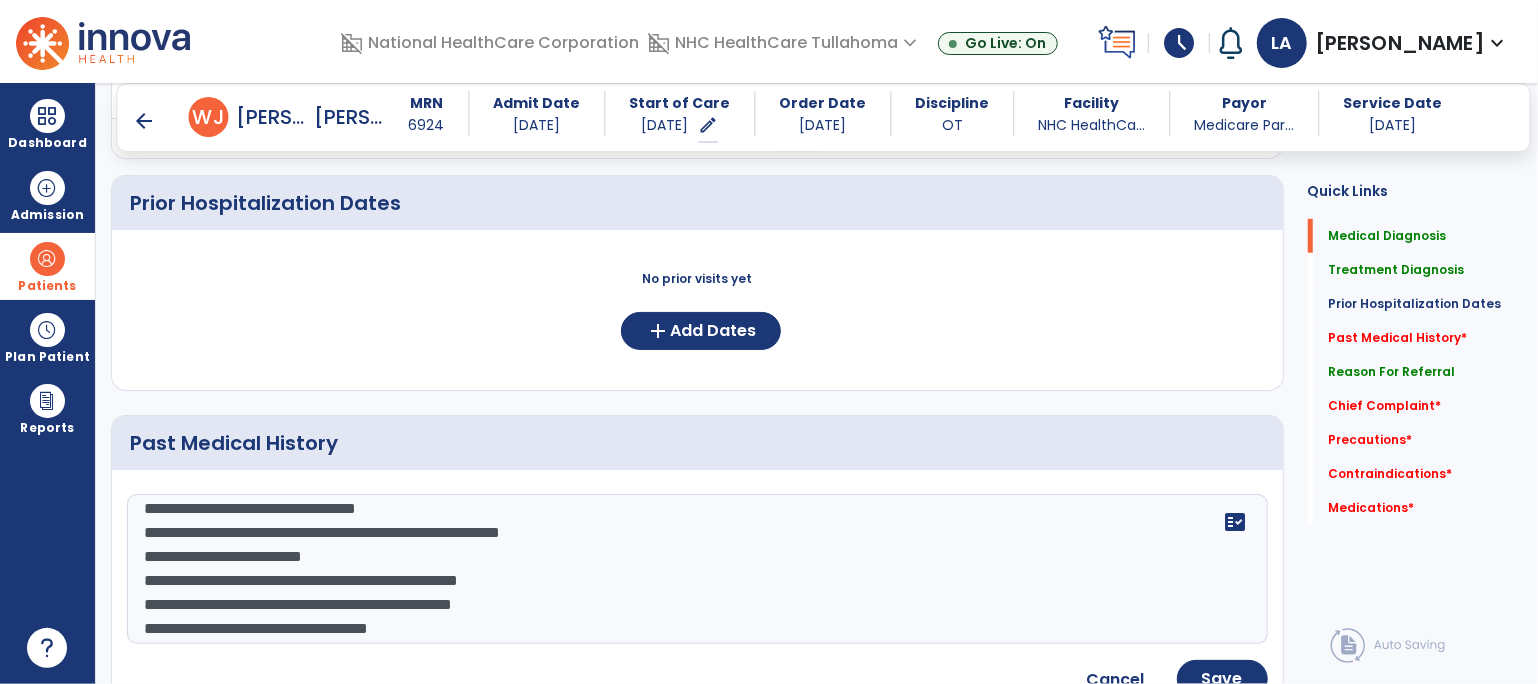 click on "**********" 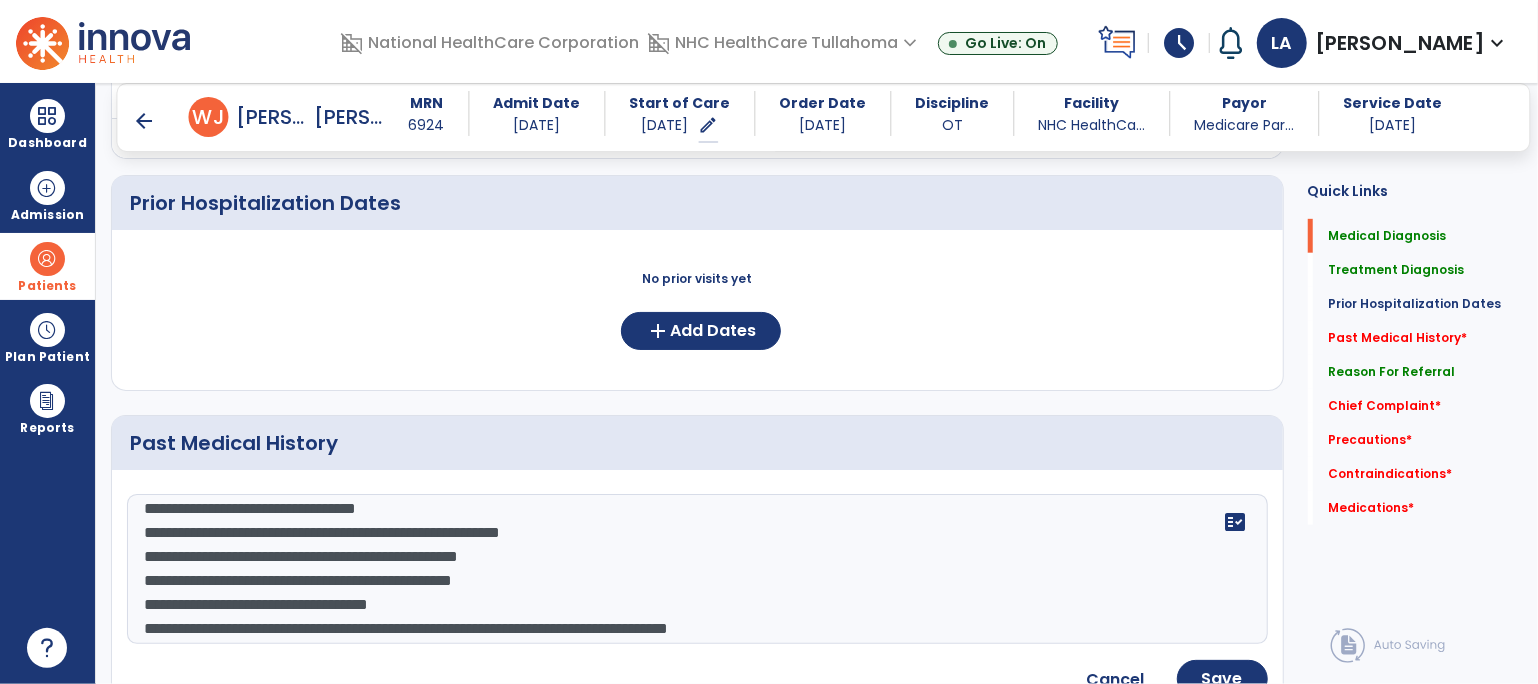 scroll, scrollTop: 76, scrollLeft: 0, axis: vertical 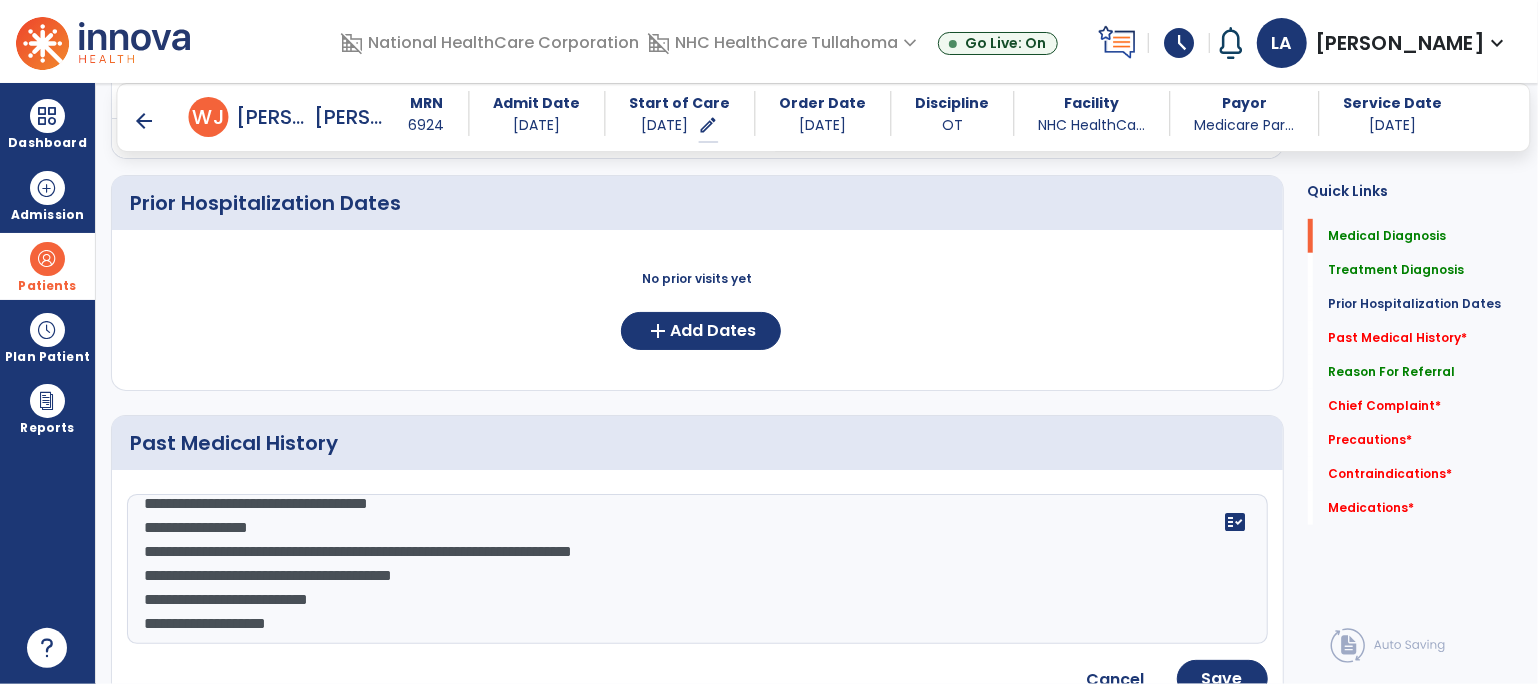 click on "**********" 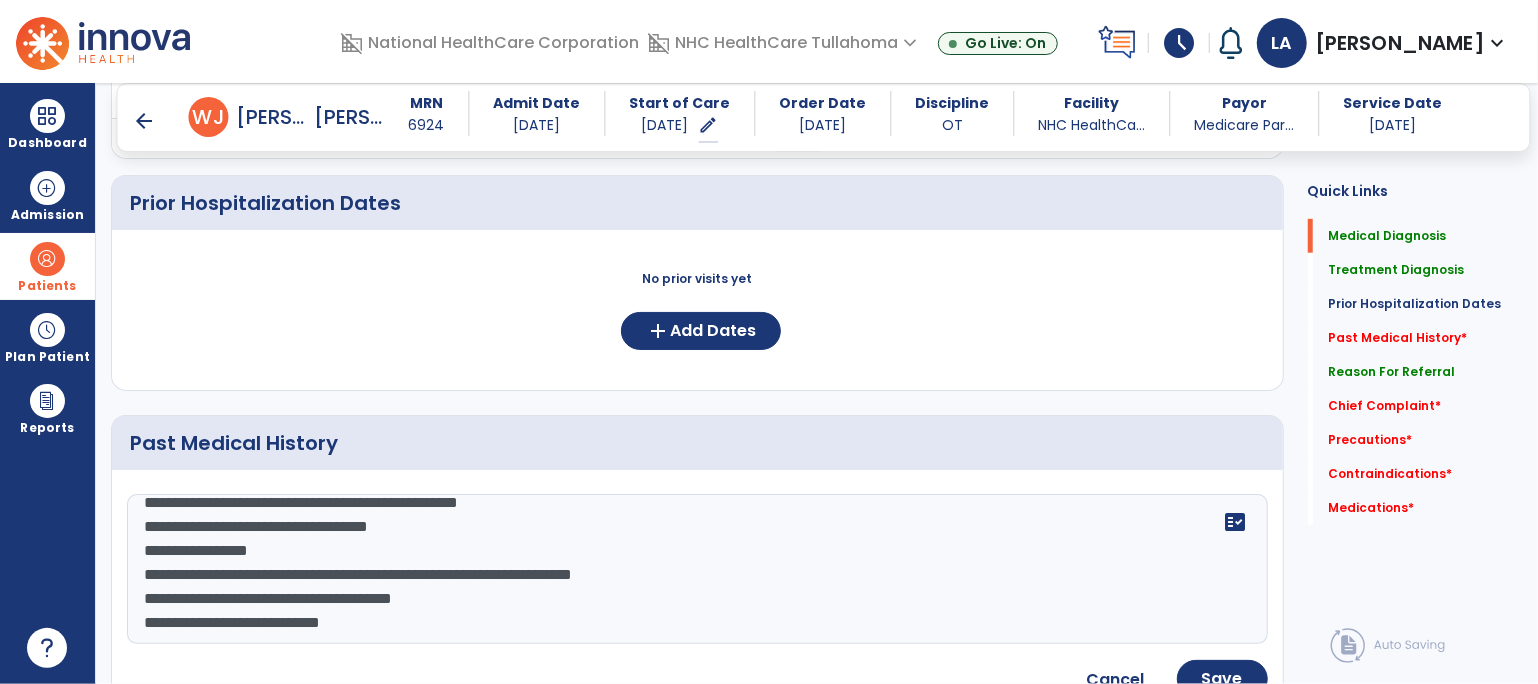 type on "**********" 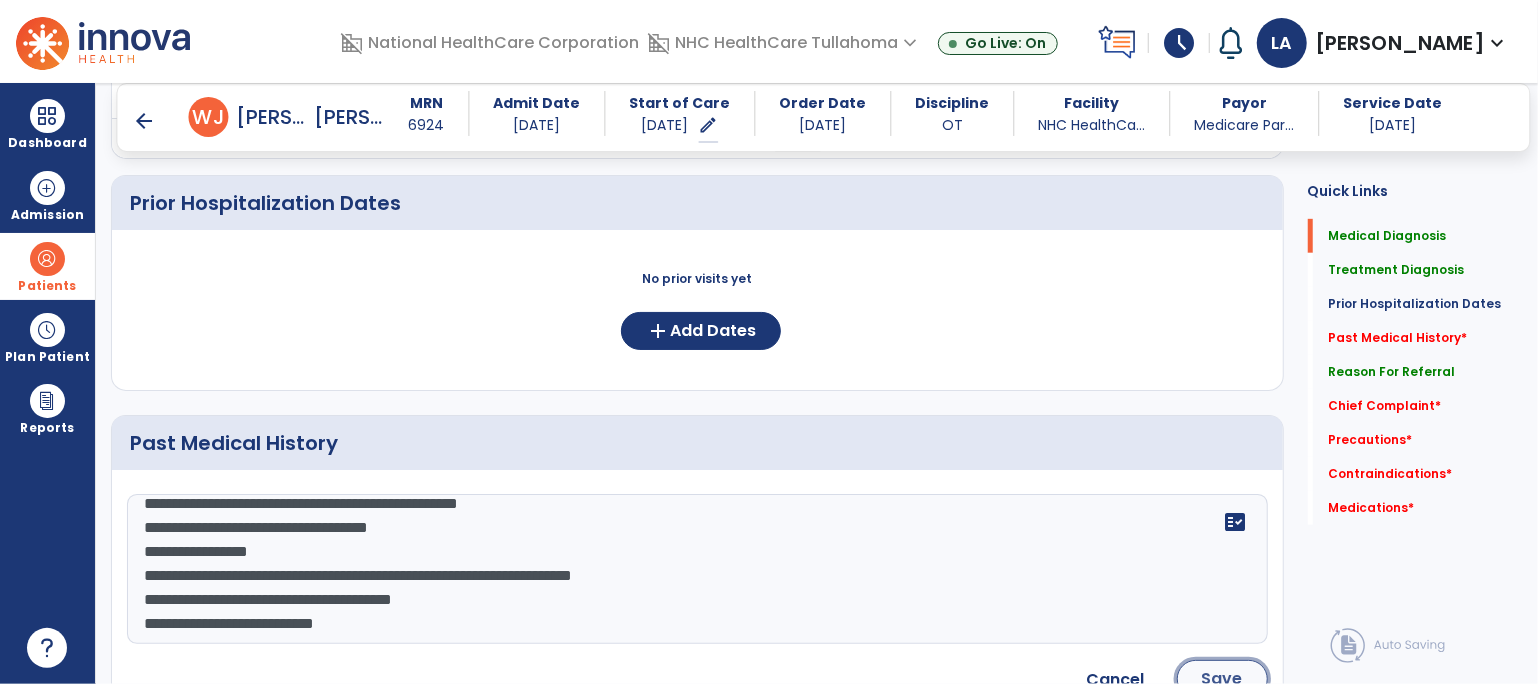 click on "Save" 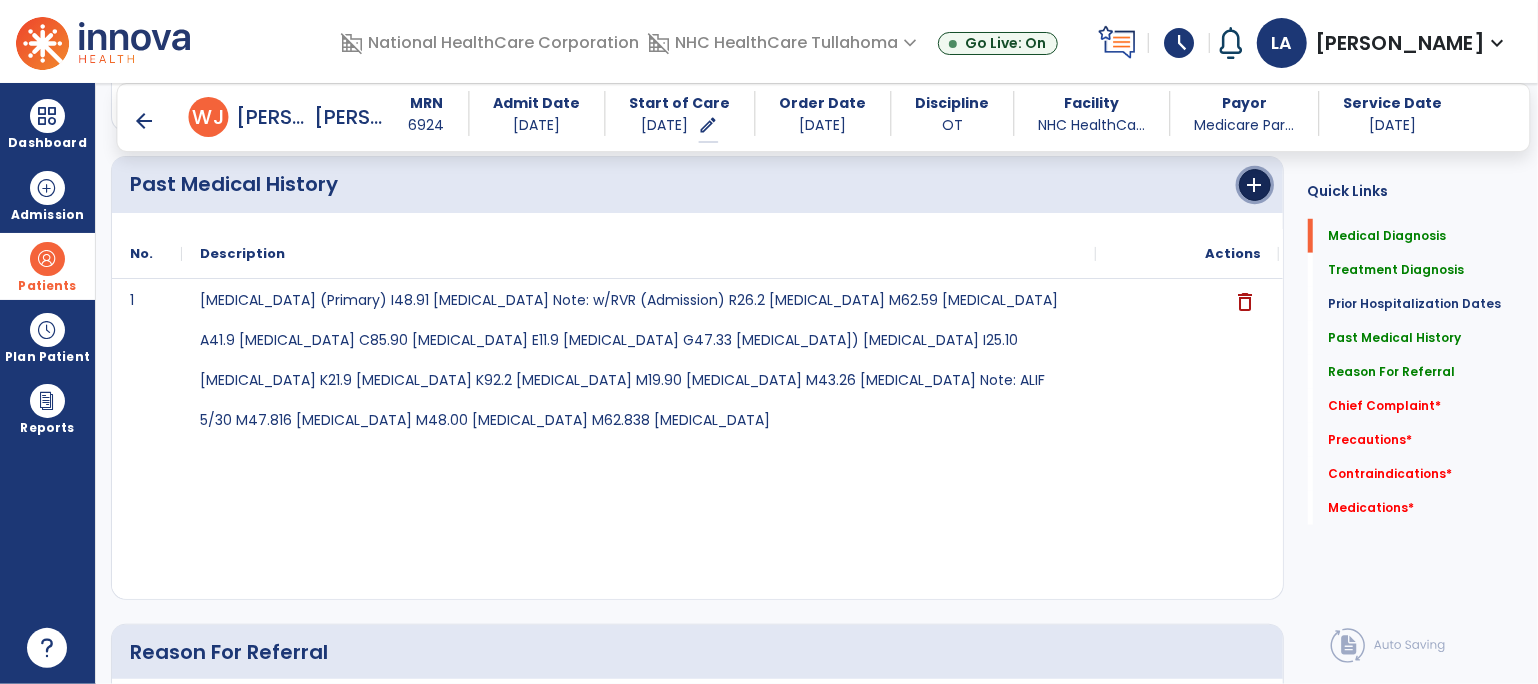 click on "add" 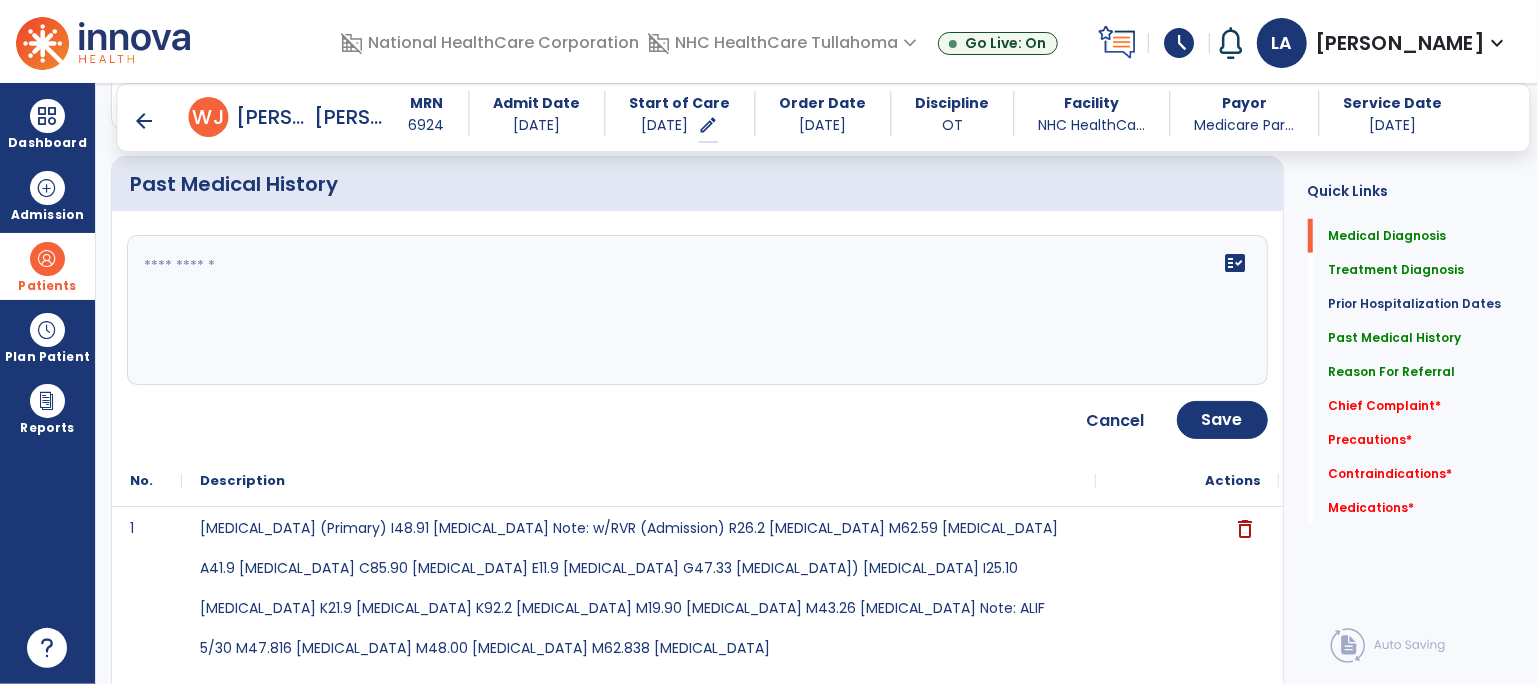 click 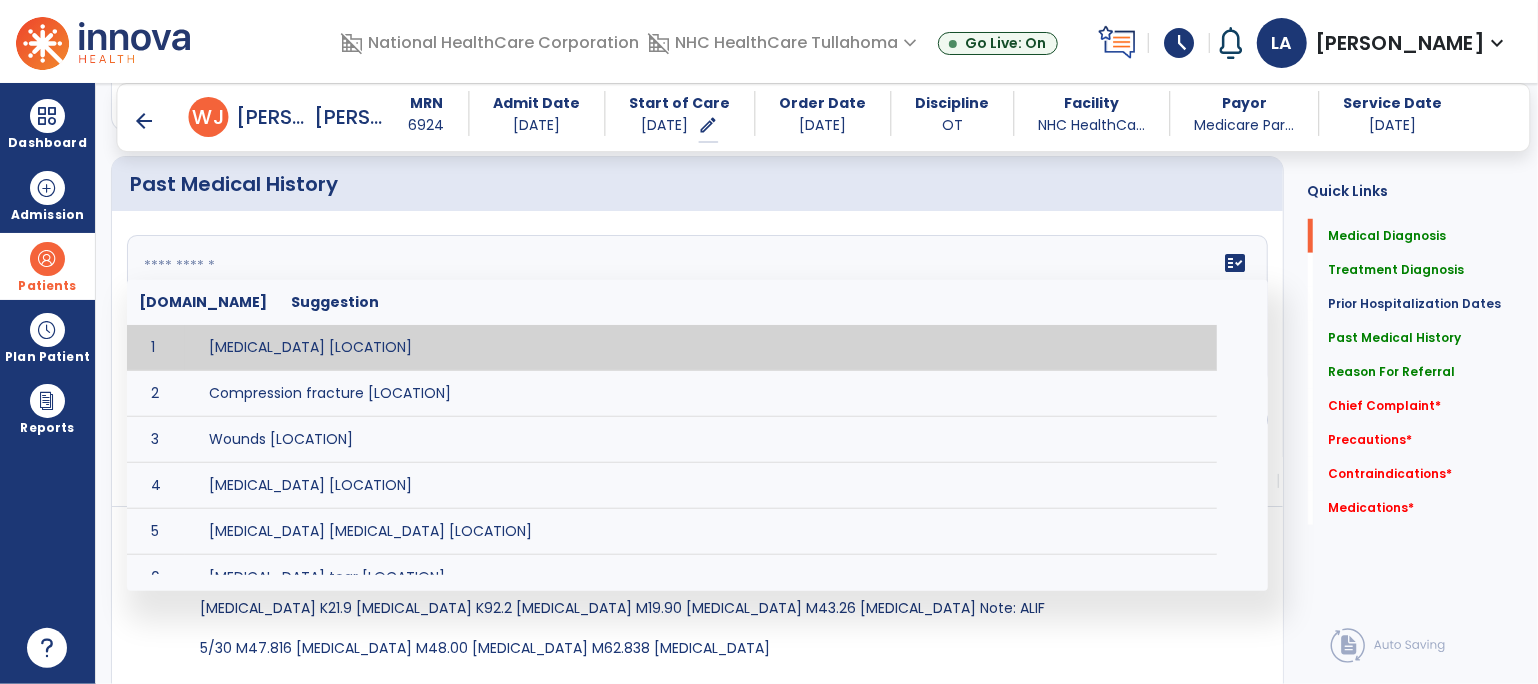 paste on "**********" 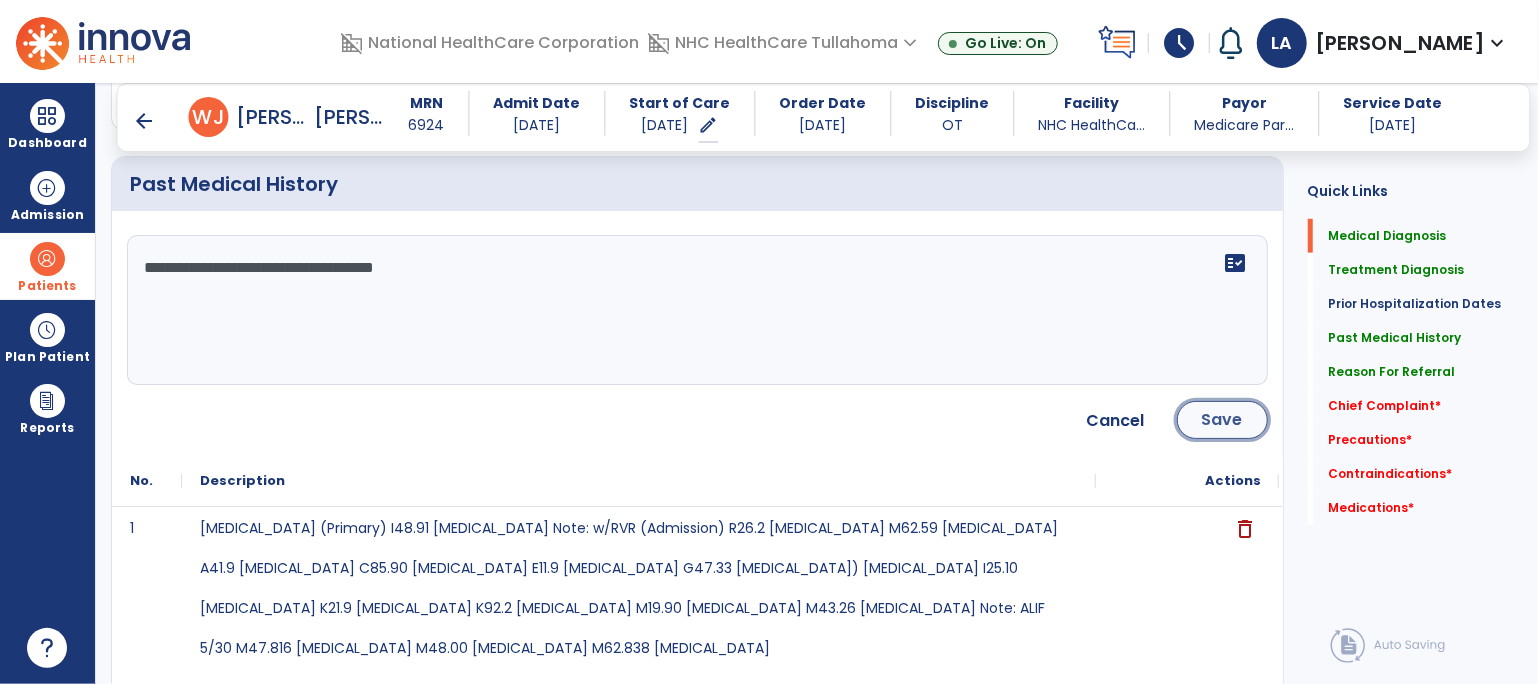 click on "Save" 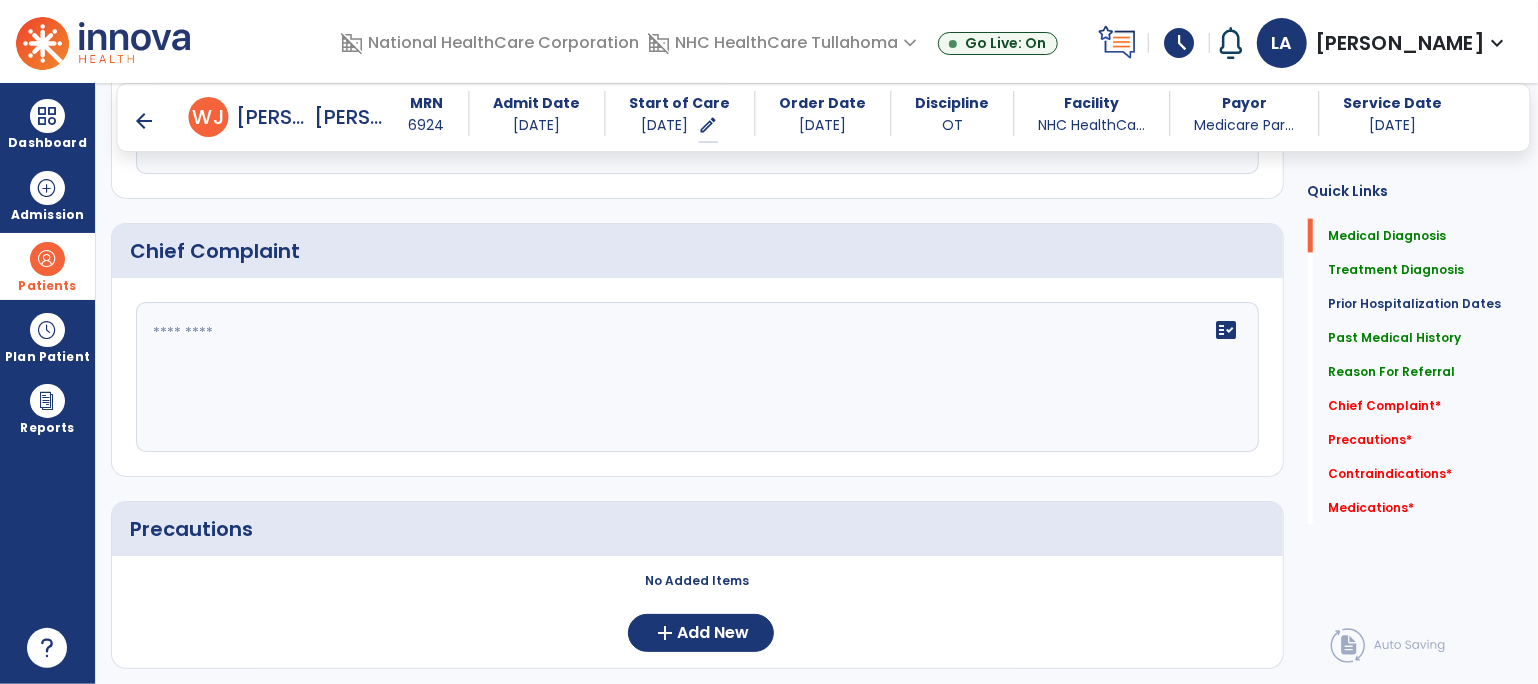 scroll, scrollTop: 1626, scrollLeft: 0, axis: vertical 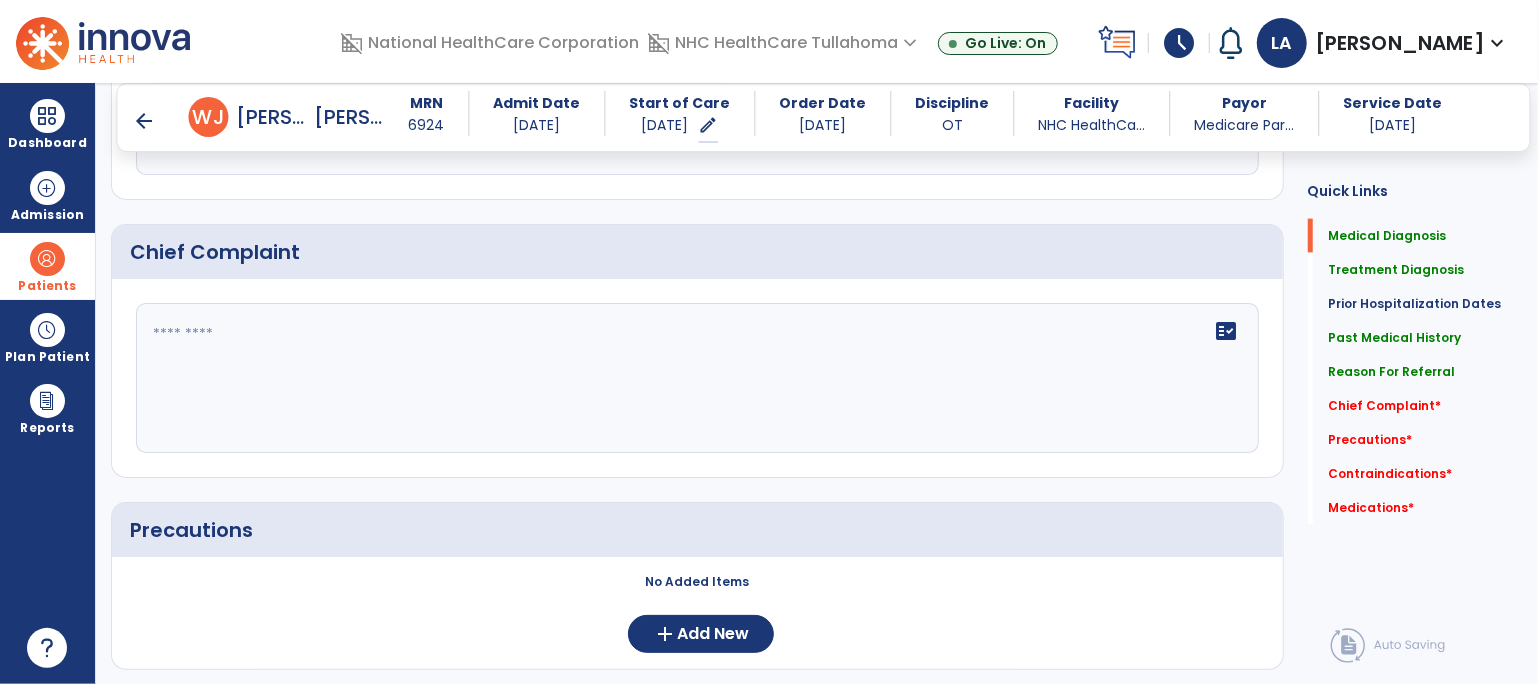 click on "fact_check" 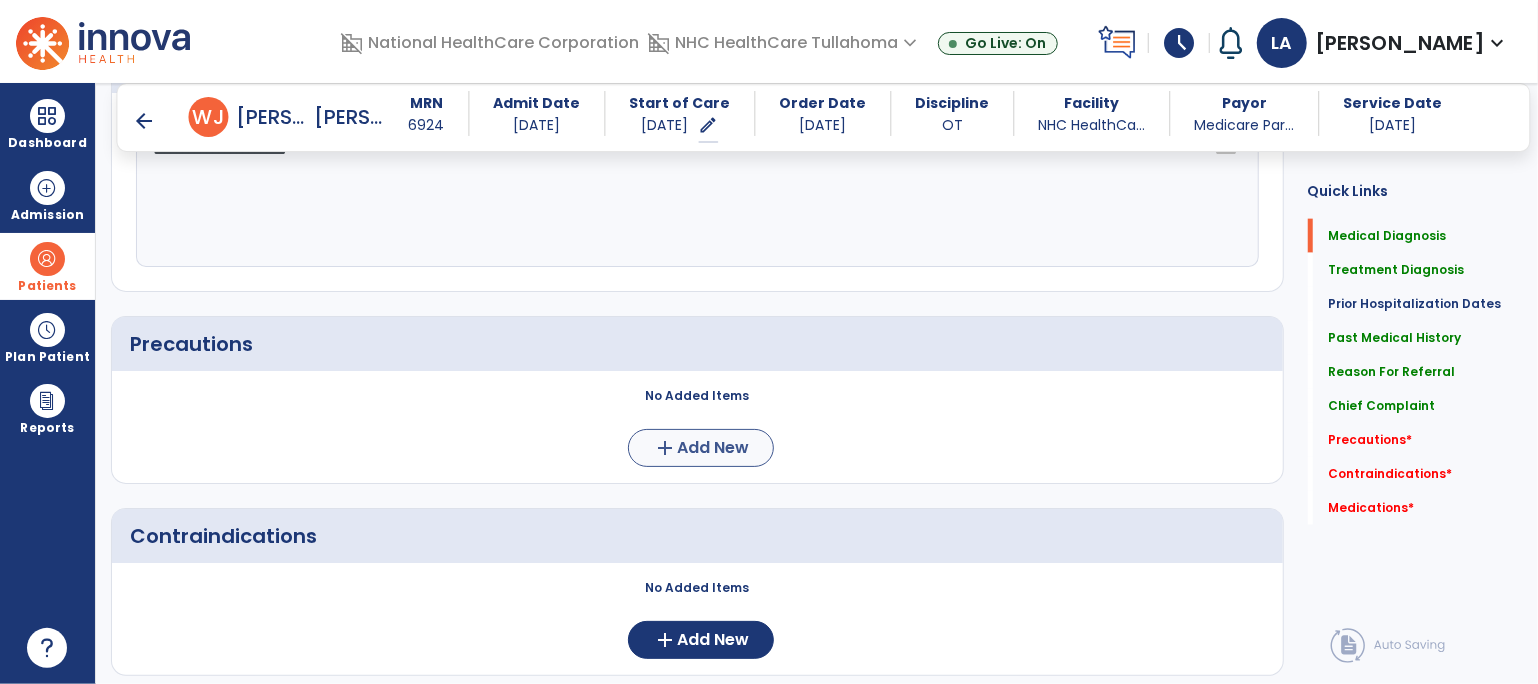 type on "**********" 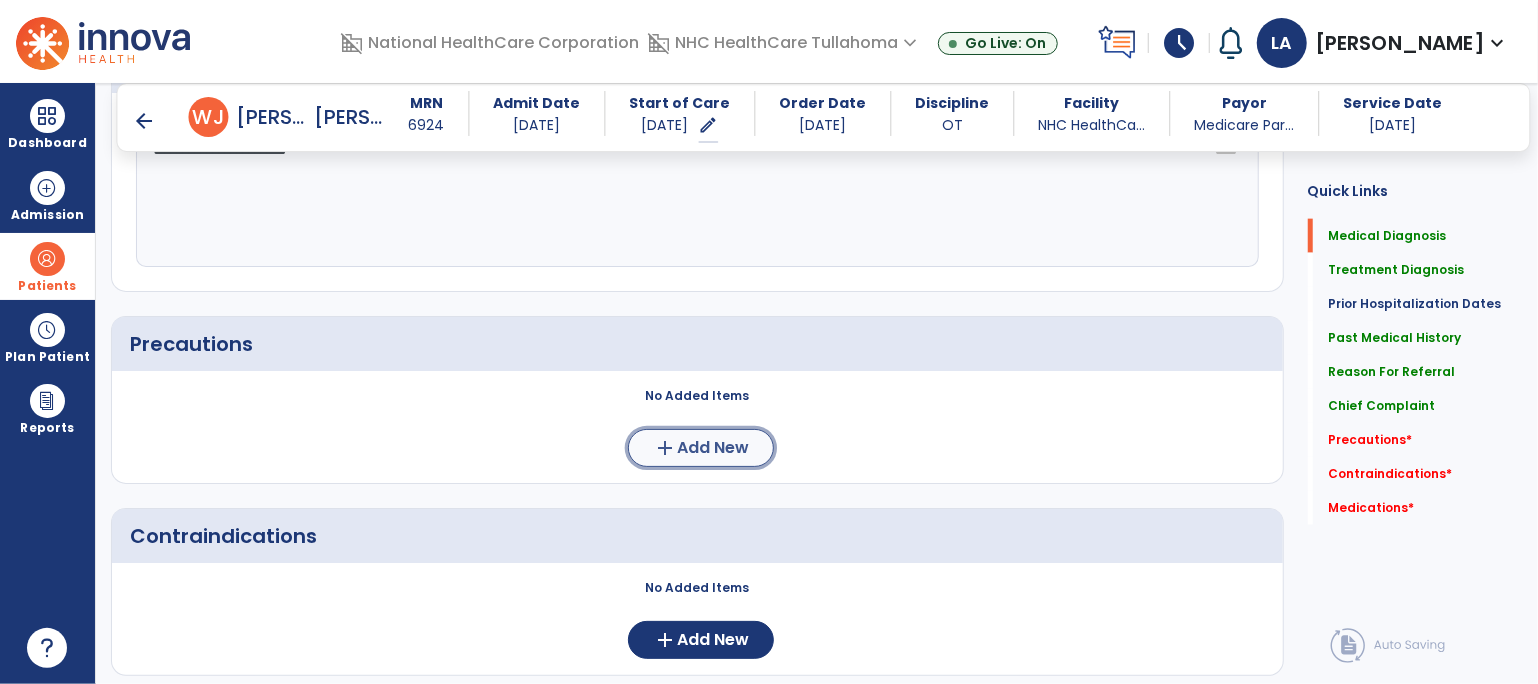 click on "add" 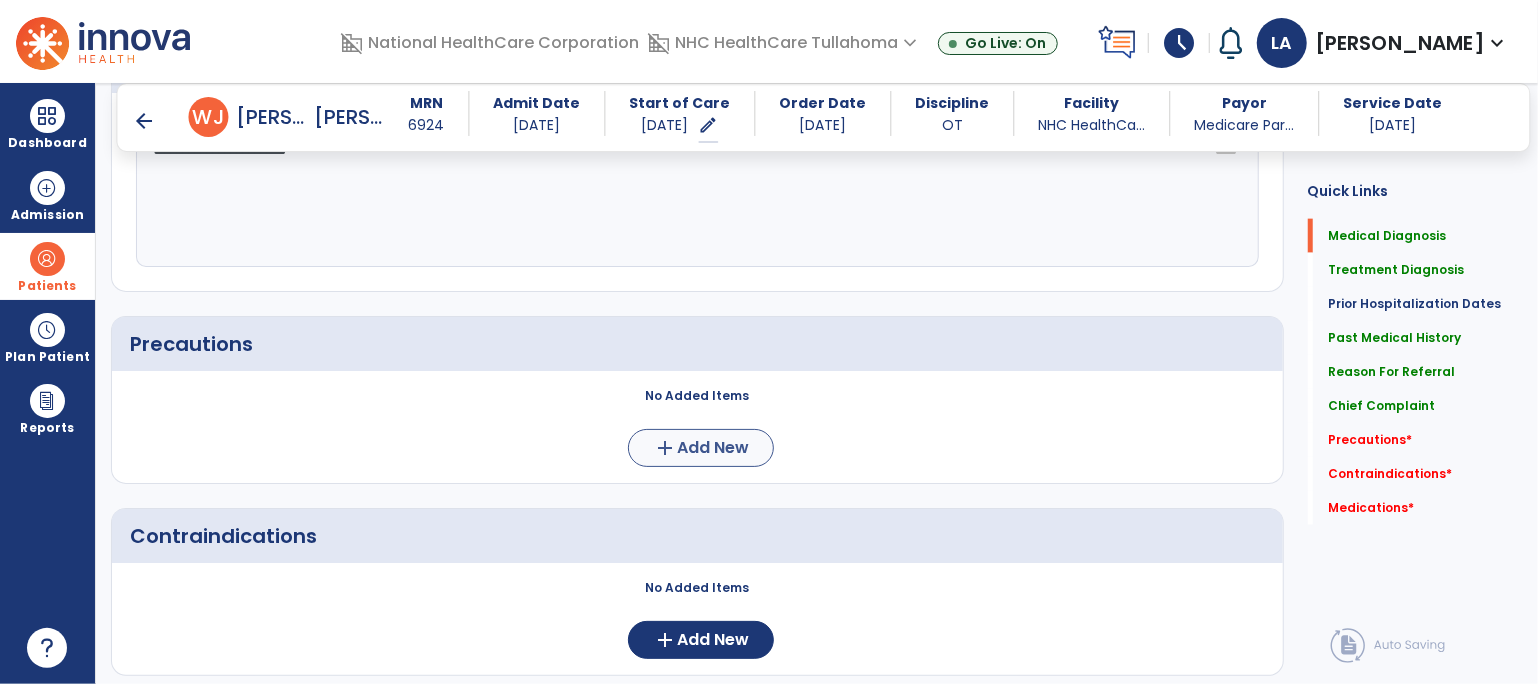 scroll, scrollTop: 1813, scrollLeft: 0, axis: vertical 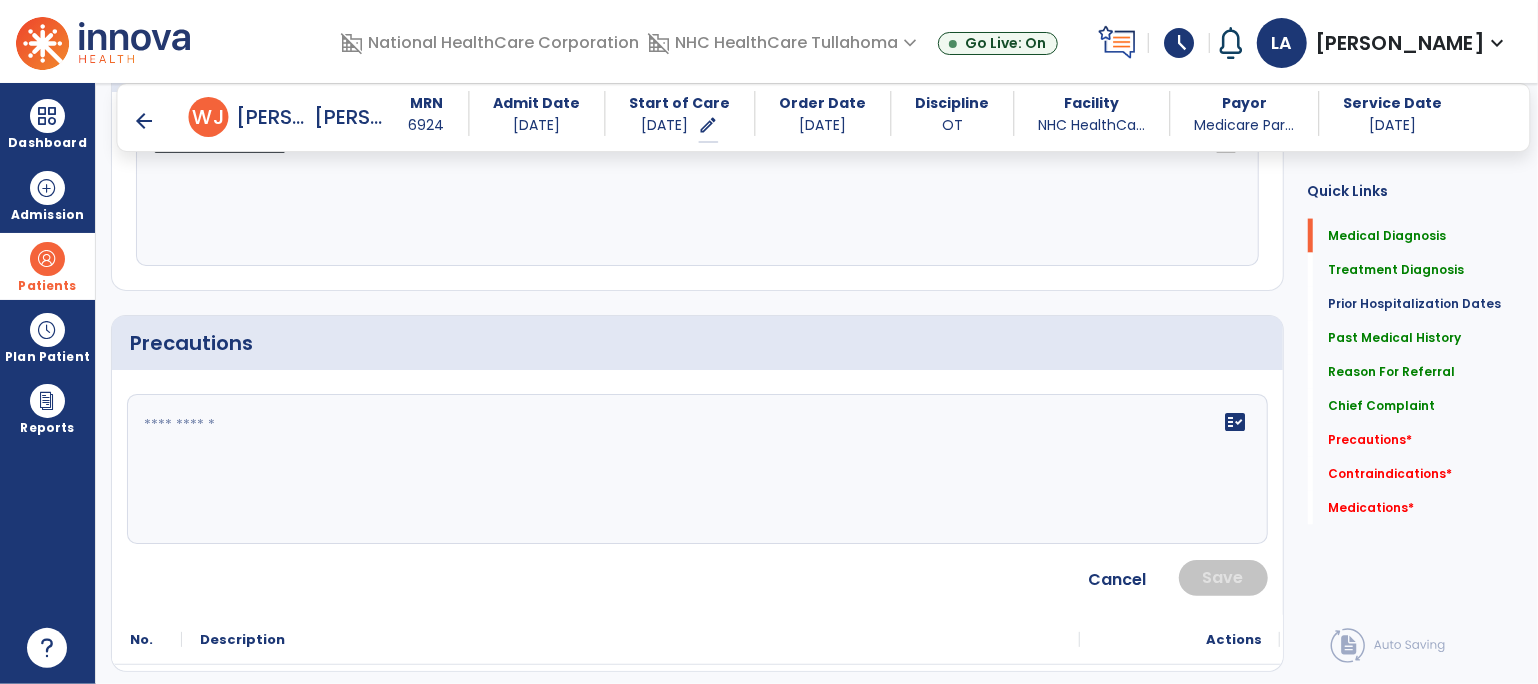 click on "arrow_back" at bounding box center (145, 121) 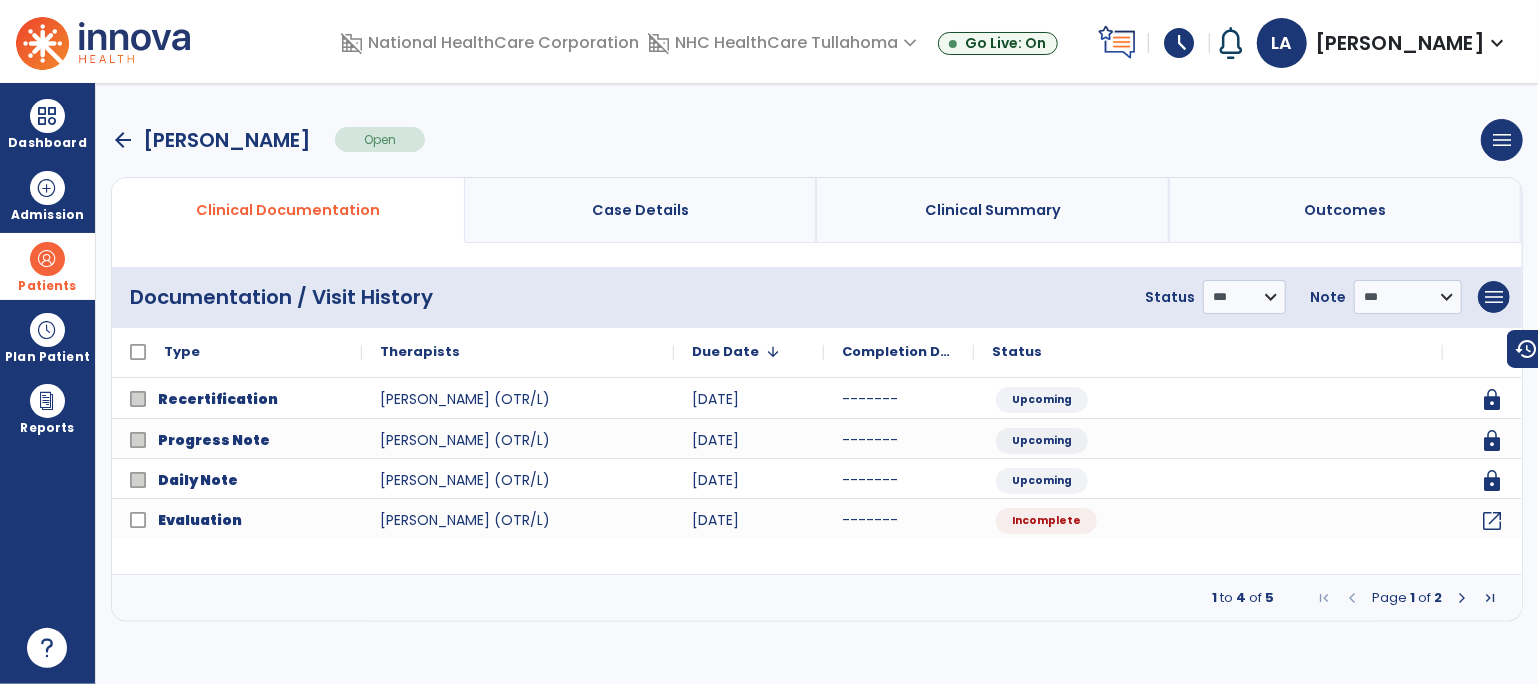 scroll, scrollTop: 0, scrollLeft: 0, axis: both 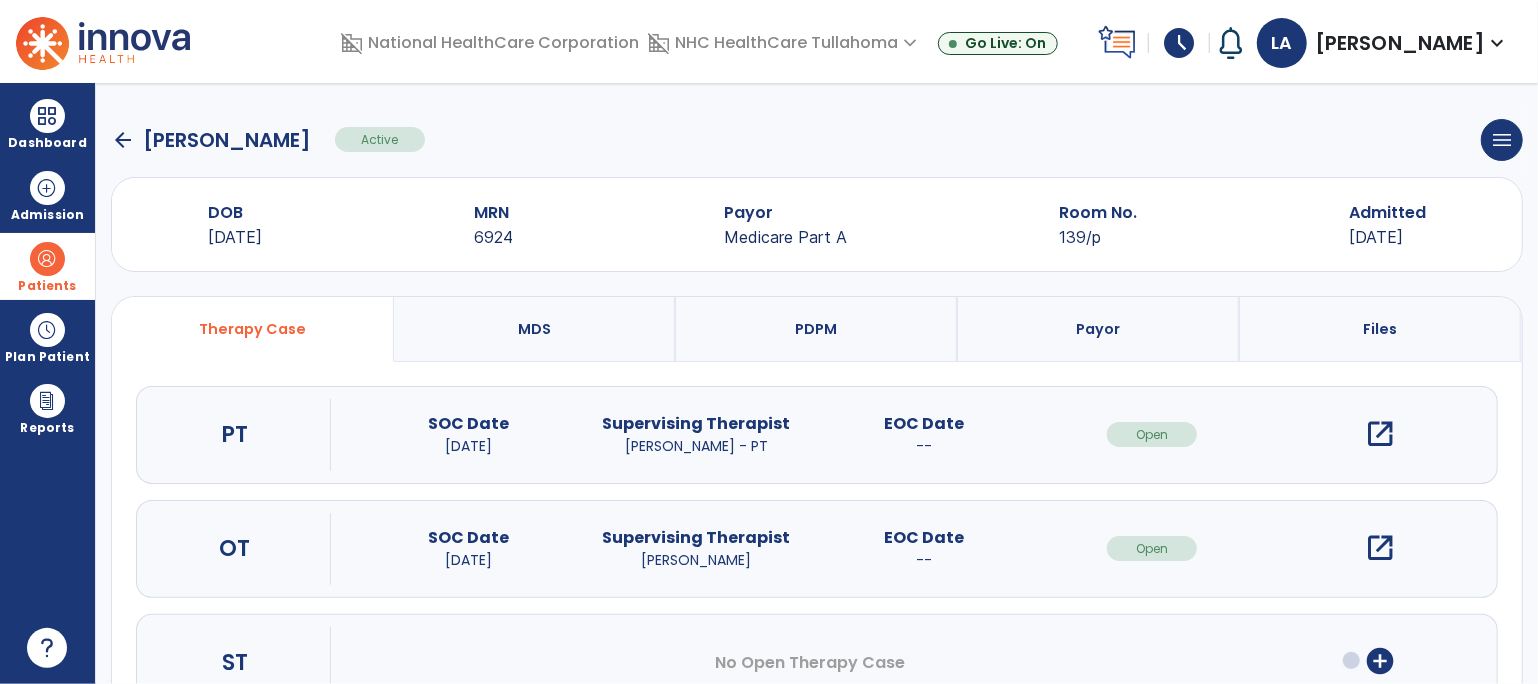 click on "open_in_new" at bounding box center (1380, 434) 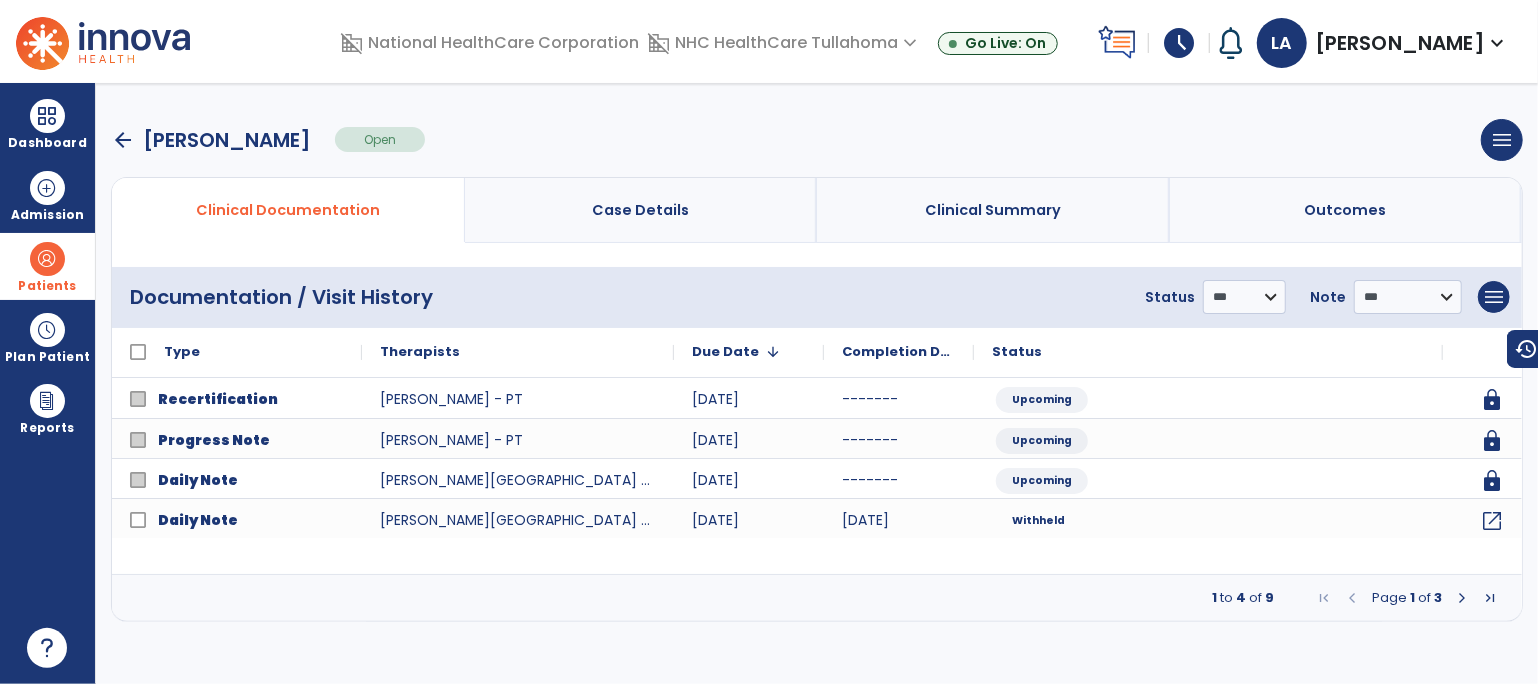 click at bounding box center [1462, 598] 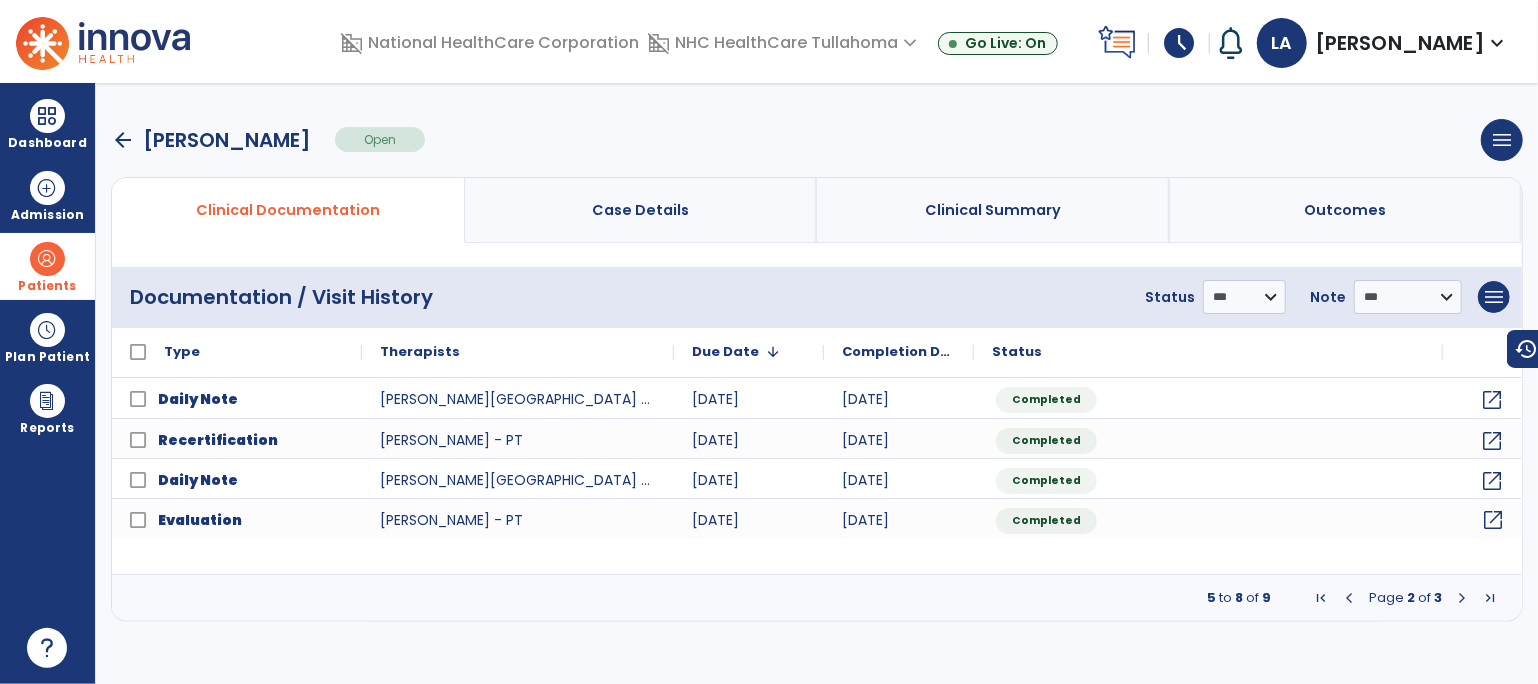 click on "open_in_new" 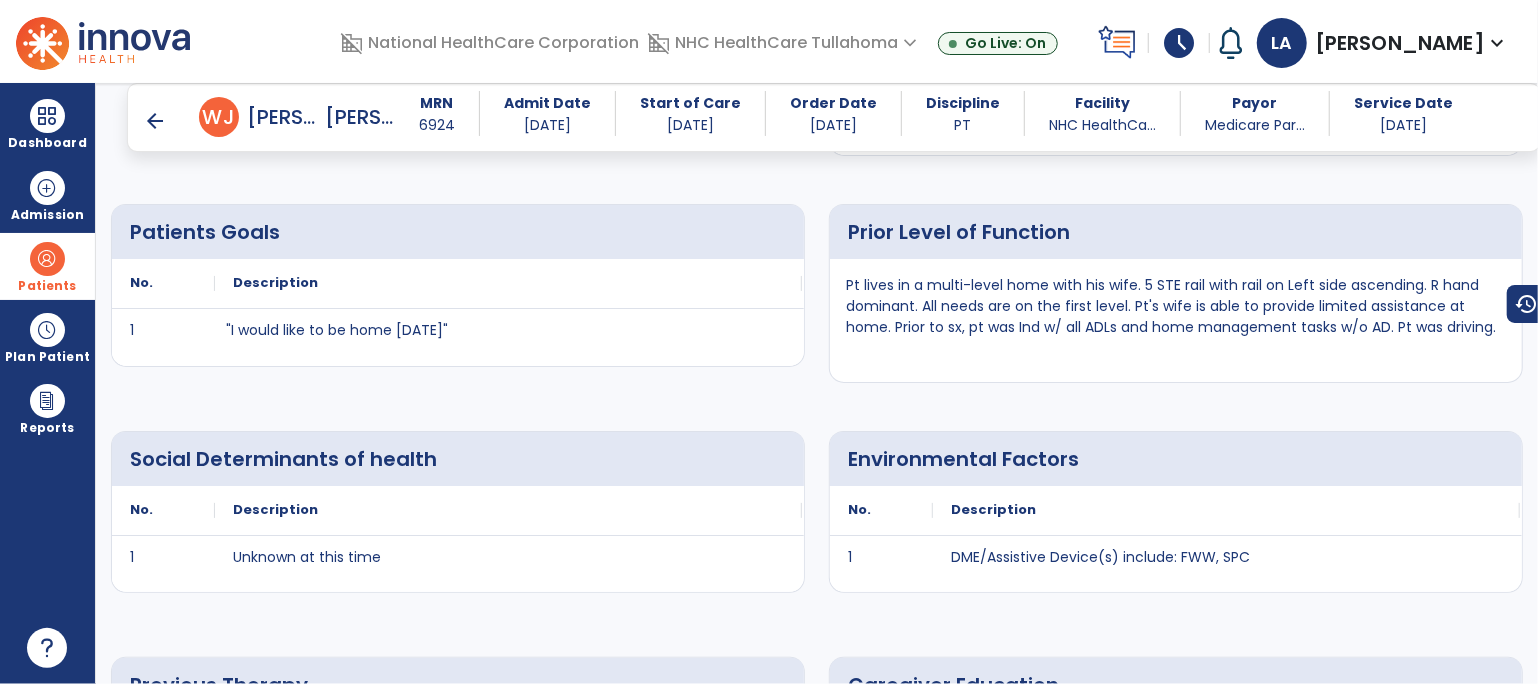 scroll, scrollTop: 1789, scrollLeft: 0, axis: vertical 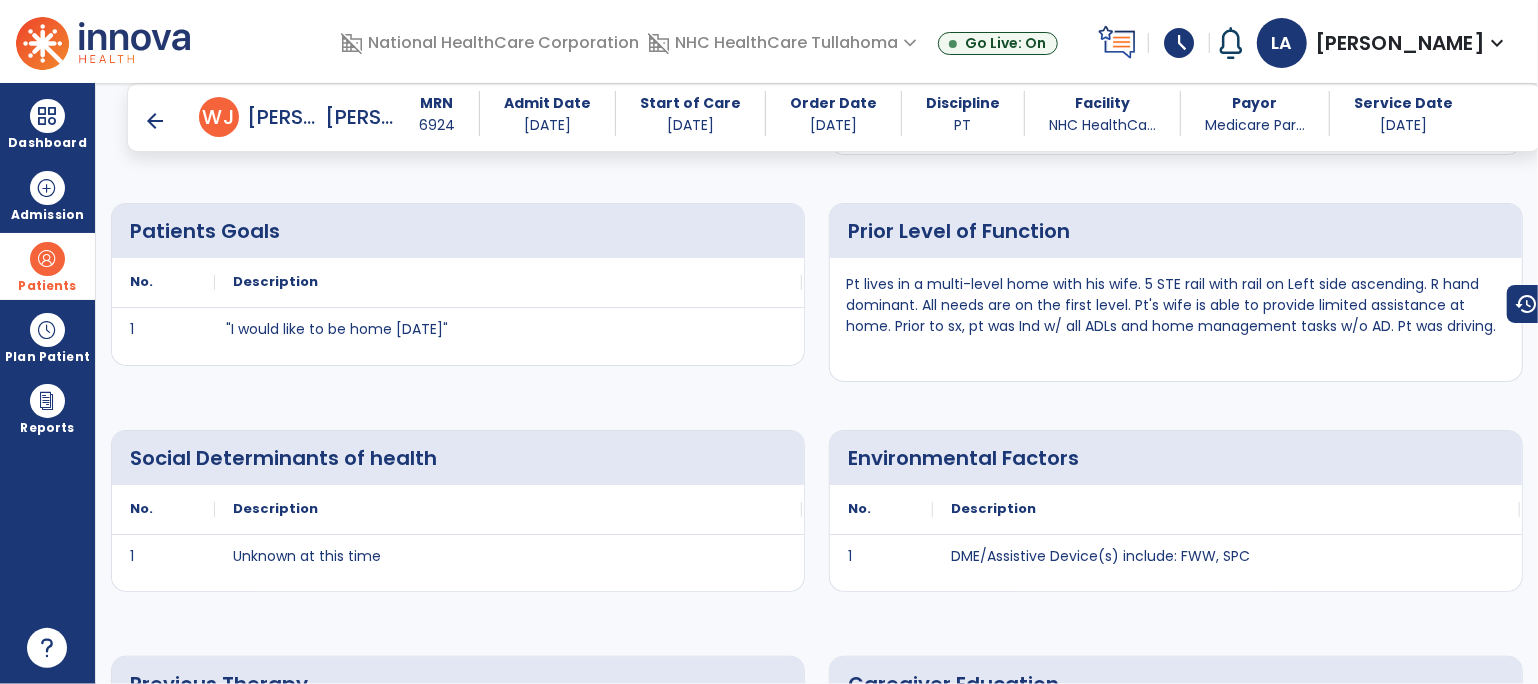 click on "arrow_back" at bounding box center (155, 121) 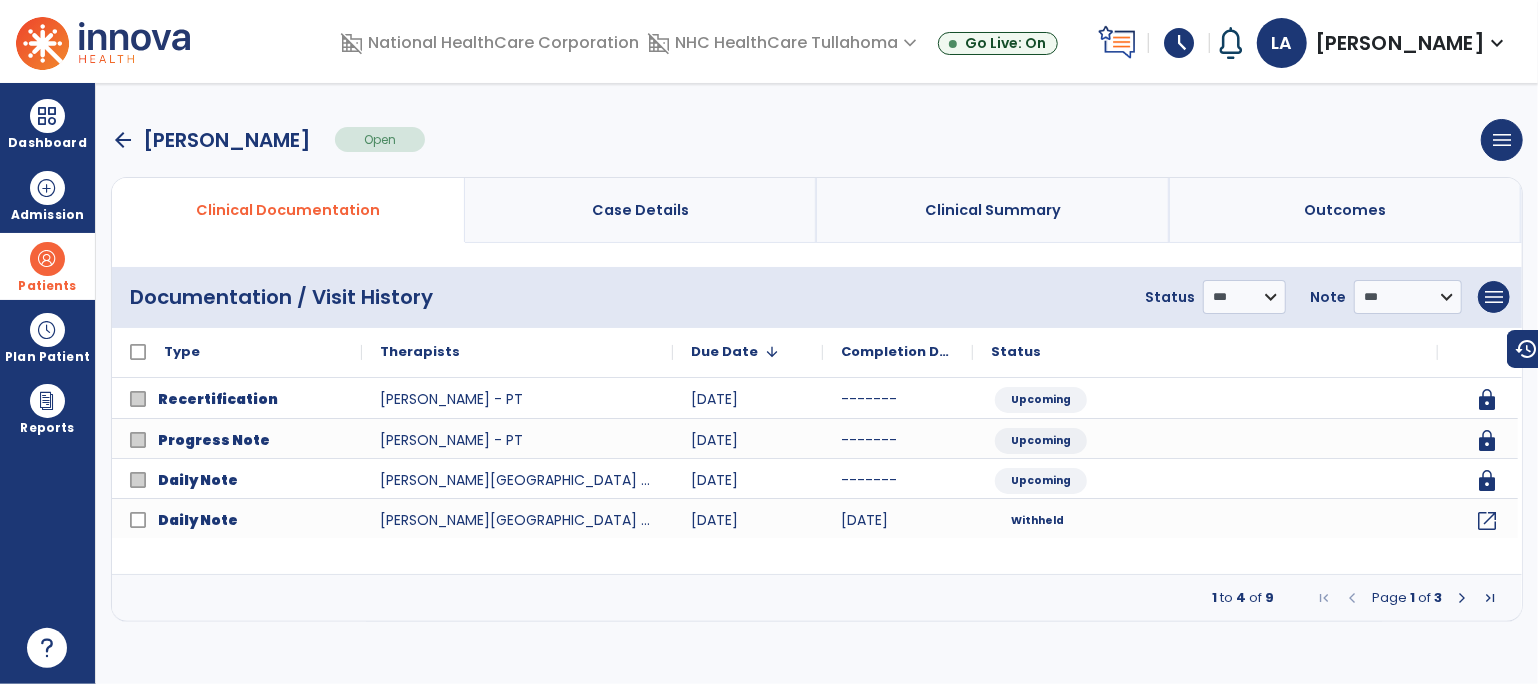 scroll, scrollTop: 0, scrollLeft: 0, axis: both 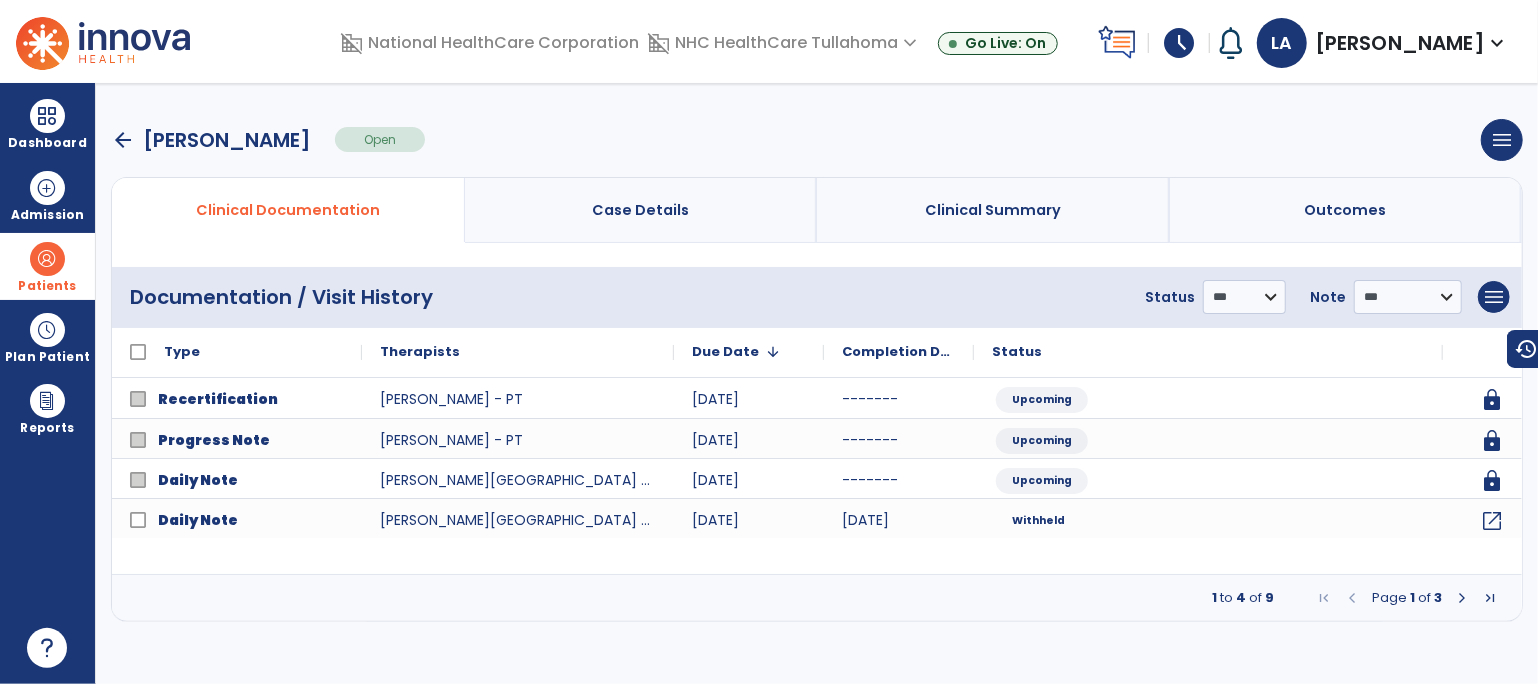 click on "arrow_back" at bounding box center [123, 140] 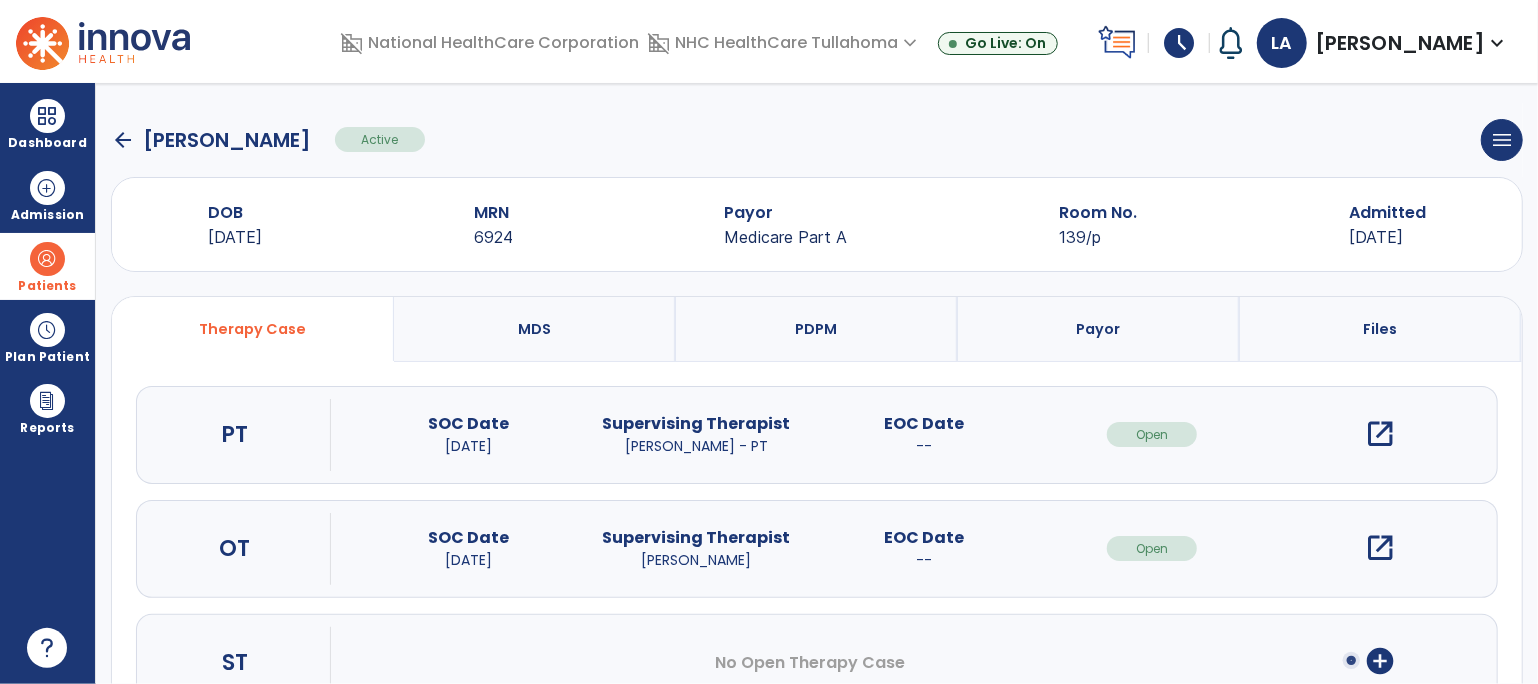 click on "open_in_new" at bounding box center [1380, 548] 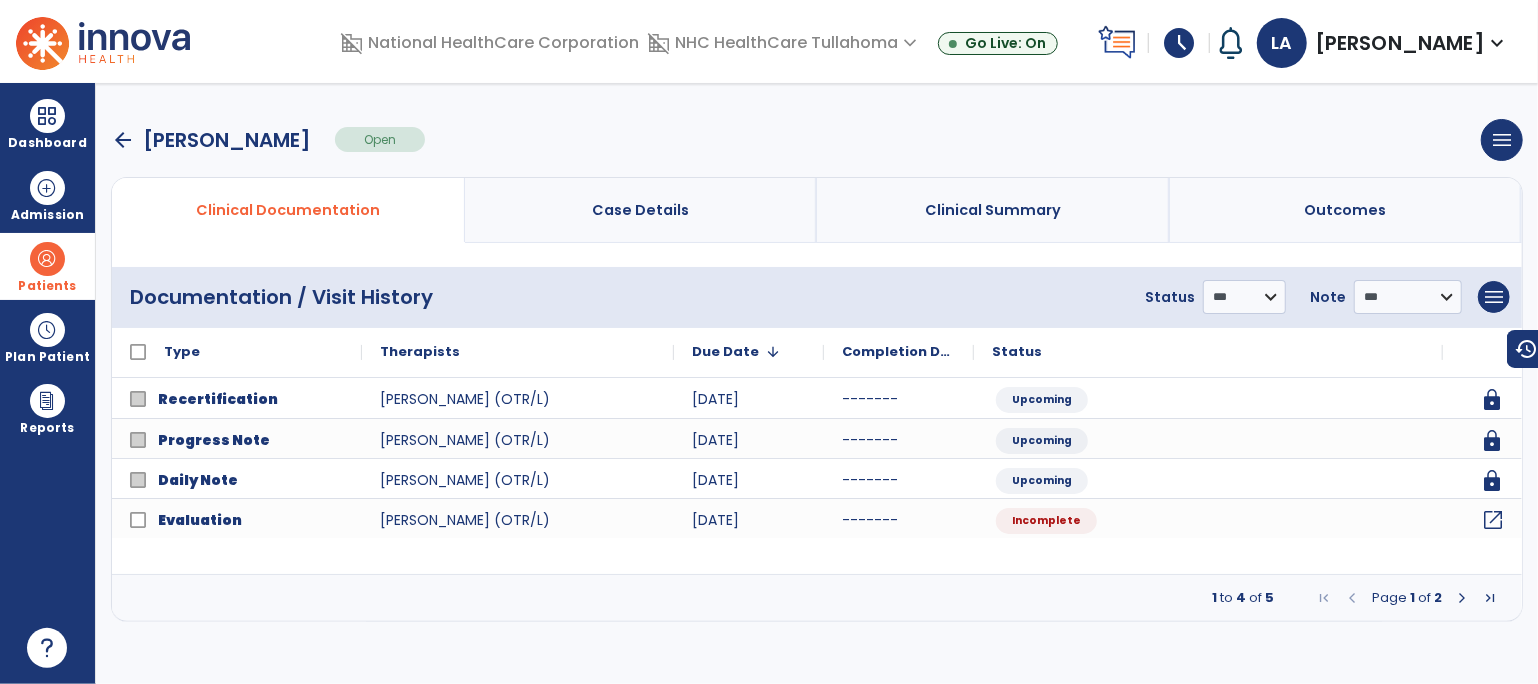 click on "open_in_new" 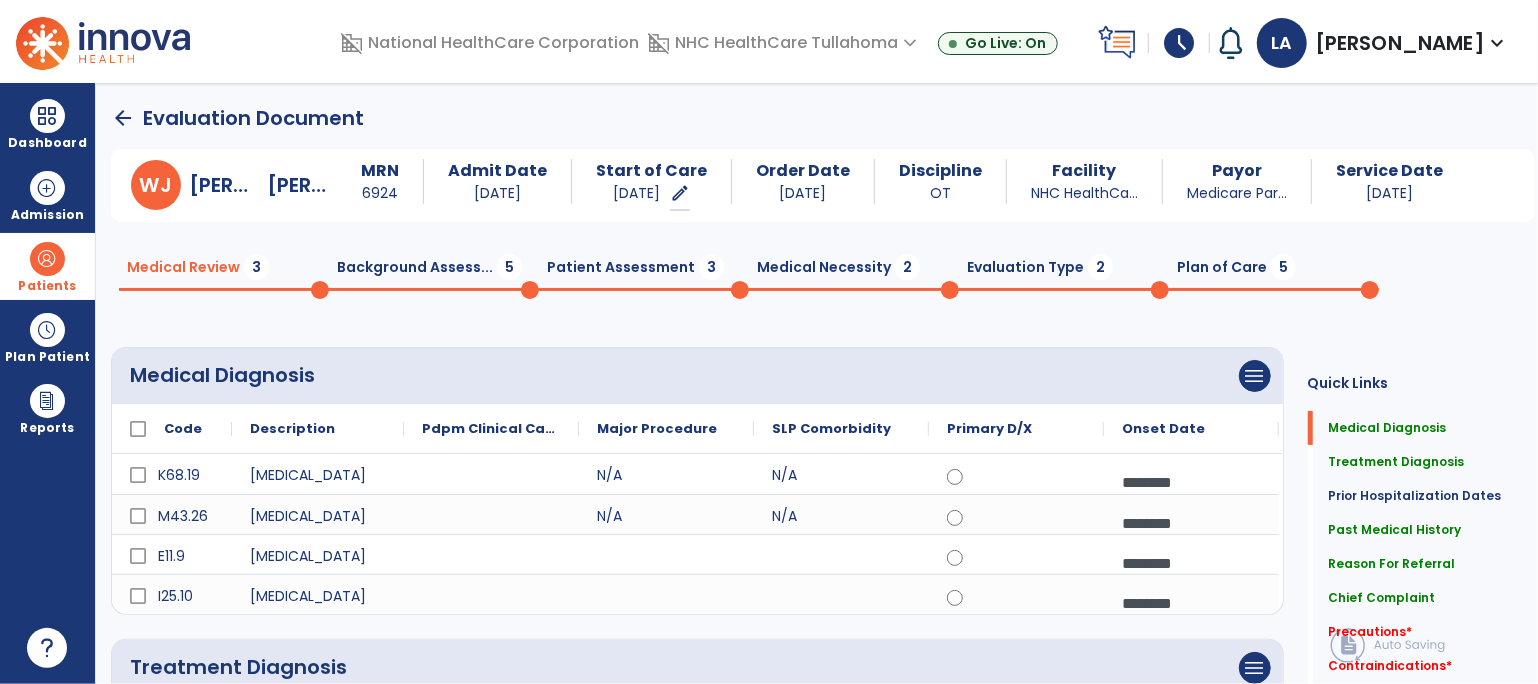 click on "Background Assess...  5" 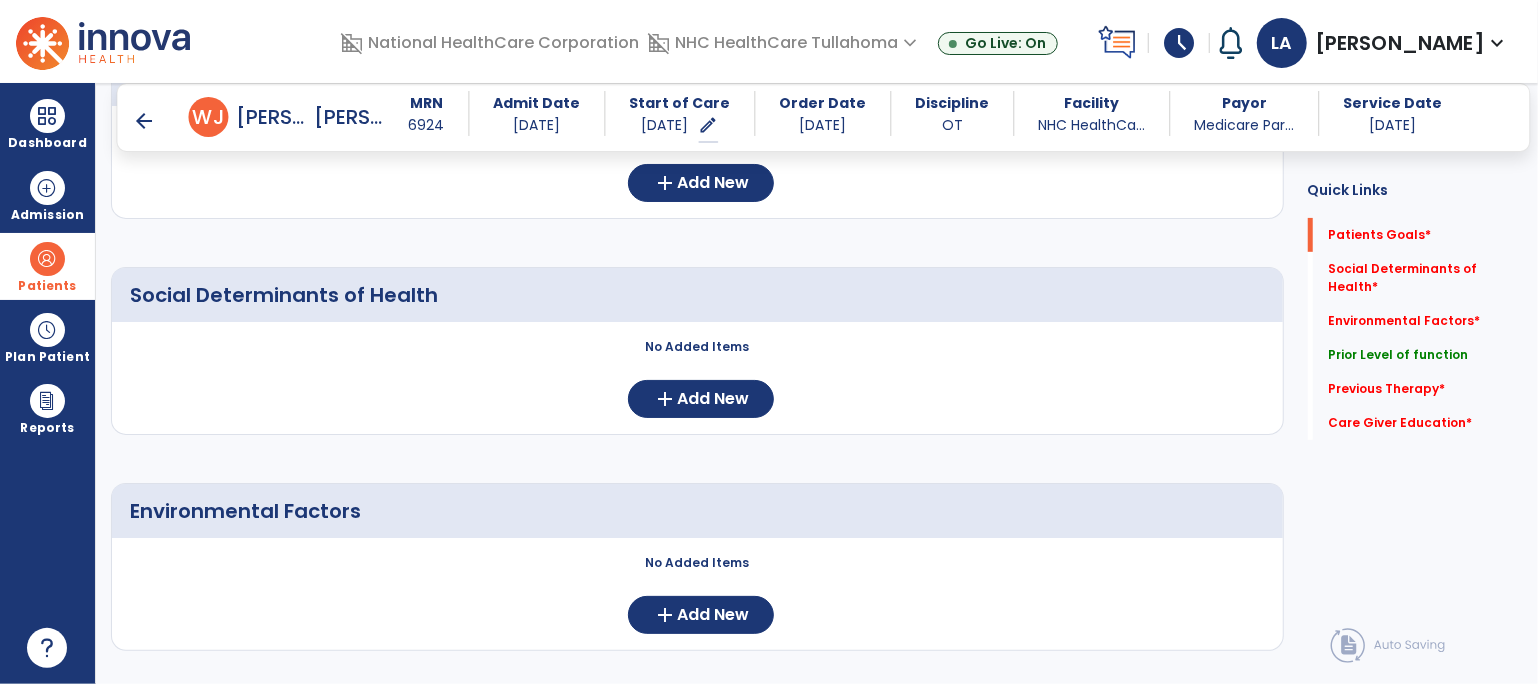 scroll, scrollTop: 0, scrollLeft: 0, axis: both 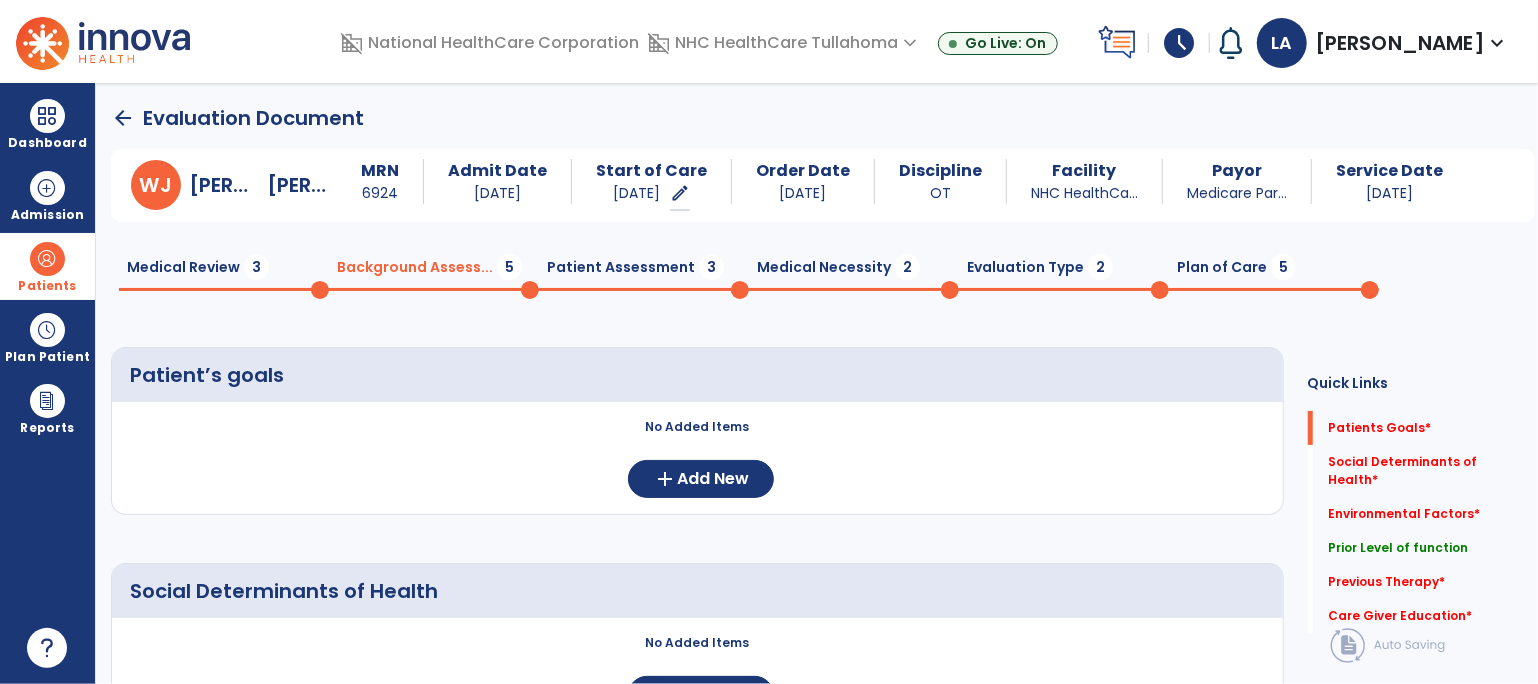 click on "Medical Review  3" 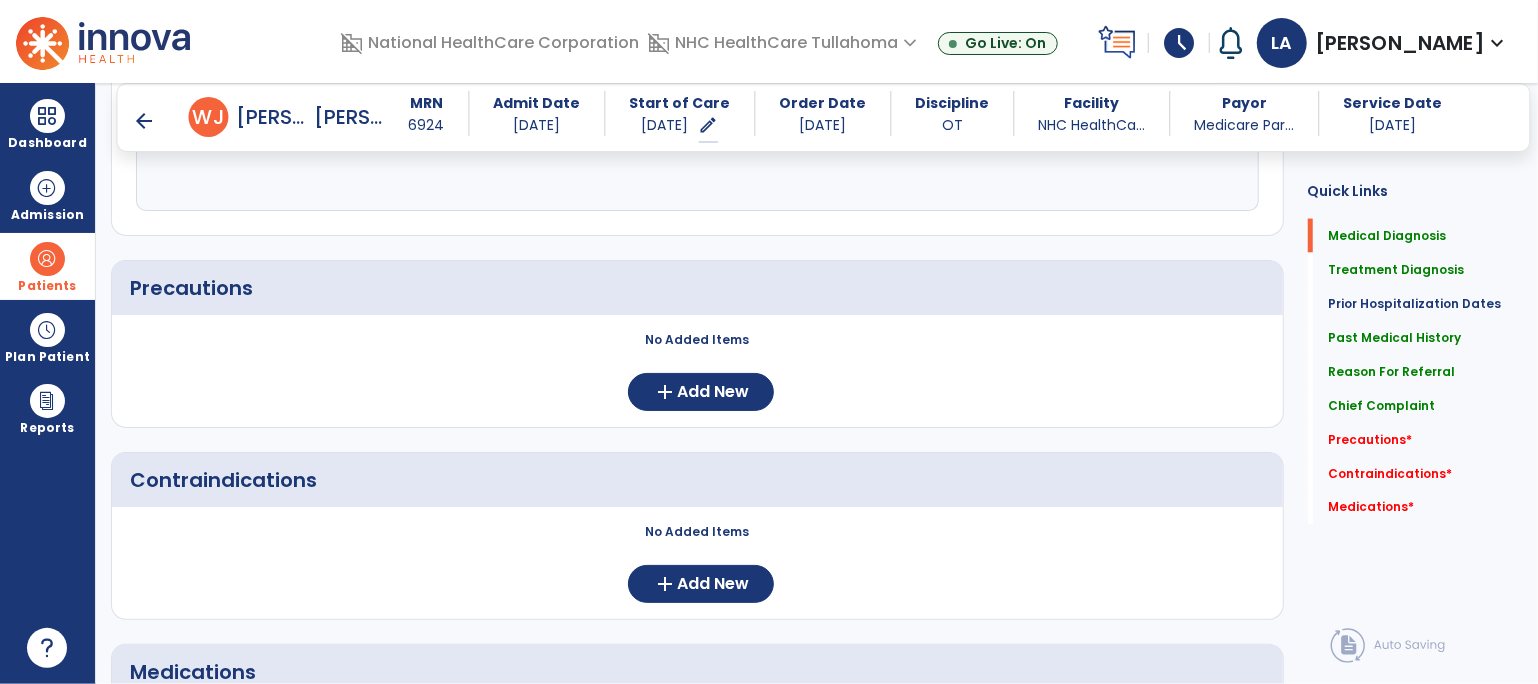 scroll, scrollTop: 1894, scrollLeft: 0, axis: vertical 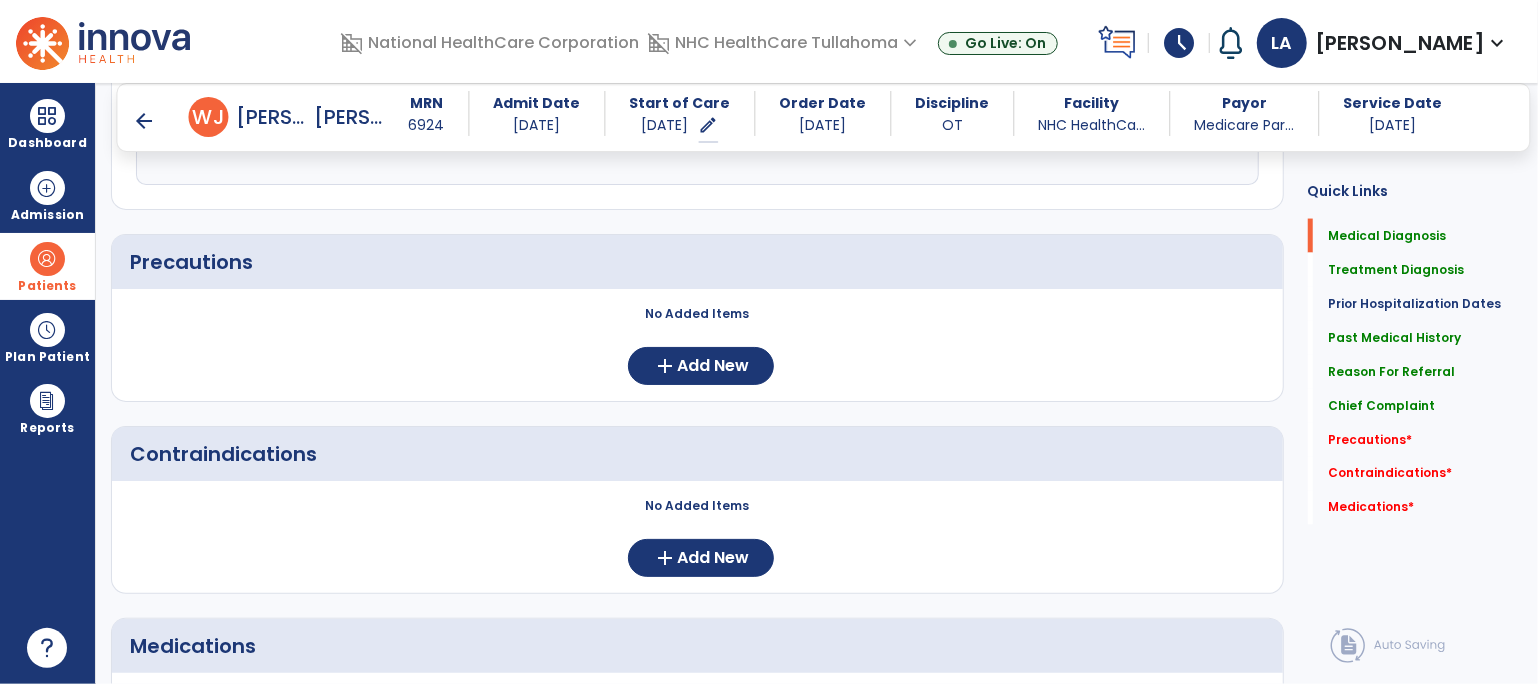 click on "No Added Items  add  Add New" 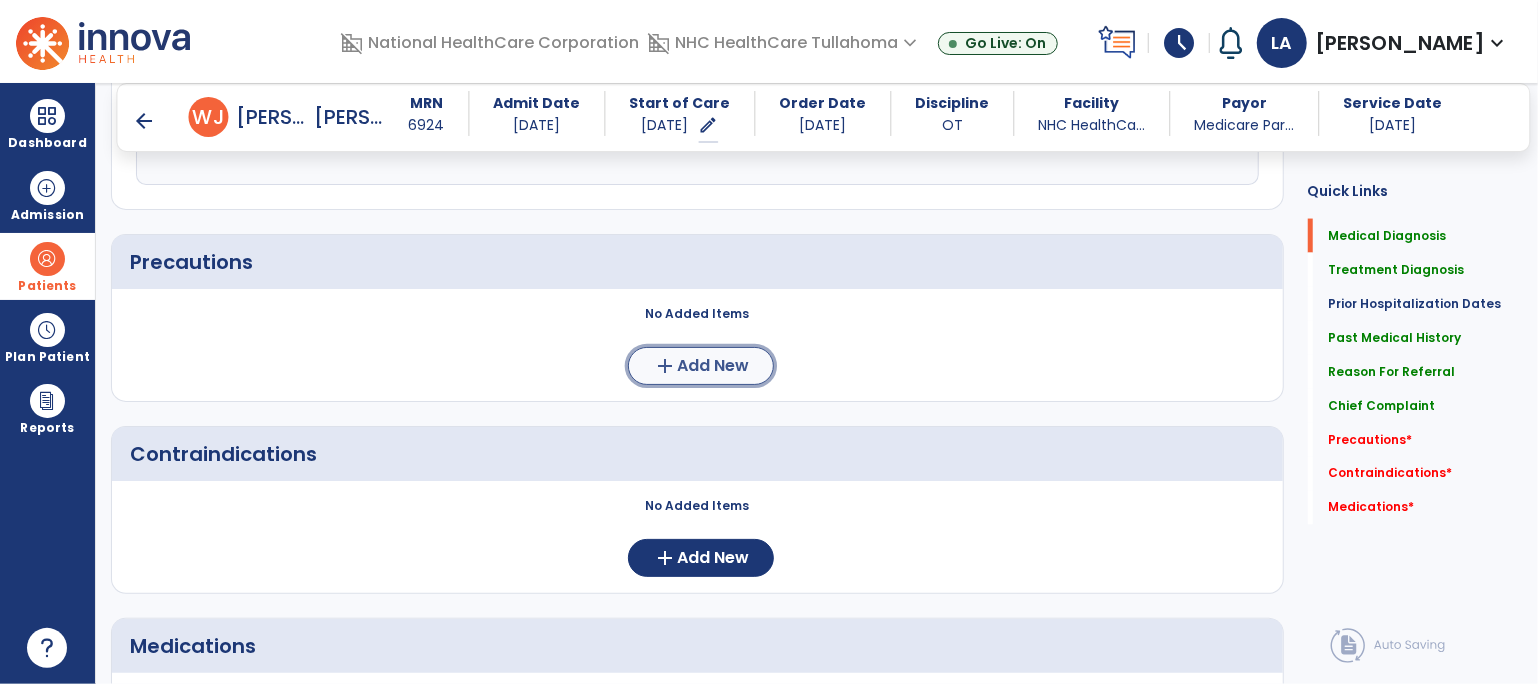 click on "add" 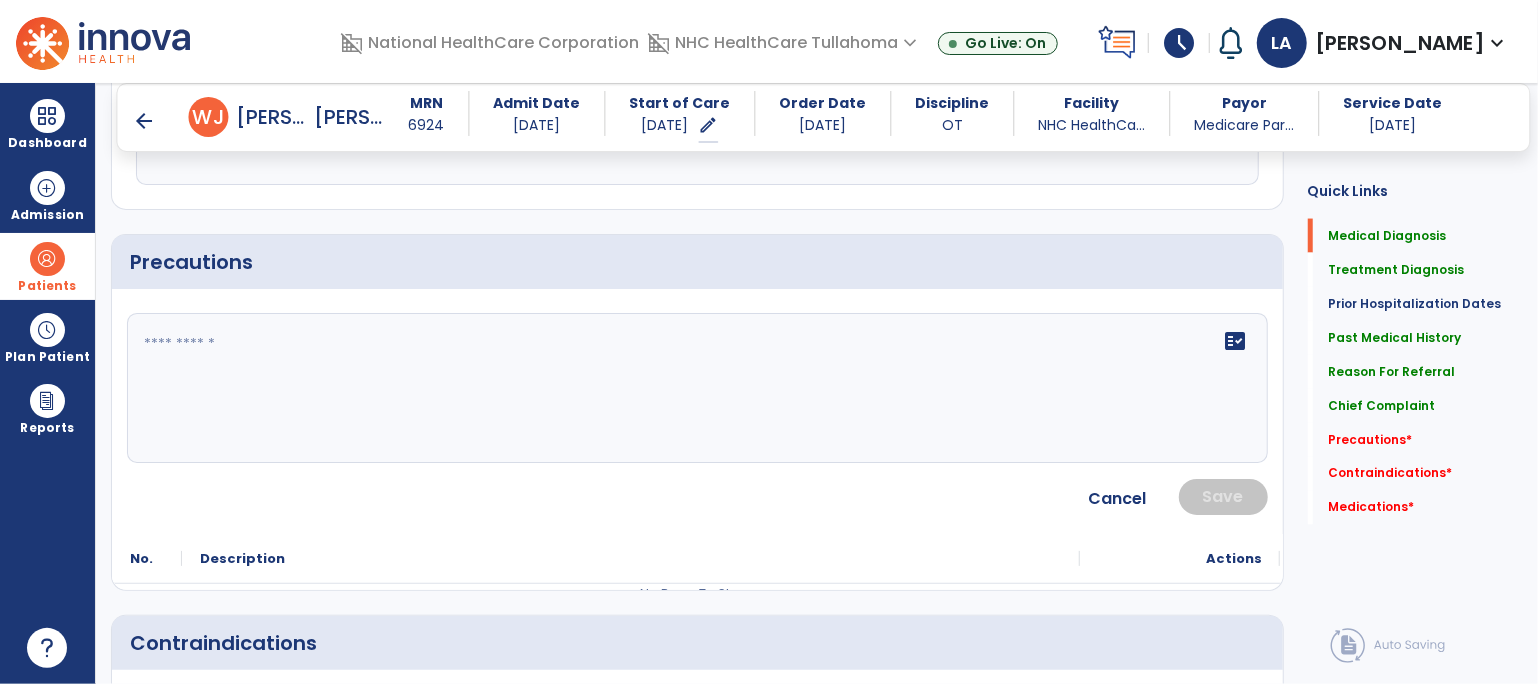 click on "fact_check" 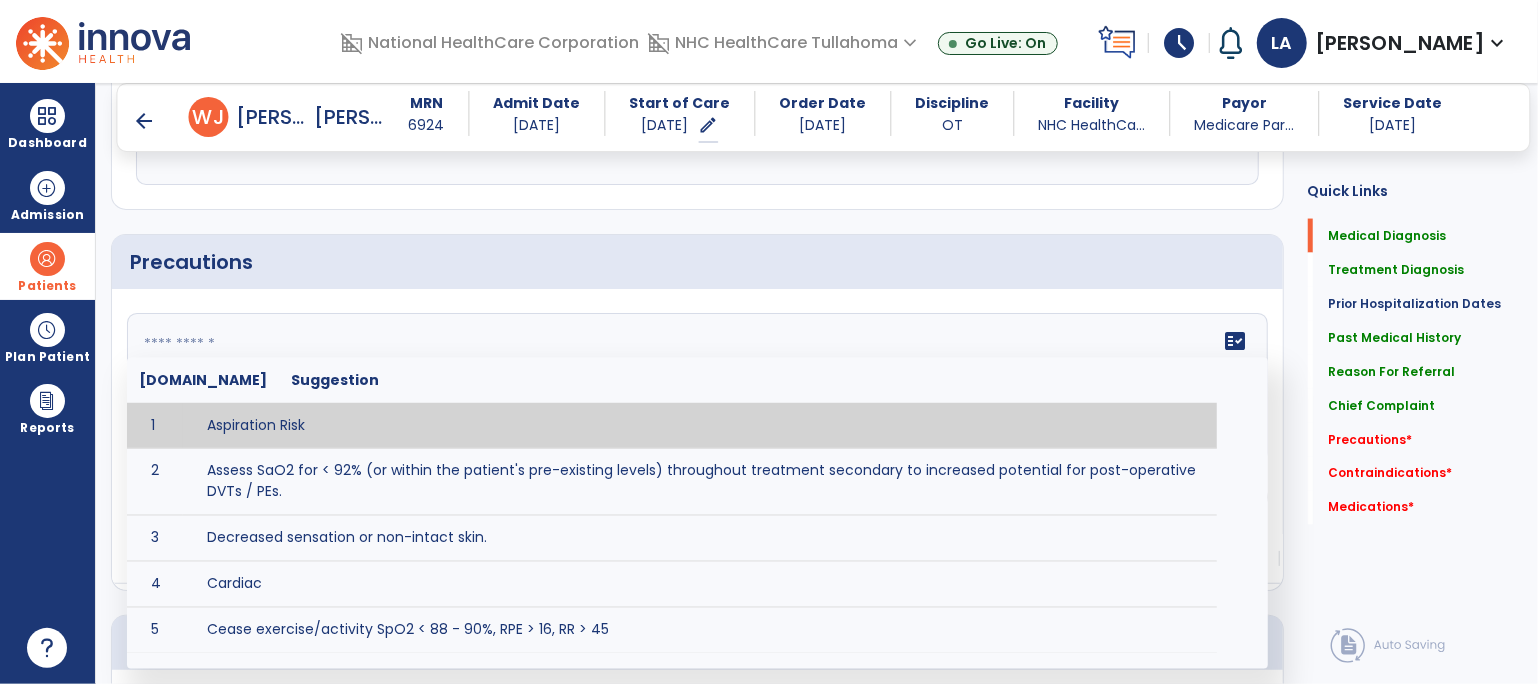paste on "**********" 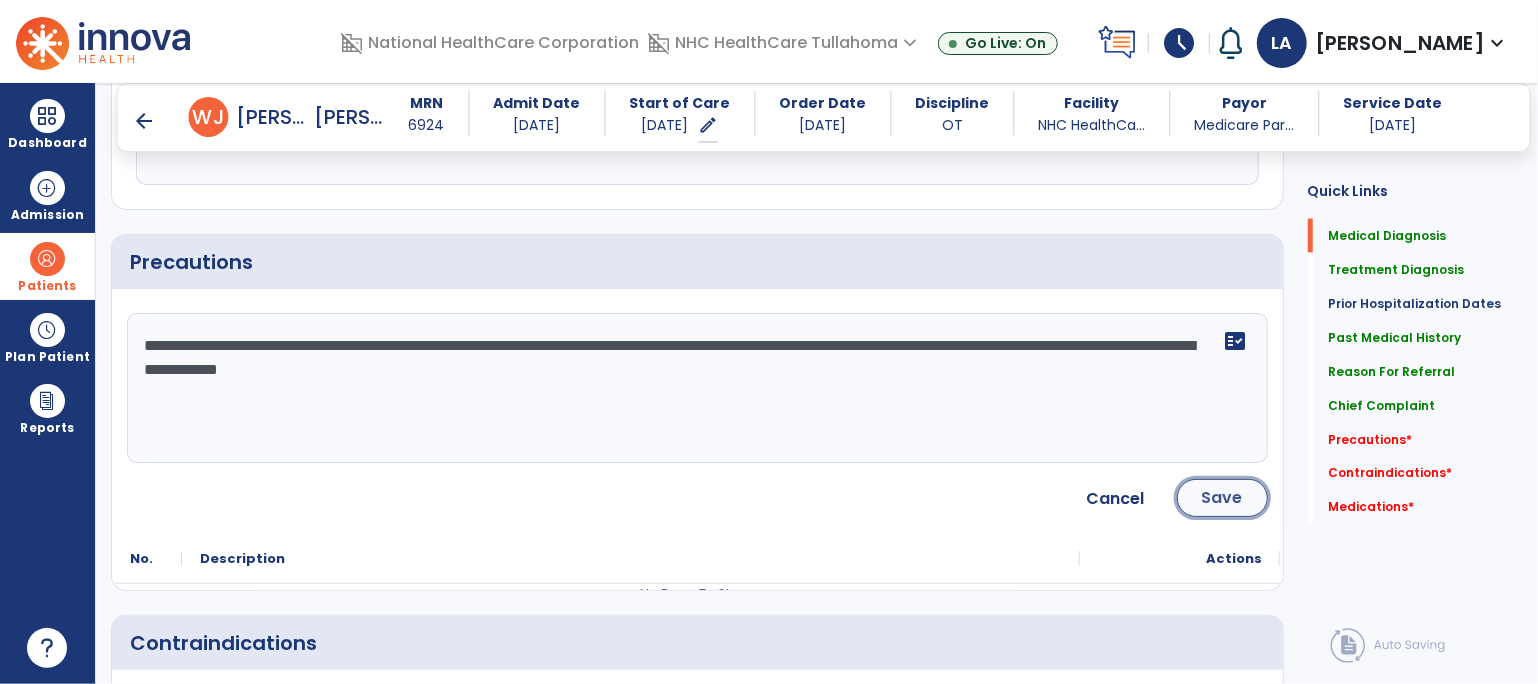 click on "Save" 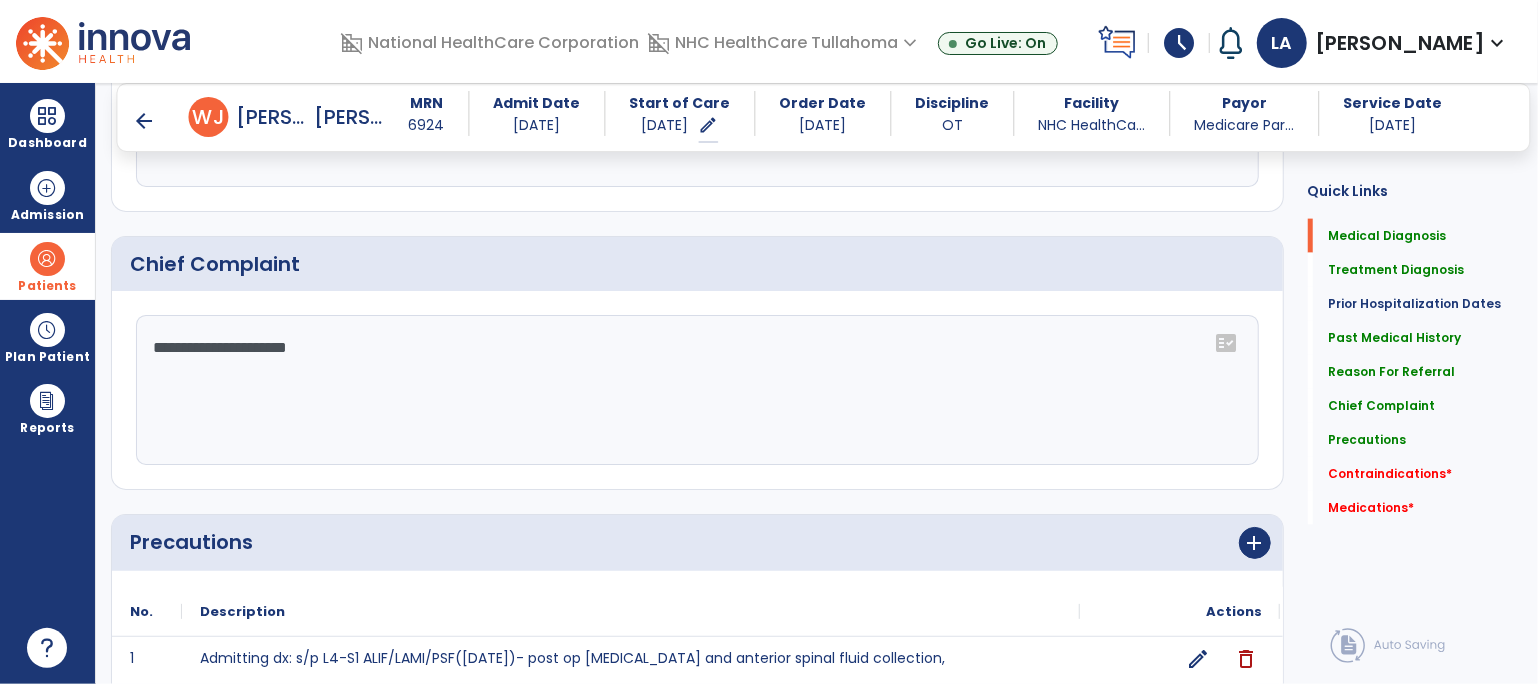 scroll, scrollTop: 1894, scrollLeft: 0, axis: vertical 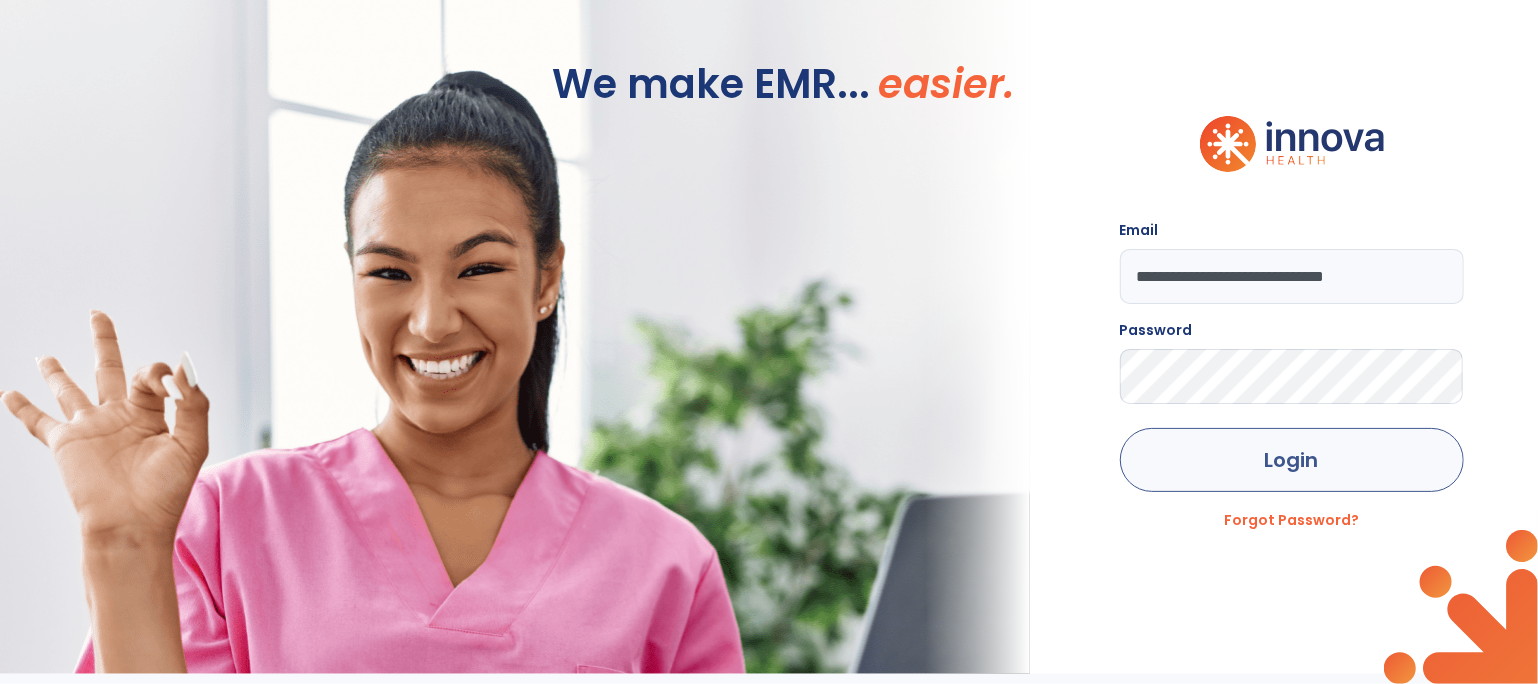 click on "Login" 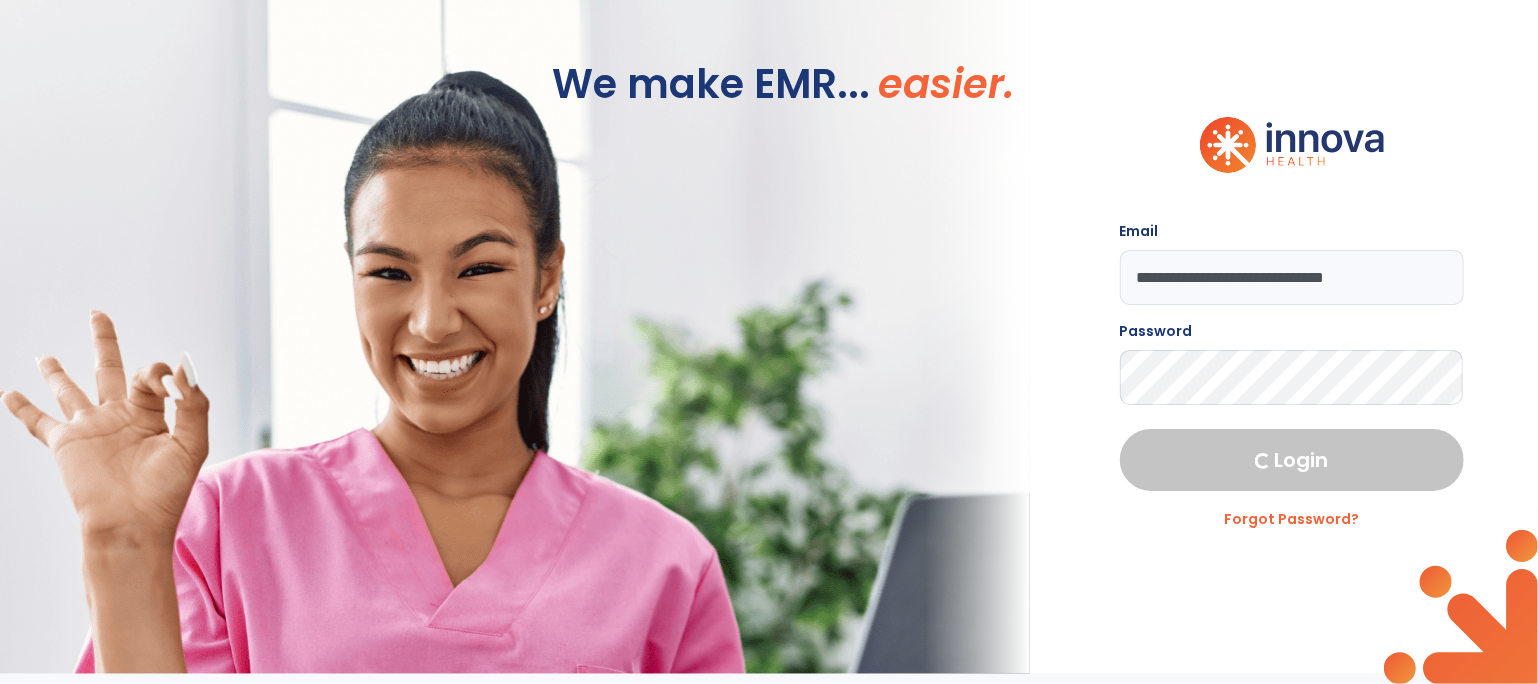 select on "****" 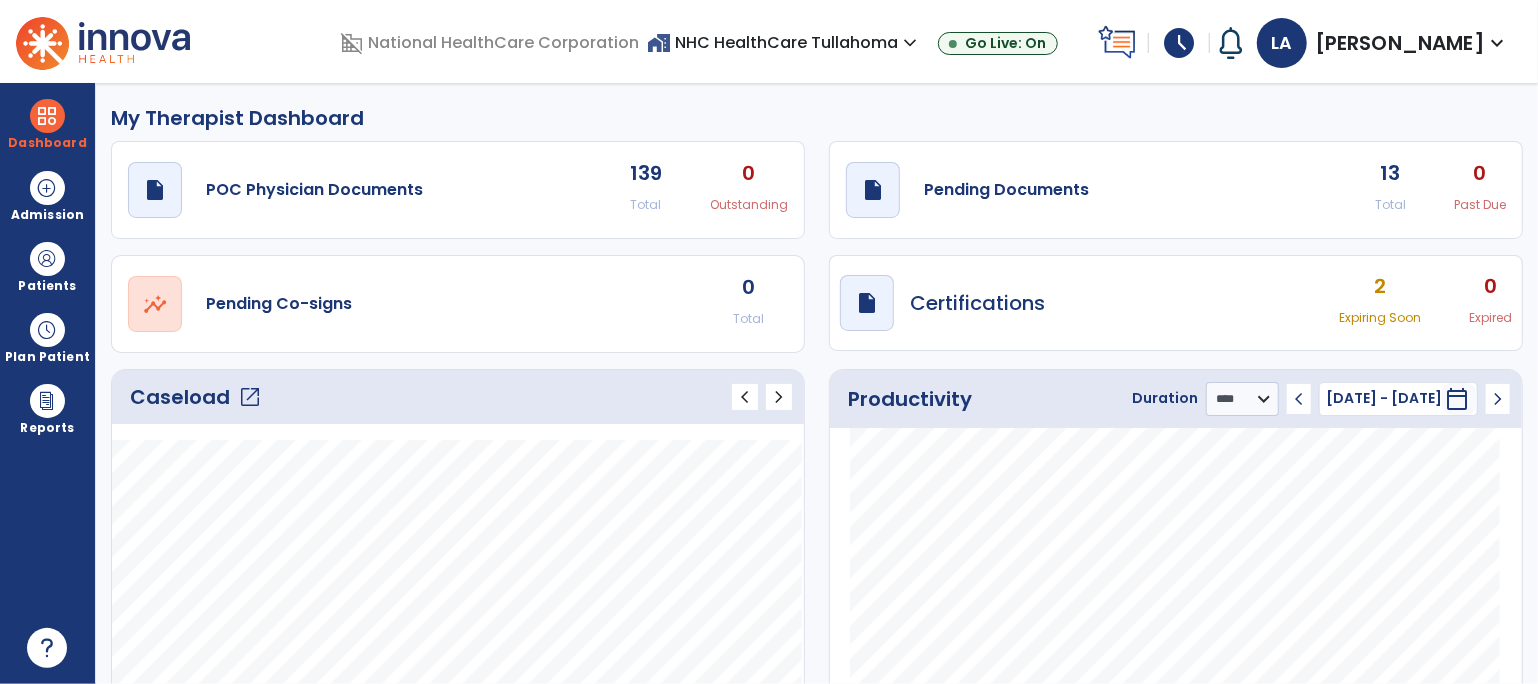 click on "Caseload   open_in_new" 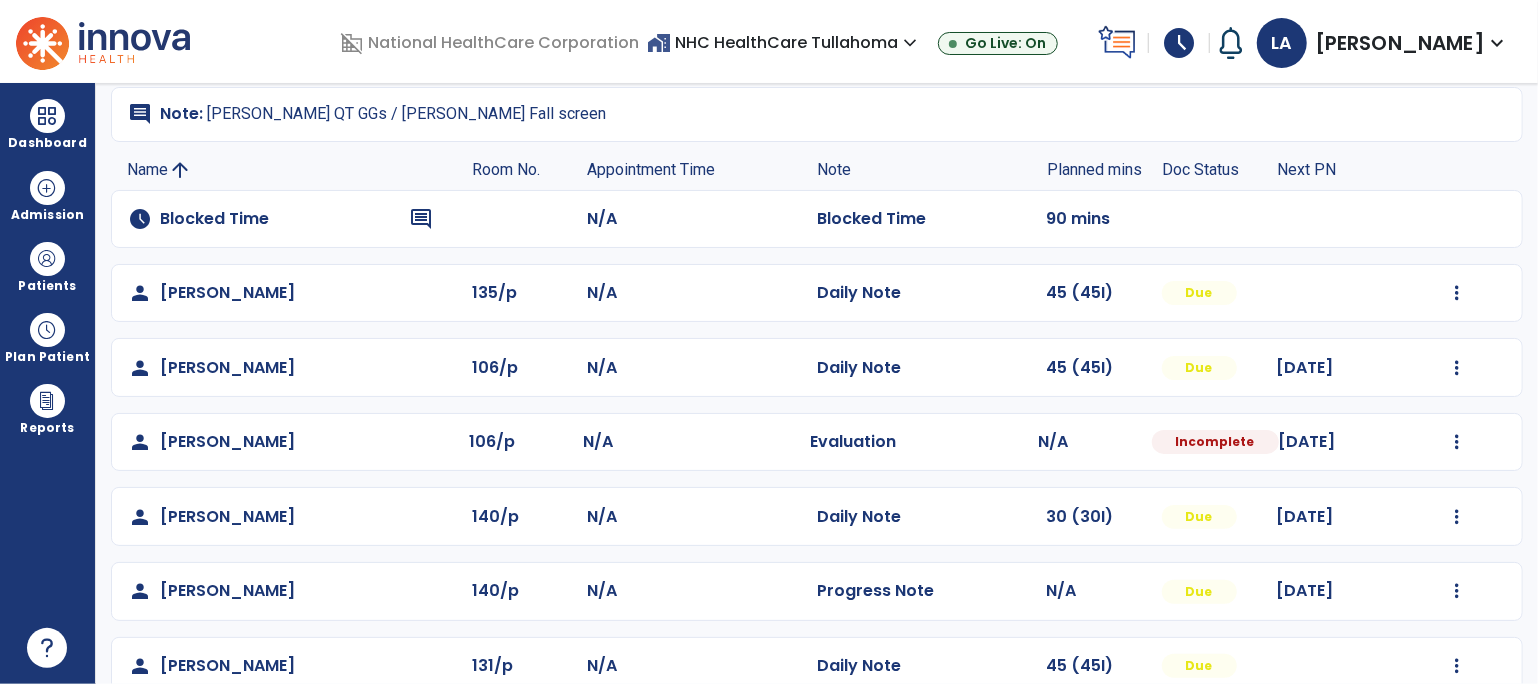 scroll, scrollTop: 144, scrollLeft: 0, axis: vertical 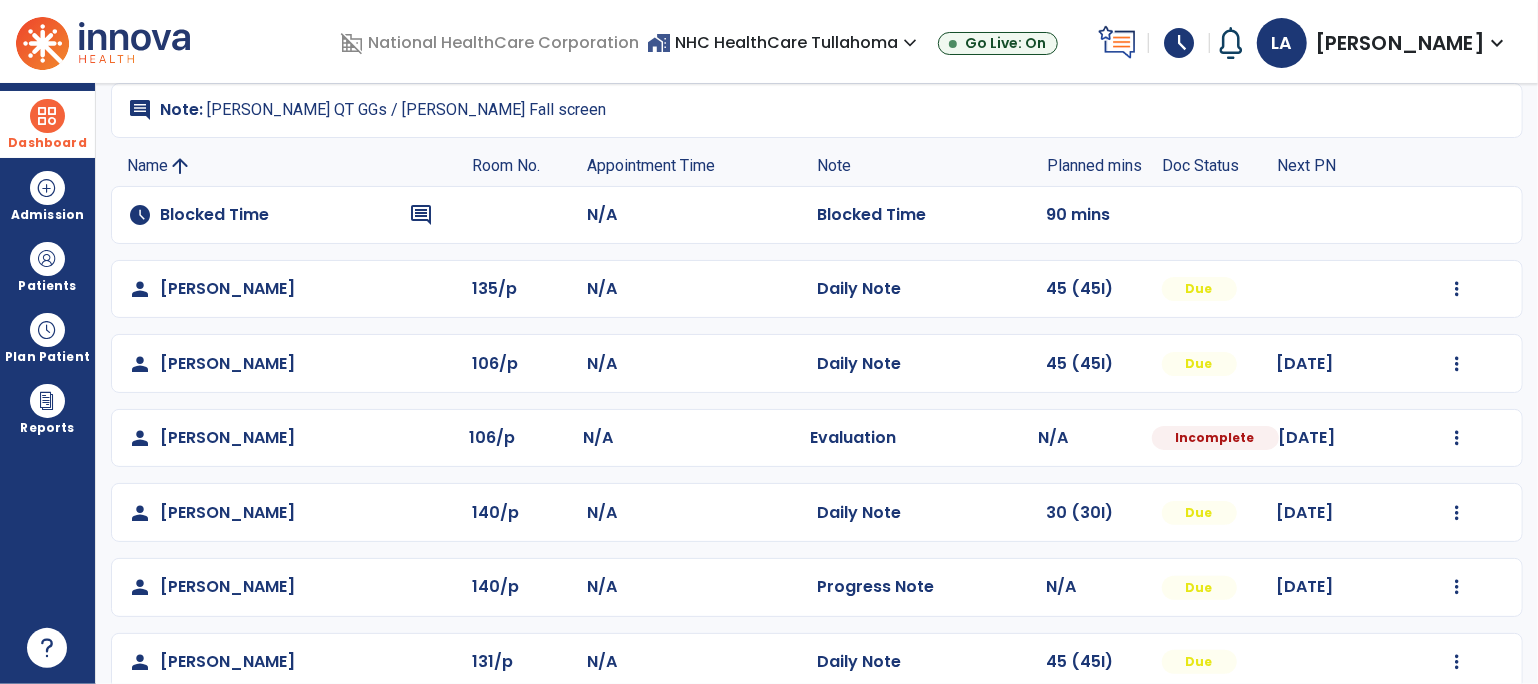 click on "Dashboard" at bounding box center (47, 124) 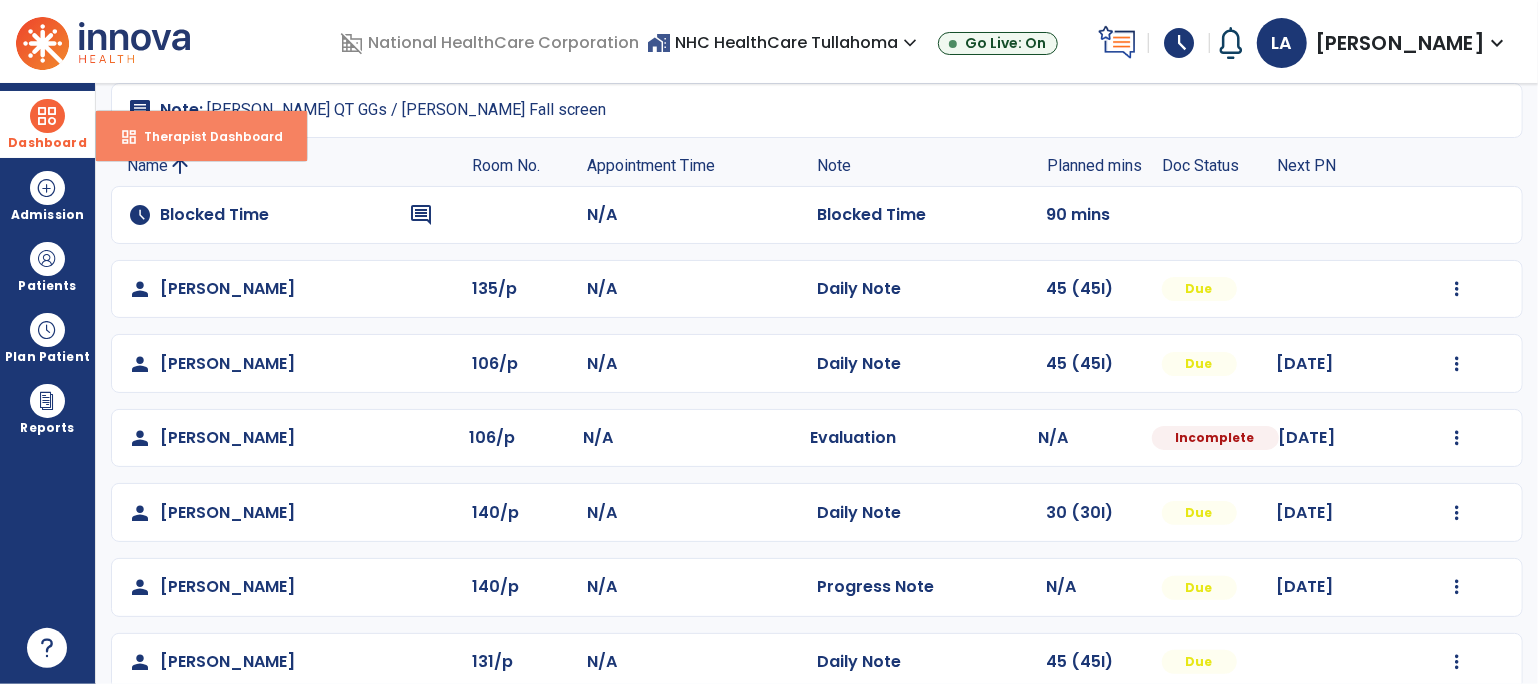 click on "Therapist Dashboard" at bounding box center [205, 136] 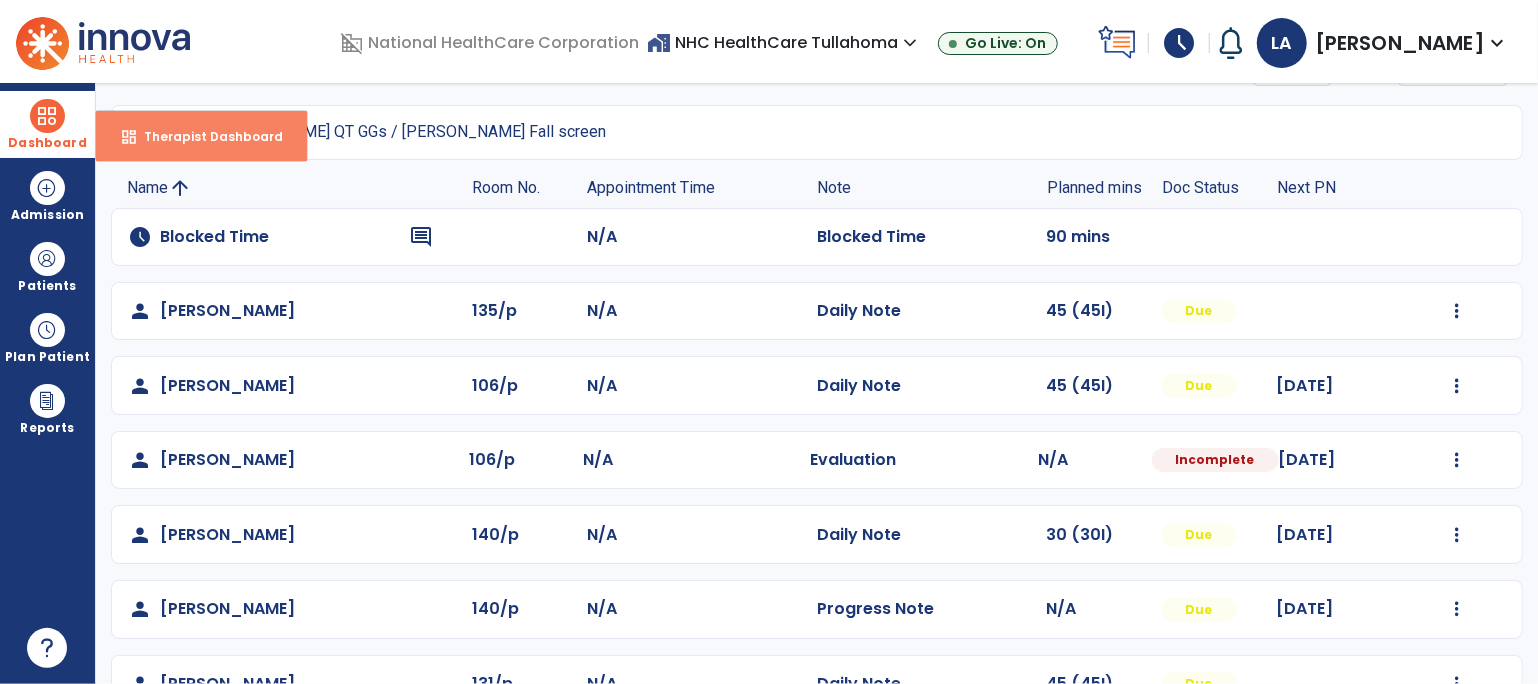 select on "****" 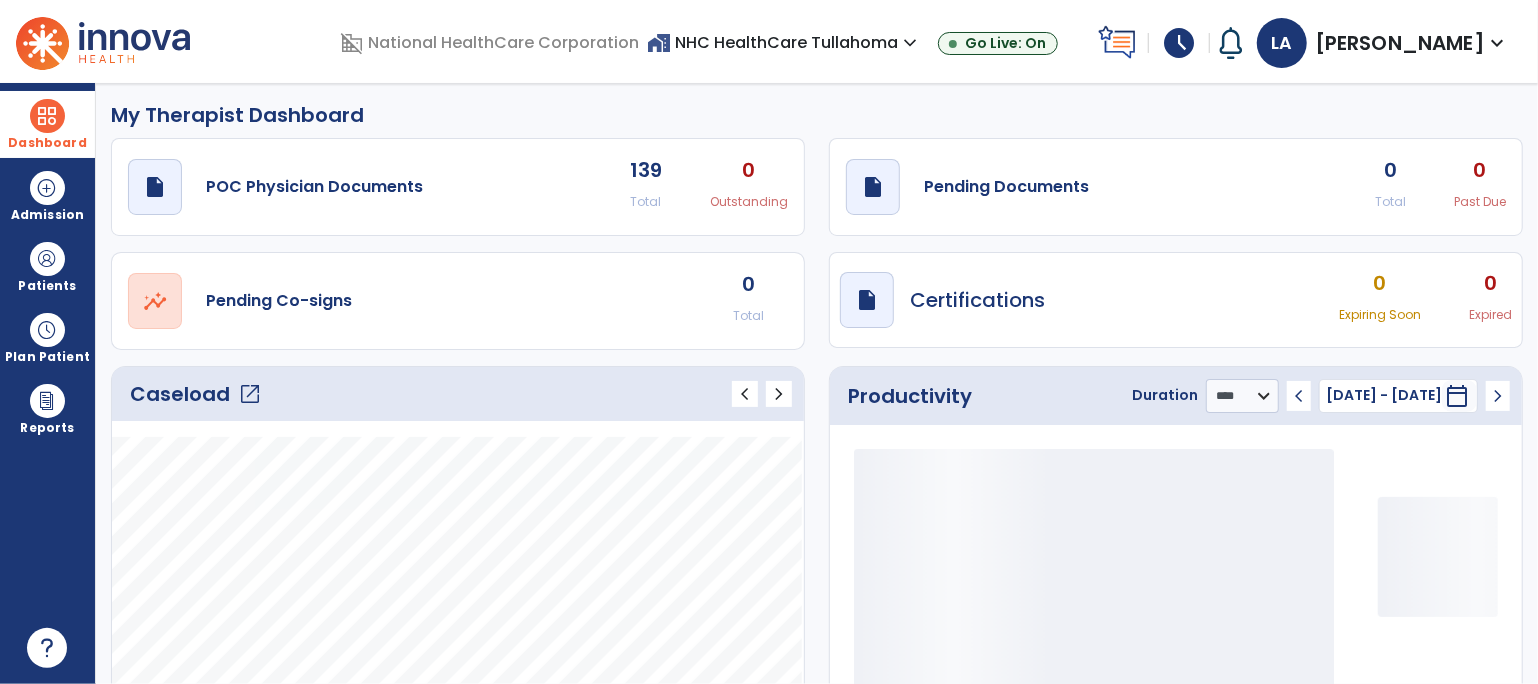 scroll, scrollTop: 0, scrollLeft: 0, axis: both 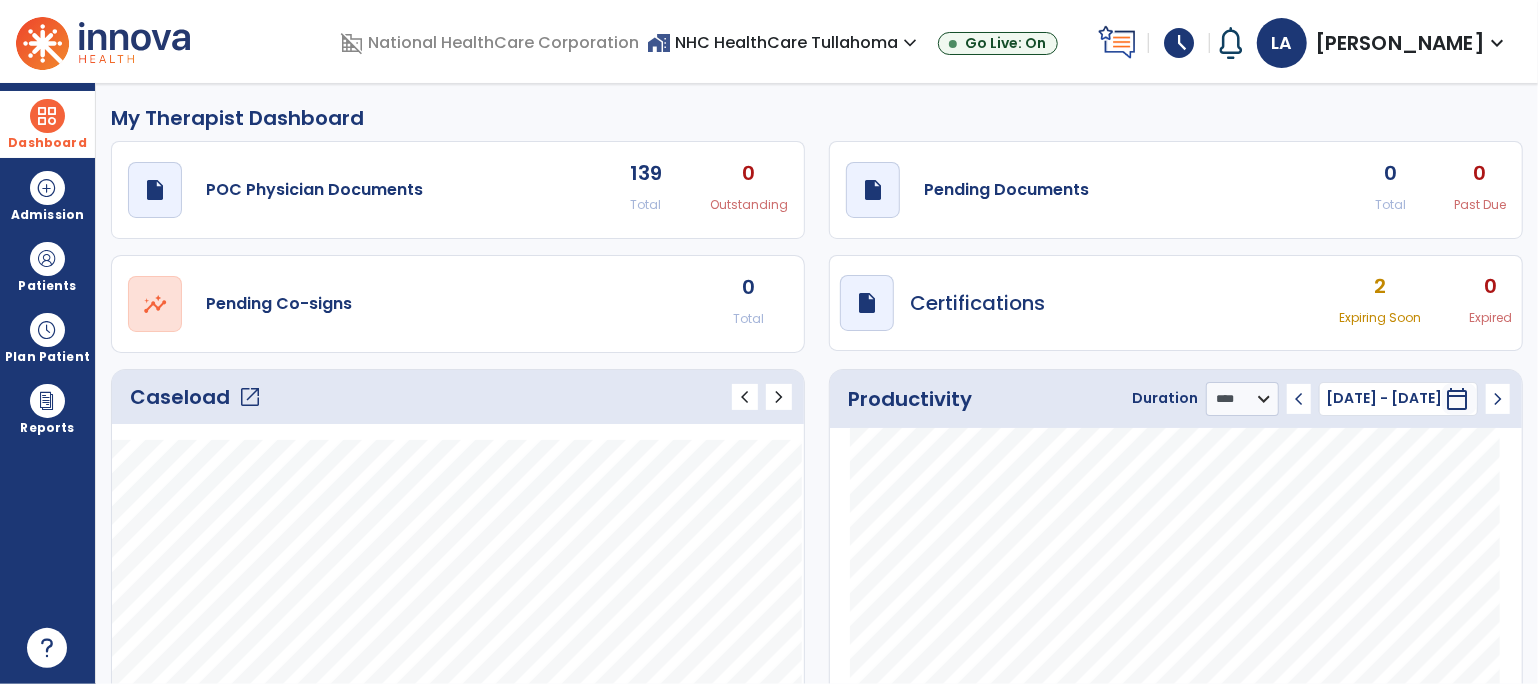 click on "draft   open_in_new  Pending Documents 0 Total 0 Past Due" 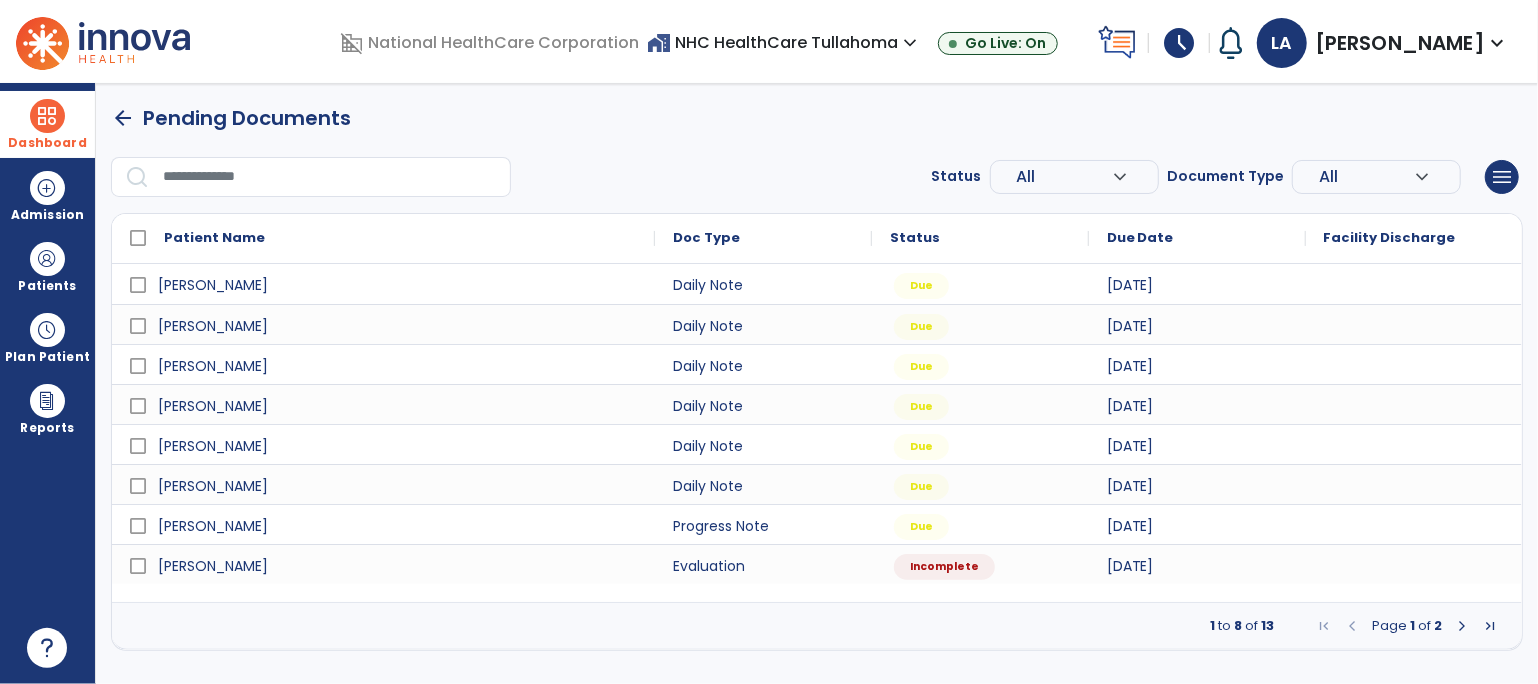 click at bounding box center [1462, 626] 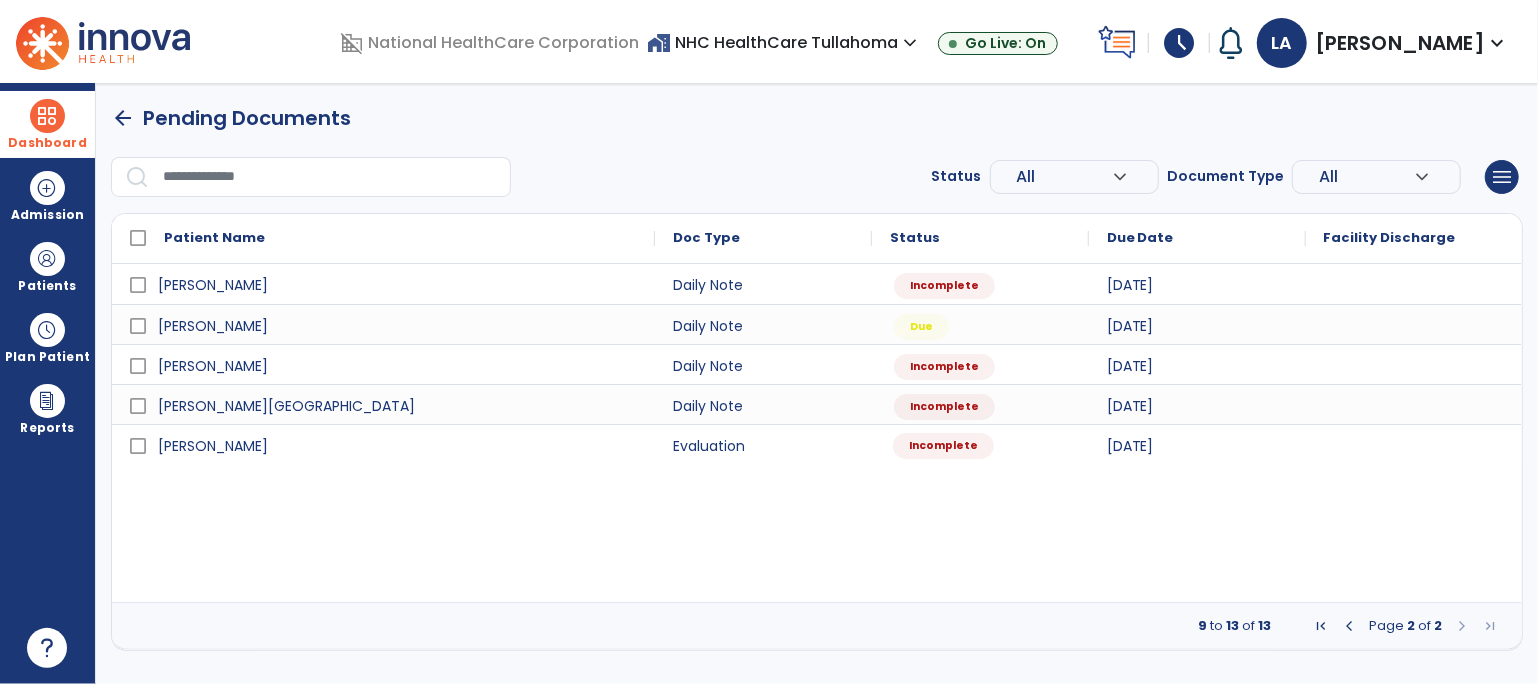 click on "Incomplete" at bounding box center (943, 446) 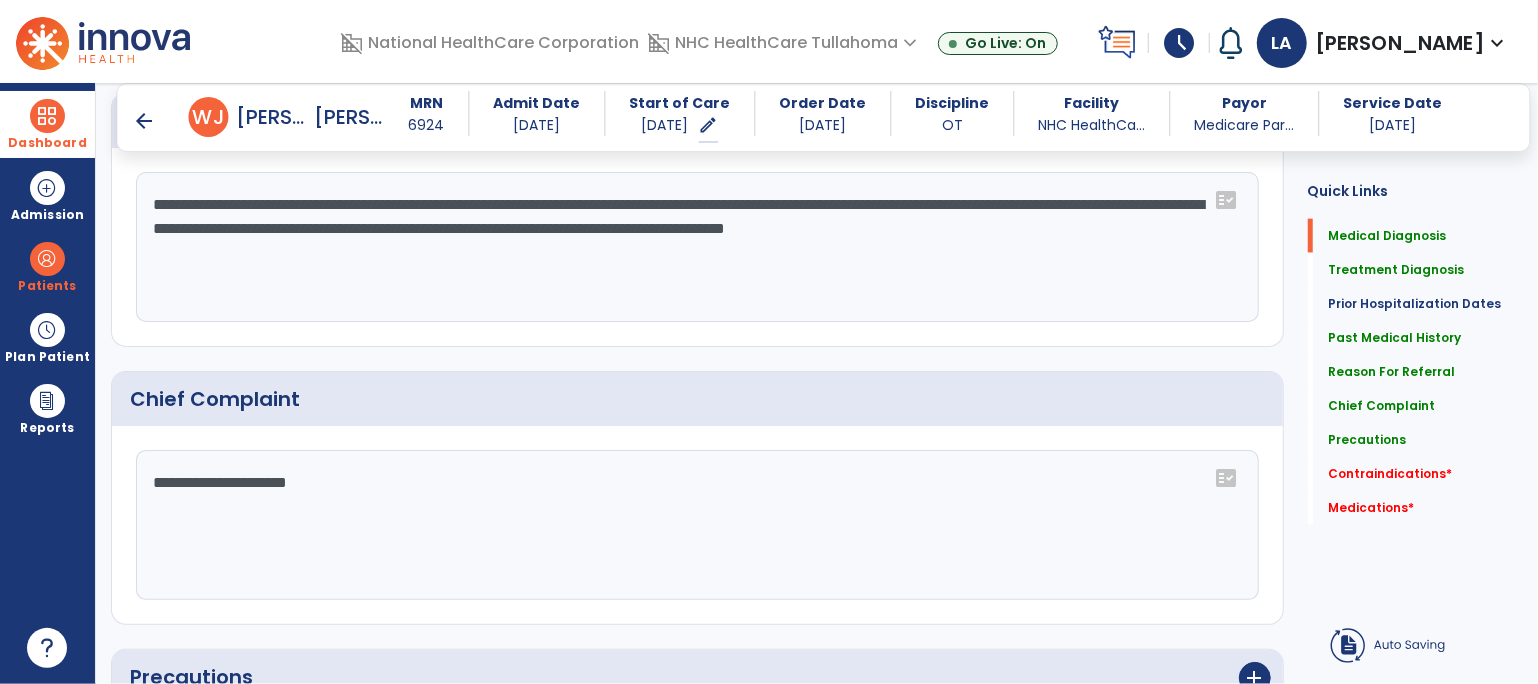 scroll, scrollTop: 1487, scrollLeft: 0, axis: vertical 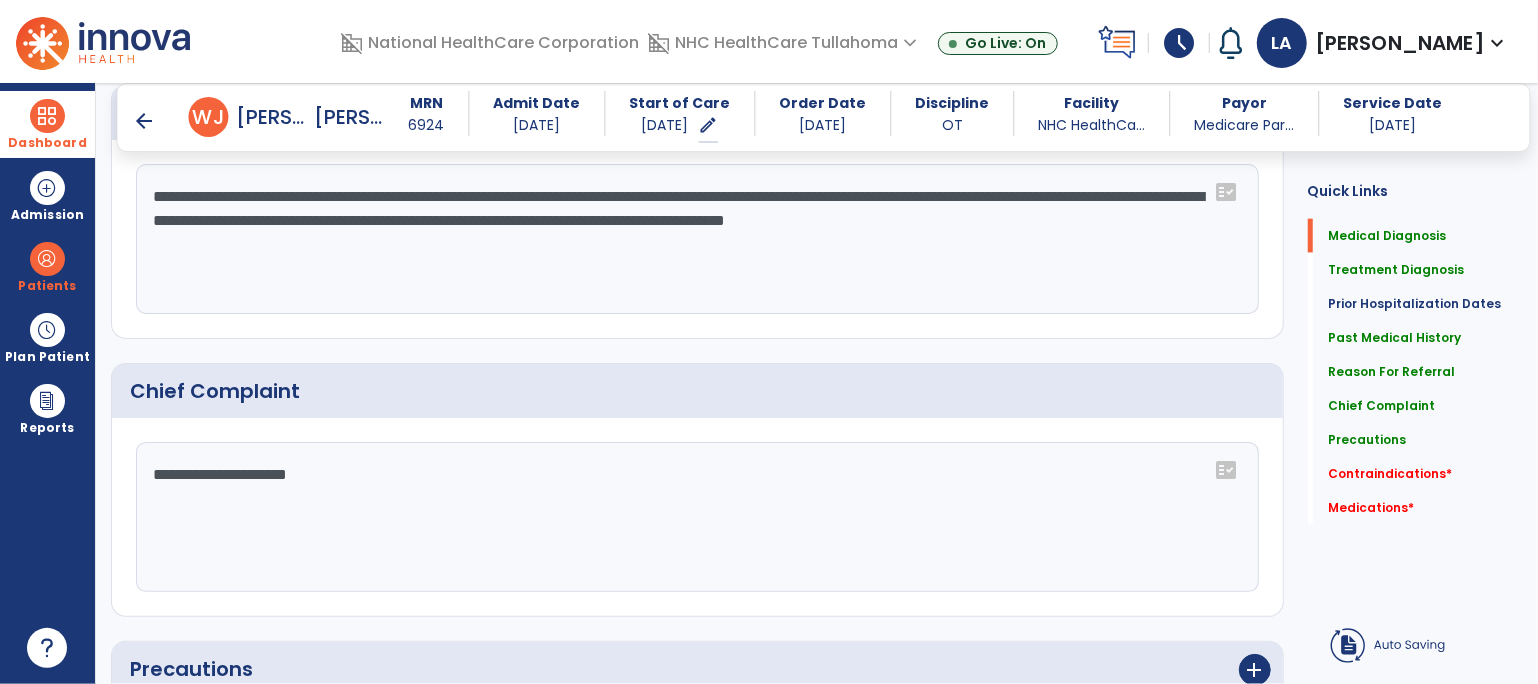 click on "**********" 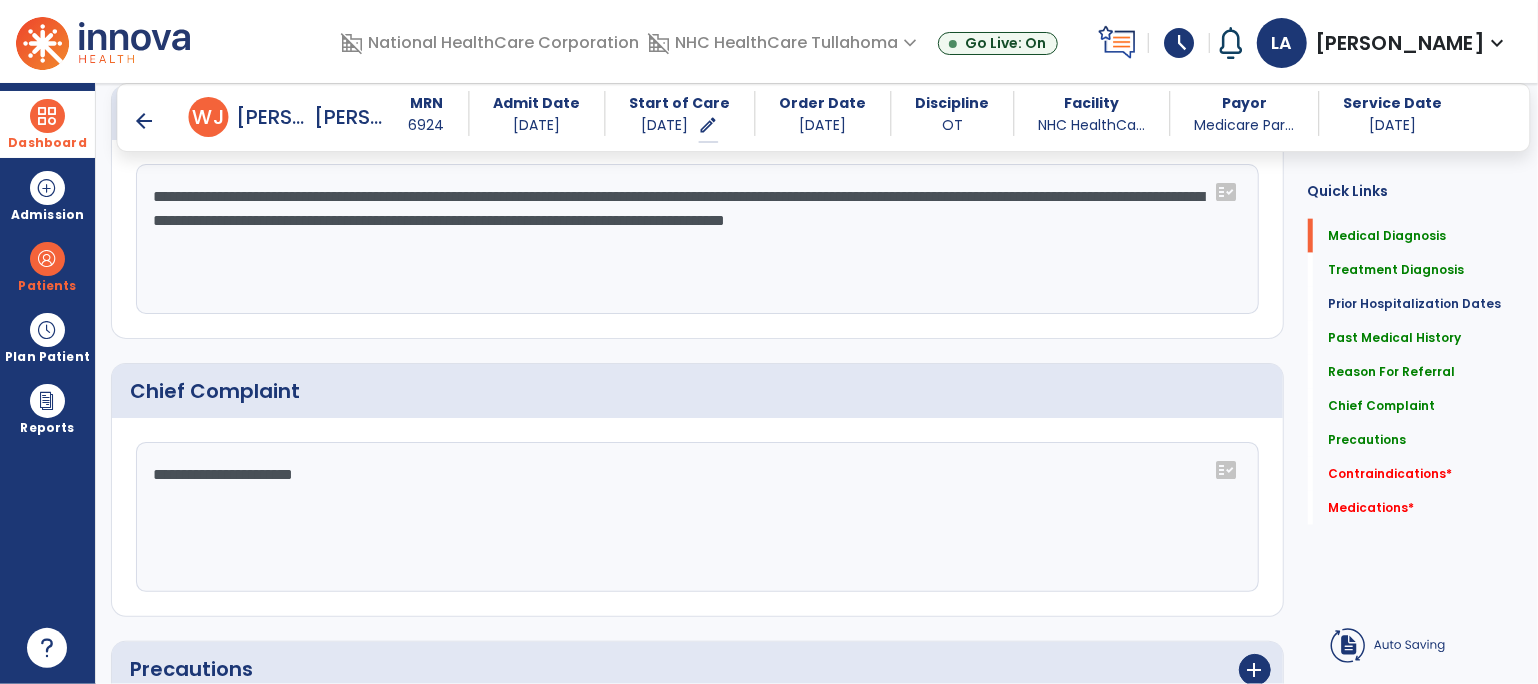 type on "**********" 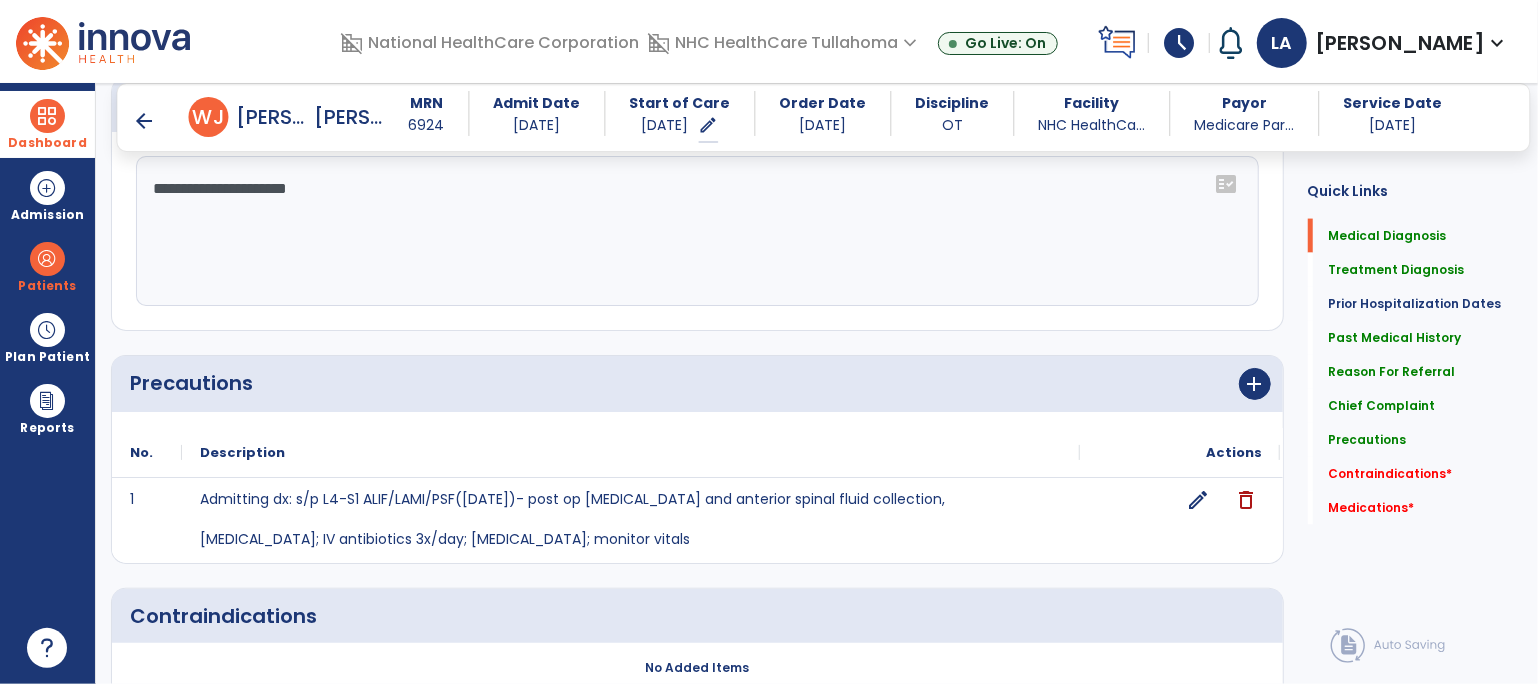 scroll, scrollTop: 2056, scrollLeft: 0, axis: vertical 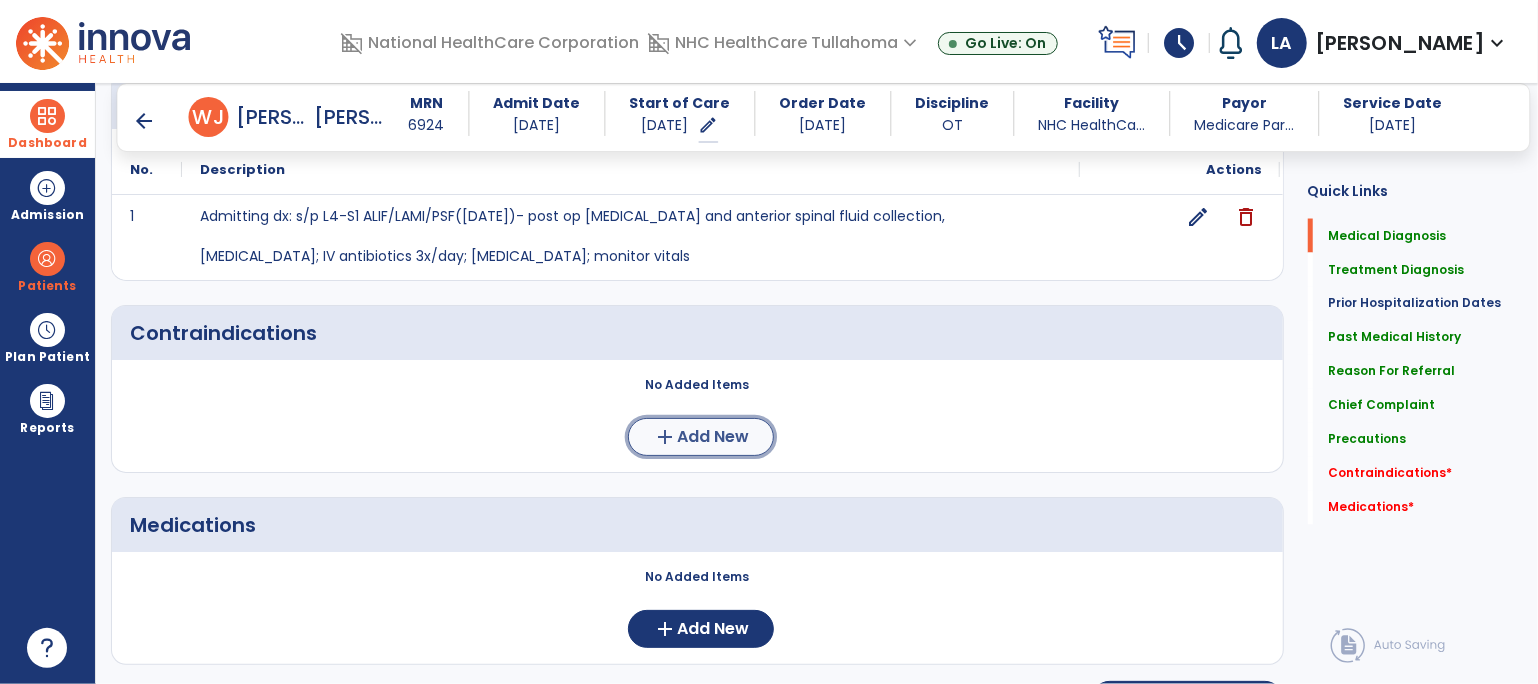 click on "add" 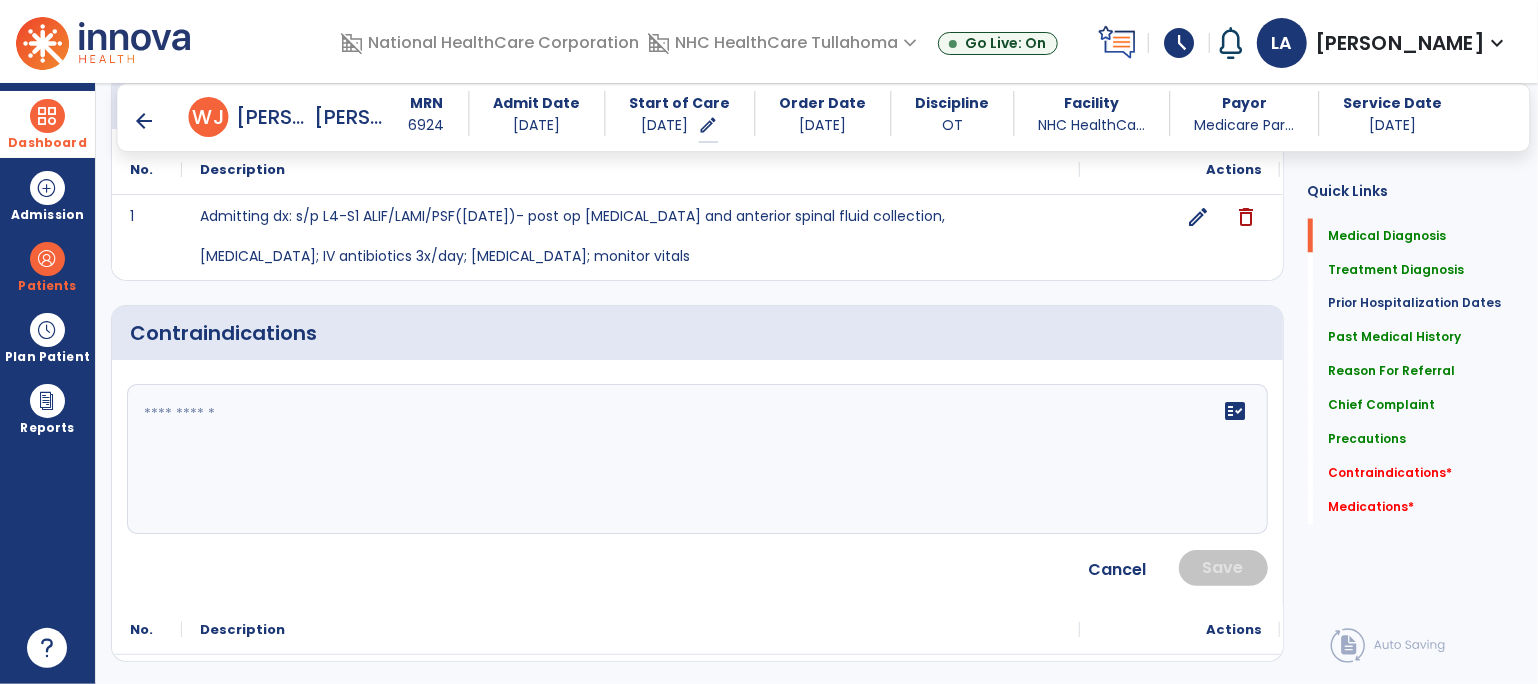 click 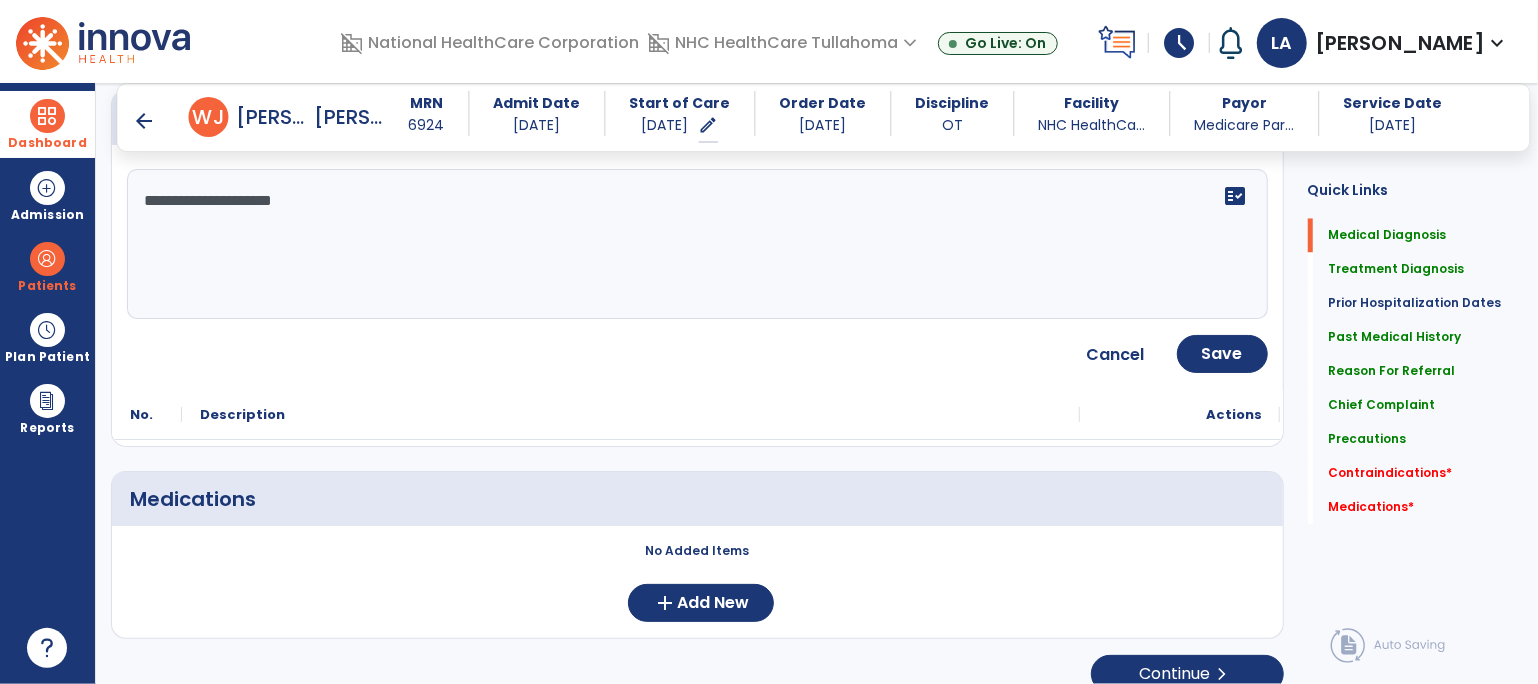 scroll, scrollTop: 2272, scrollLeft: 0, axis: vertical 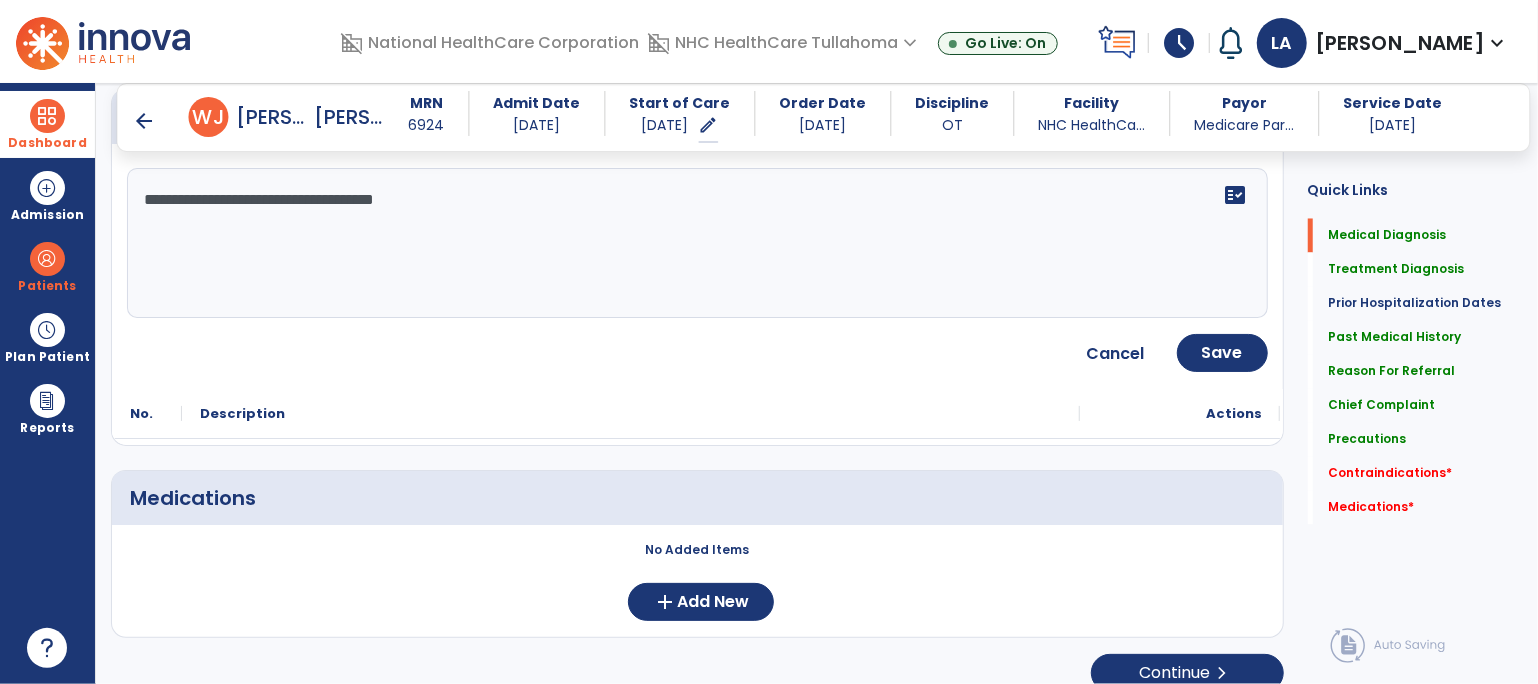 type on "**********" 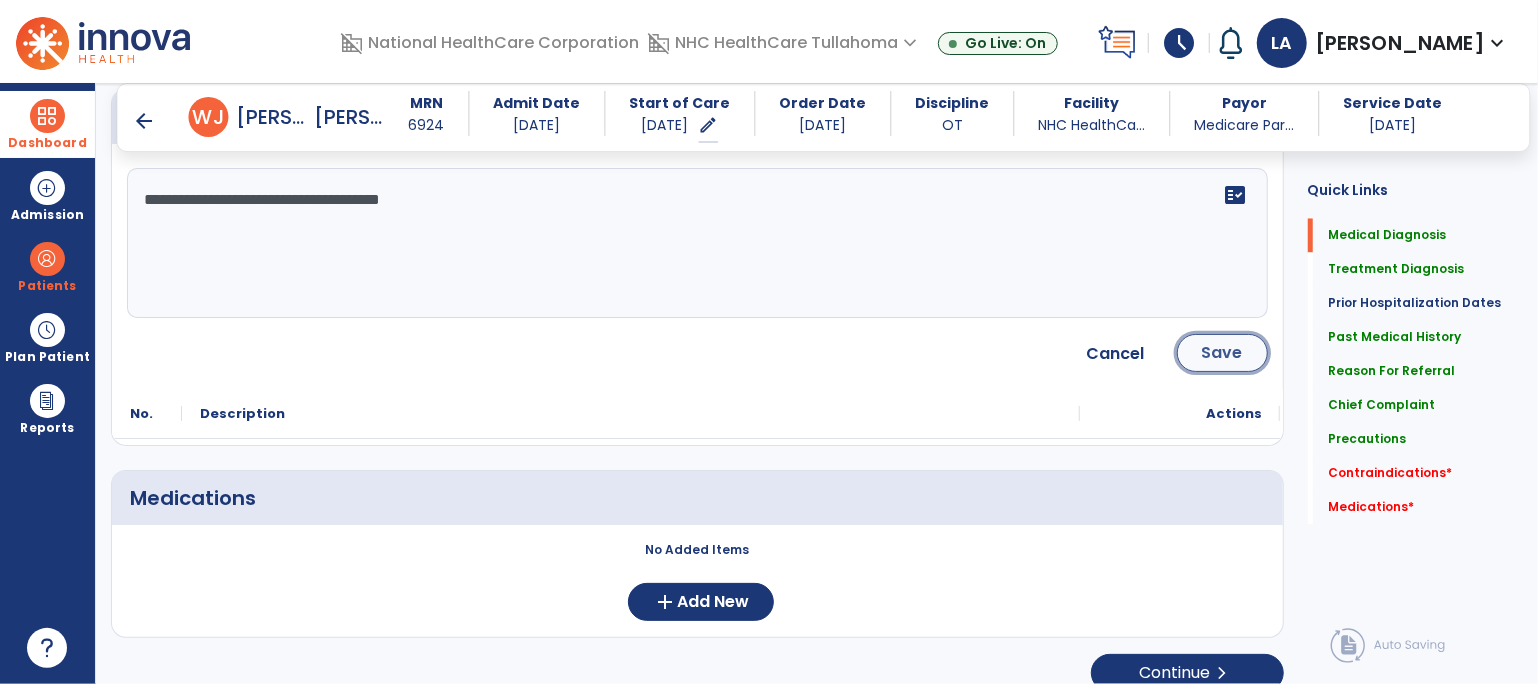 click on "Save" 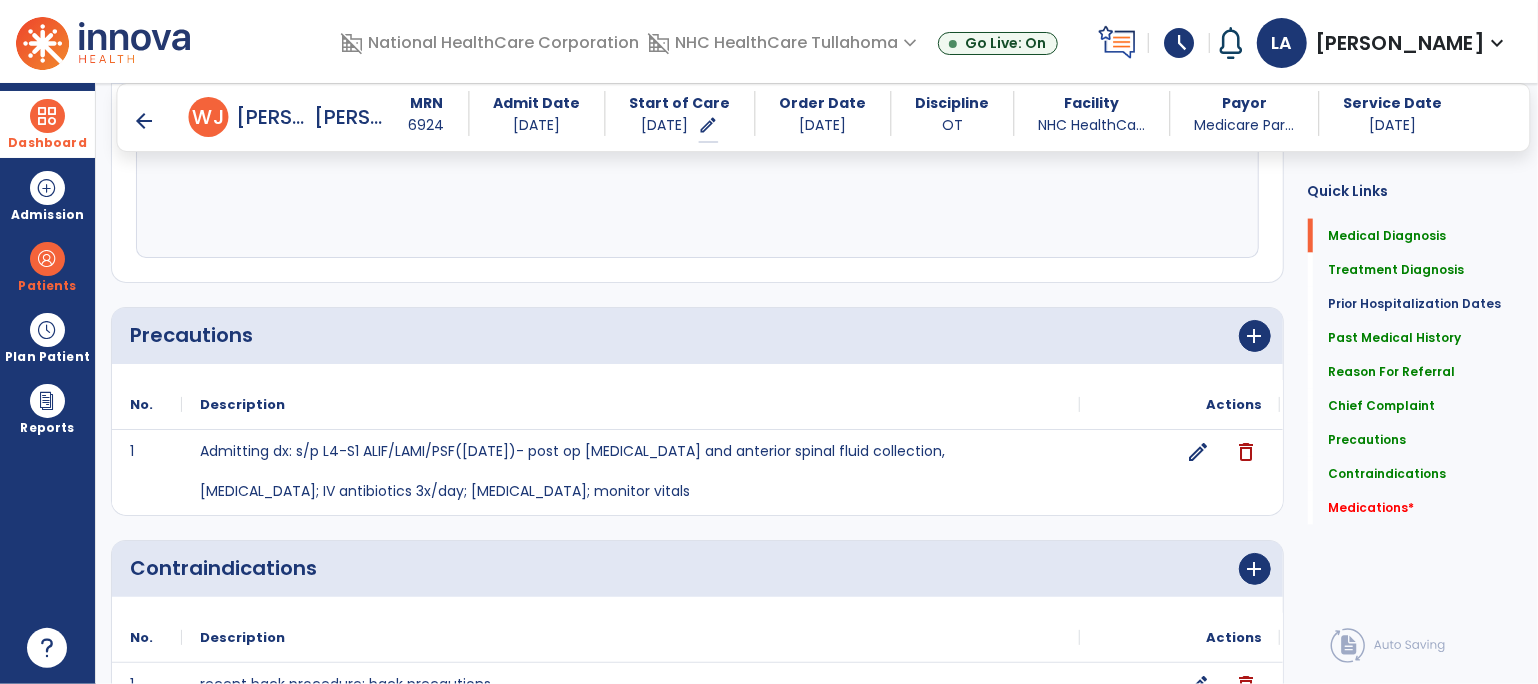 scroll, scrollTop: 2102, scrollLeft: 0, axis: vertical 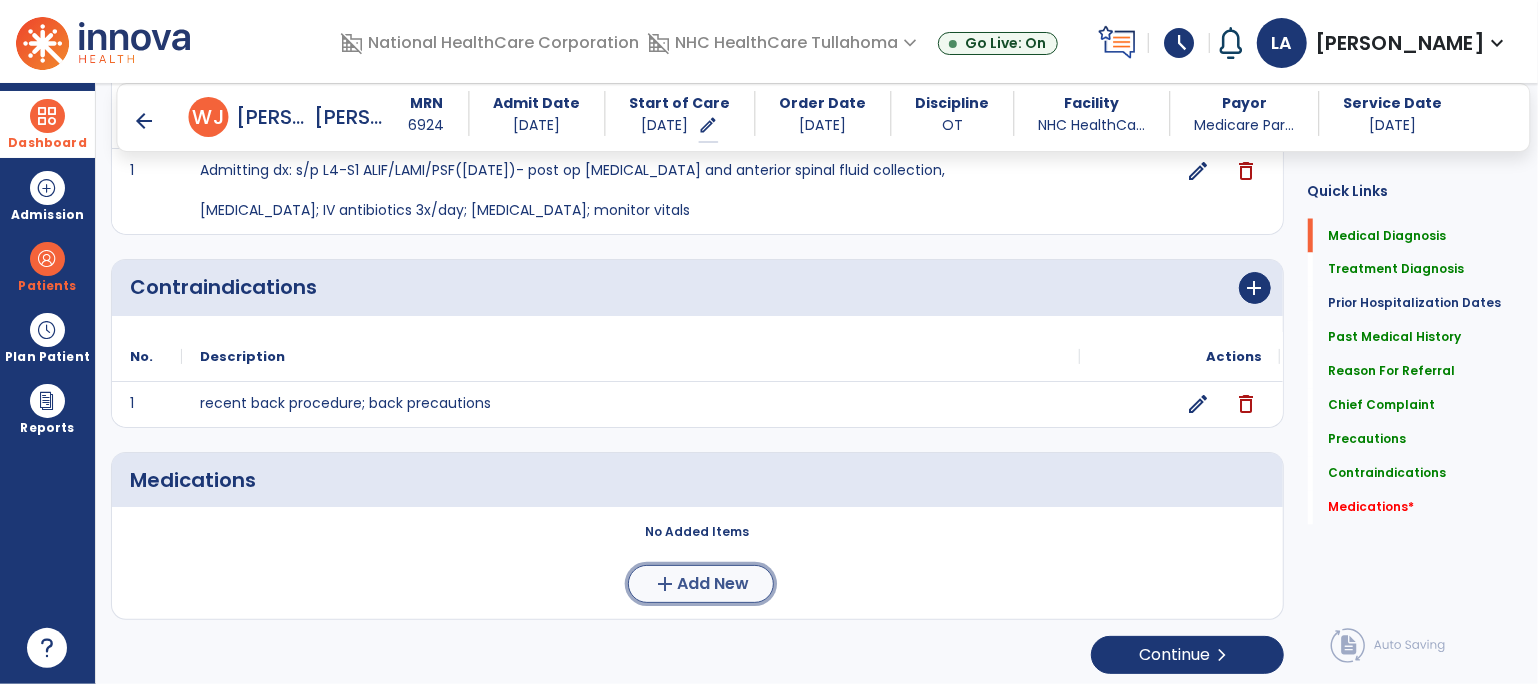 click on "add" 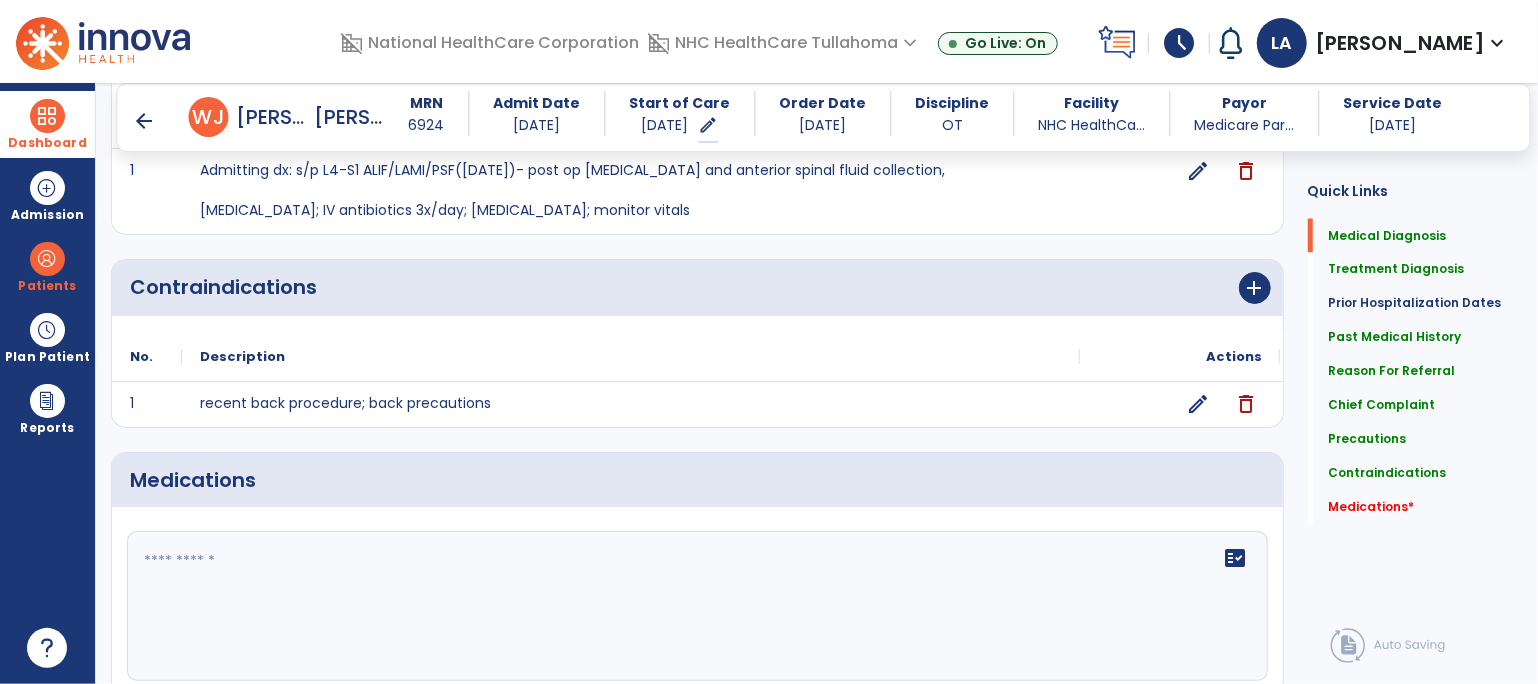 click 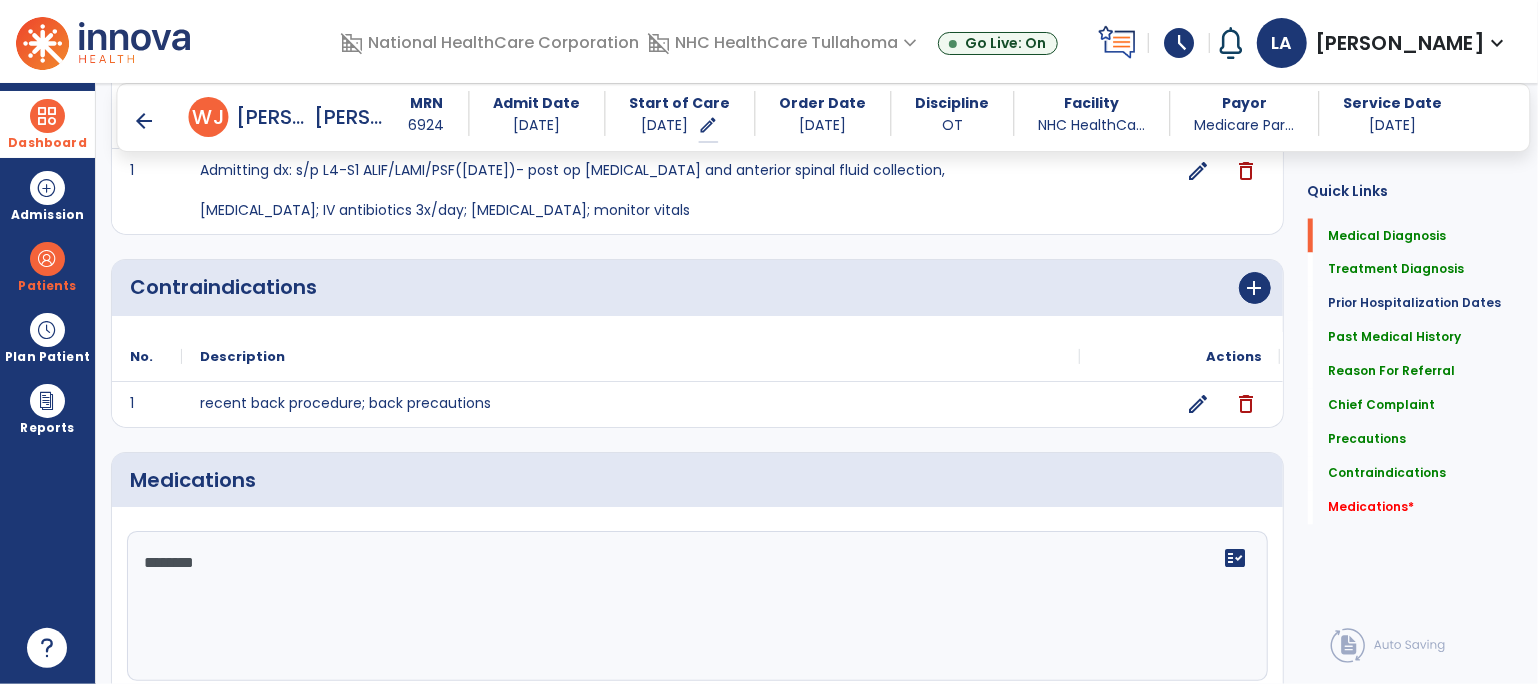 type on "********" 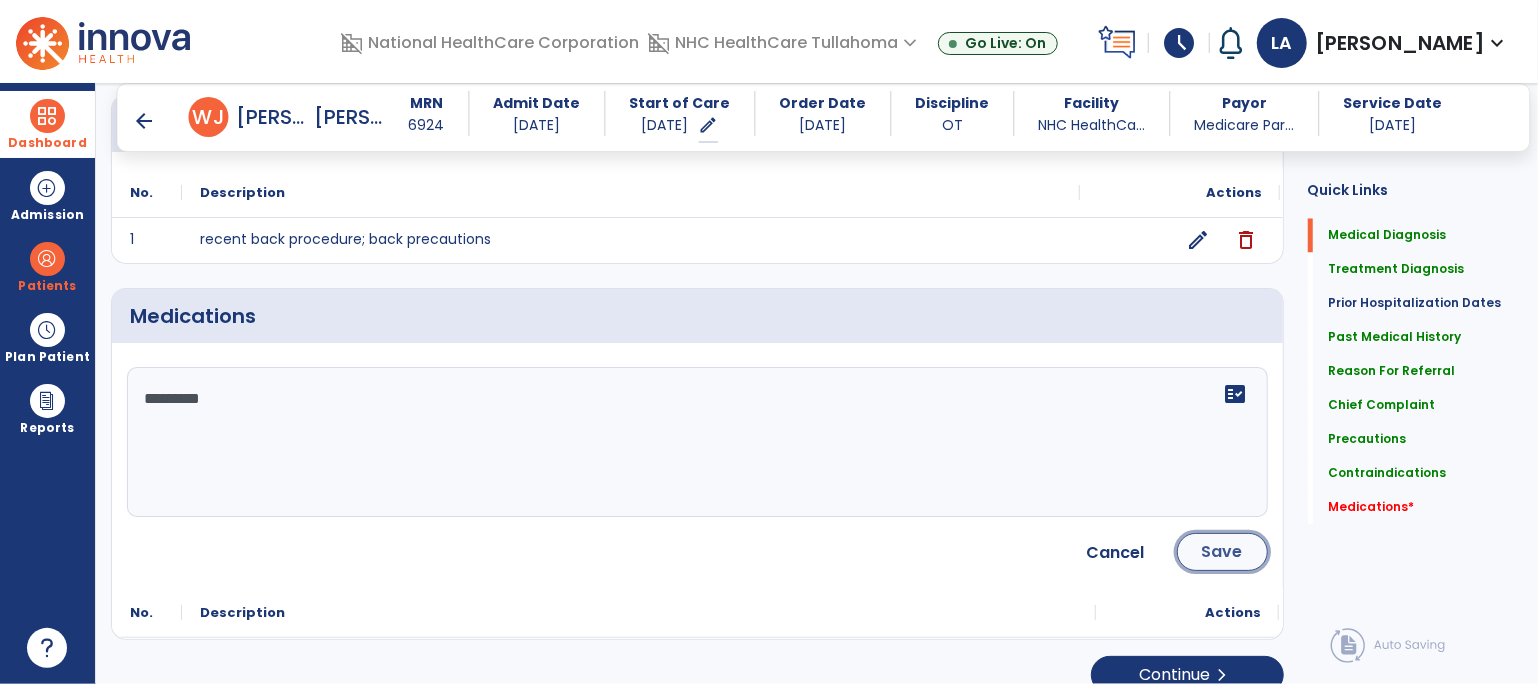 click on "Save" 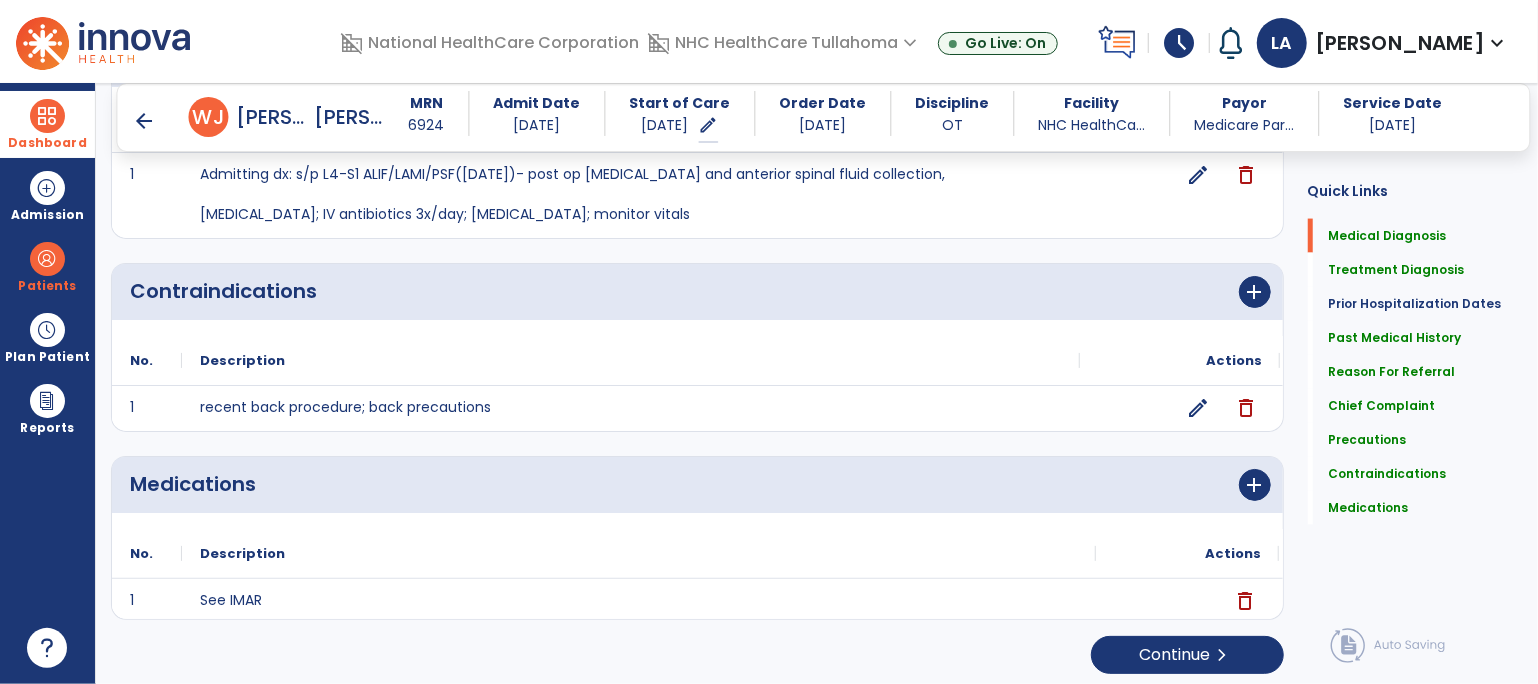 scroll, scrollTop: 2098, scrollLeft: 0, axis: vertical 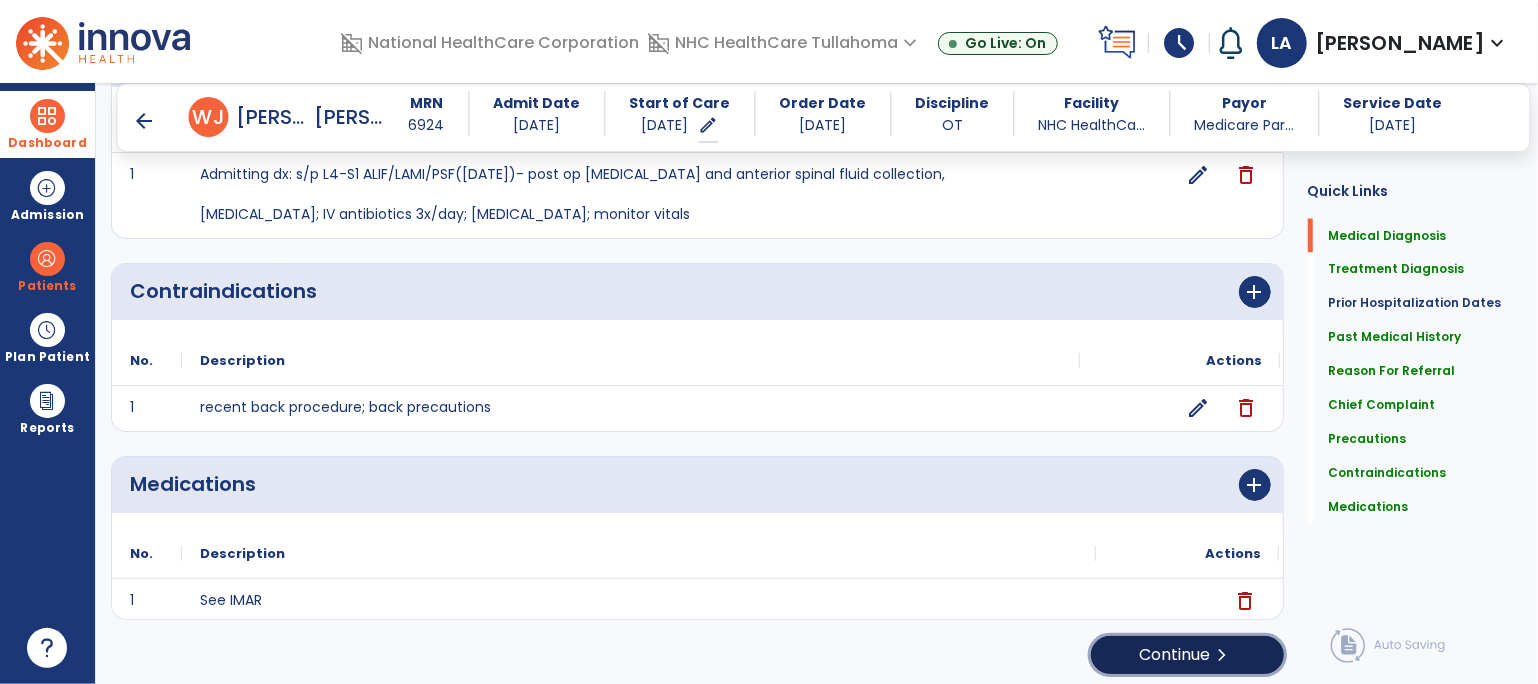 click on "Continue  chevron_right" 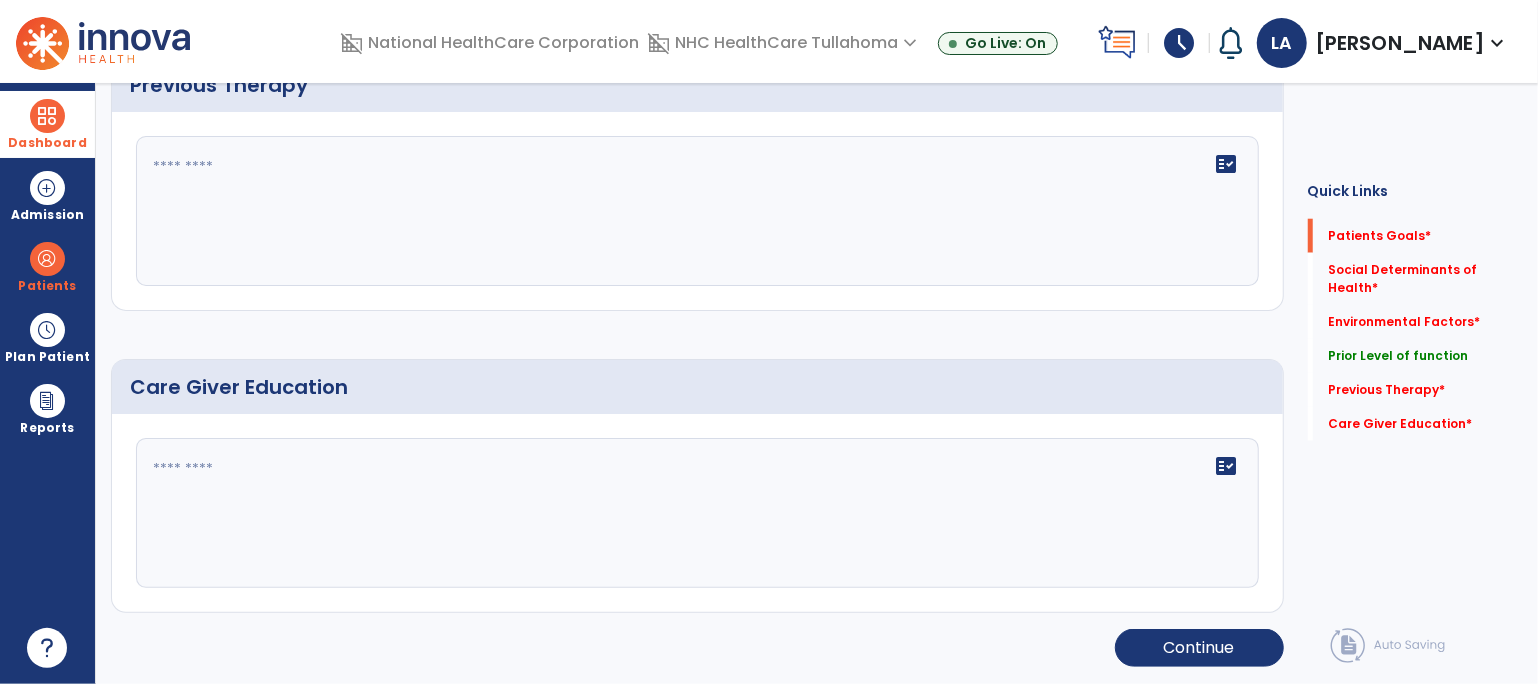 scroll, scrollTop: 0, scrollLeft: 0, axis: both 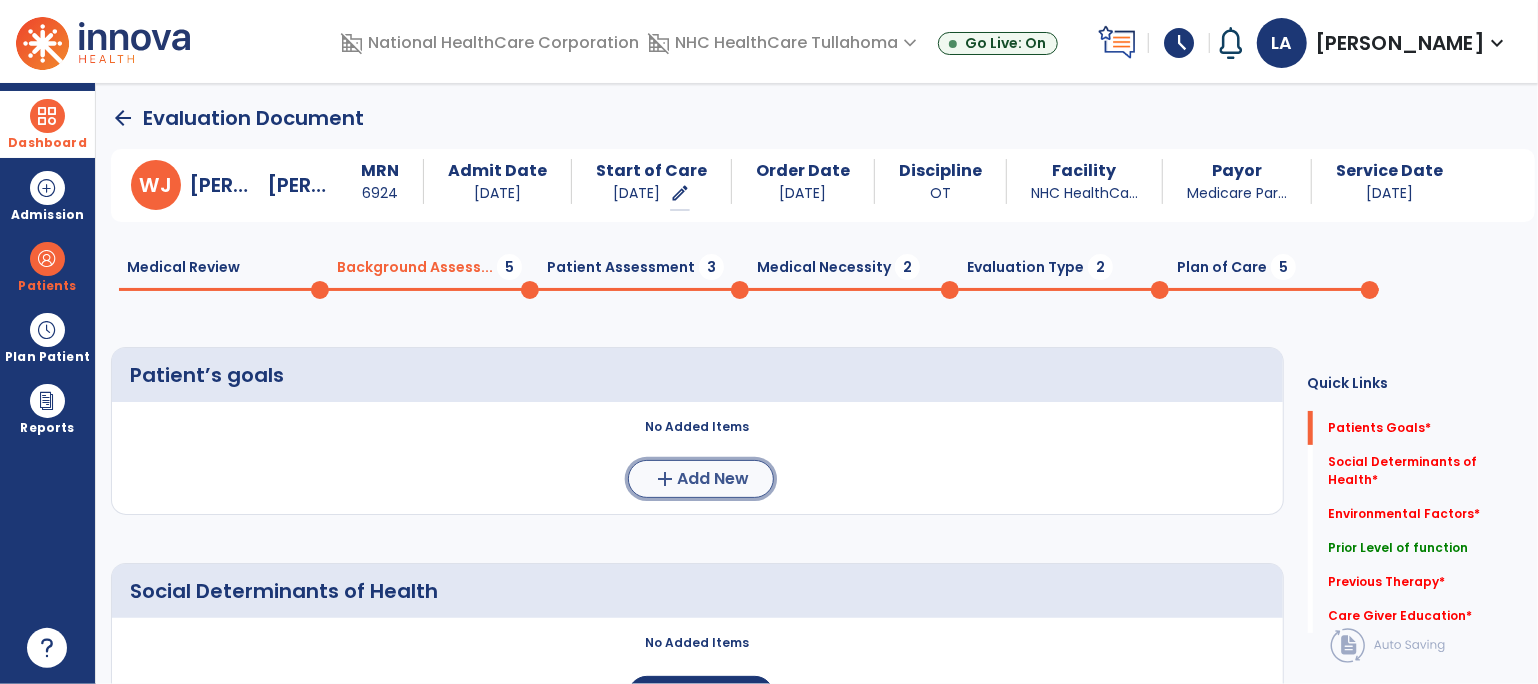 click on "add" 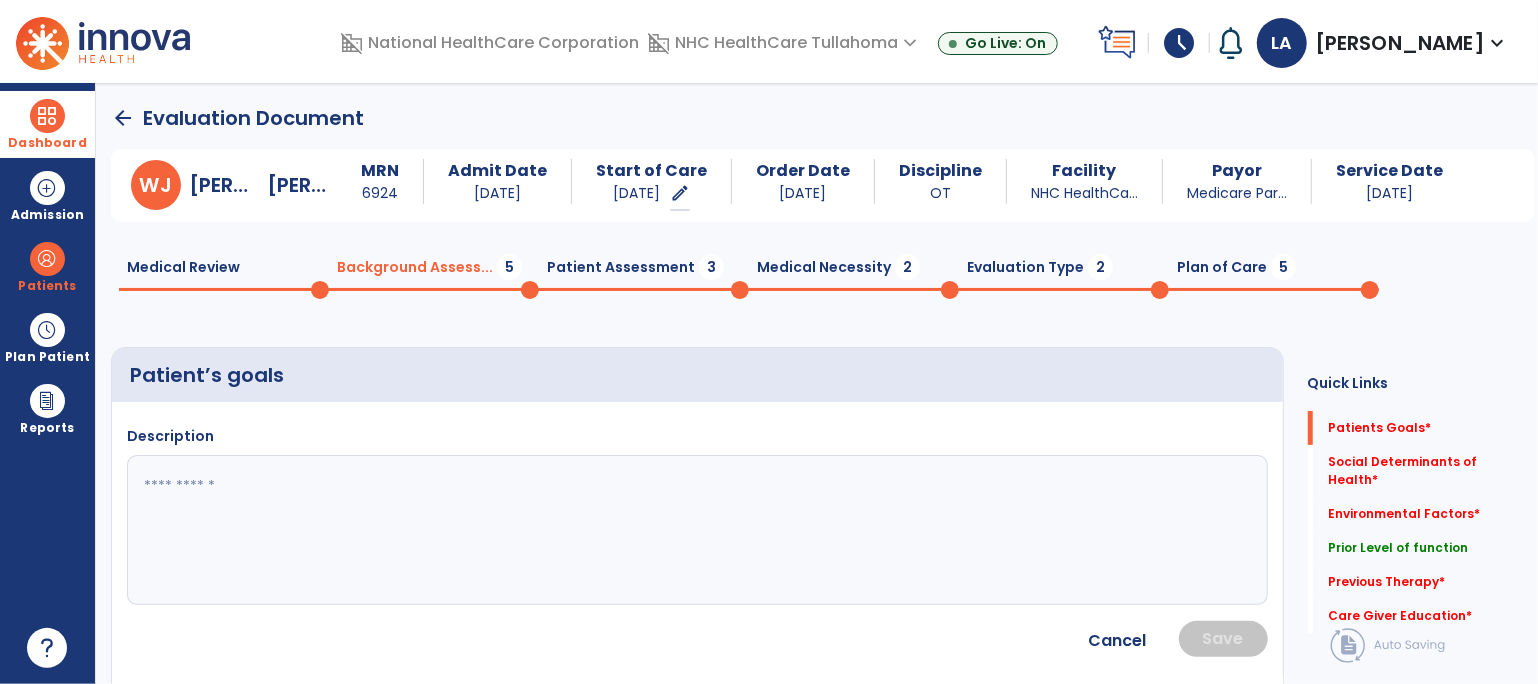 click 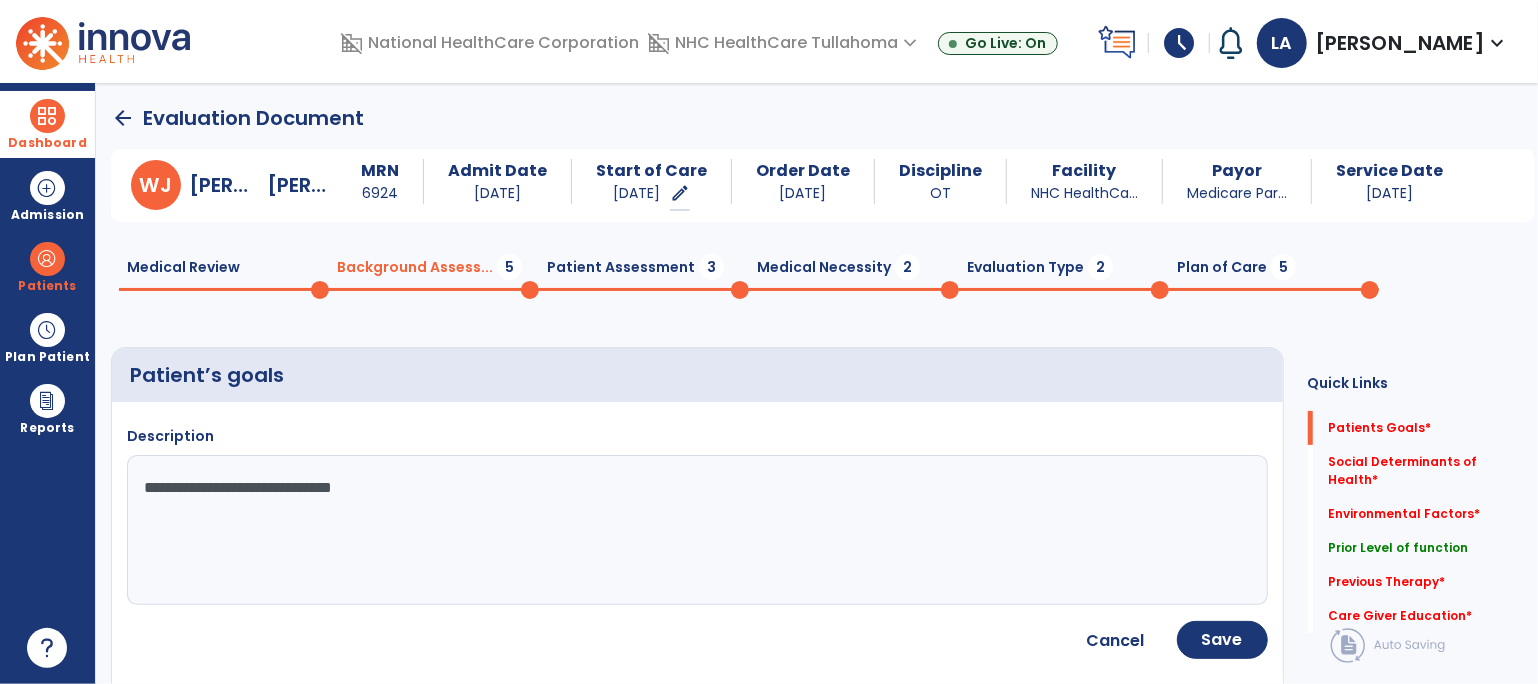 type on "**********" 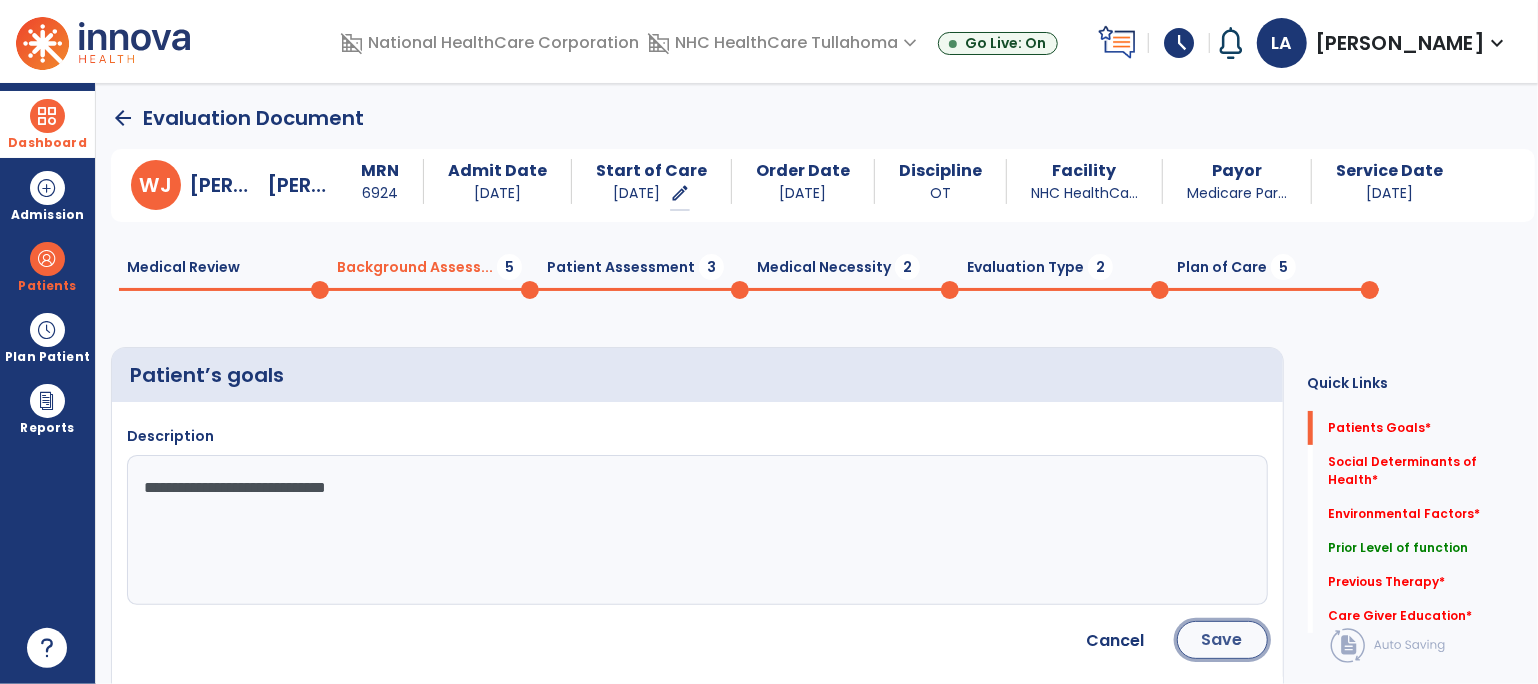 click on "Save" 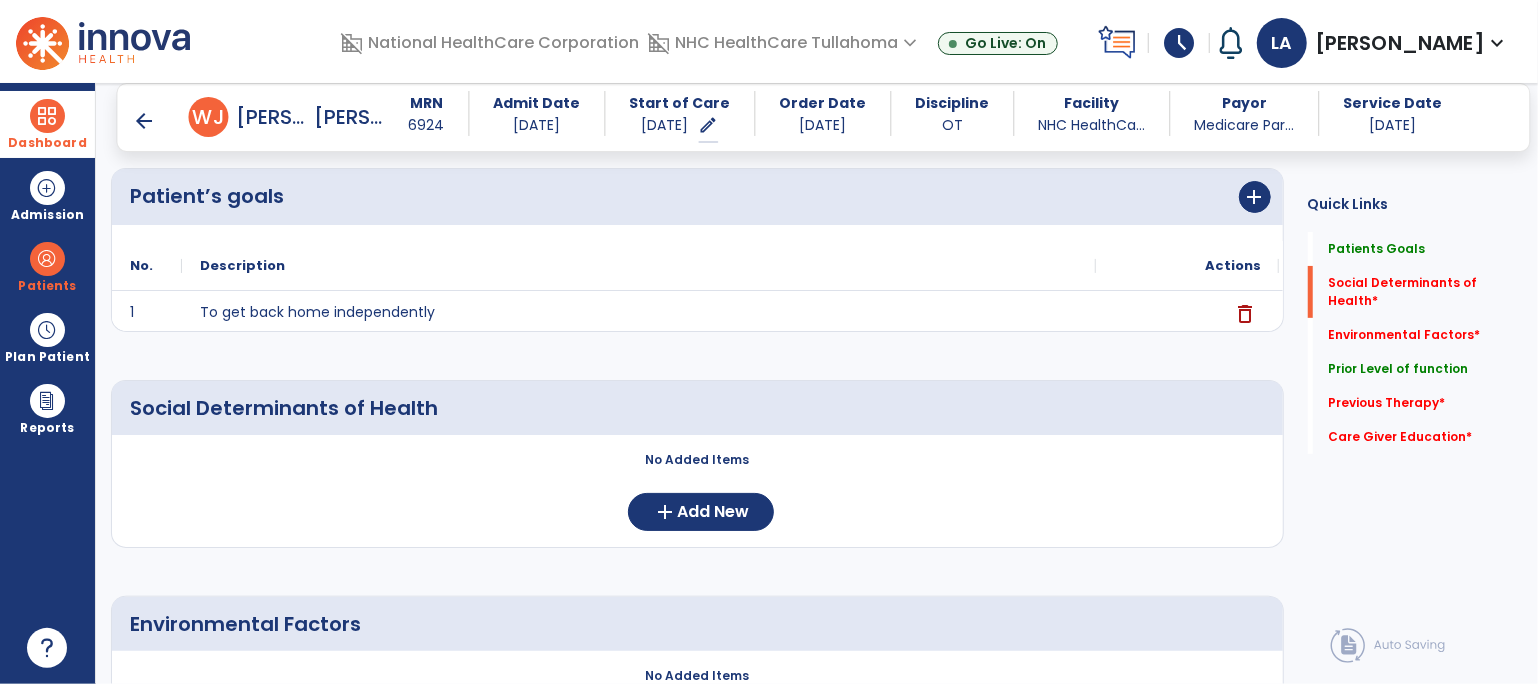 scroll, scrollTop: 204, scrollLeft: 0, axis: vertical 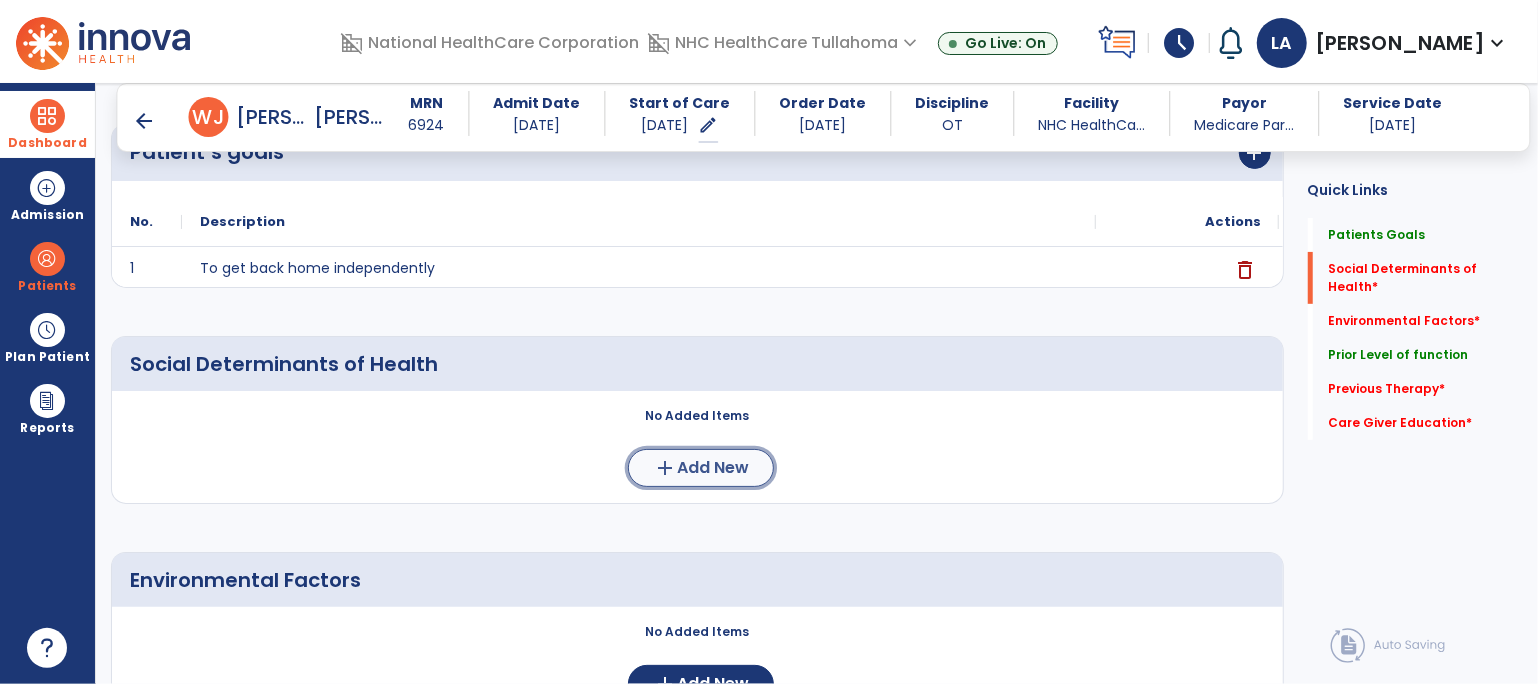 click on "add" 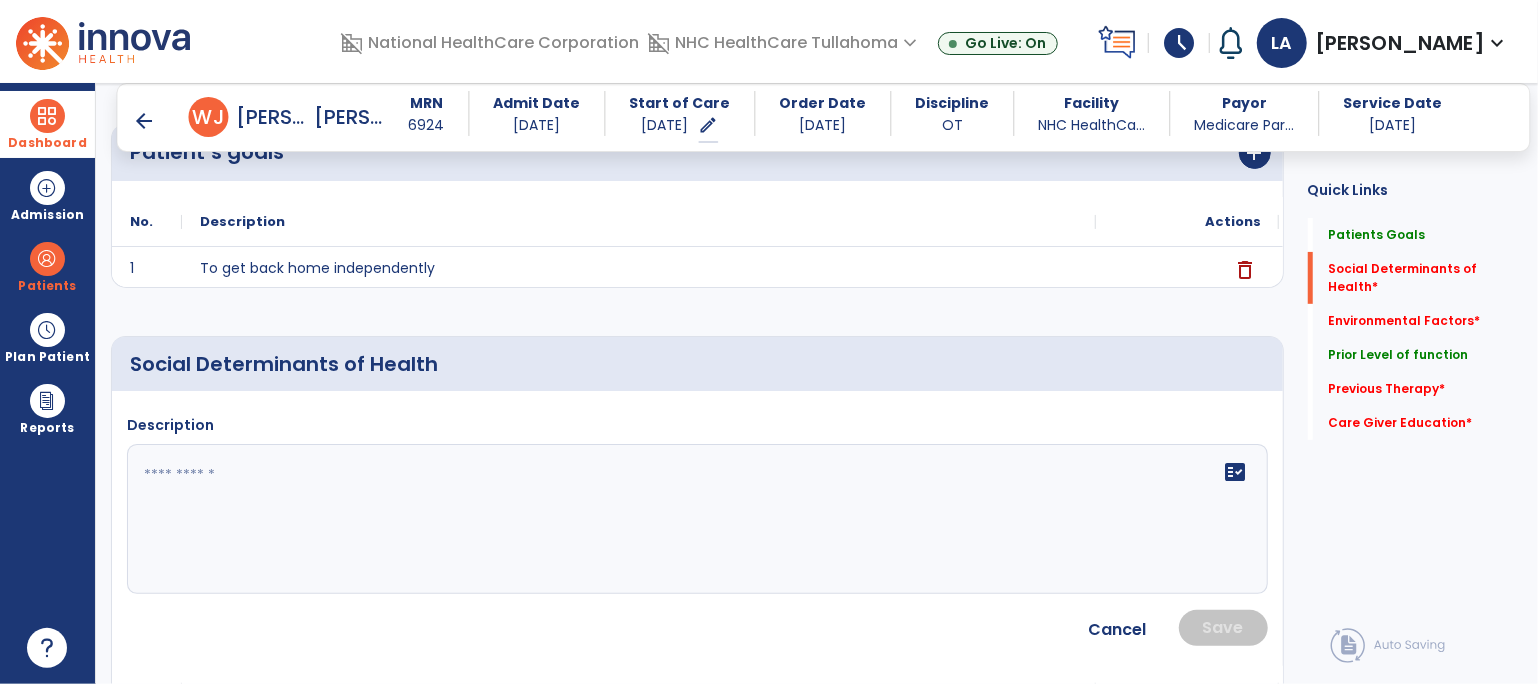 click 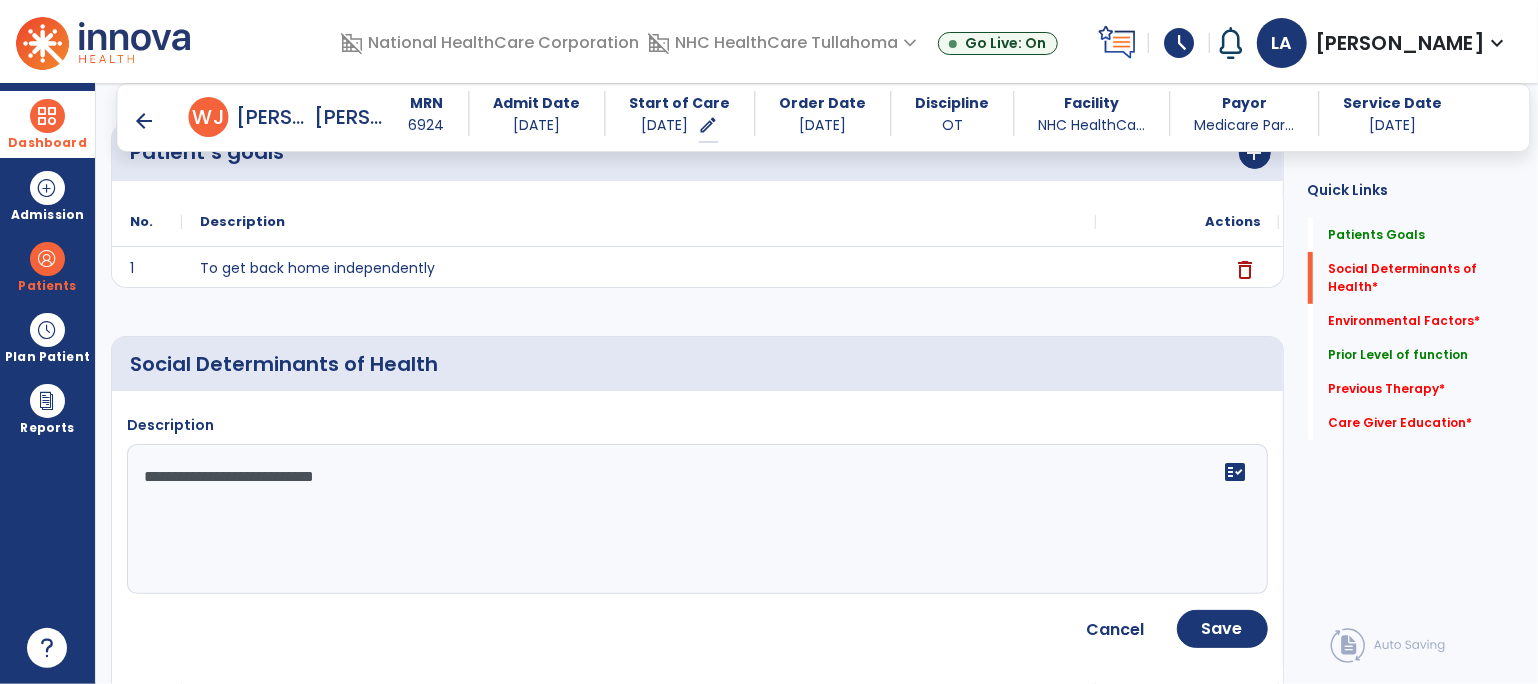 type on "**********" 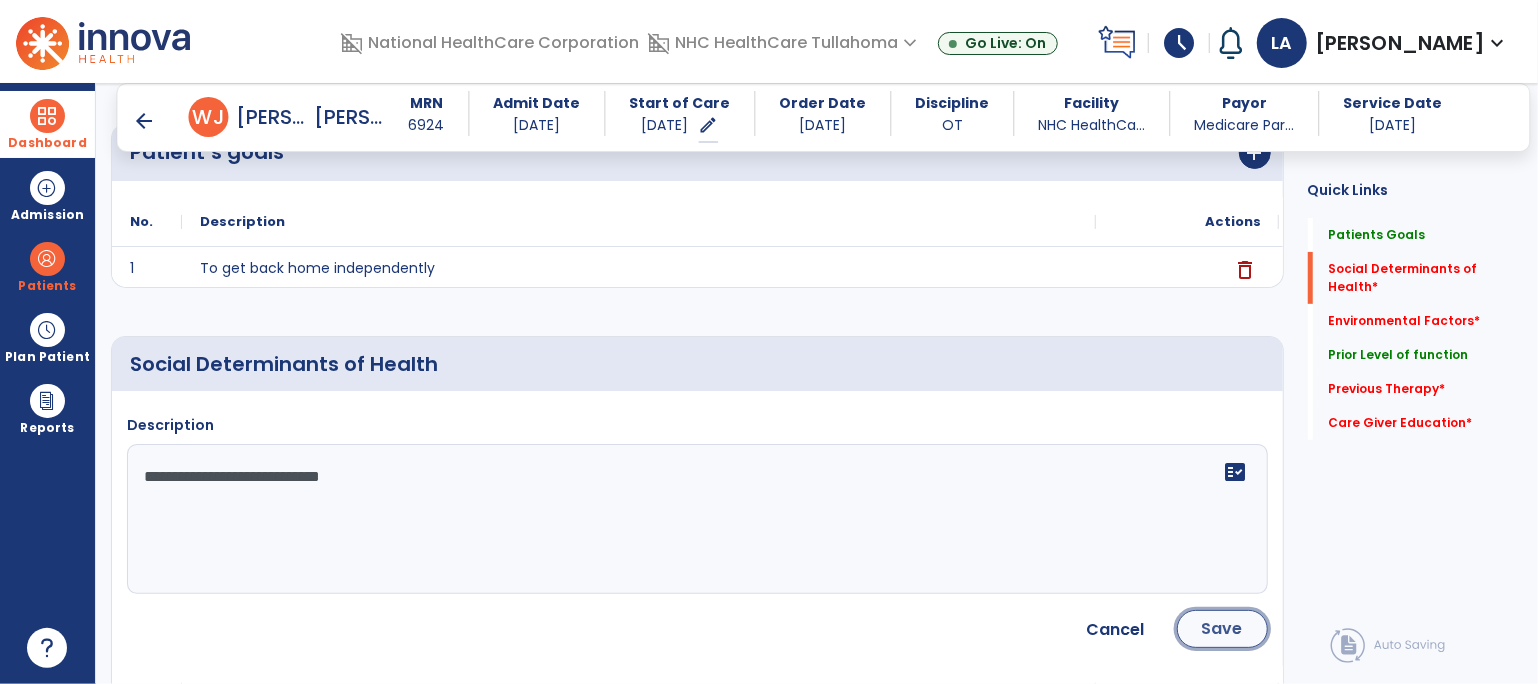 click on "Save" 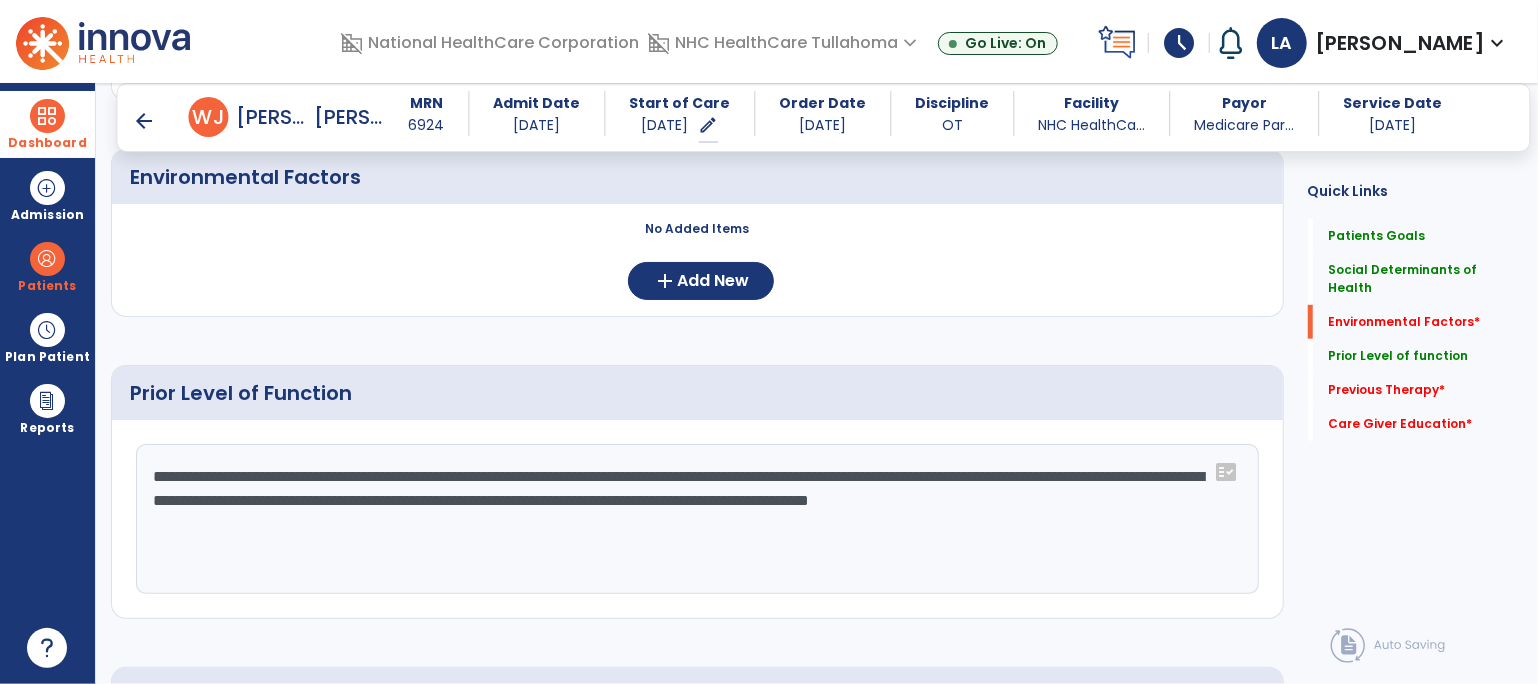 scroll, scrollTop: 601, scrollLeft: 0, axis: vertical 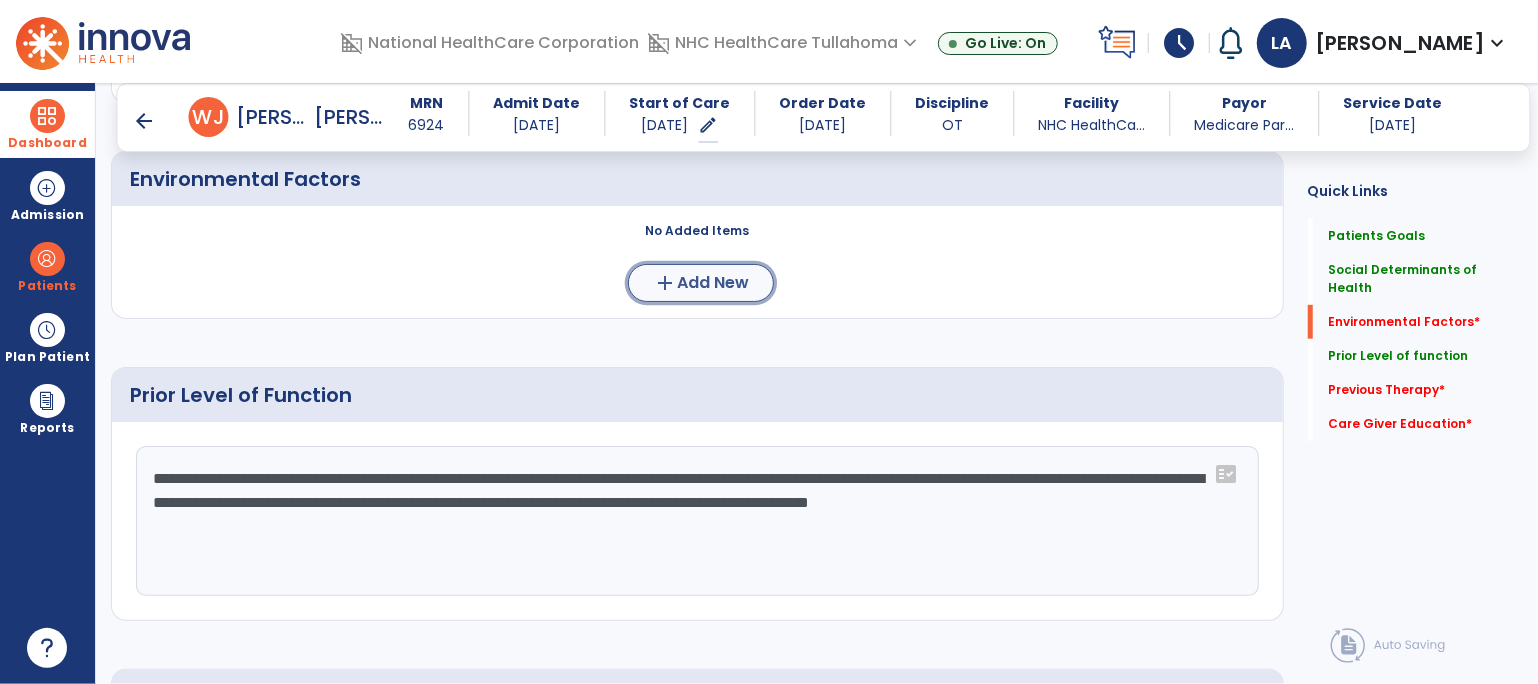 click on "add" 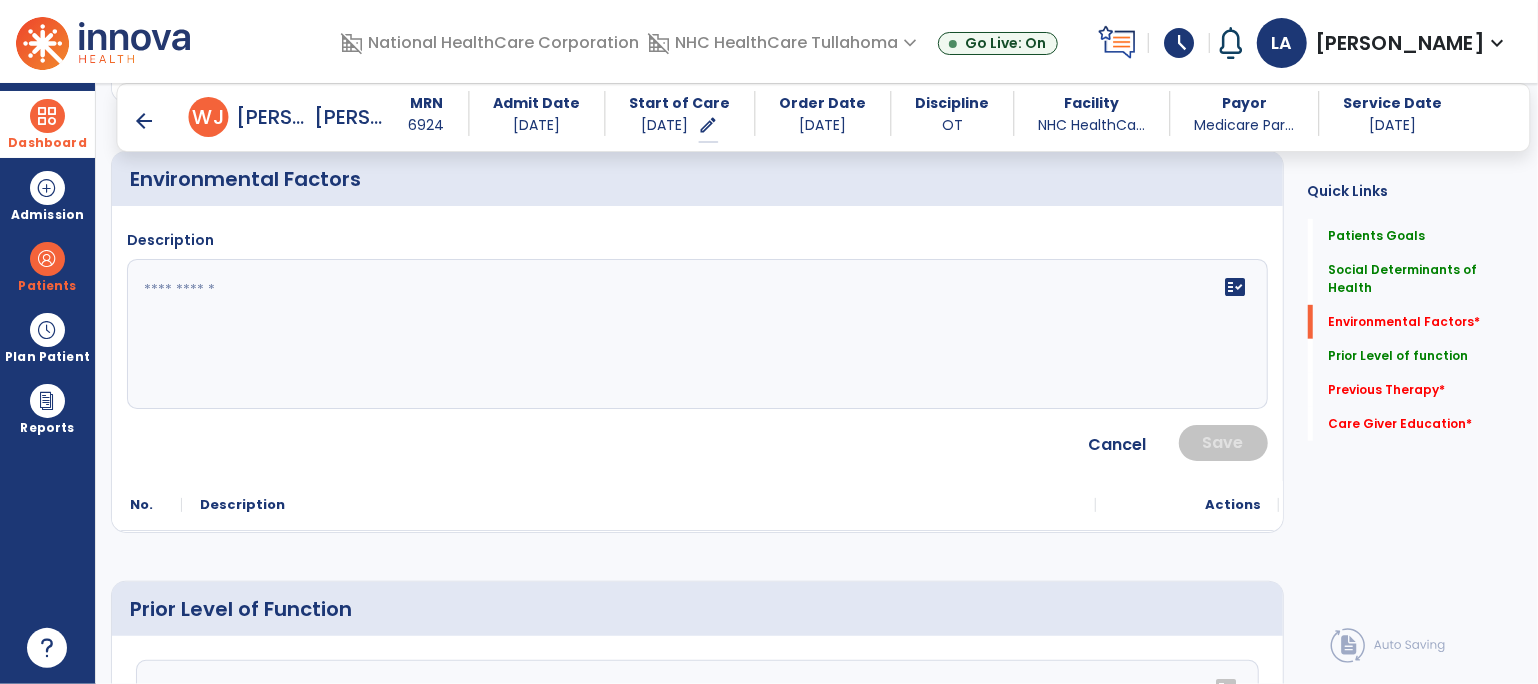 click on "fact_check" 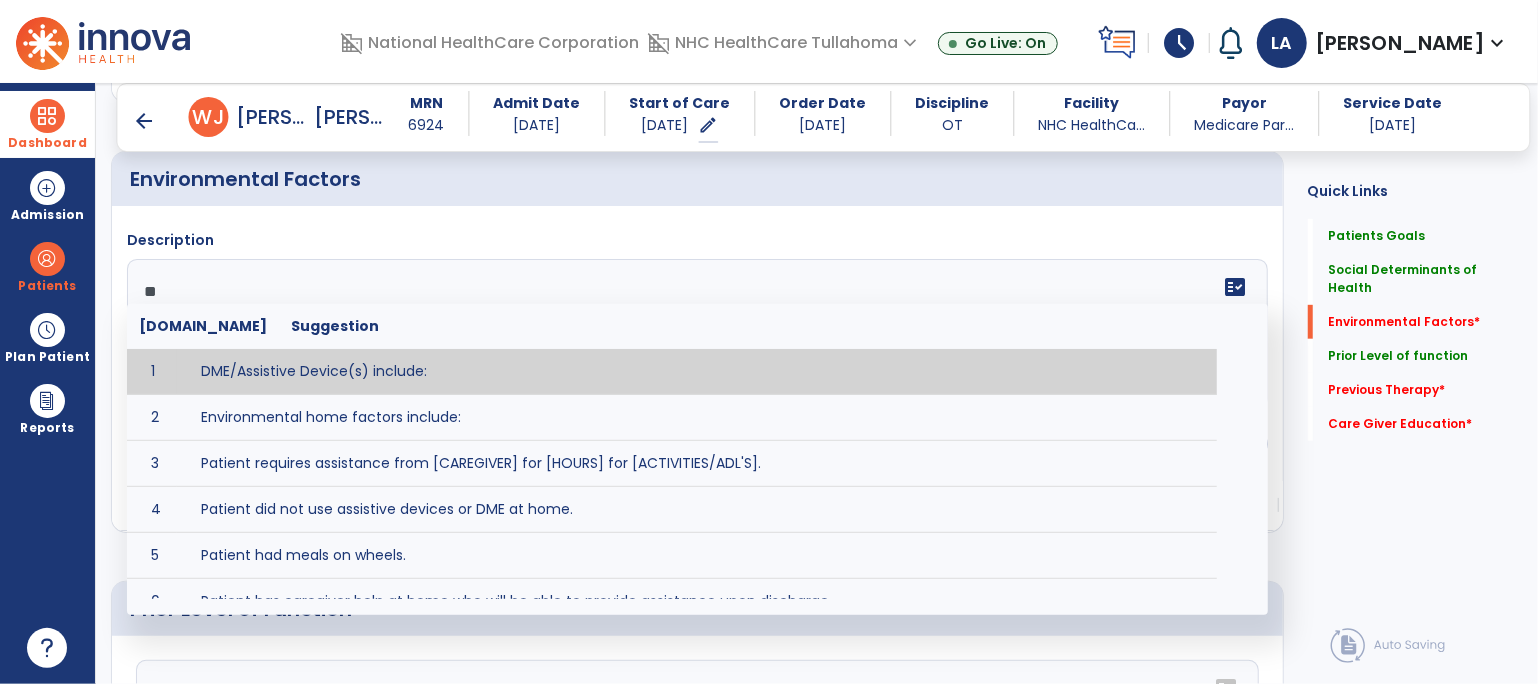 type on "***" 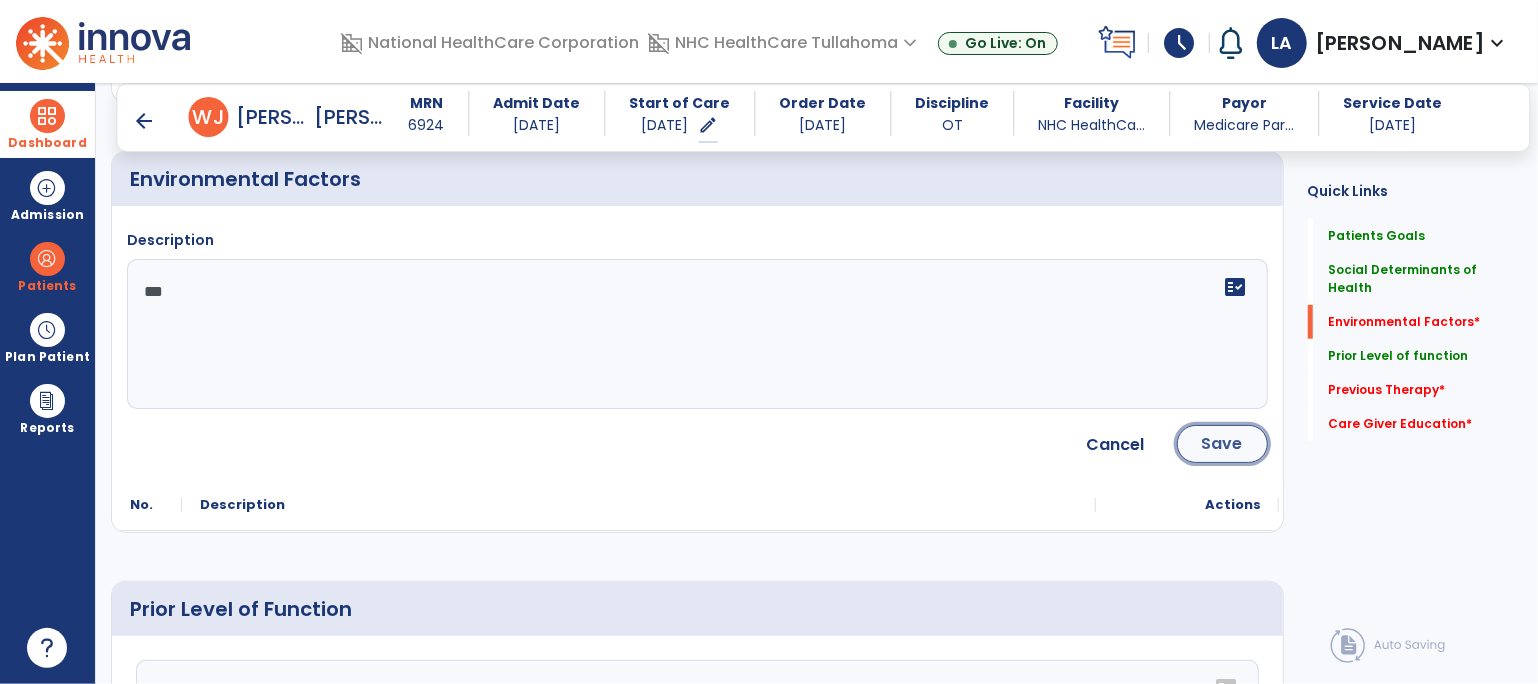 click on "Save" 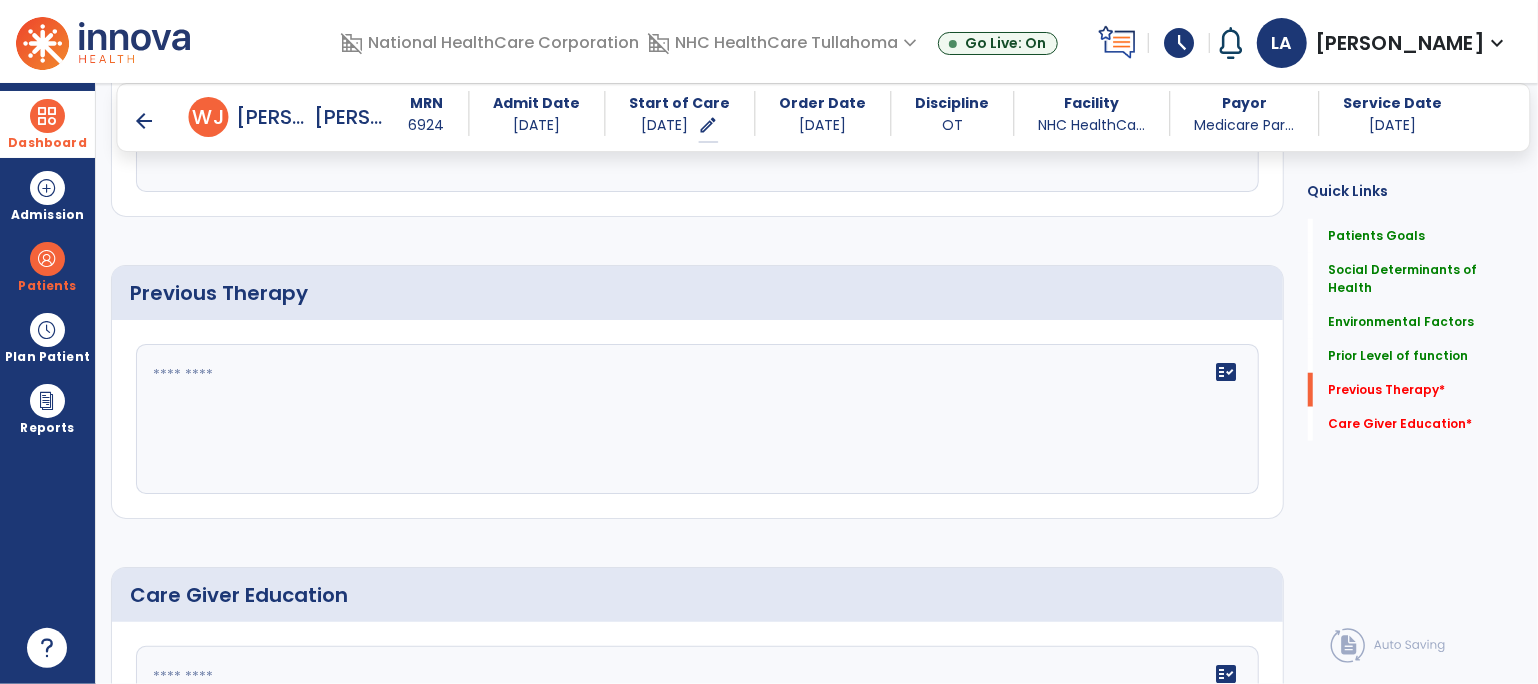 scroll, scrollTop: 1005, scrollLeft: 0, axis: vertical 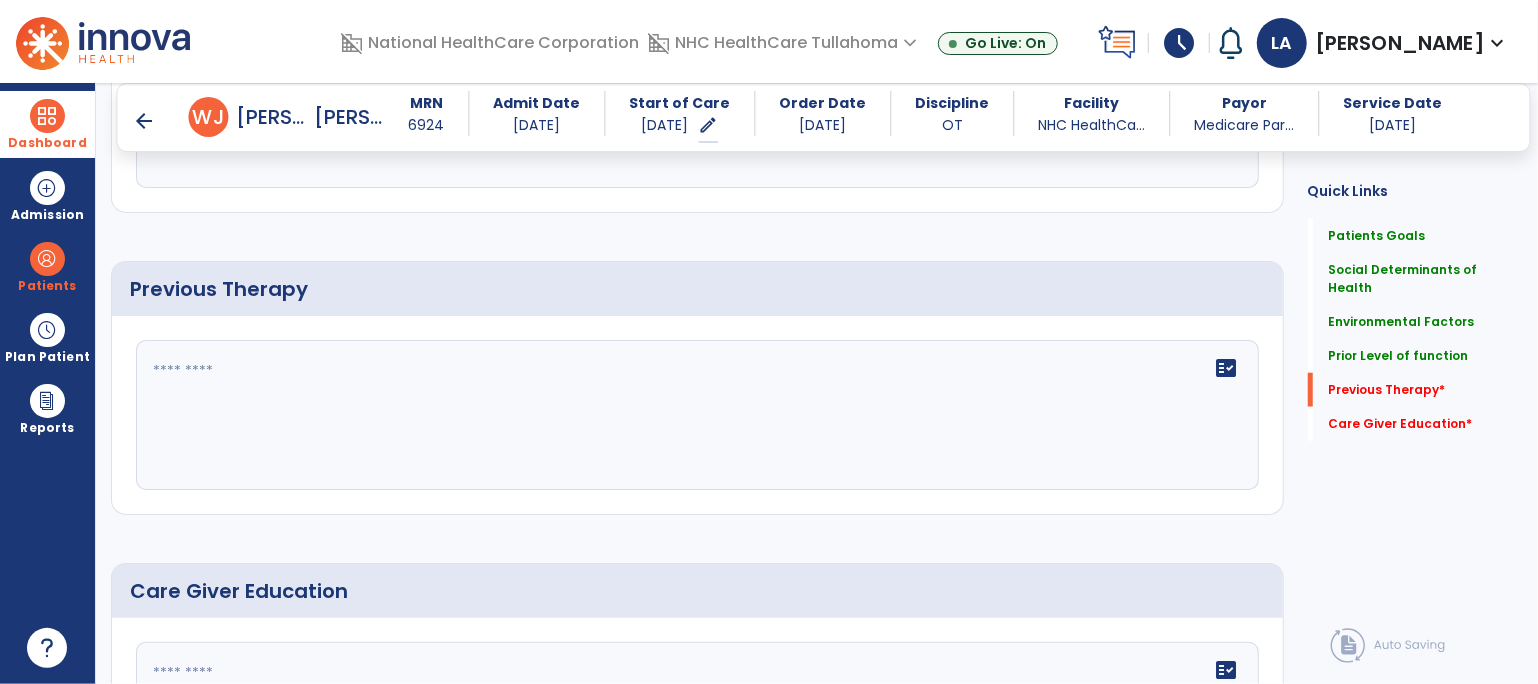 click 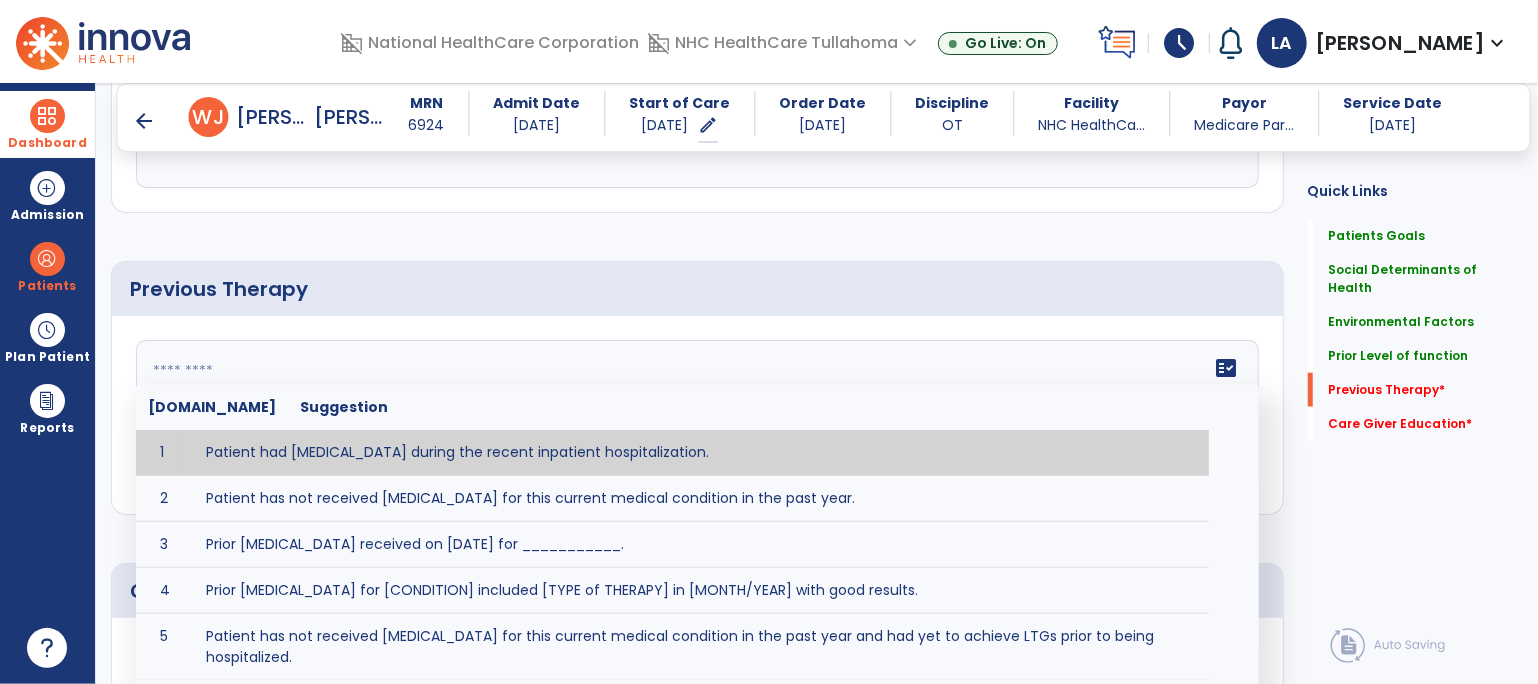 type on "**********" 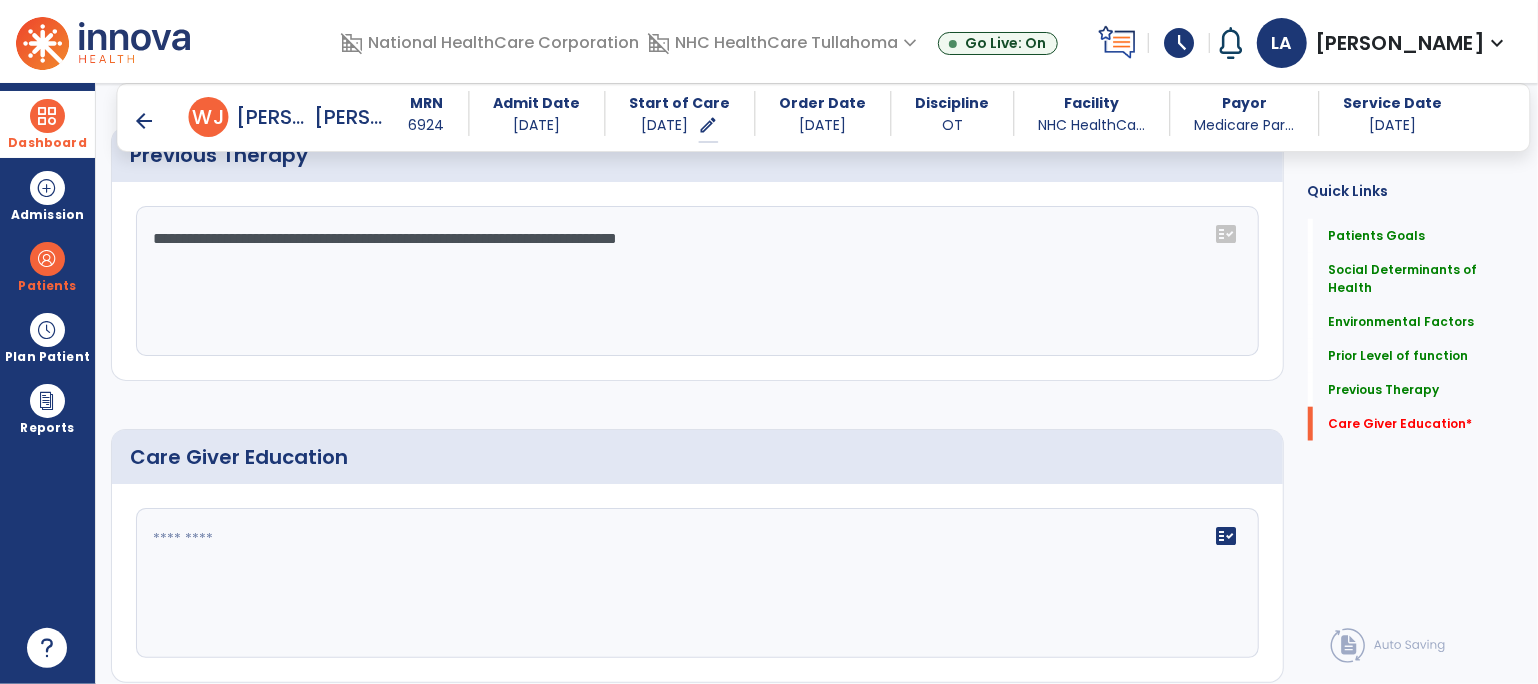scroll, scrollTop: 1203, scrollLeft: 0, axis: vertical 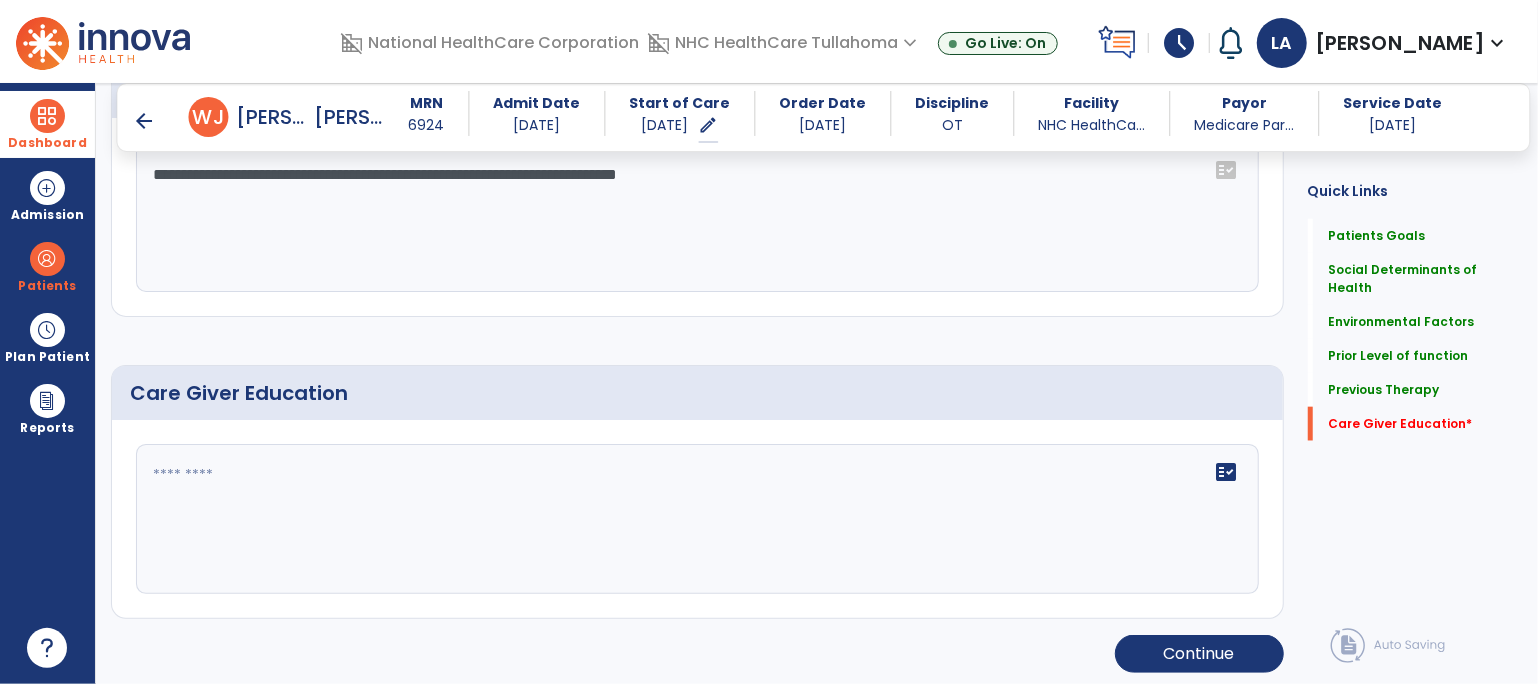 click 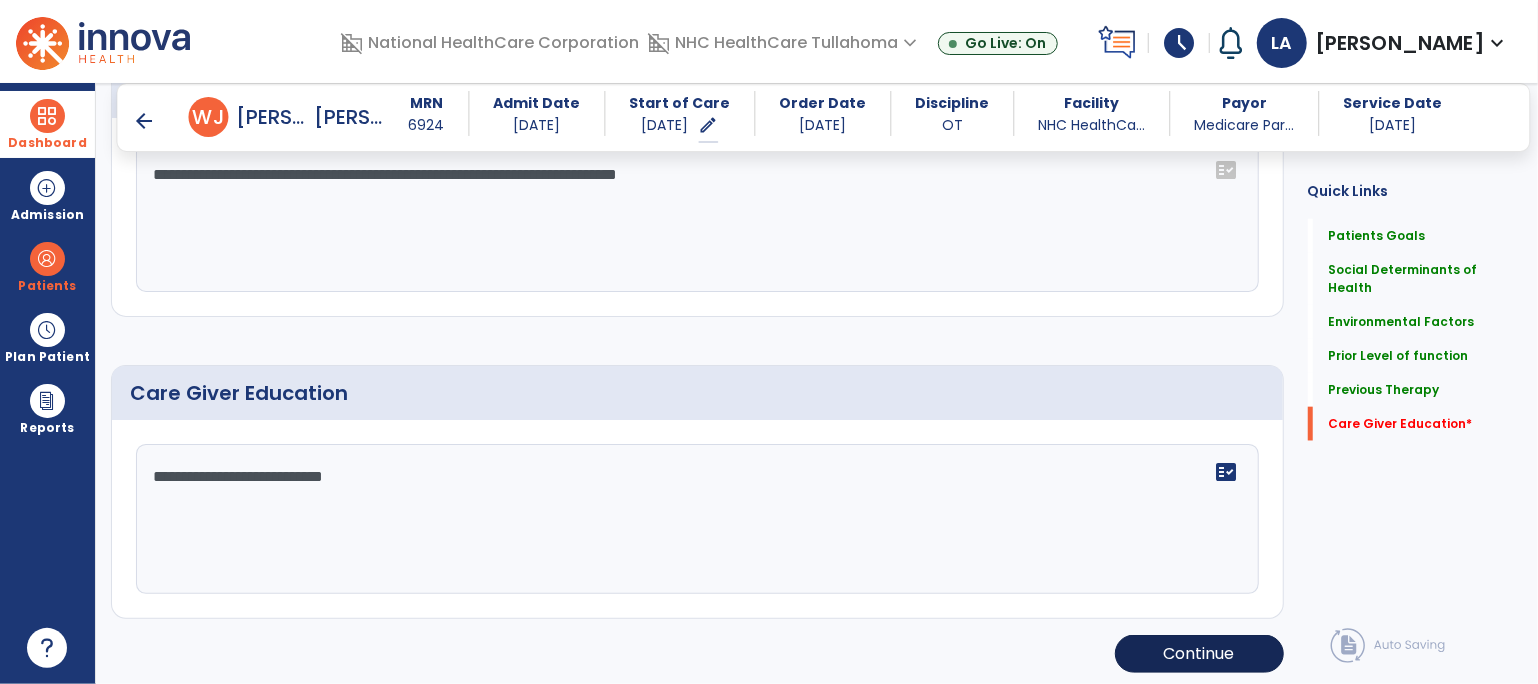type on "**********" 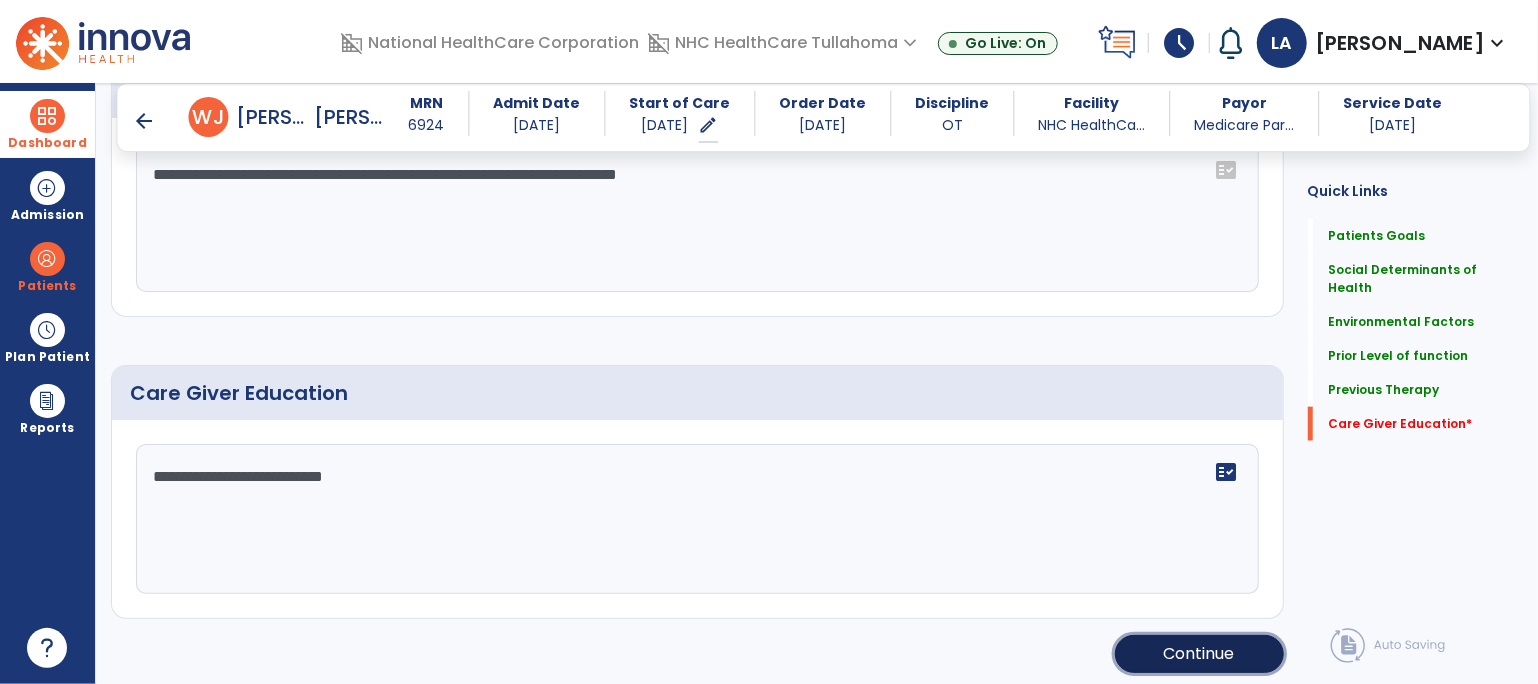 click on "Continue" 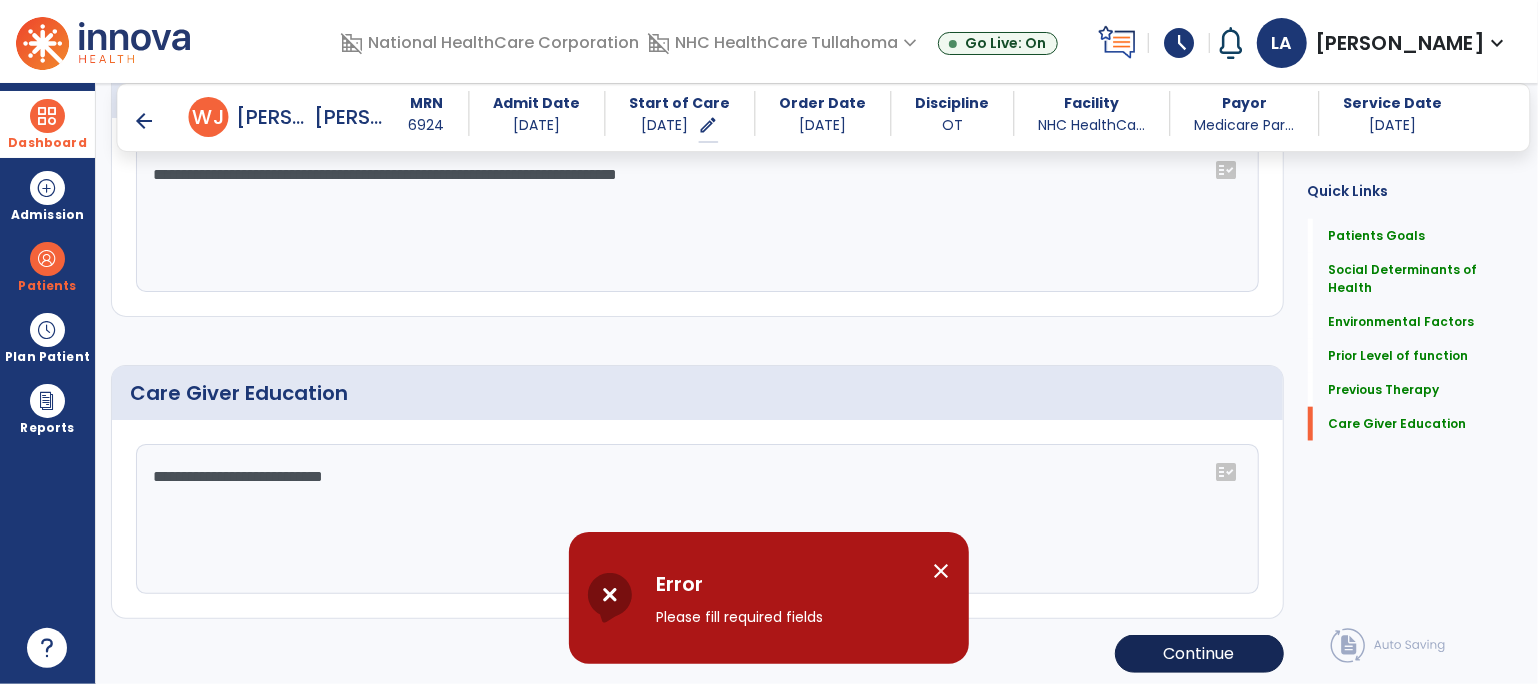 scroll, scrollTop: 1203, scrollLeft: 0, axis: vertical 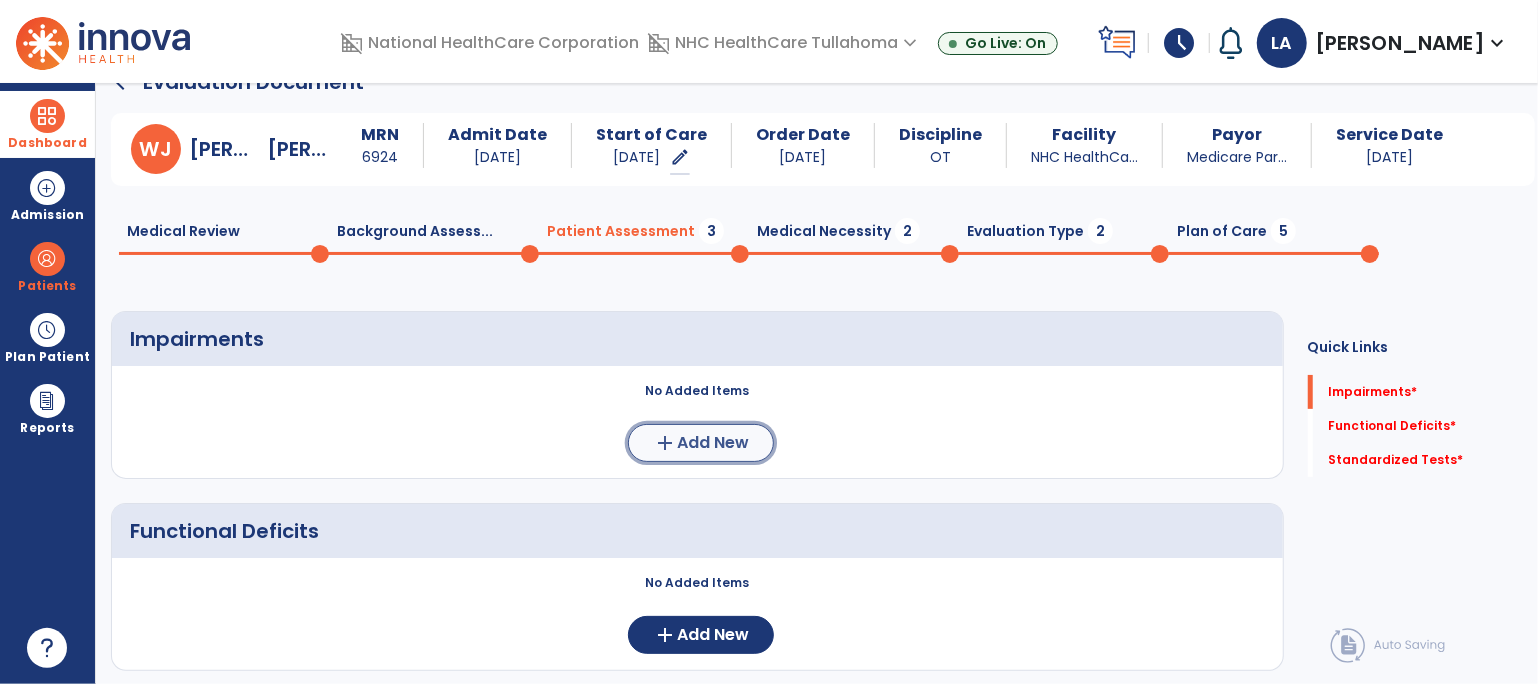 click on "add" 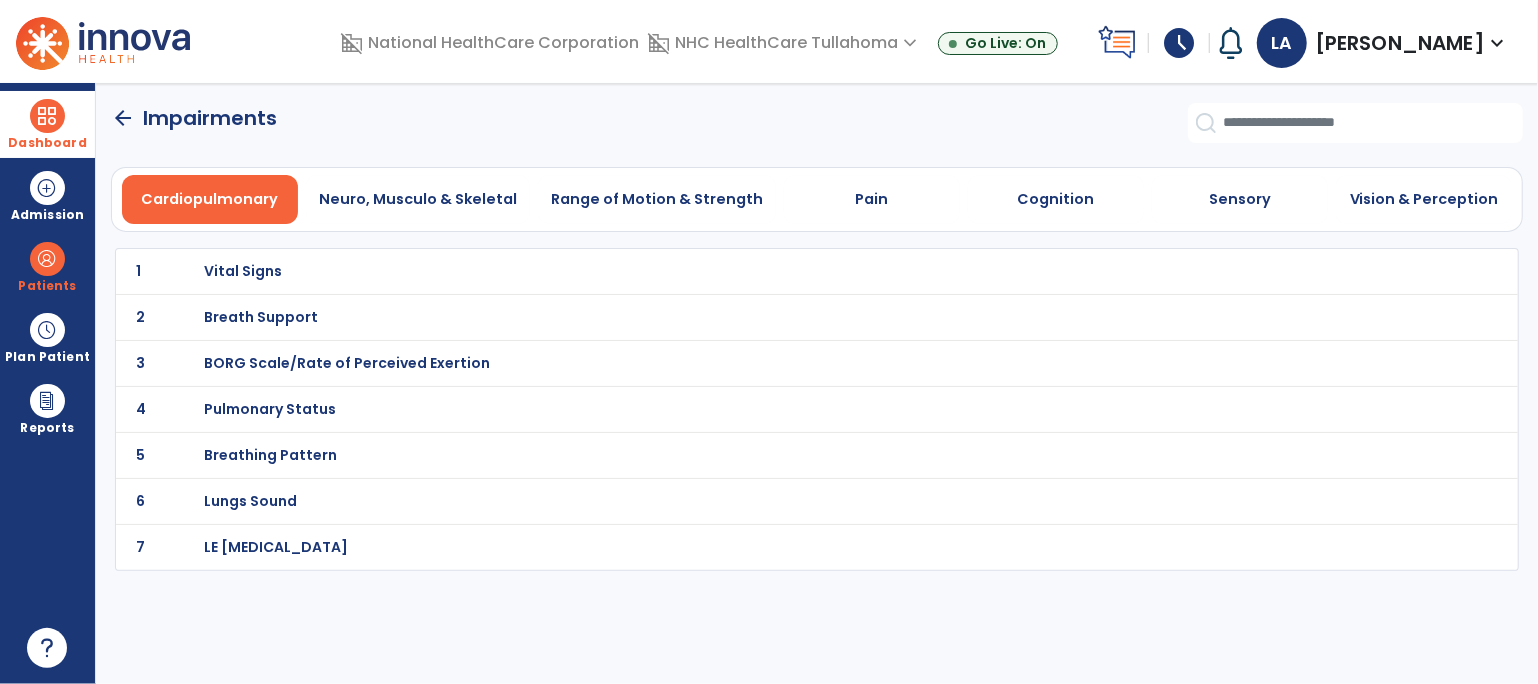 scroll, scrollTop: 0, scrollLeft: 0, axis: both 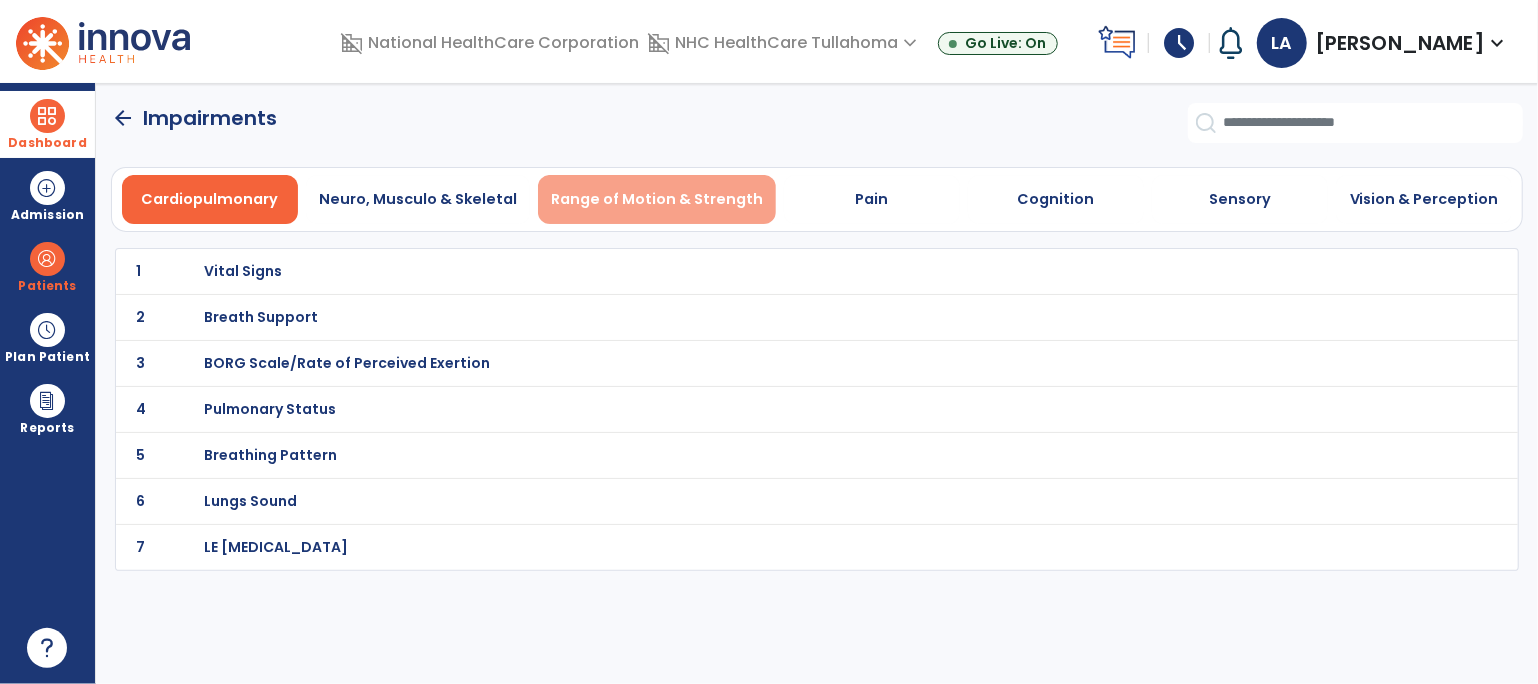 click on "Range of Motion & Strength" at bounding box center [657, 199] 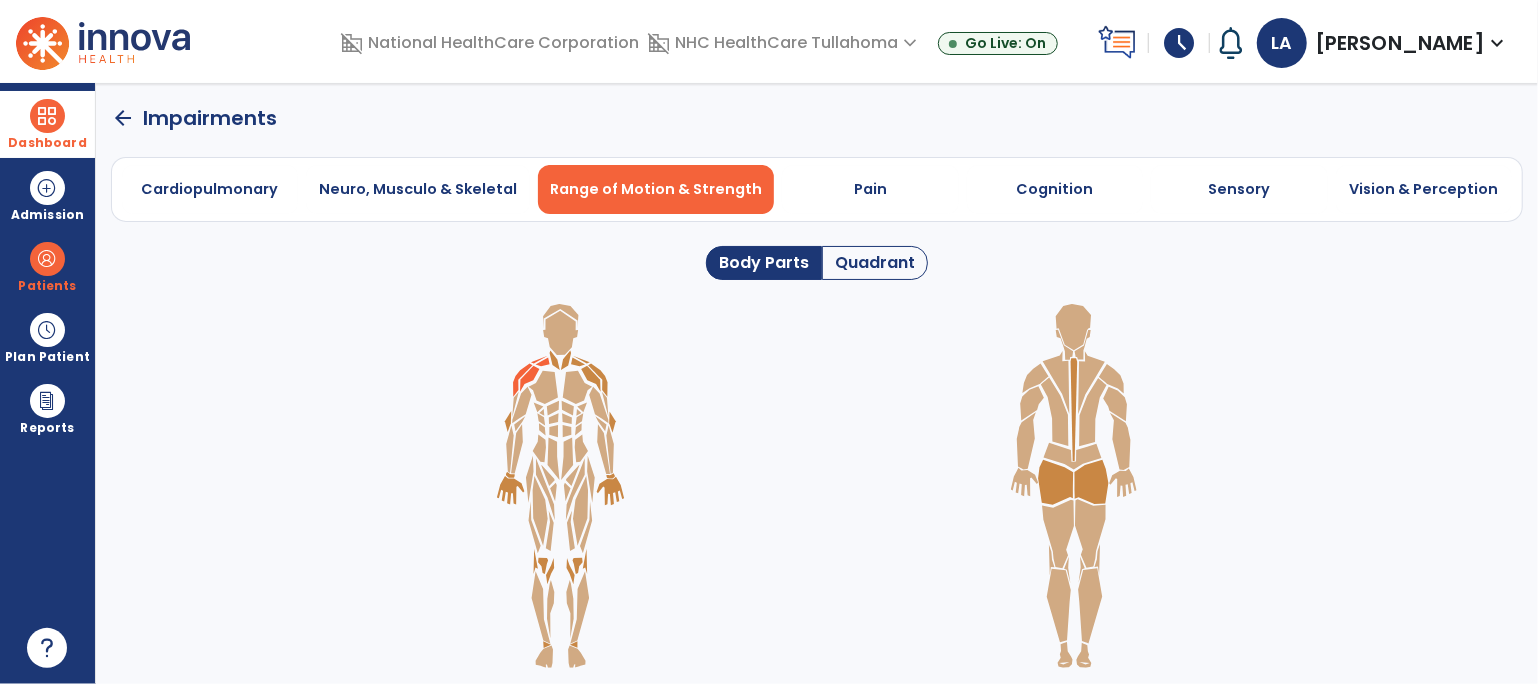 click 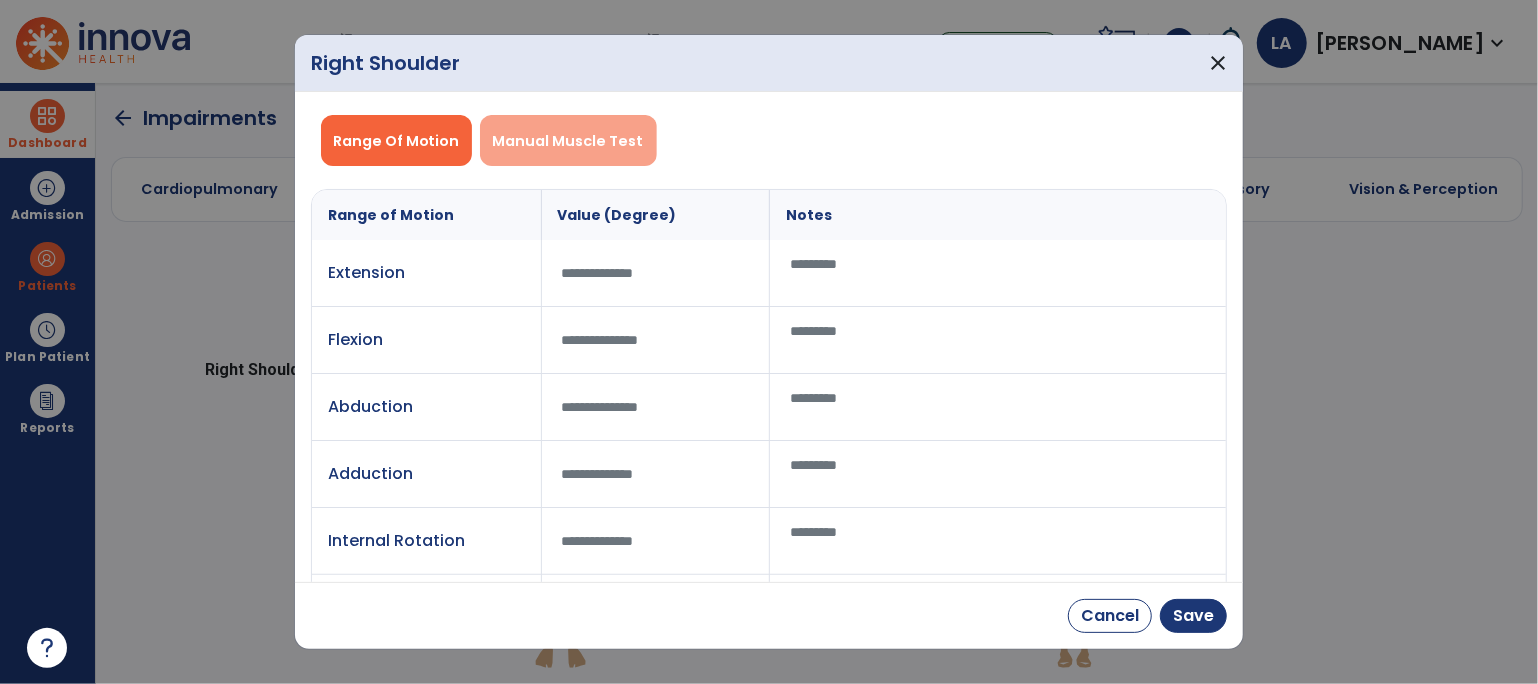 click on "Manual Muscle Test" at bounding box center [568, 140] 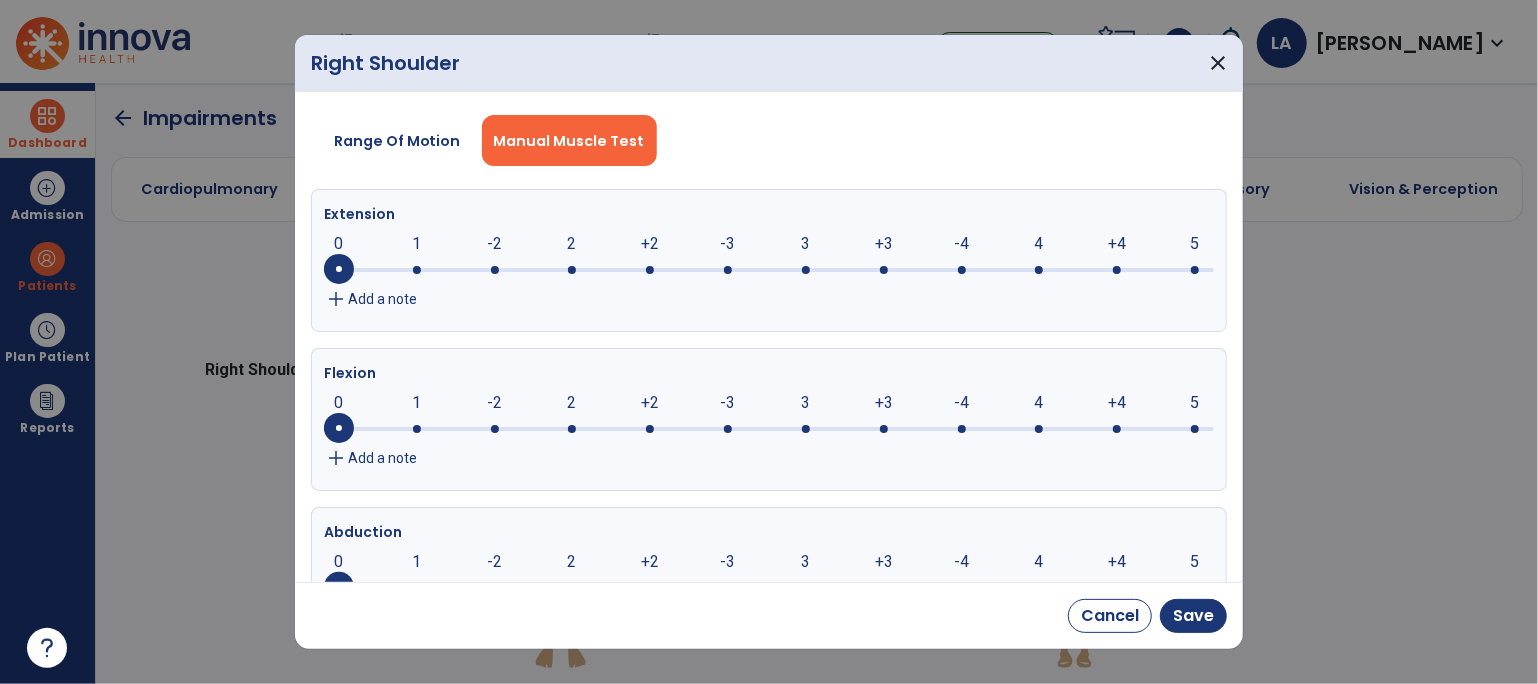 click 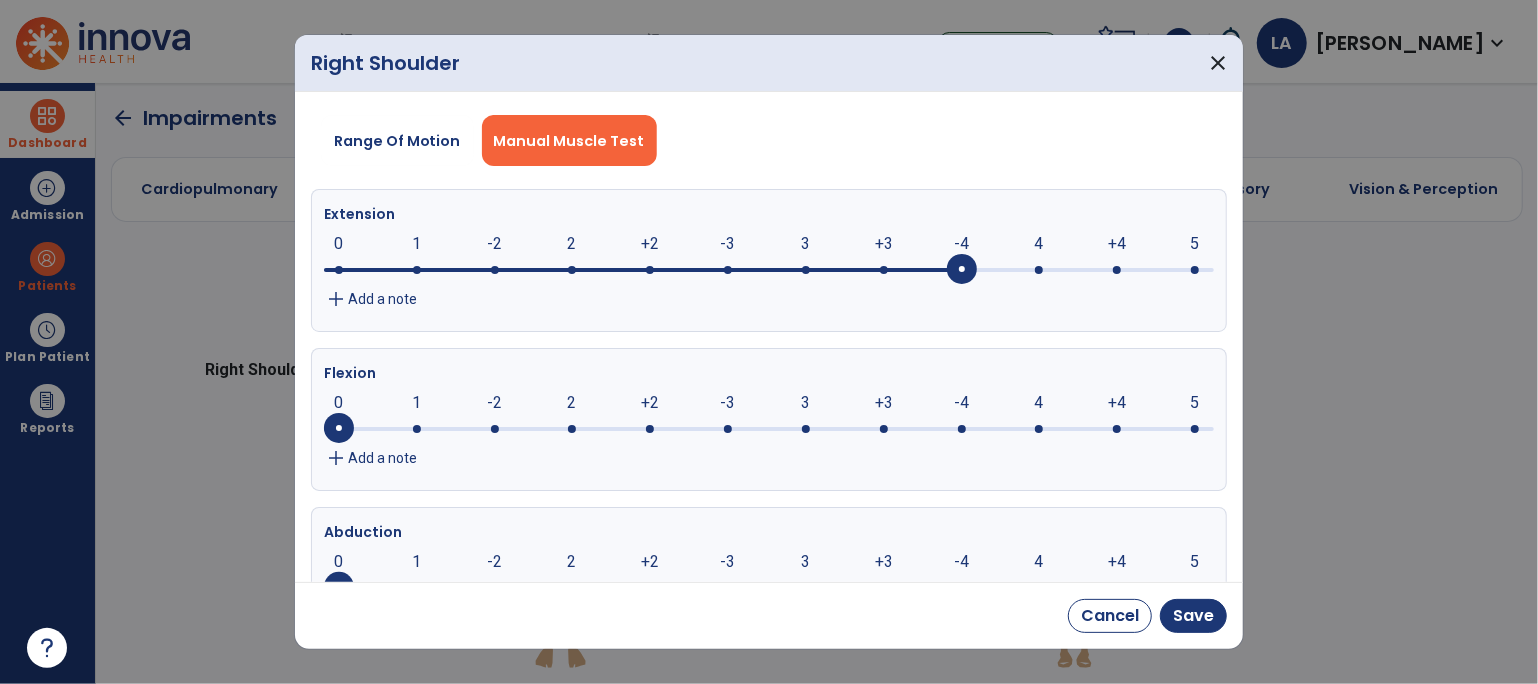 click 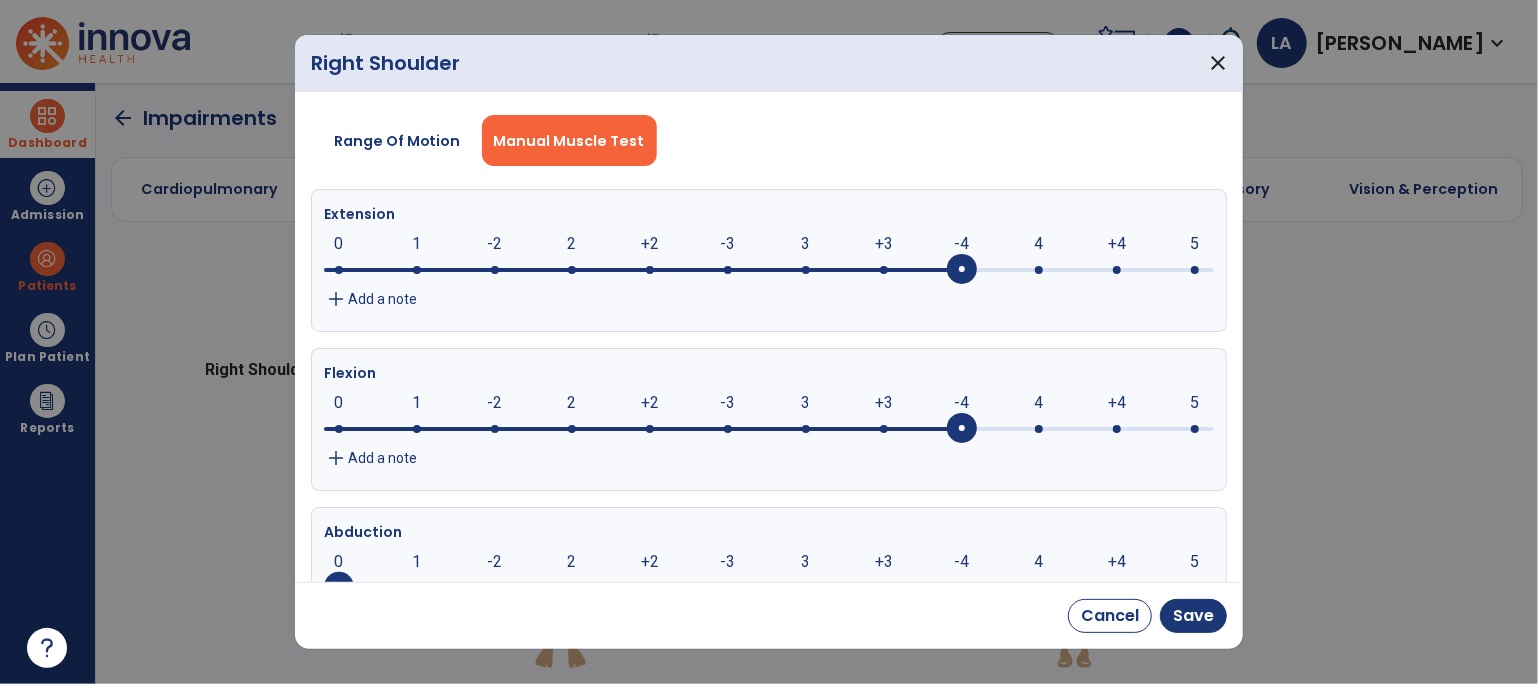 click 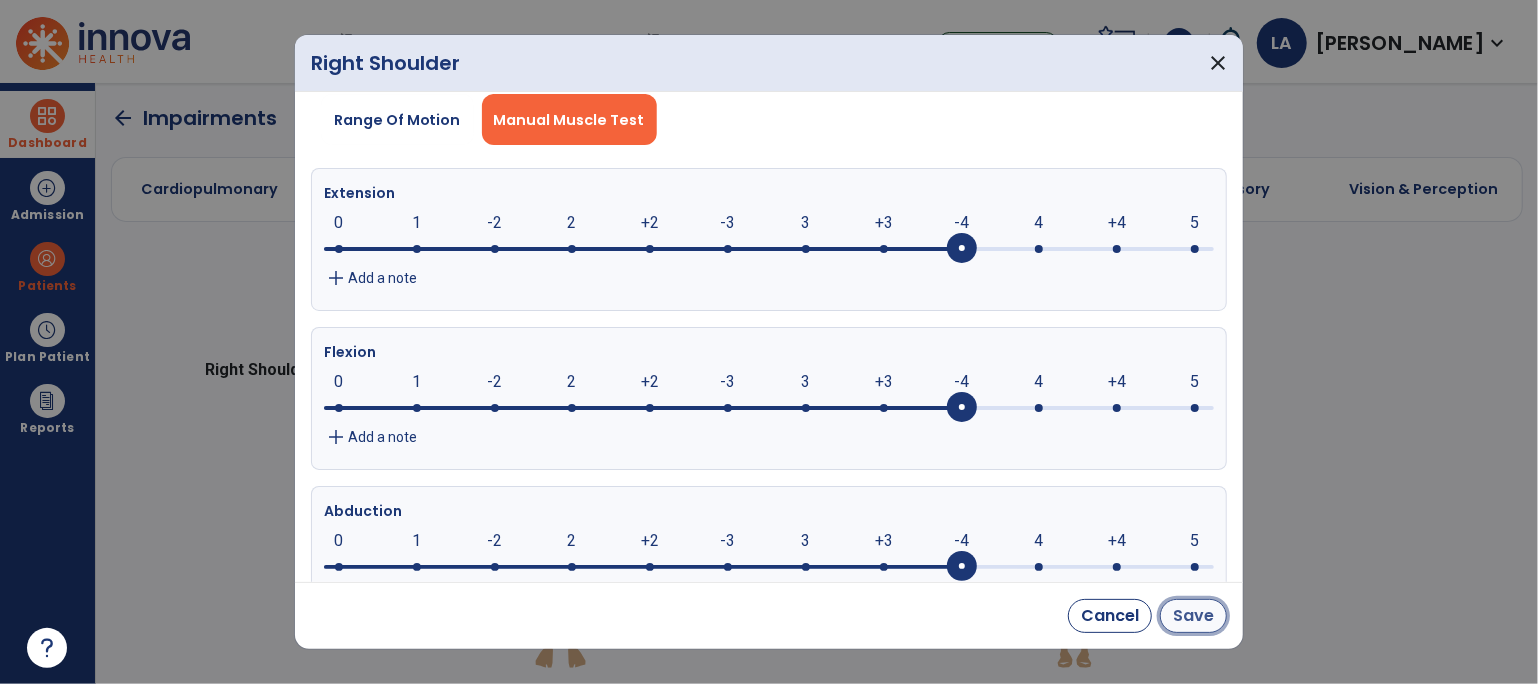 click on "Save" at bounding box center [1193, 616] 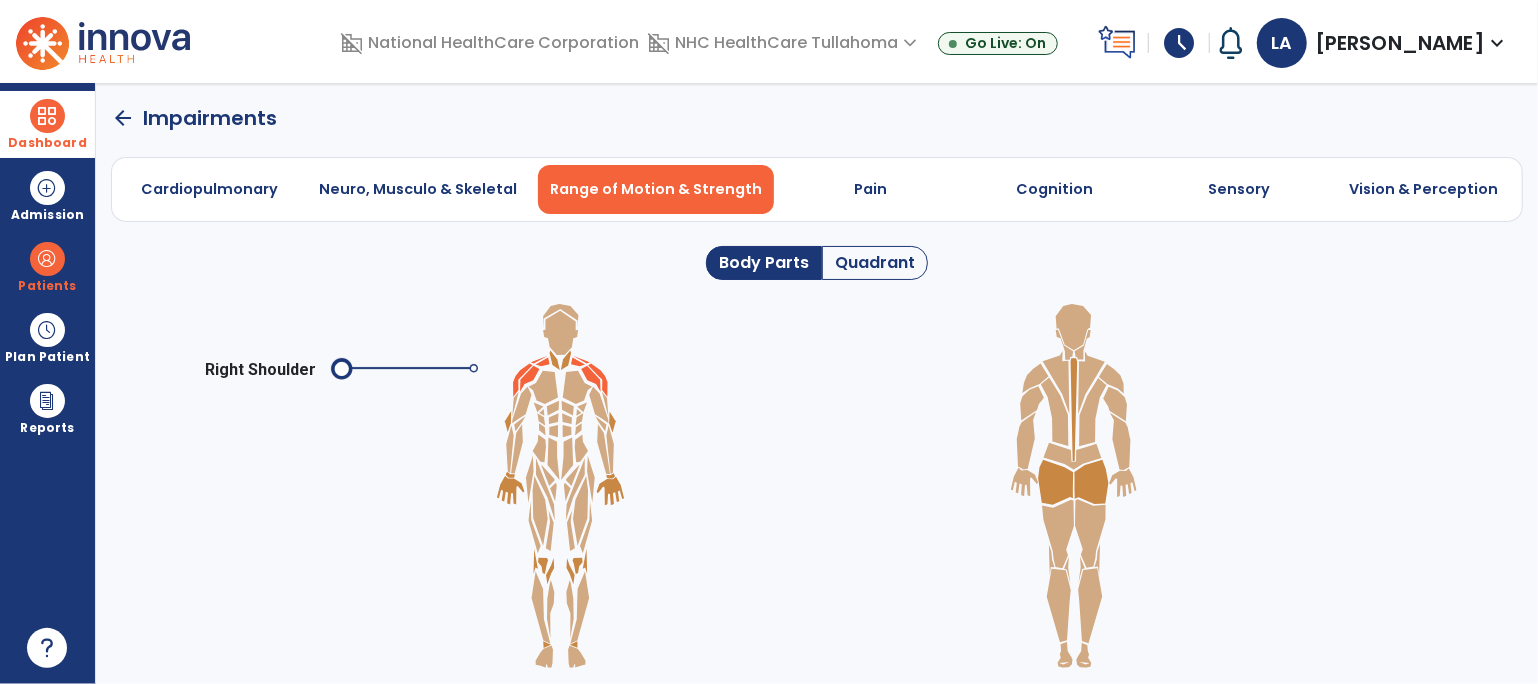 click 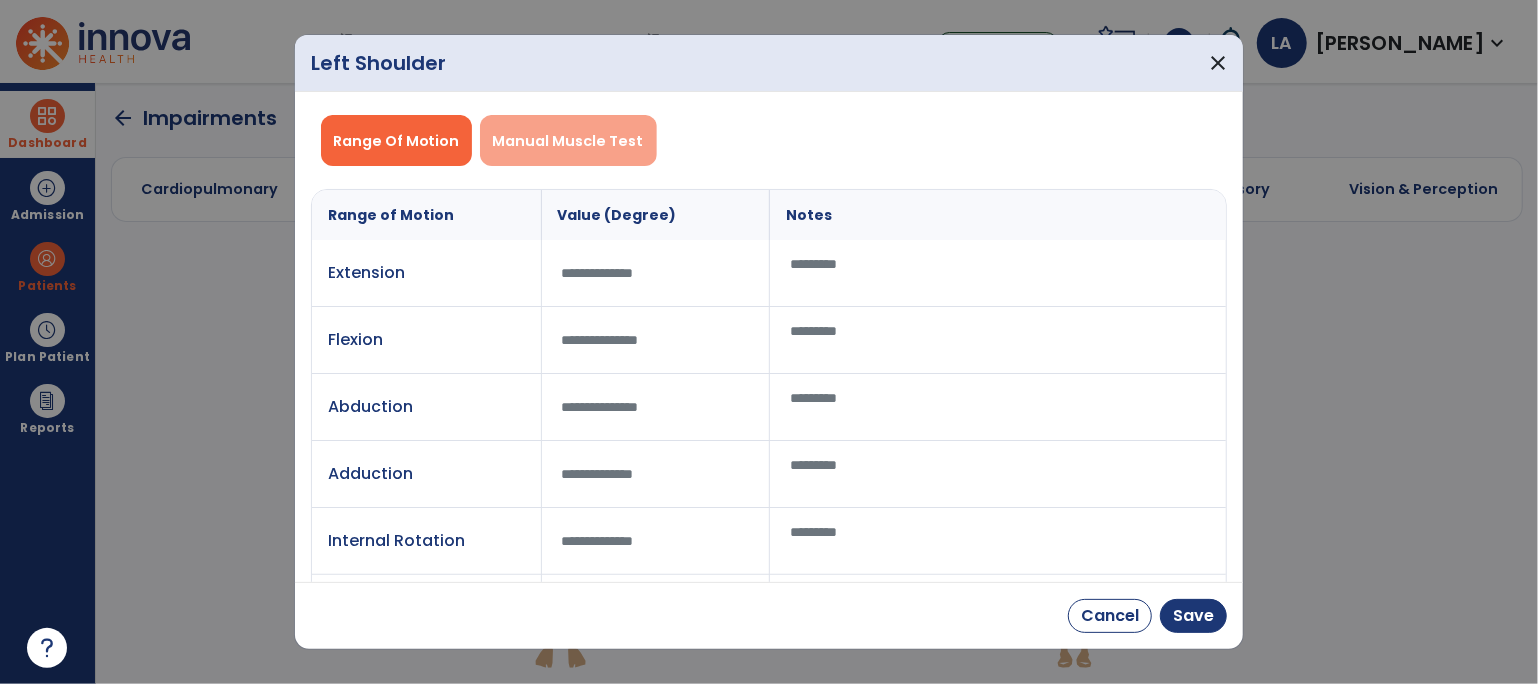 click on "Manual Muscle Test" at bounding box center (568, 141) 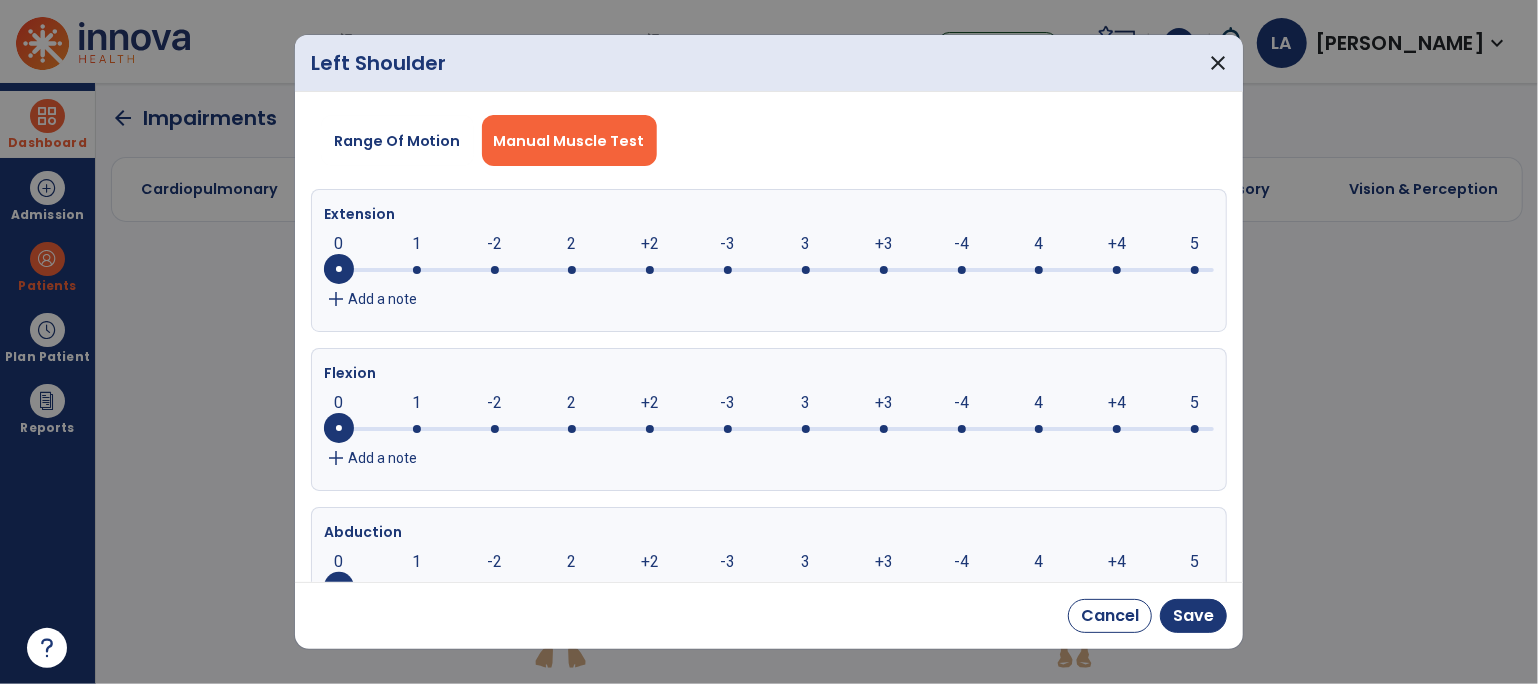 click 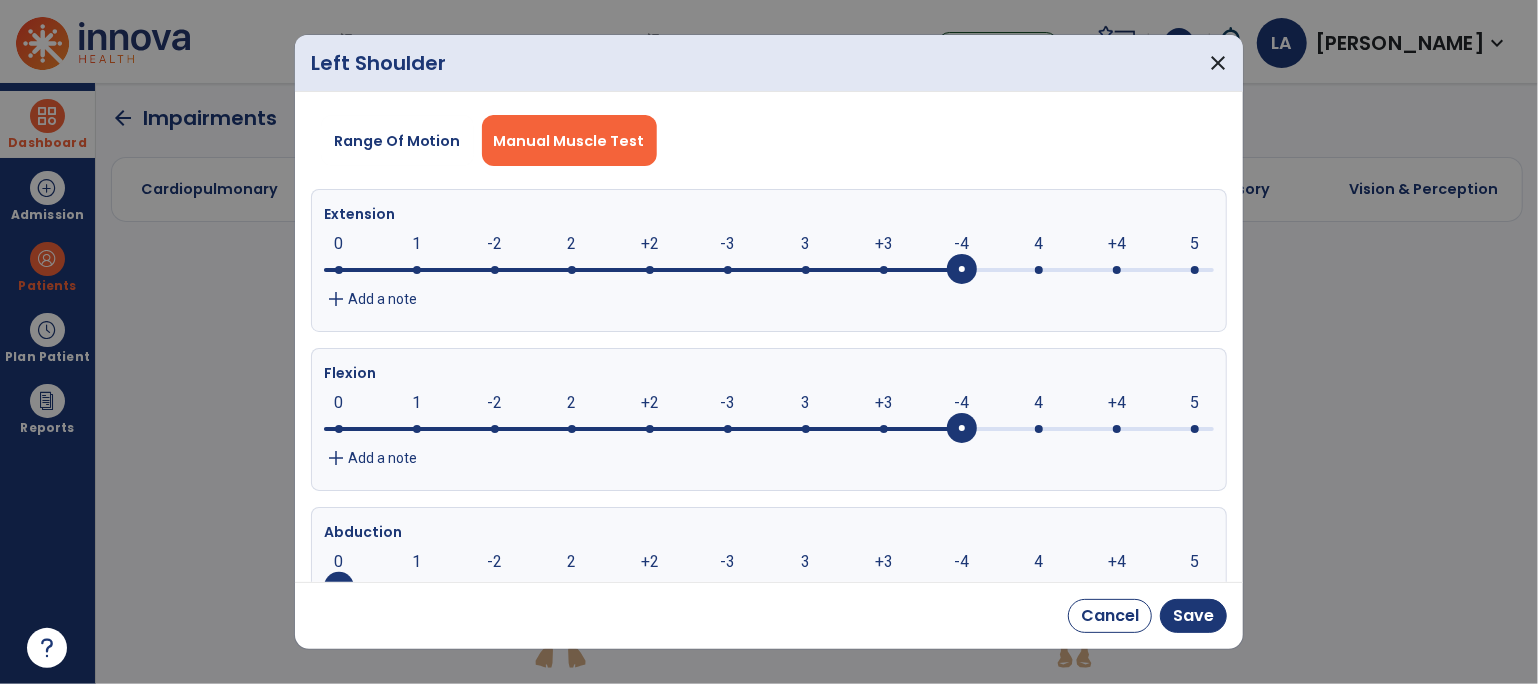 click 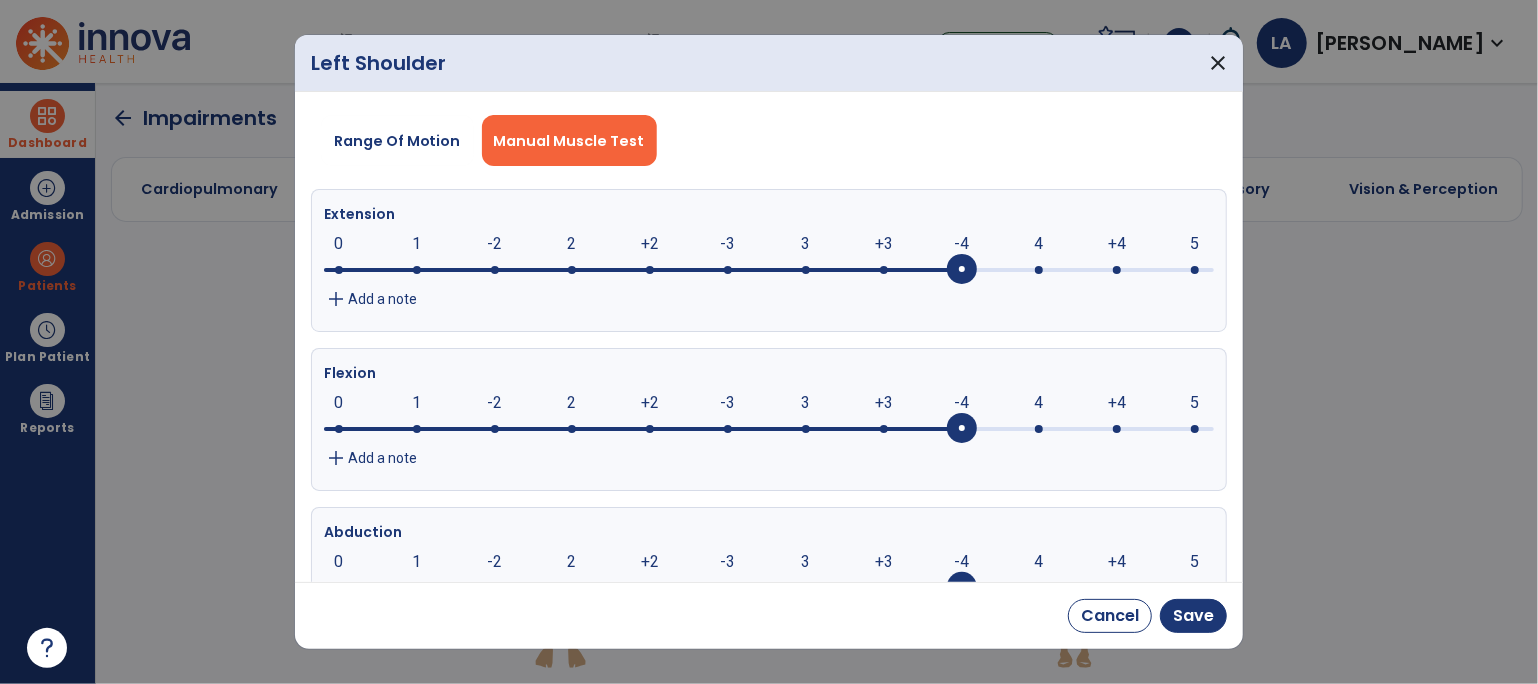 scroll, scrollTop: 21, scrollLeft: 0, axis: vertical 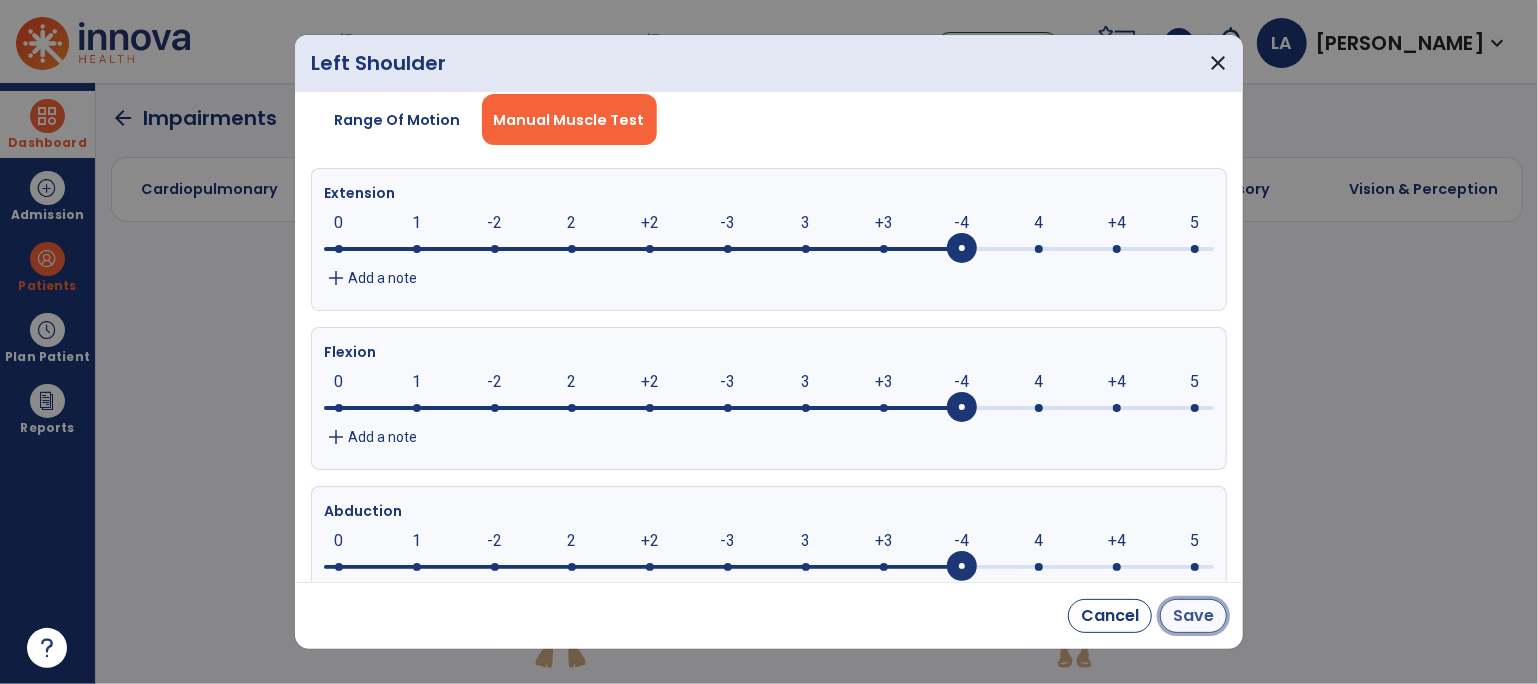 click on "Save" at bounding box center (1193, 616) 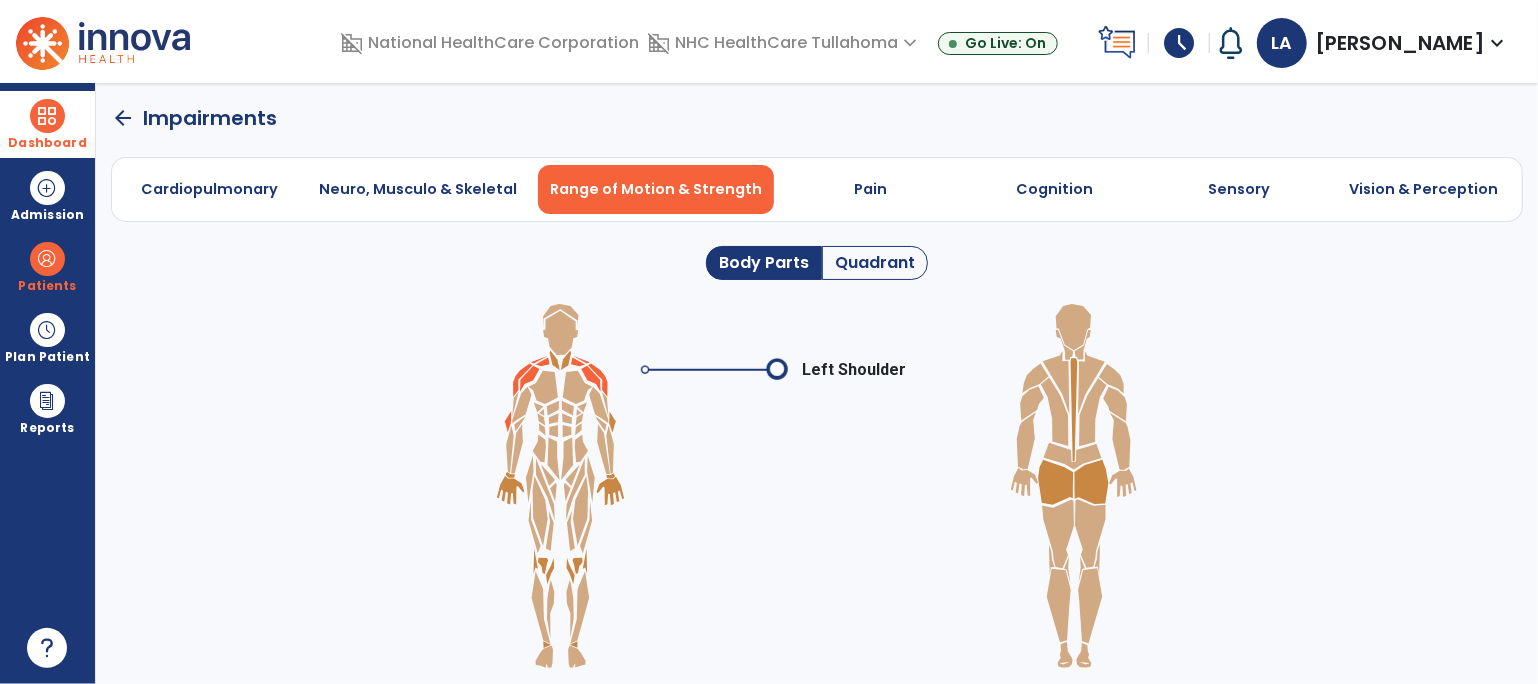 click 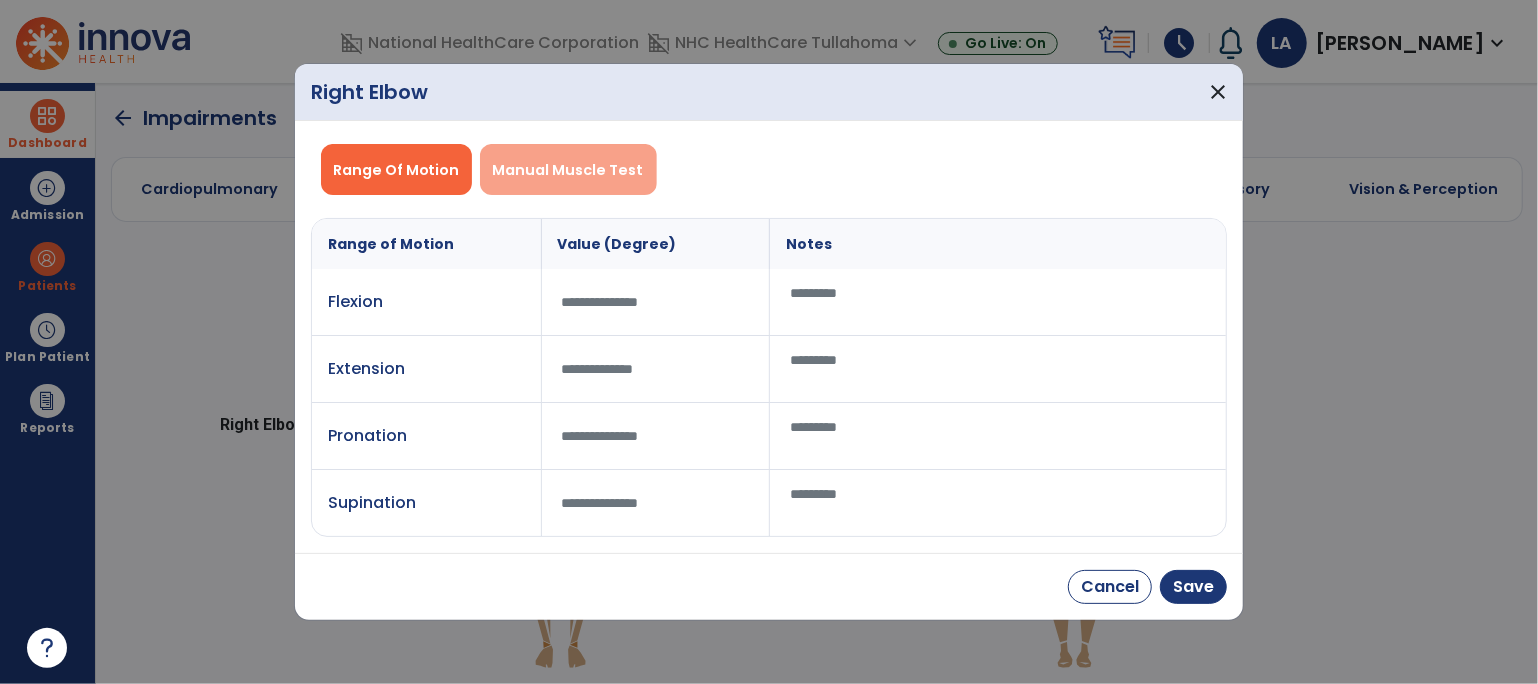 click on "Manual Muscle Test" at bounding box center (568, 170) 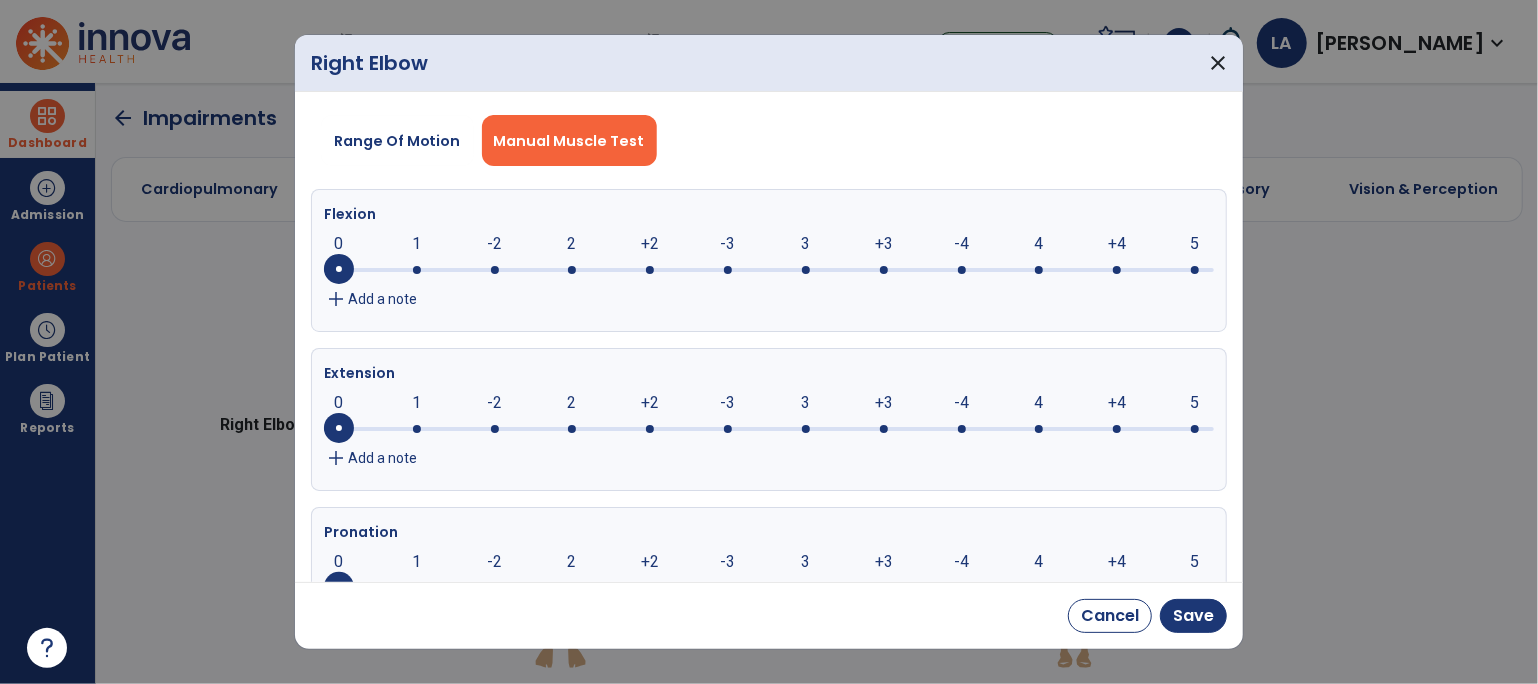 click 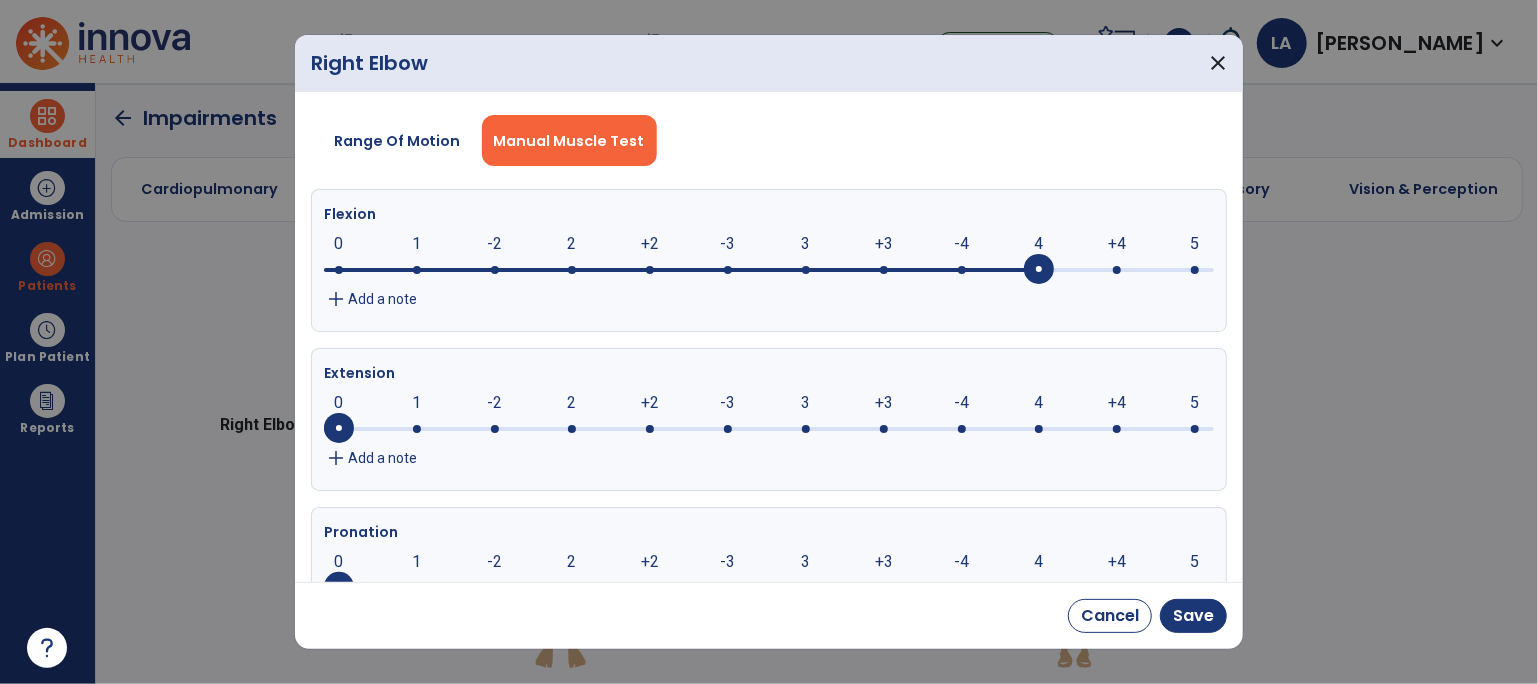 click 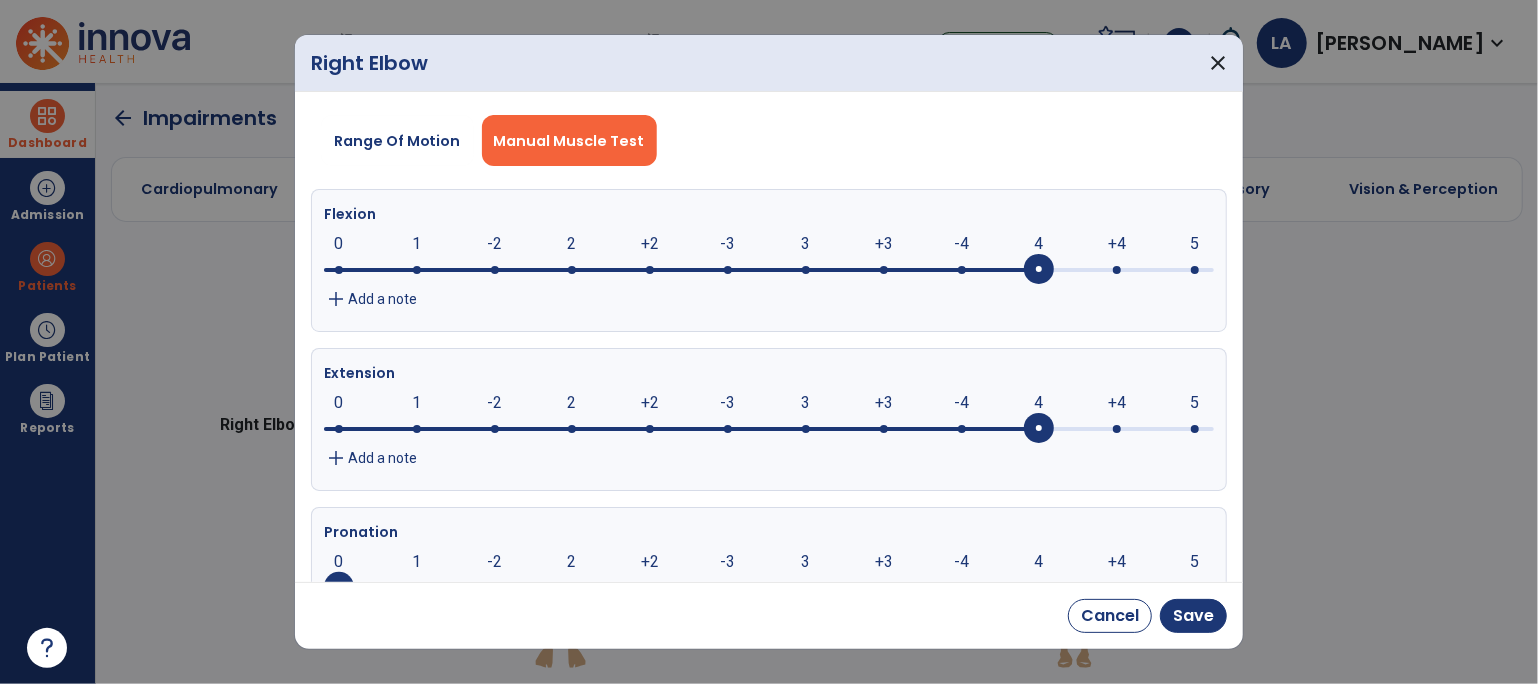 click on "Cancel   Save" at bounding box center (769, 615) 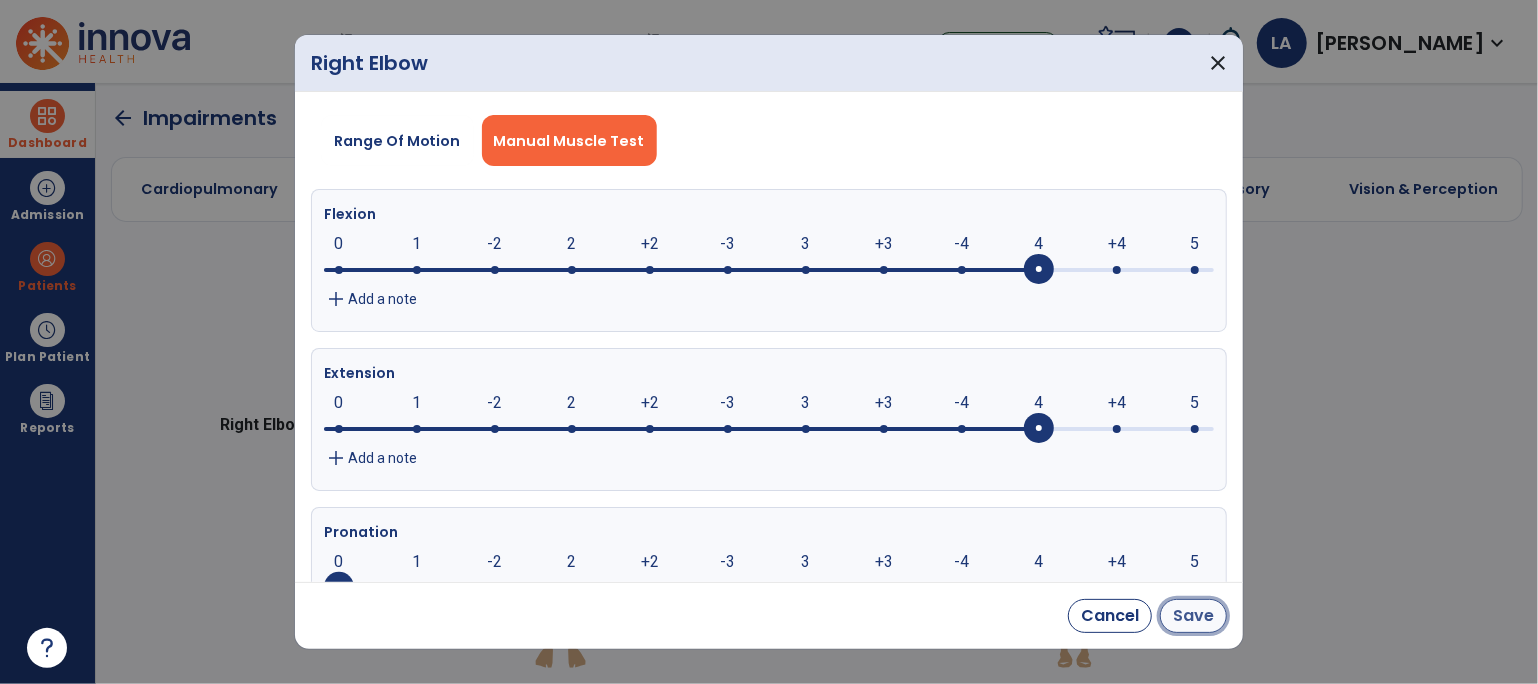 click on "Save" at bounding box center (1193, 616) 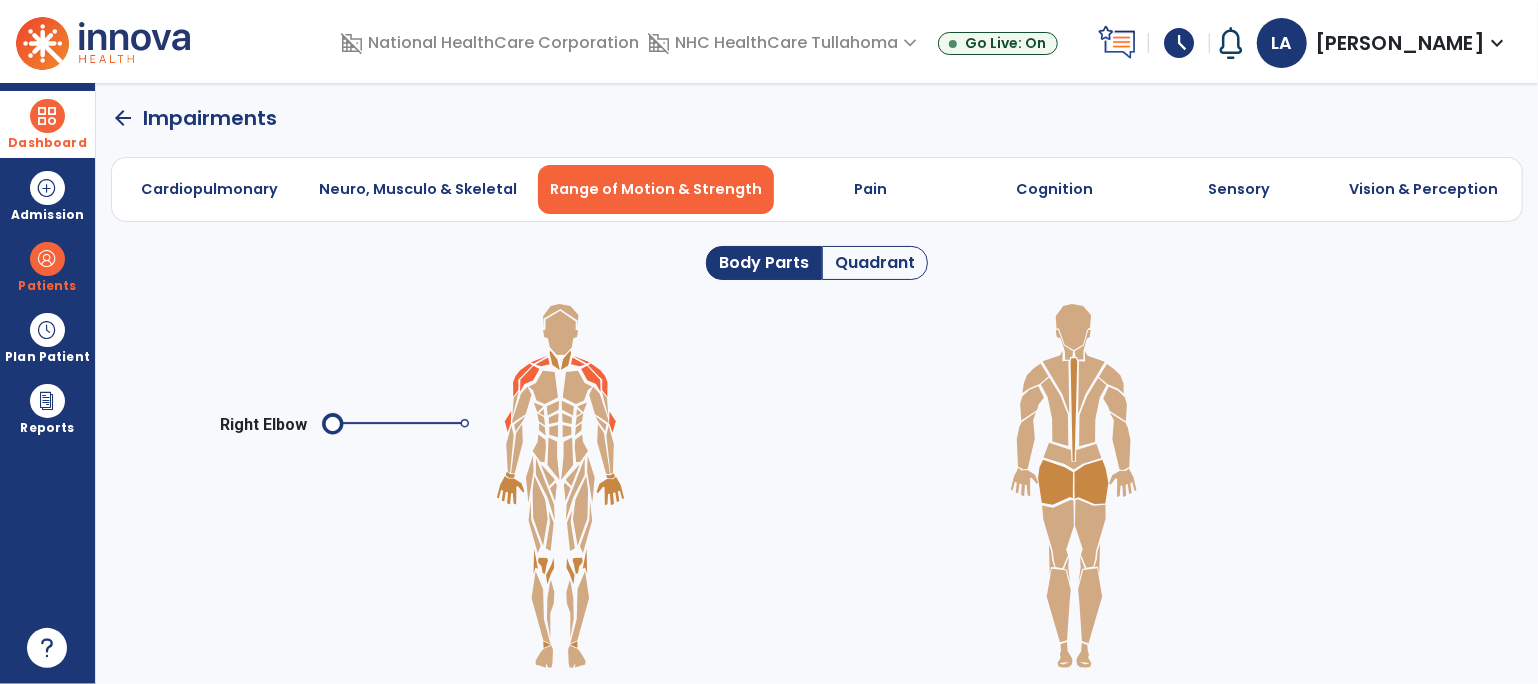 click 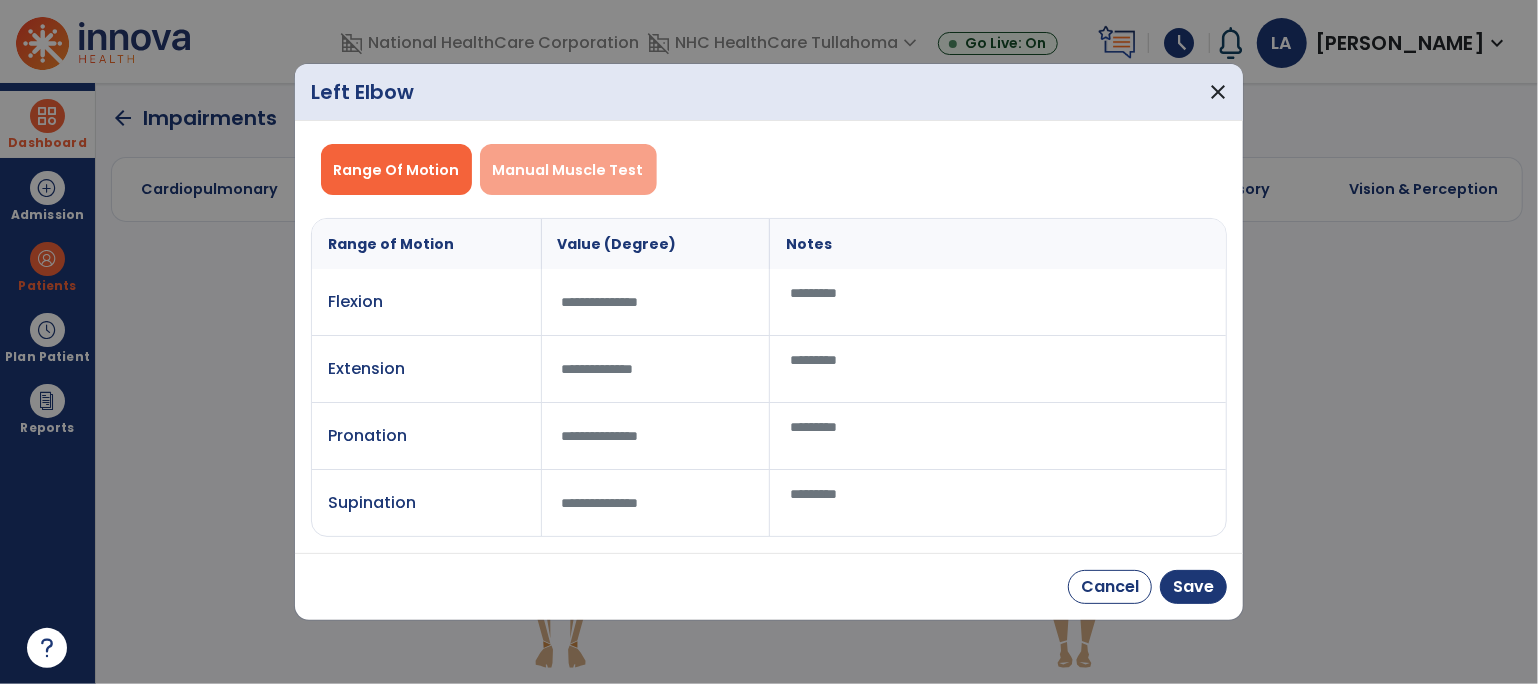 click on "Manual Muscle Test" at bounding box center [568, 169] 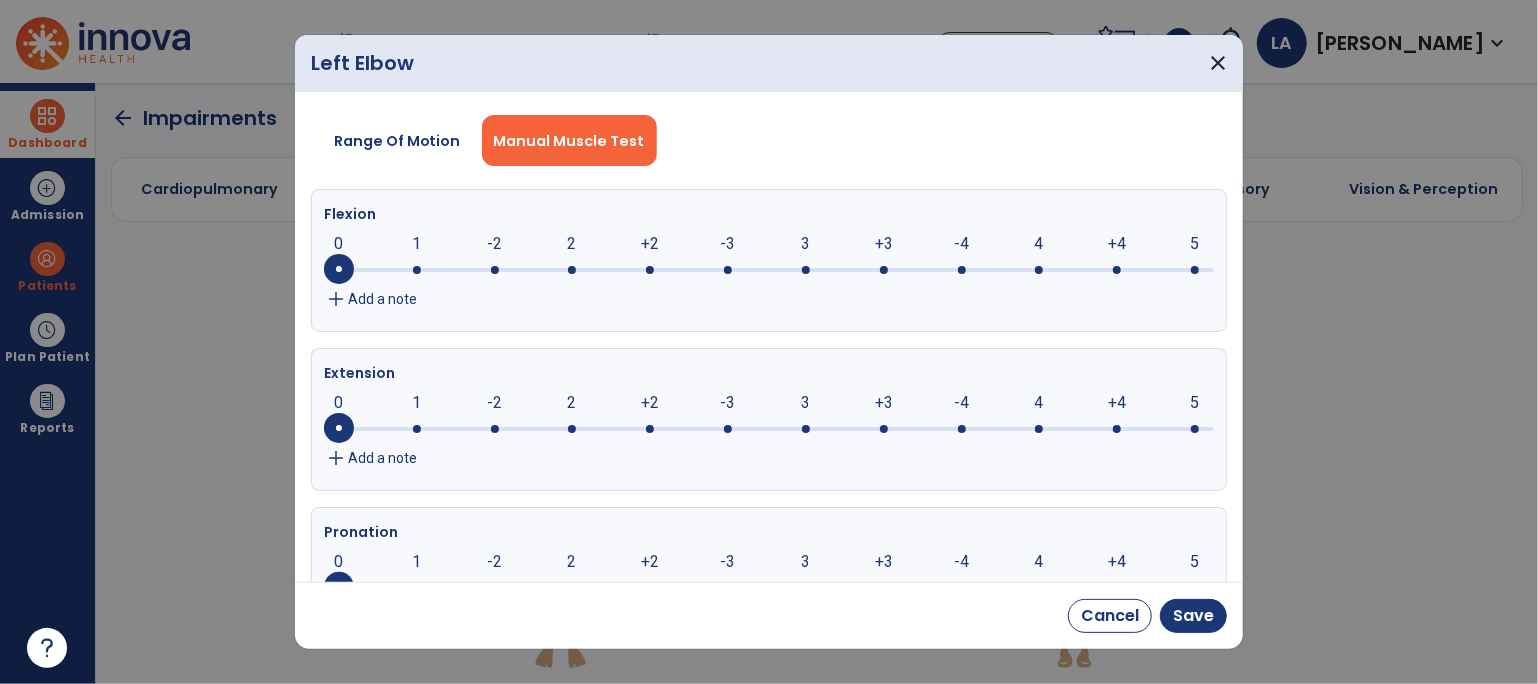 click 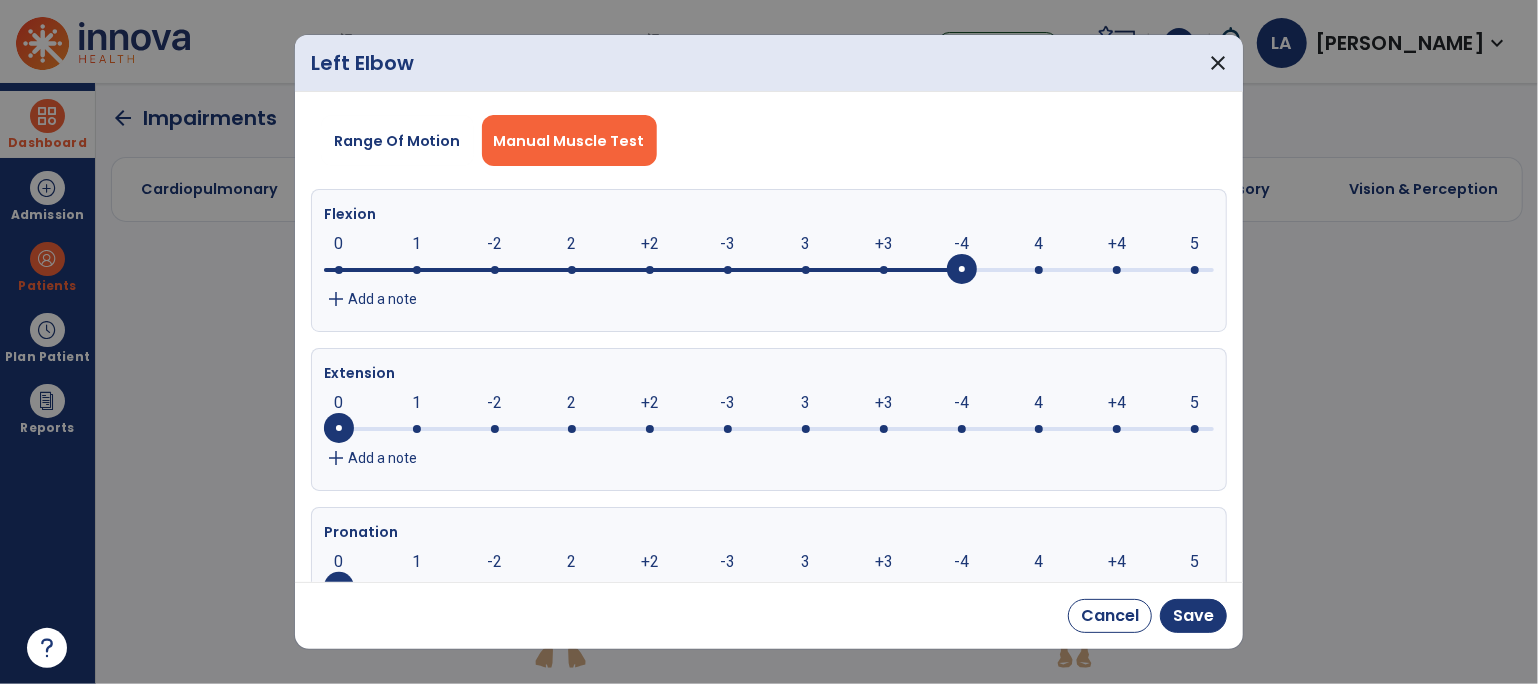 click 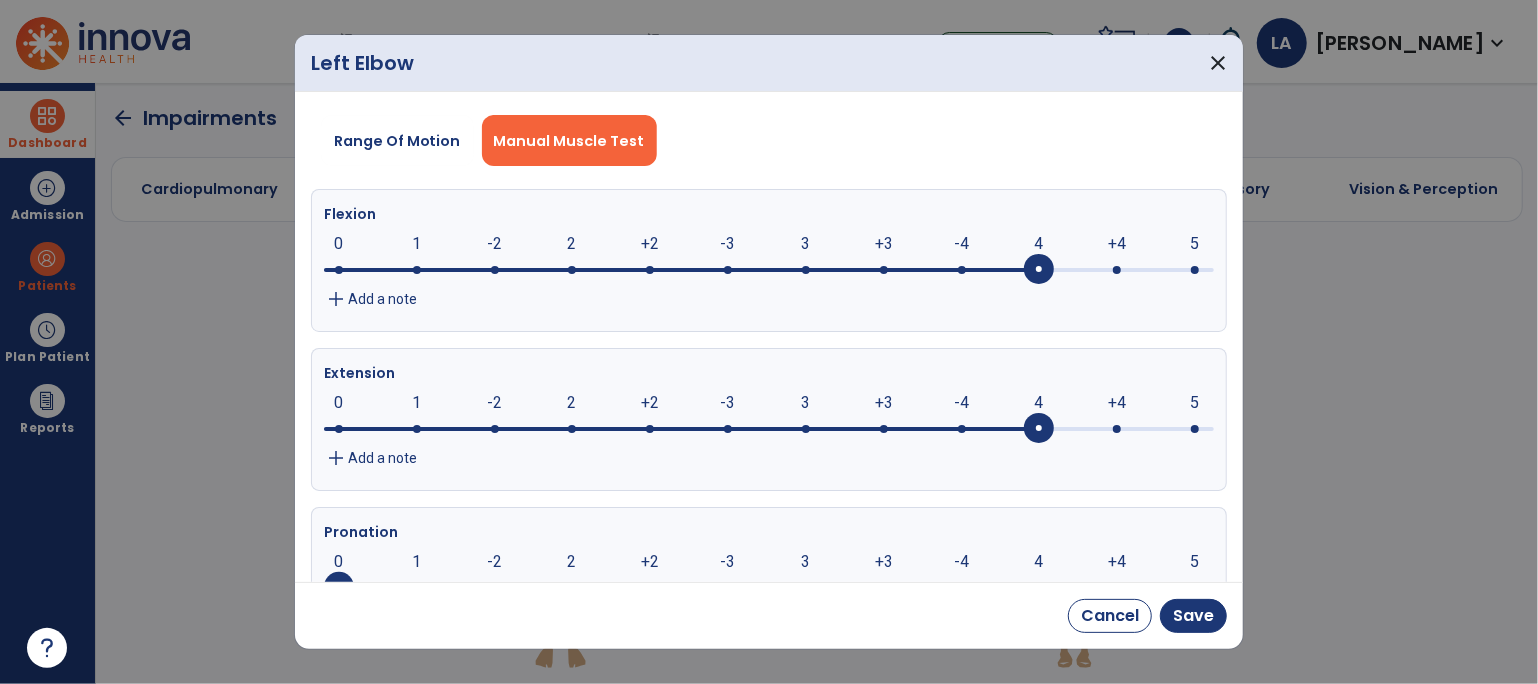 click 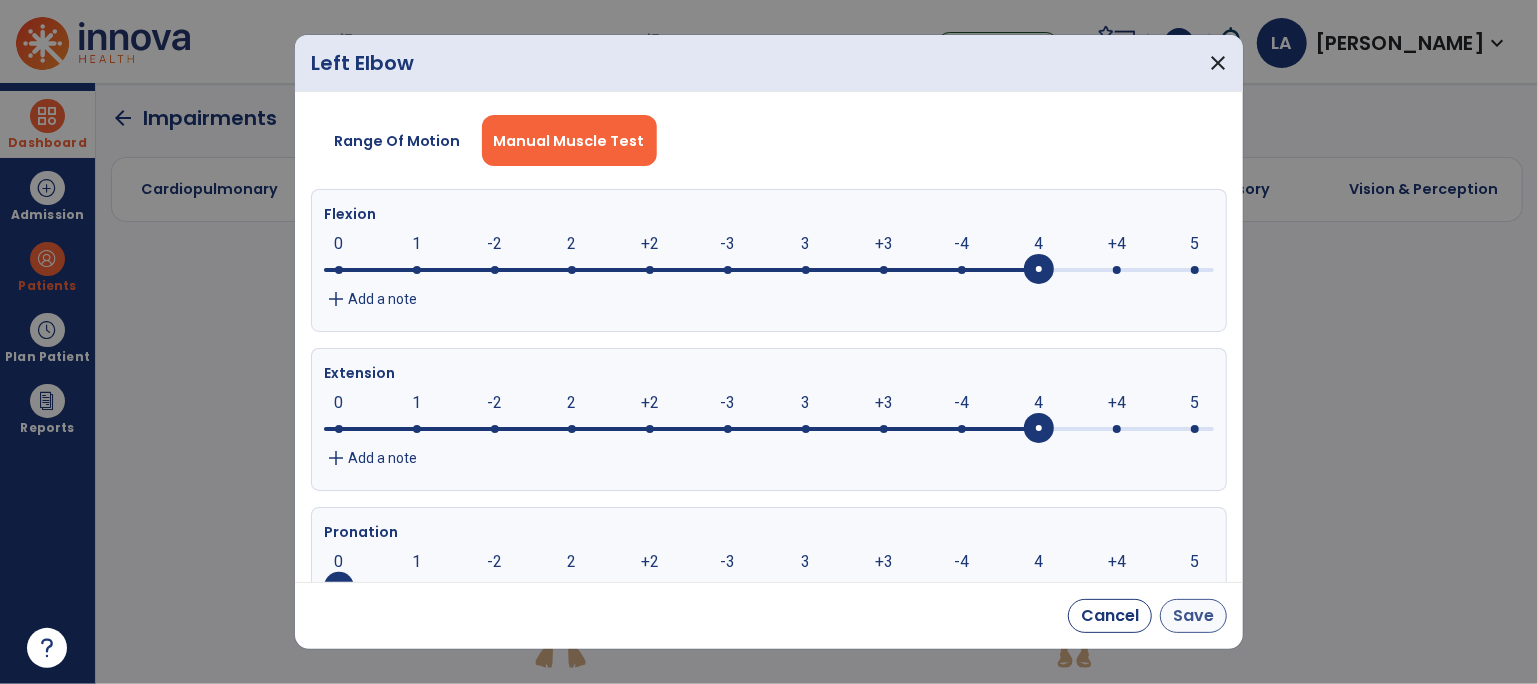 click on "Save" at bounding box center (1193, 616) 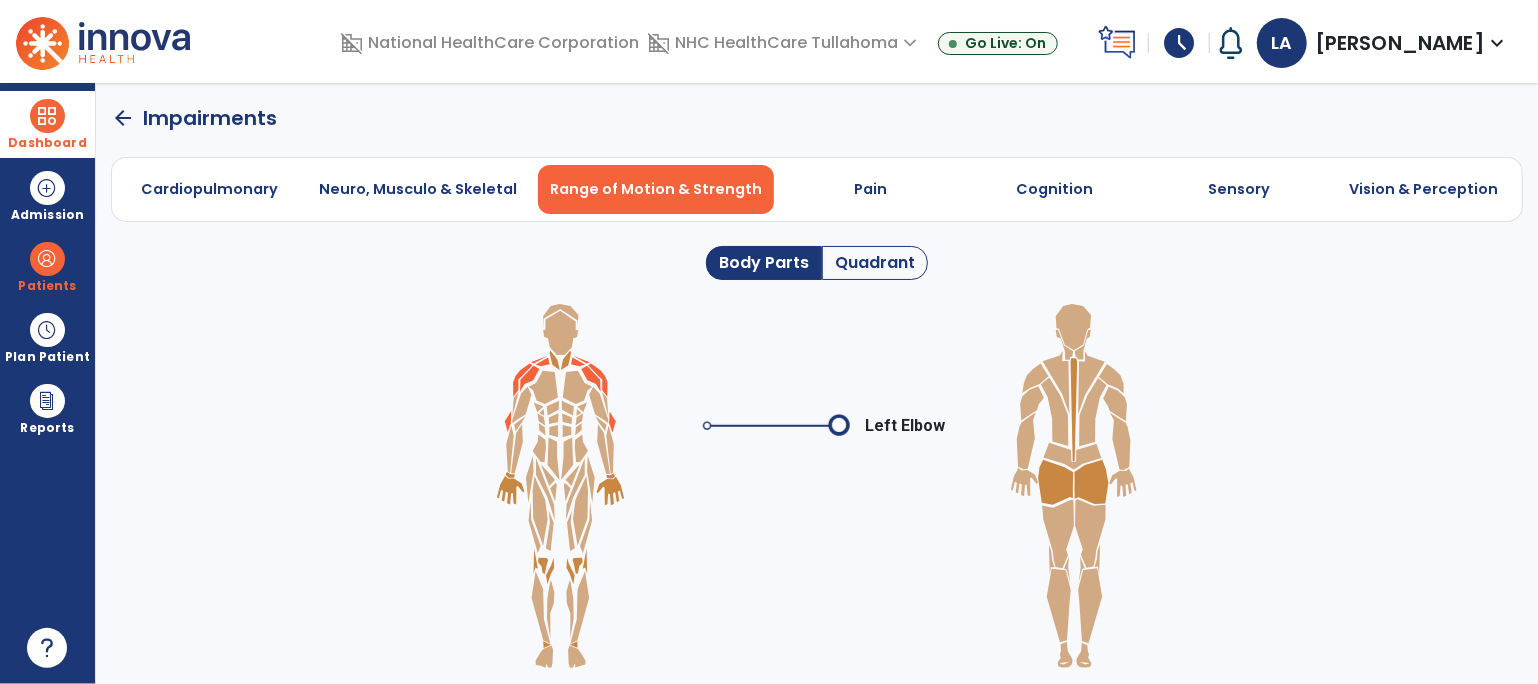 click on "arrow_back" 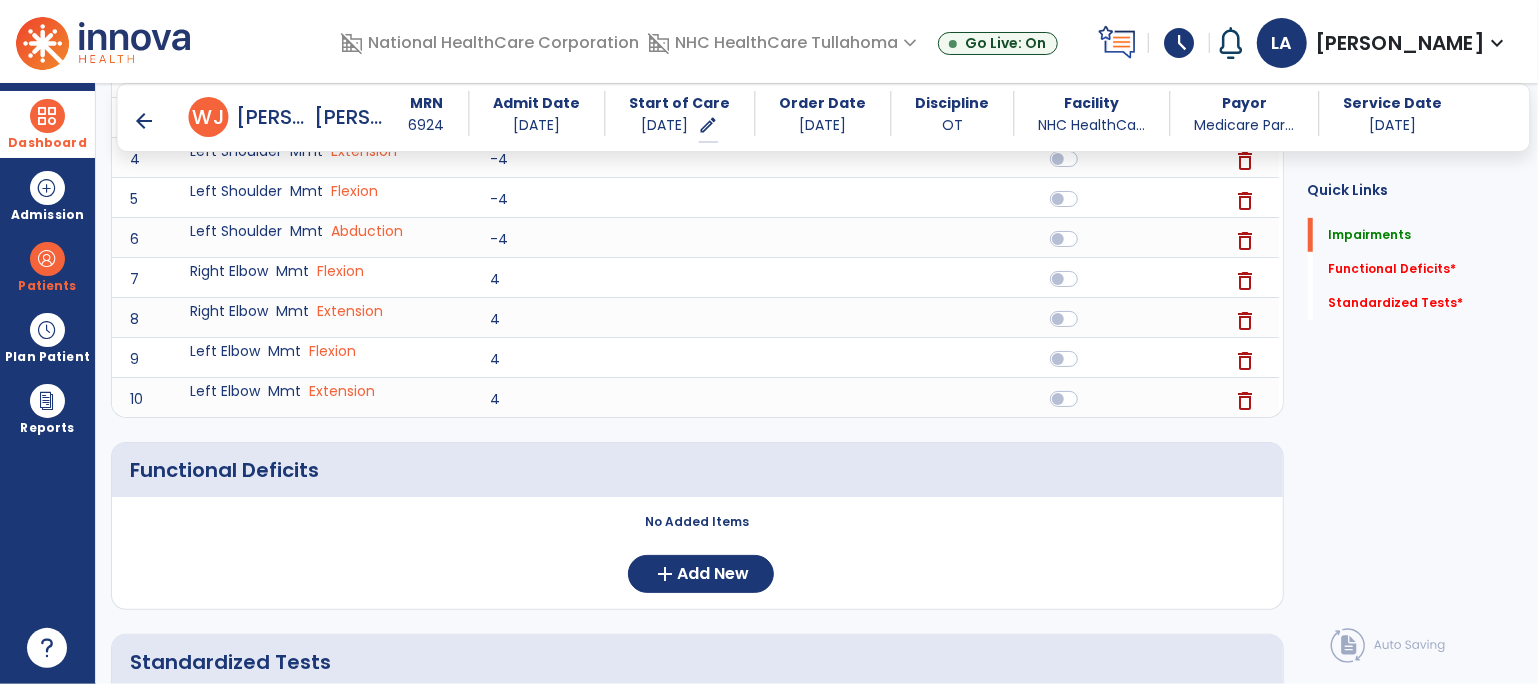 scroll, scrollTop: 450, scrollLeft: 0, axis: vertical 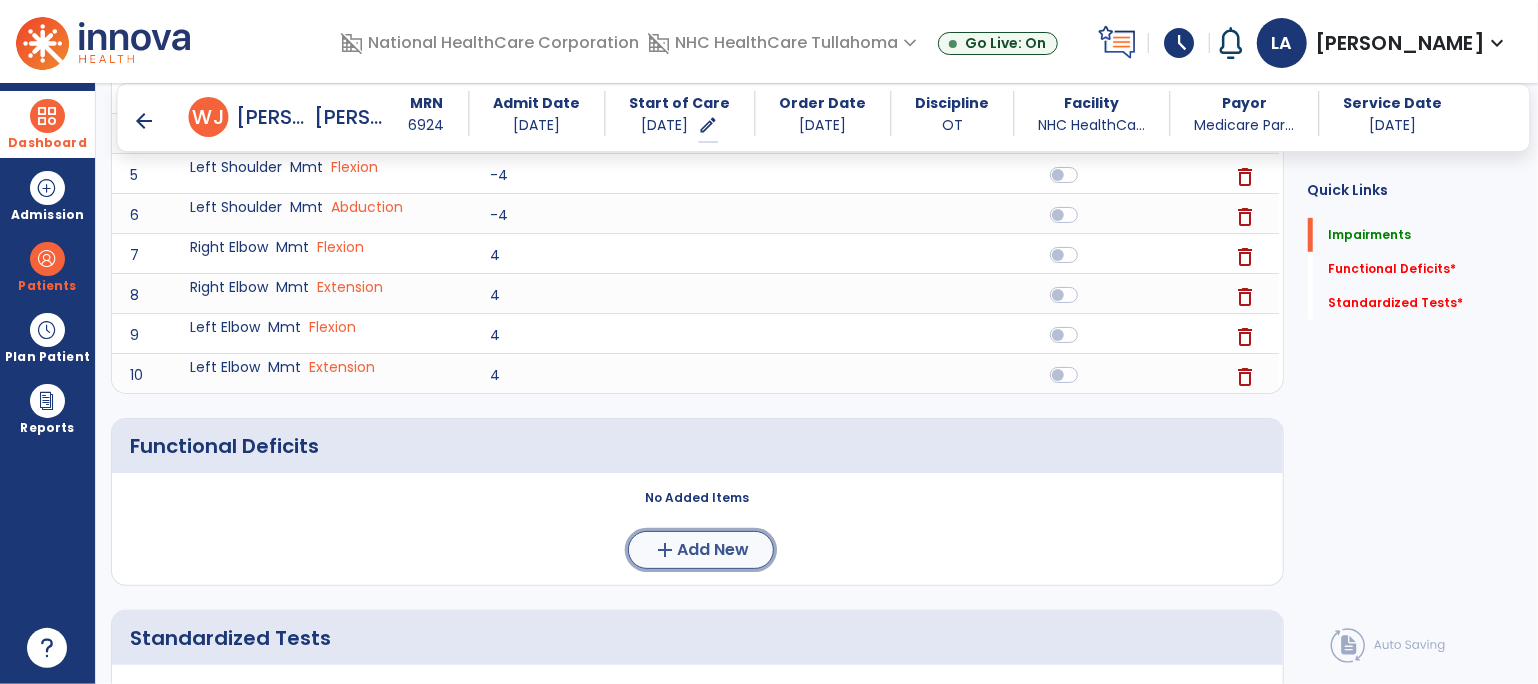 click on "add  Add New" 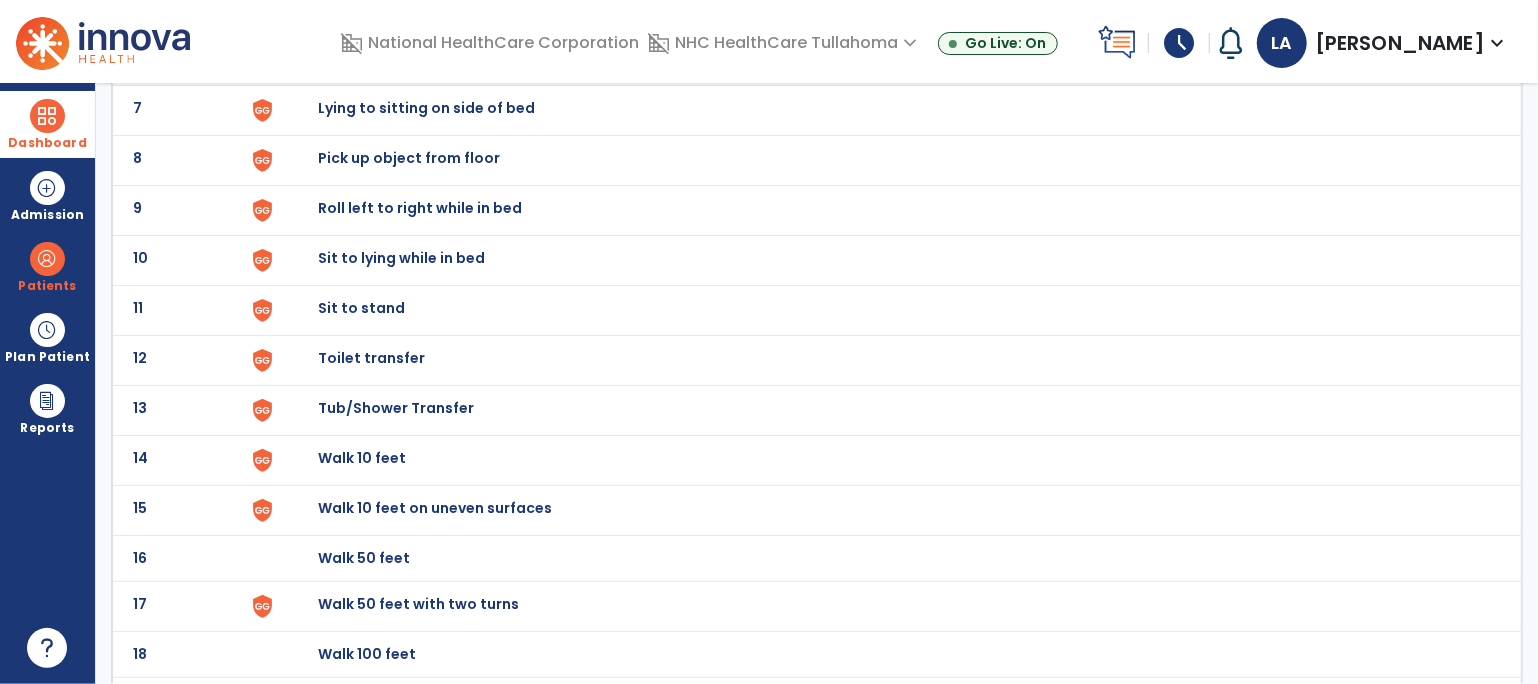 scroll, scrollTop: 0, scrollLeft: 0, axis: both 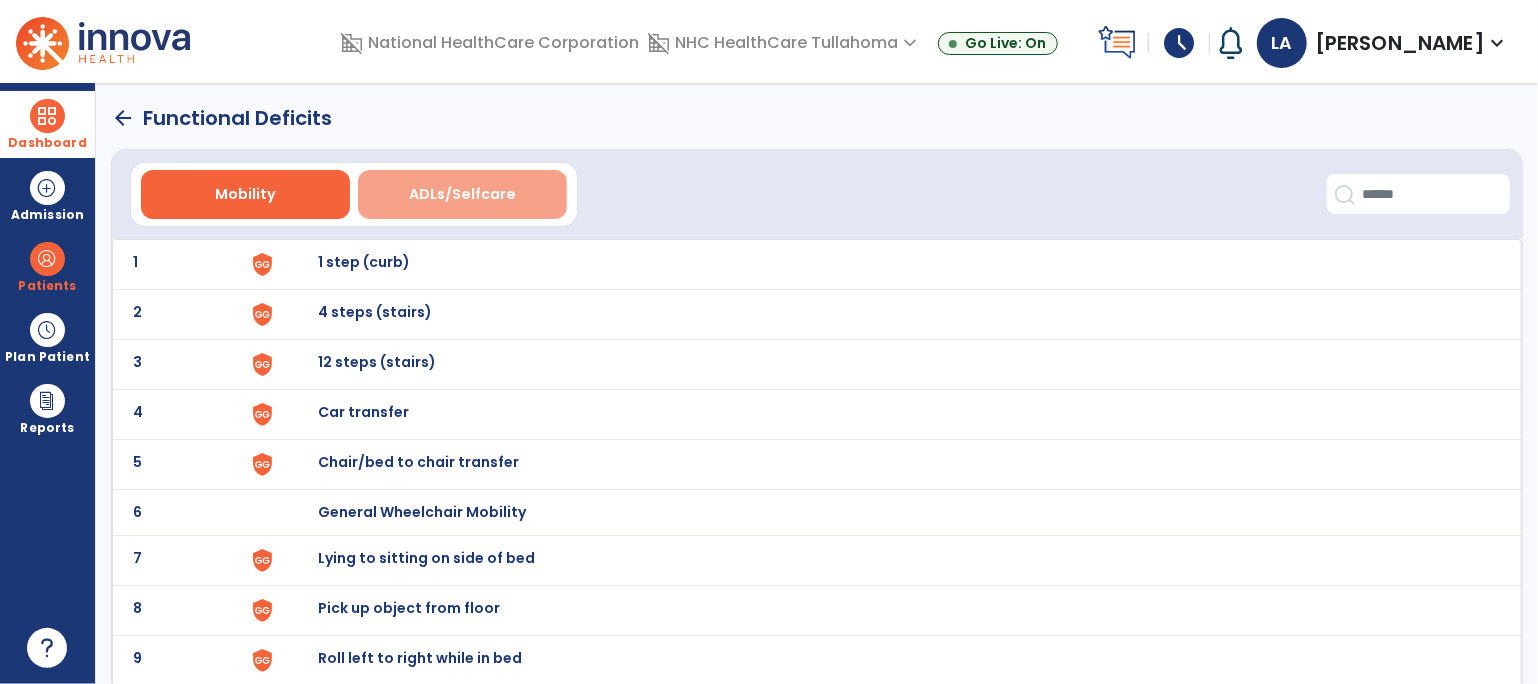 click on "ADLs/Selfcare" at bounding box center (462, 194) 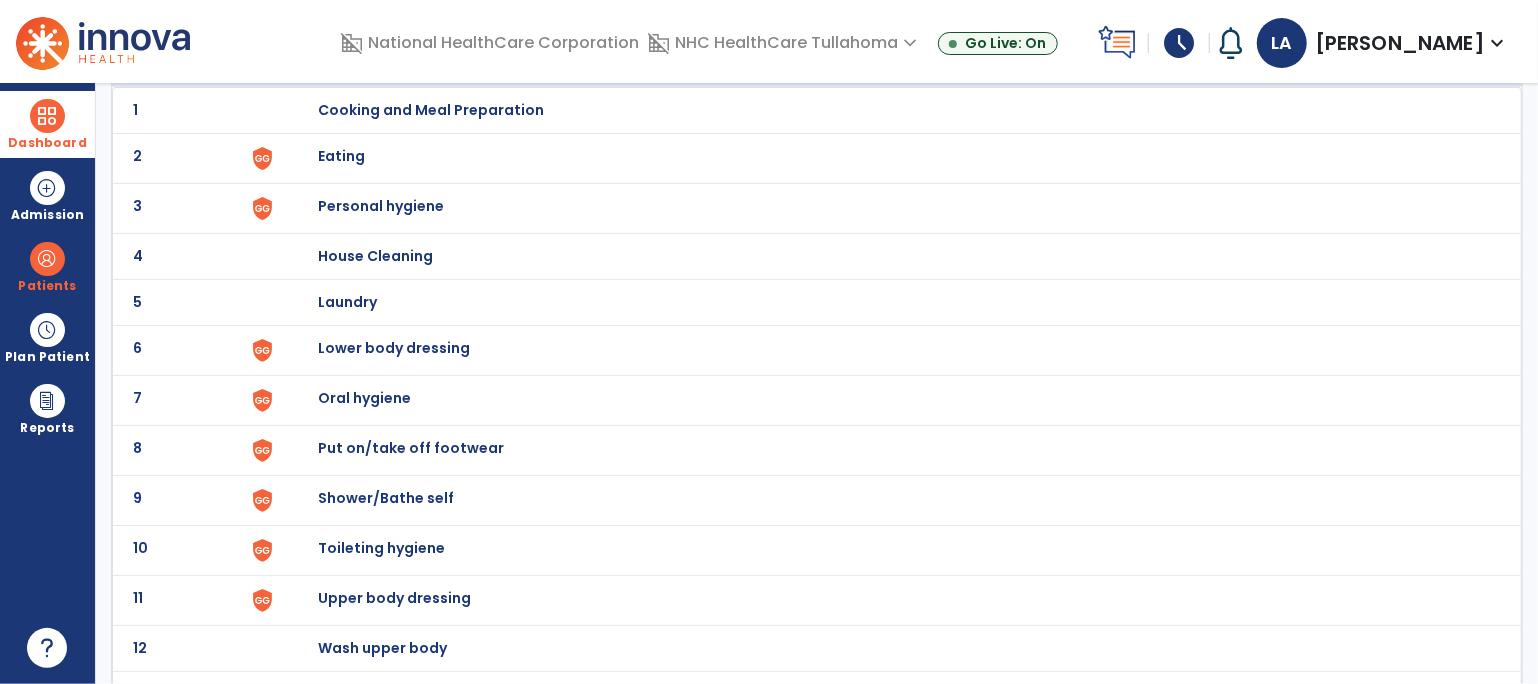 scroll, scrollTop: 154, scrollLeft: 0, axis: vertical 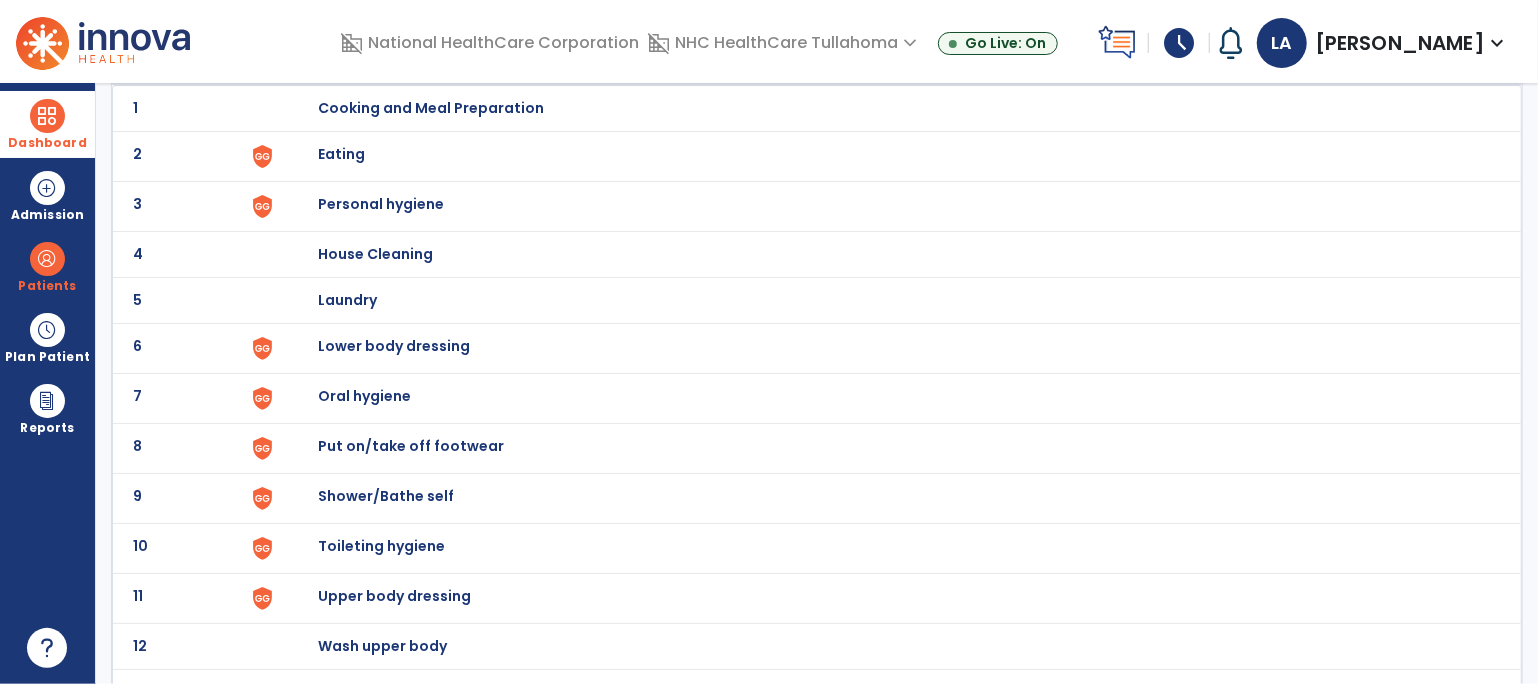 click on "Shower/Bathe self" at bounding box center [431, 108] 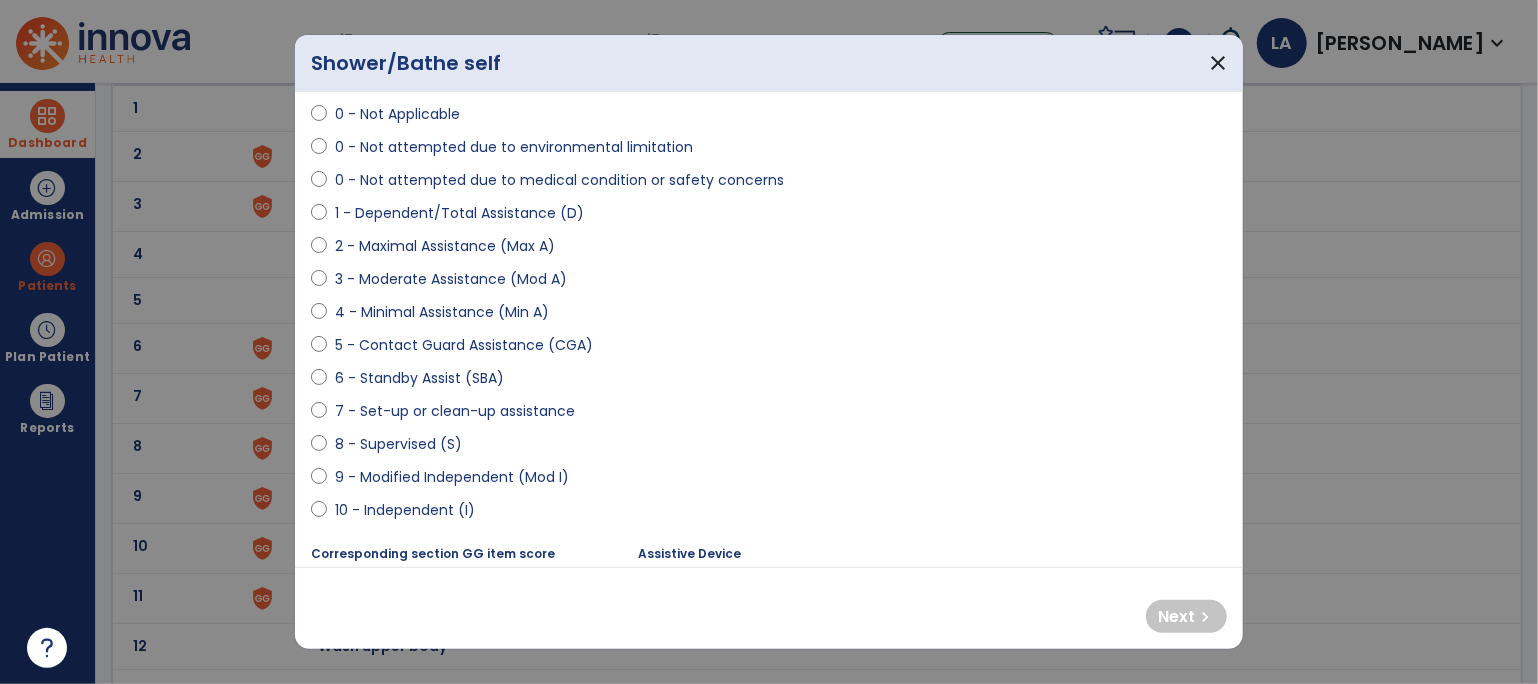 scroll, scrollTop: 133, scrollLeft: 0, axis: vertical 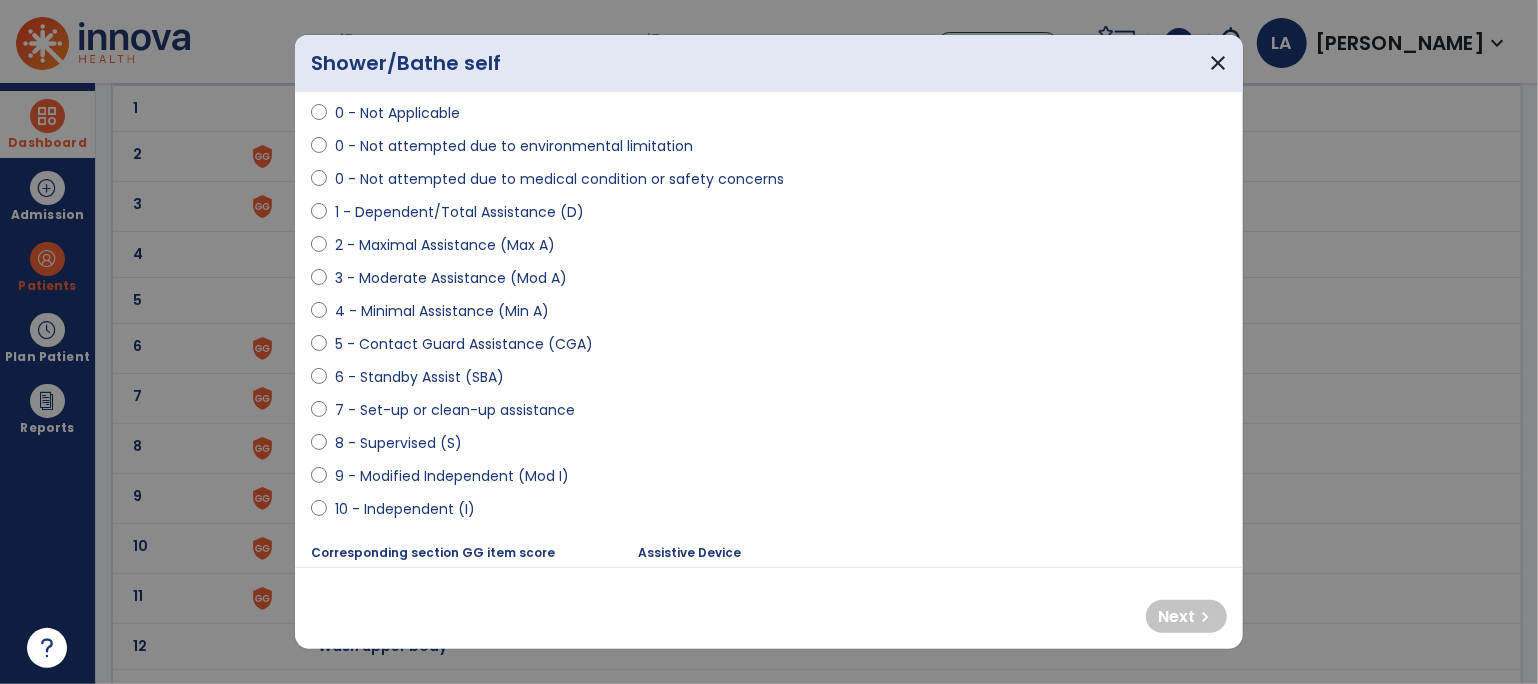 click on "9 - Modified Independent (Mod I)" at bounding box center [452, 476] 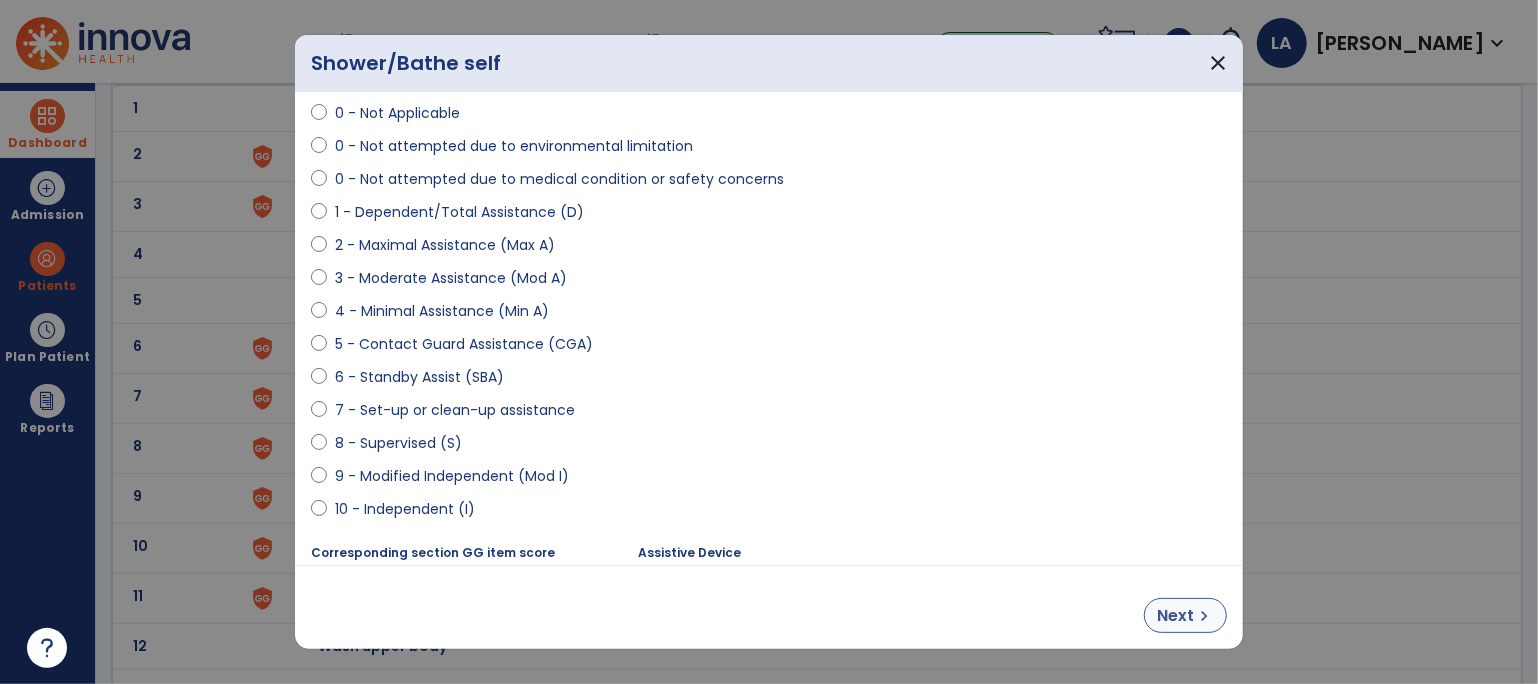 click on "Next" at bounding box center [1175, 616] 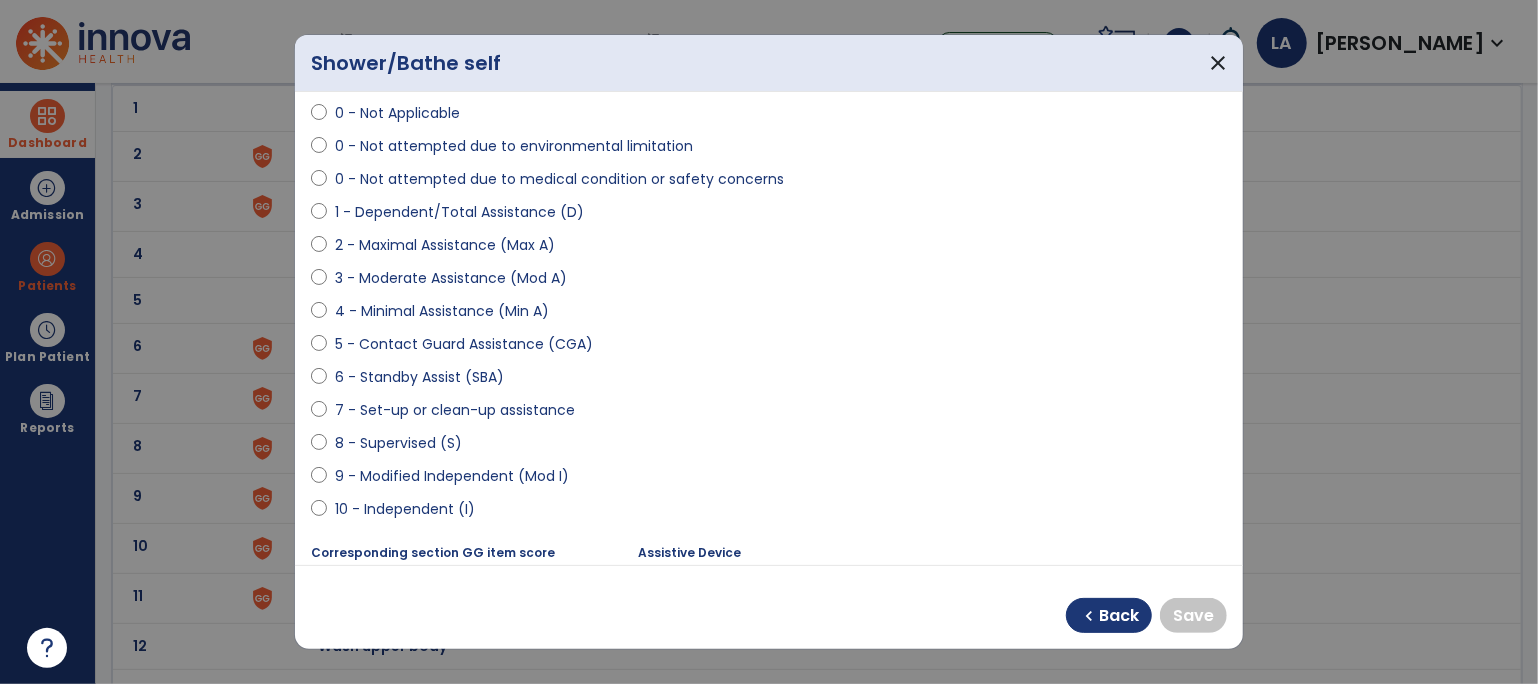 click on "10 - Independent (I)" at bounding box center (405, 509) 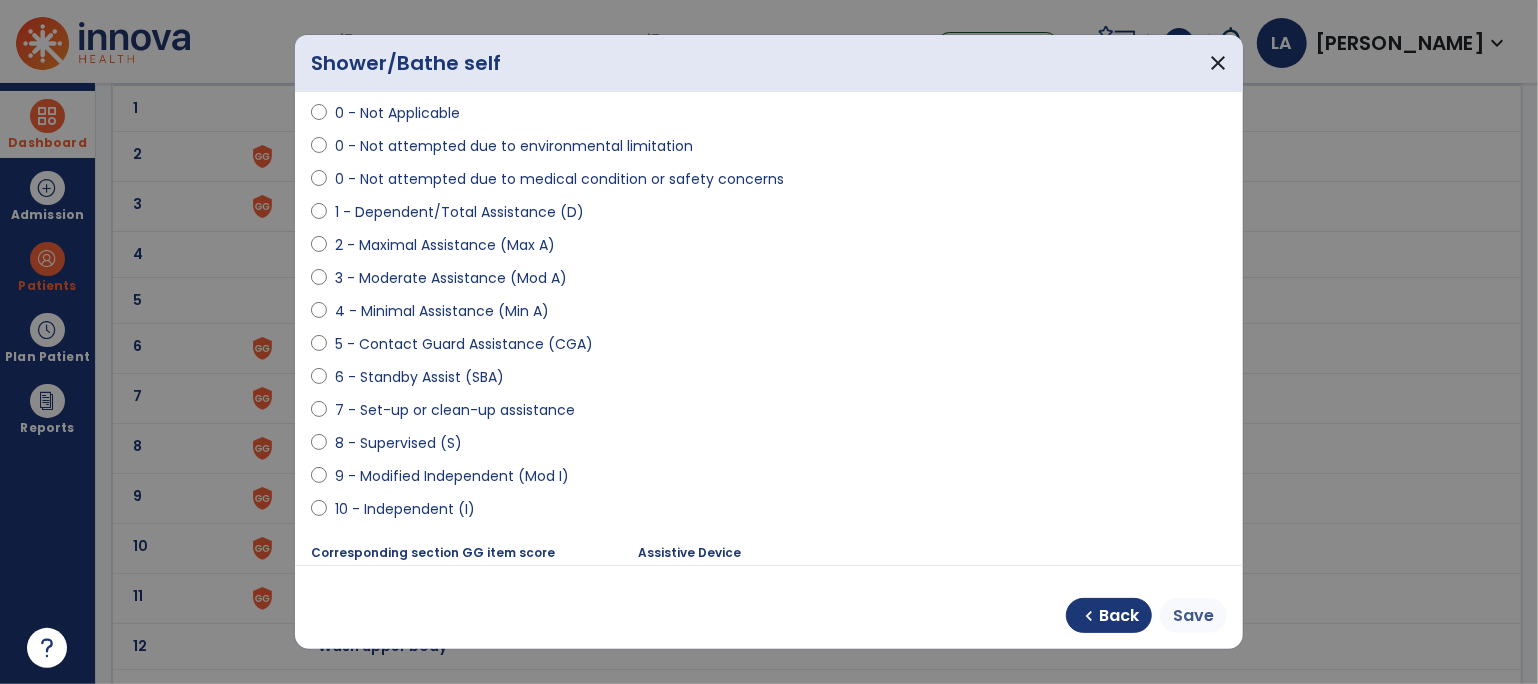 click on "Save" at bounding box center (1193, 616) 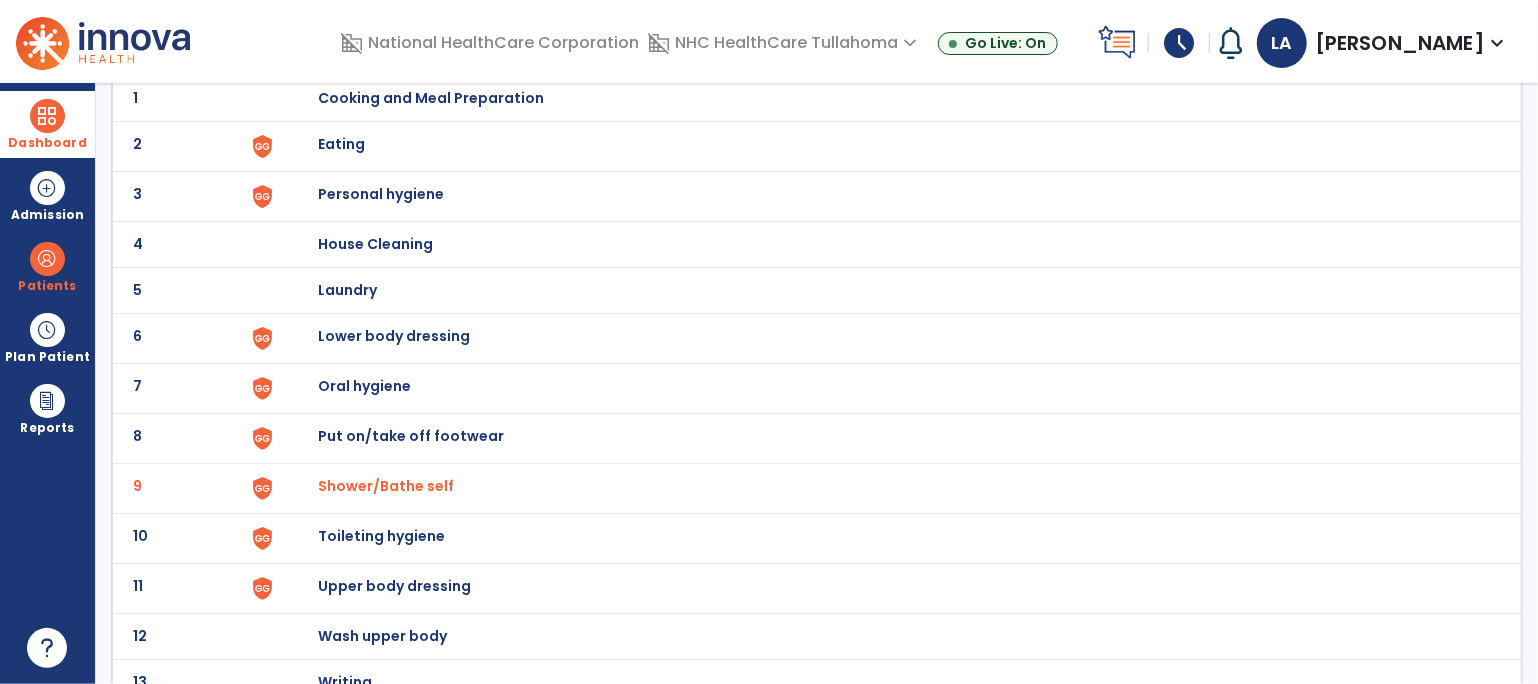 scroll, scrollTop: 171, scrollLeft: 0, axis: vertical 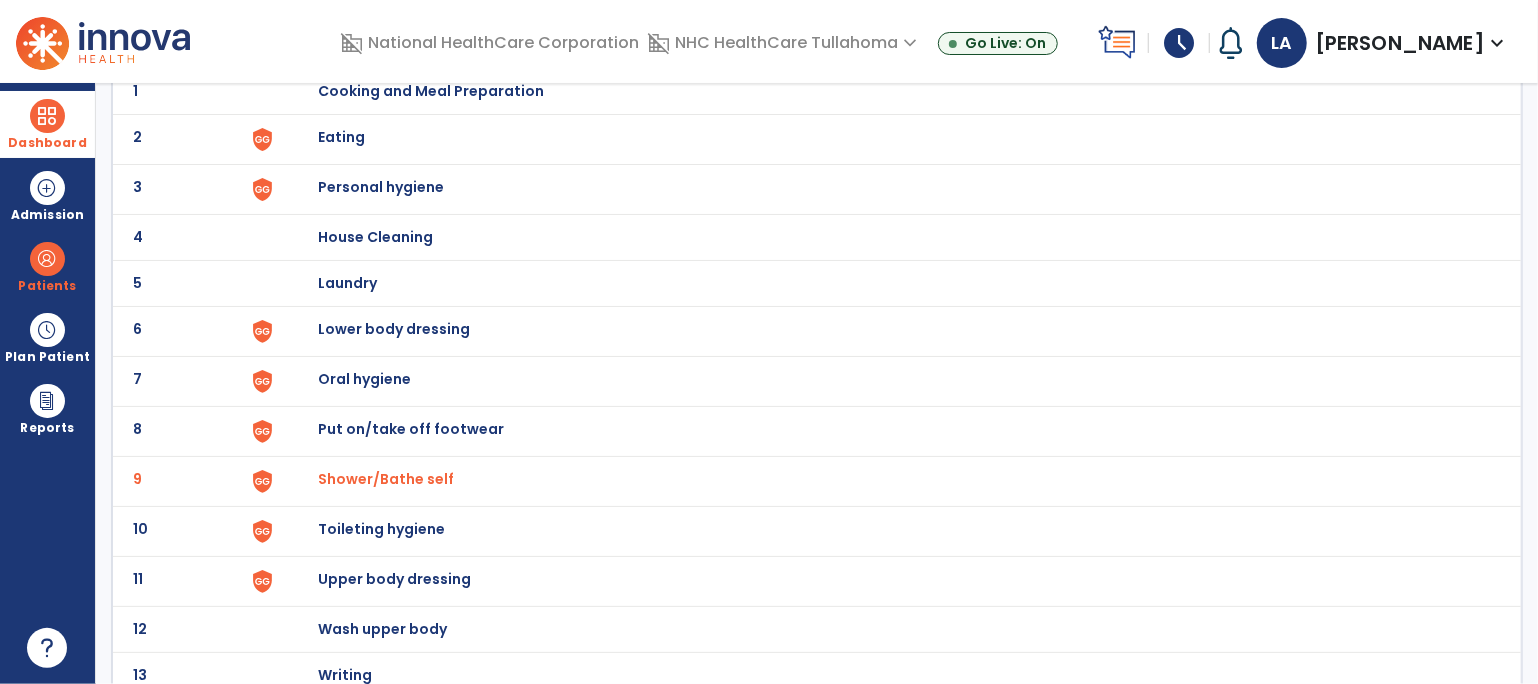 click on "Put on/take off footwear" at bounding box center (431, 91) 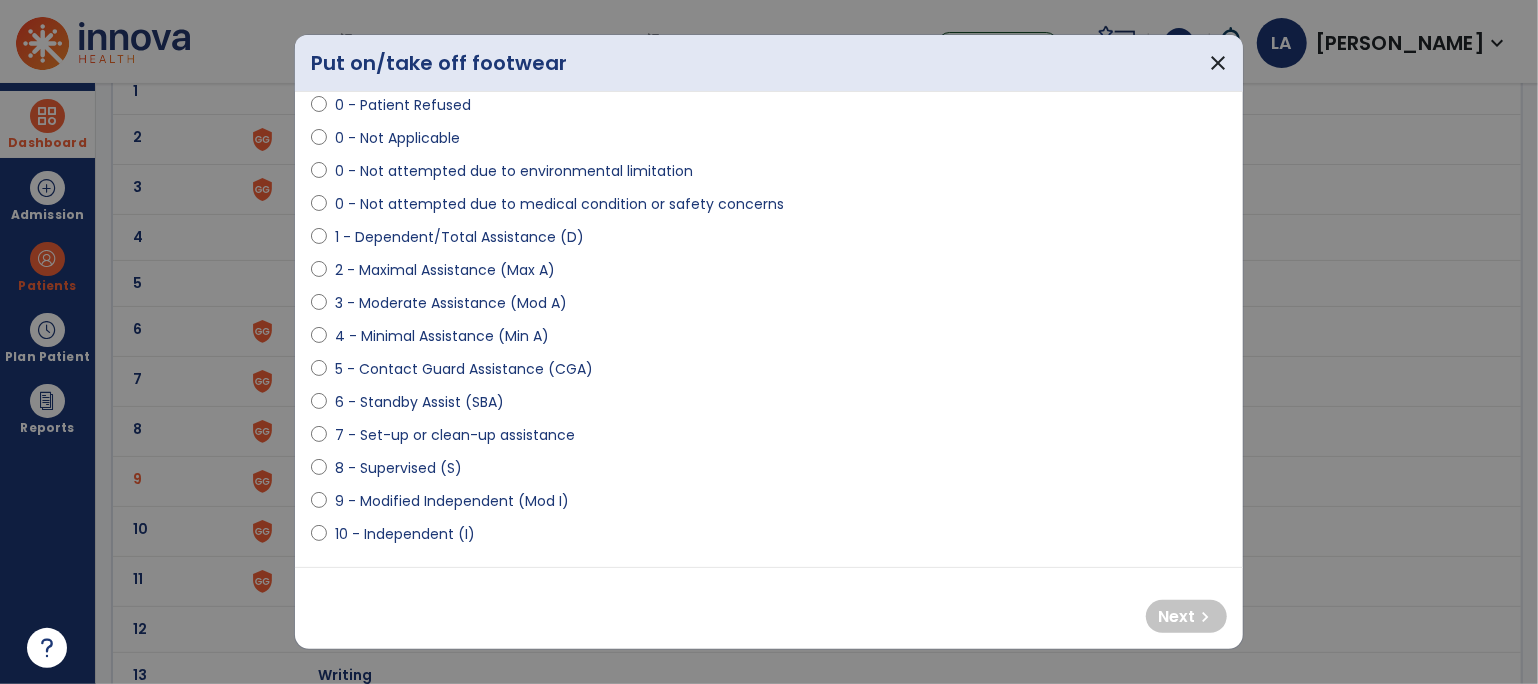scroll, scrollTop: 113, scrollLeft: 0, axis: vertical 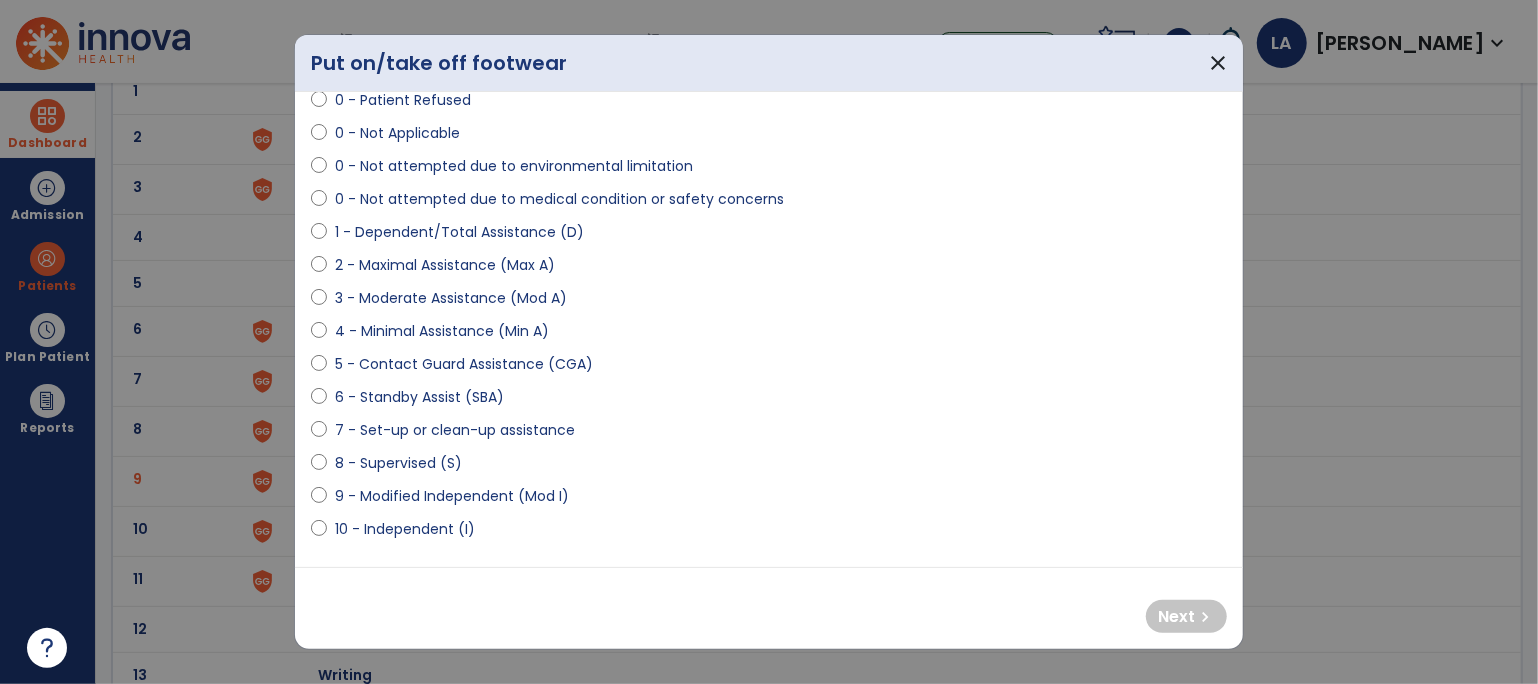 click on "9 - Modified Independent (Mod I)" at bounding box center (452, 496) 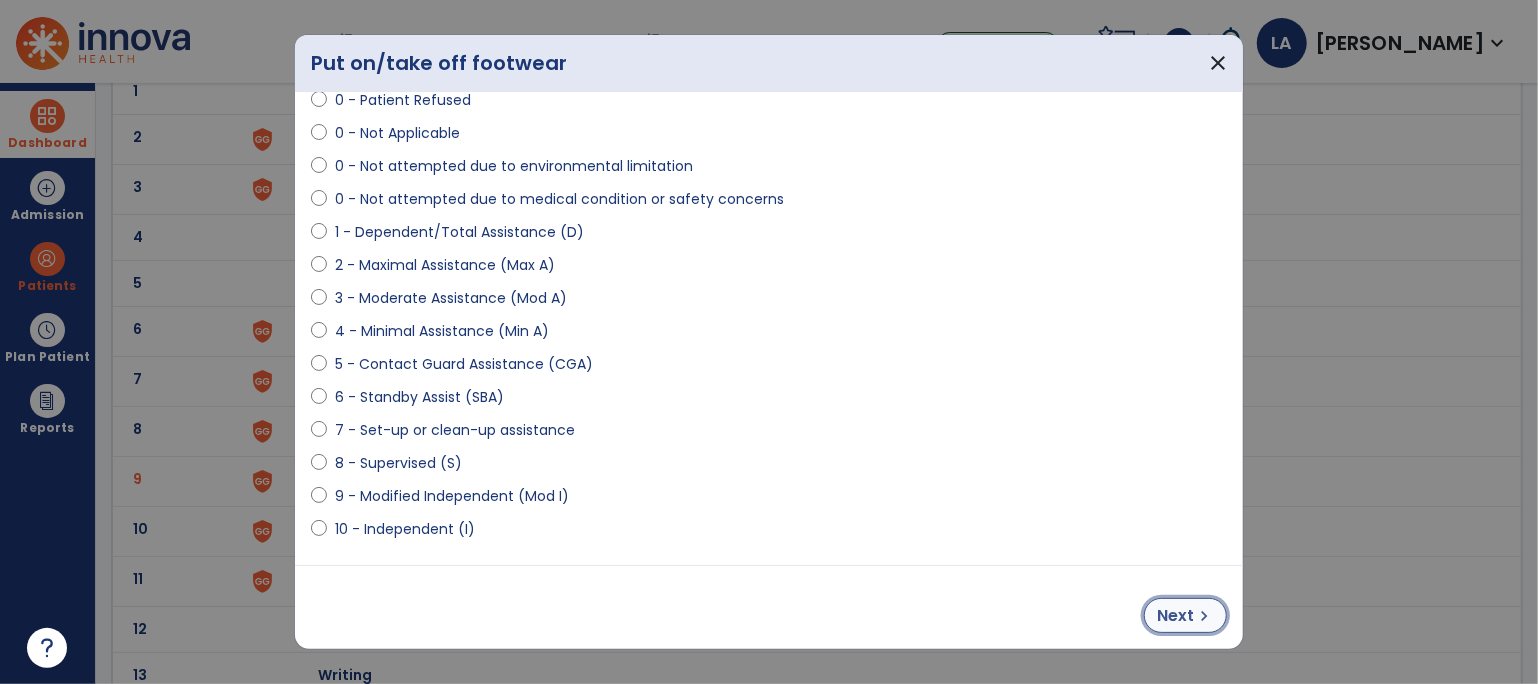 click on "Next" at bounding box center [1175, 616] 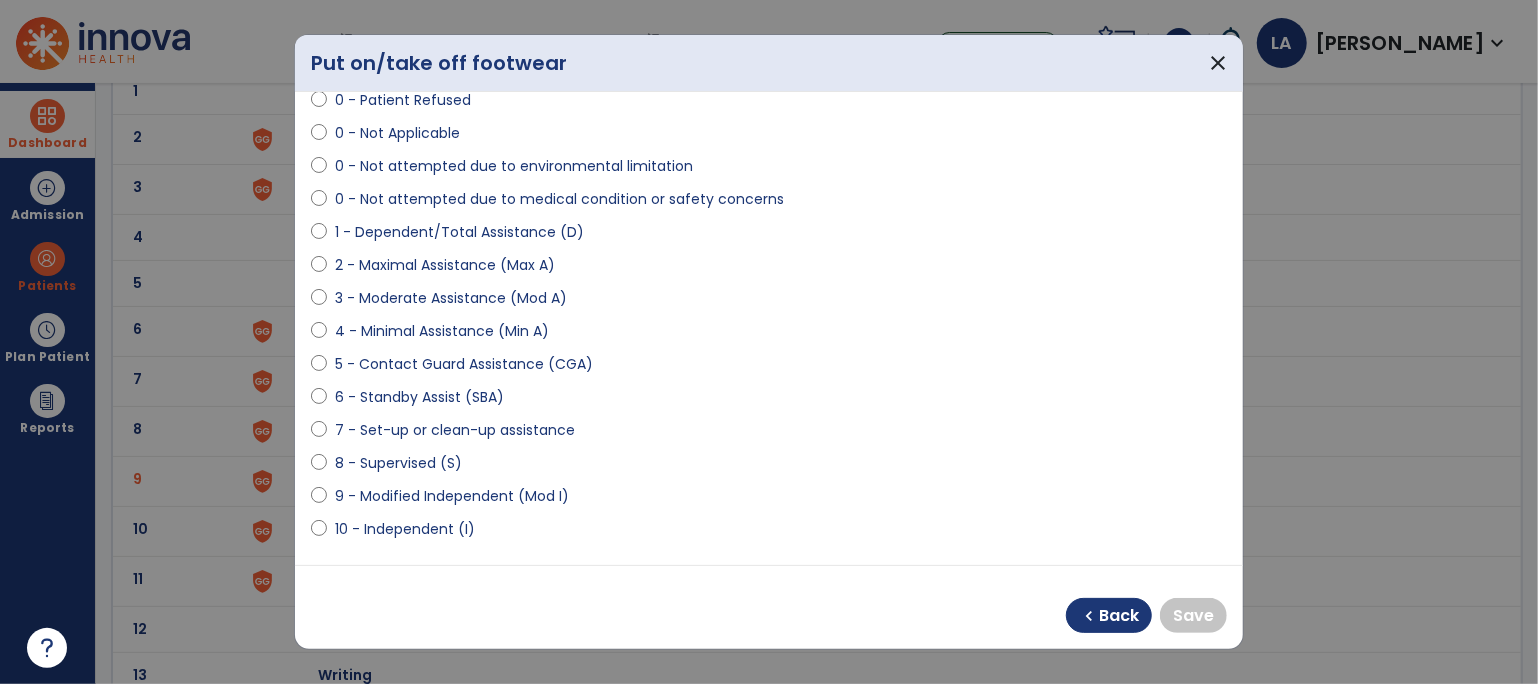click on "10 - Independent (I)" at bounding box center [405, 529] 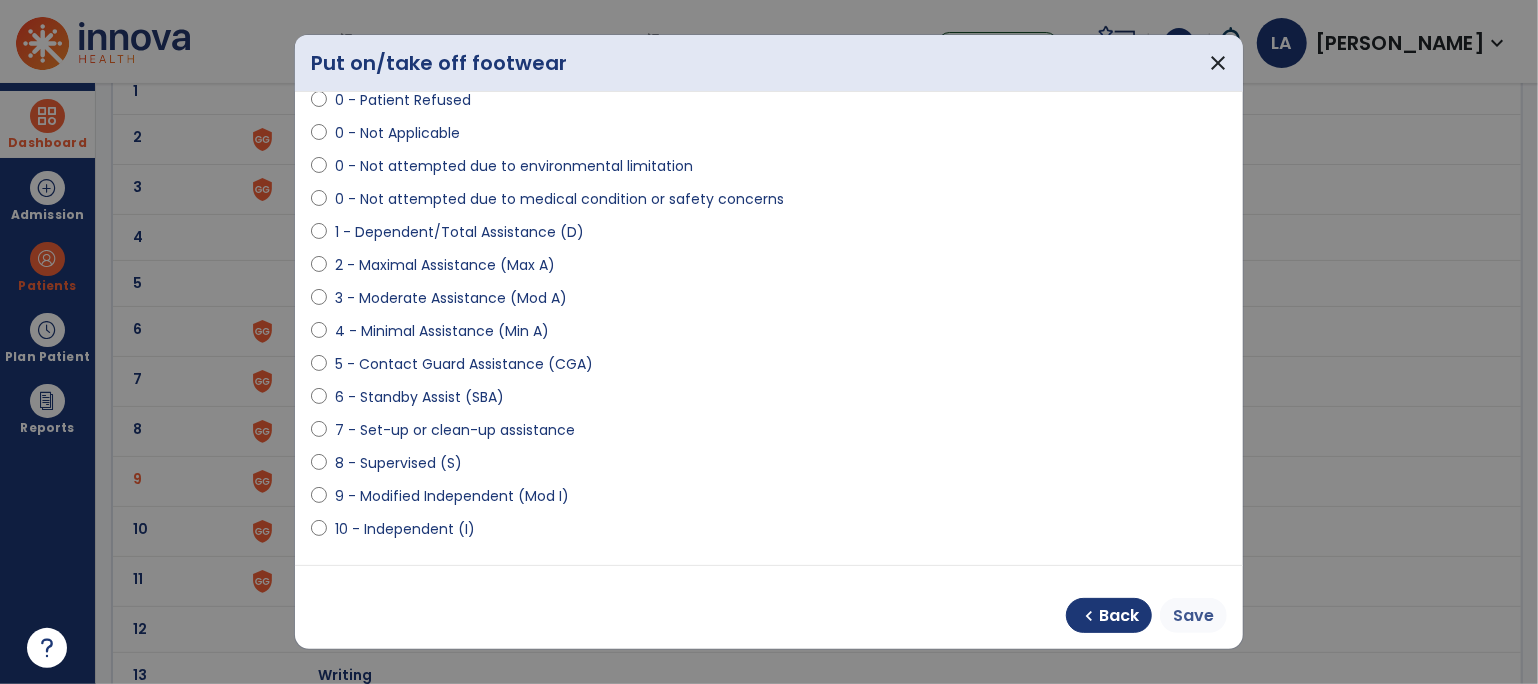 click on "Save" at bounding box center [1193, 616] 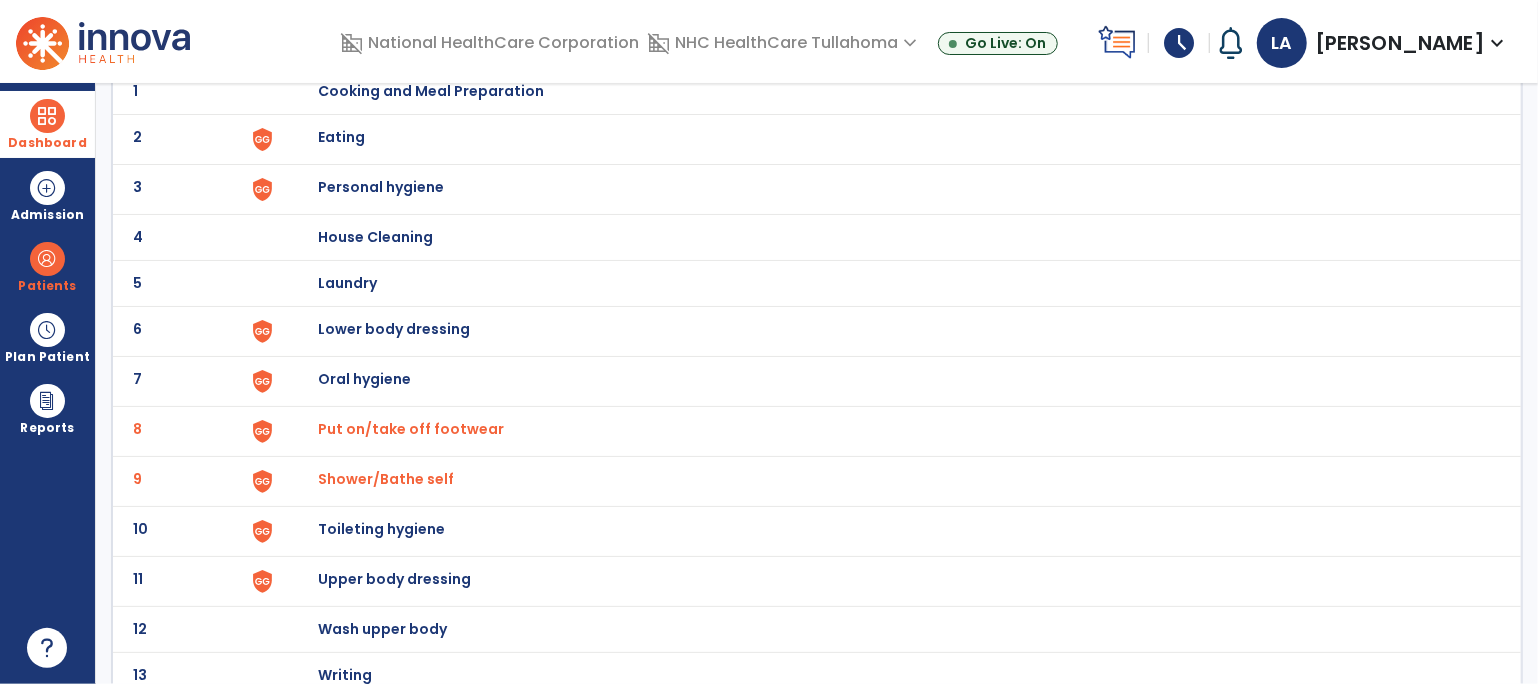 scroll, scrollTop: 0, scrollLeft: 0, axis: both 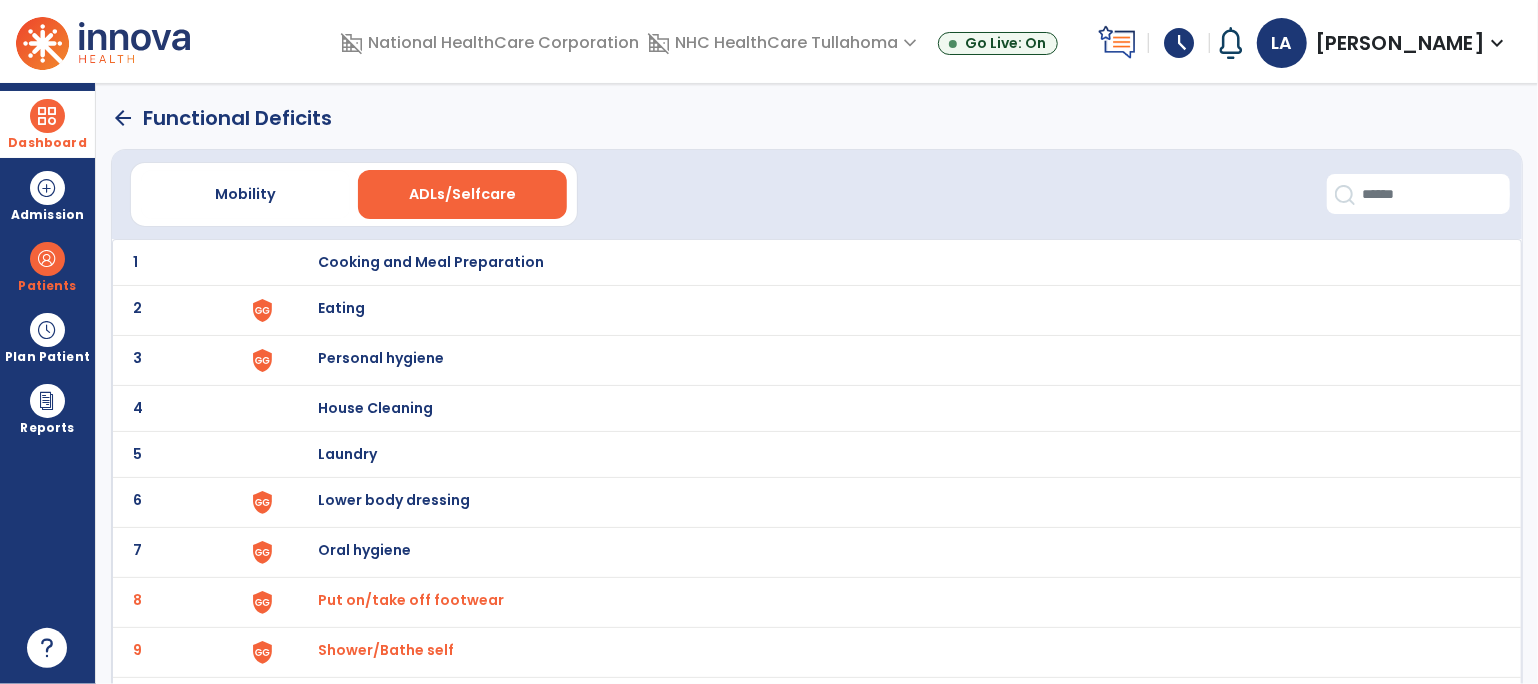 click on "arrow_back" 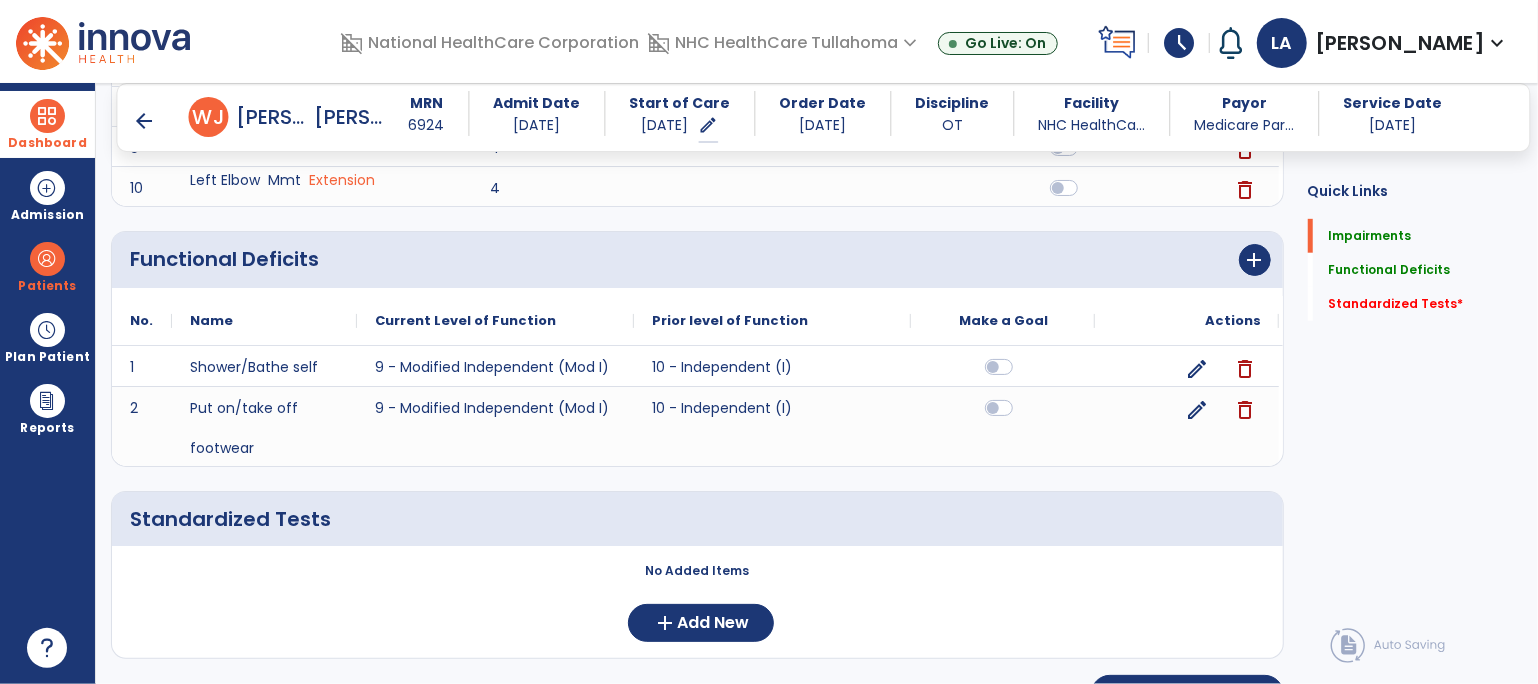 scroll, scrollTop: 679, scrollLeft: 0, axis: vertical 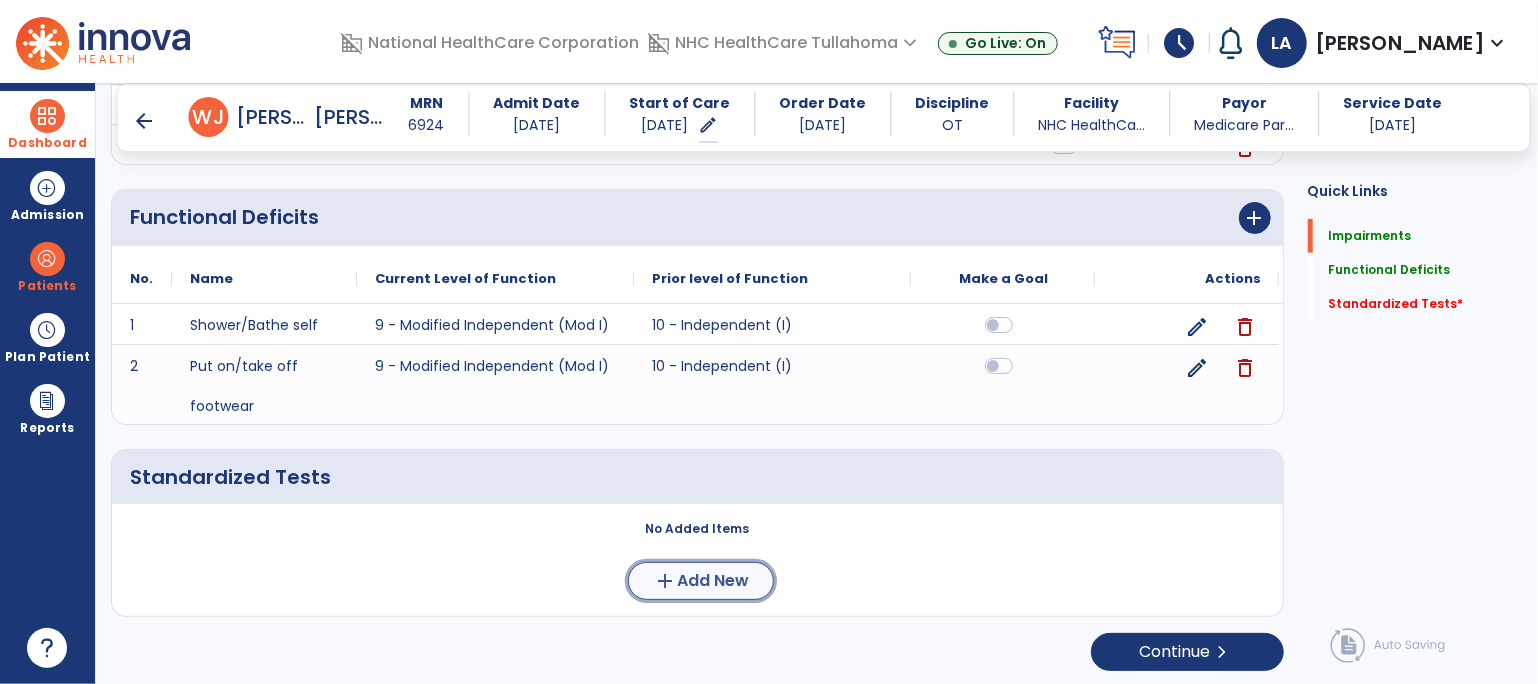 click on "add" 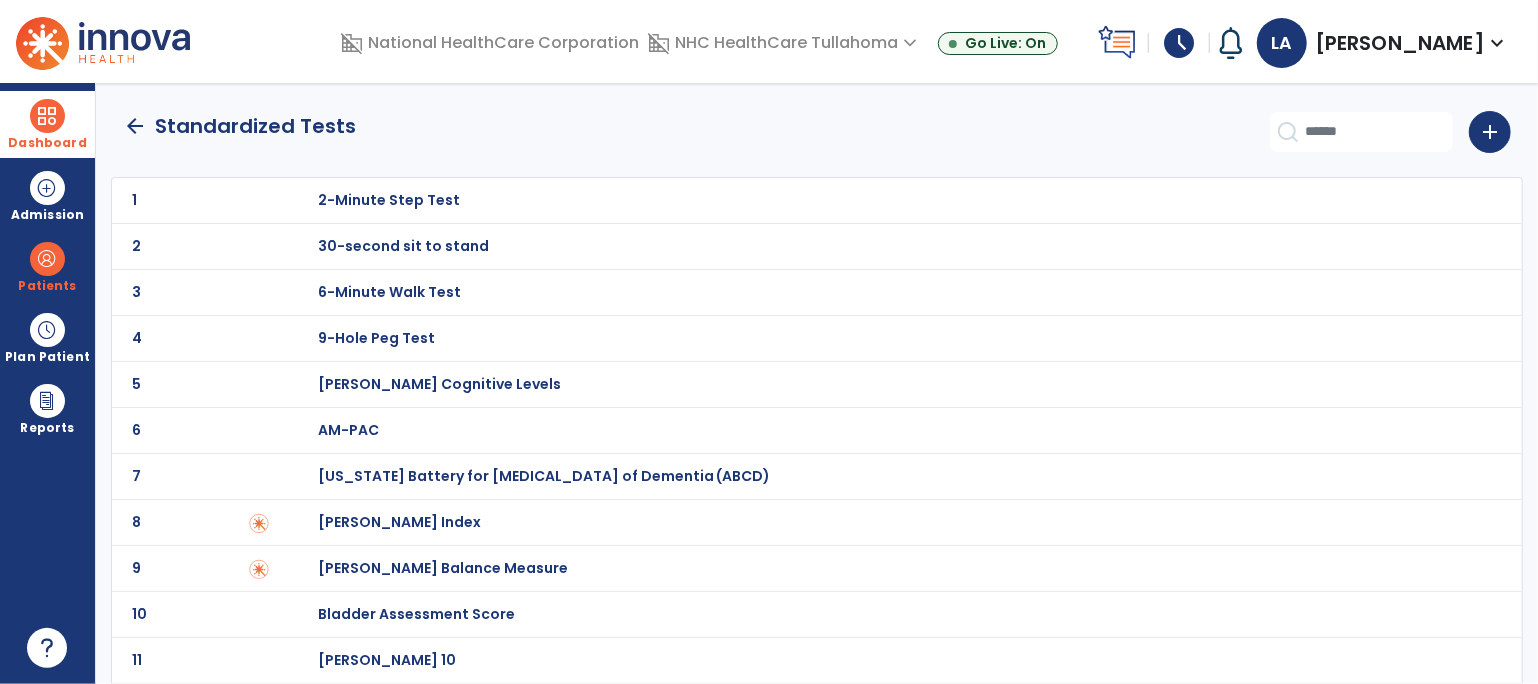 click on "[PERSON_NAME] Index" at bounding box center [389, 200] 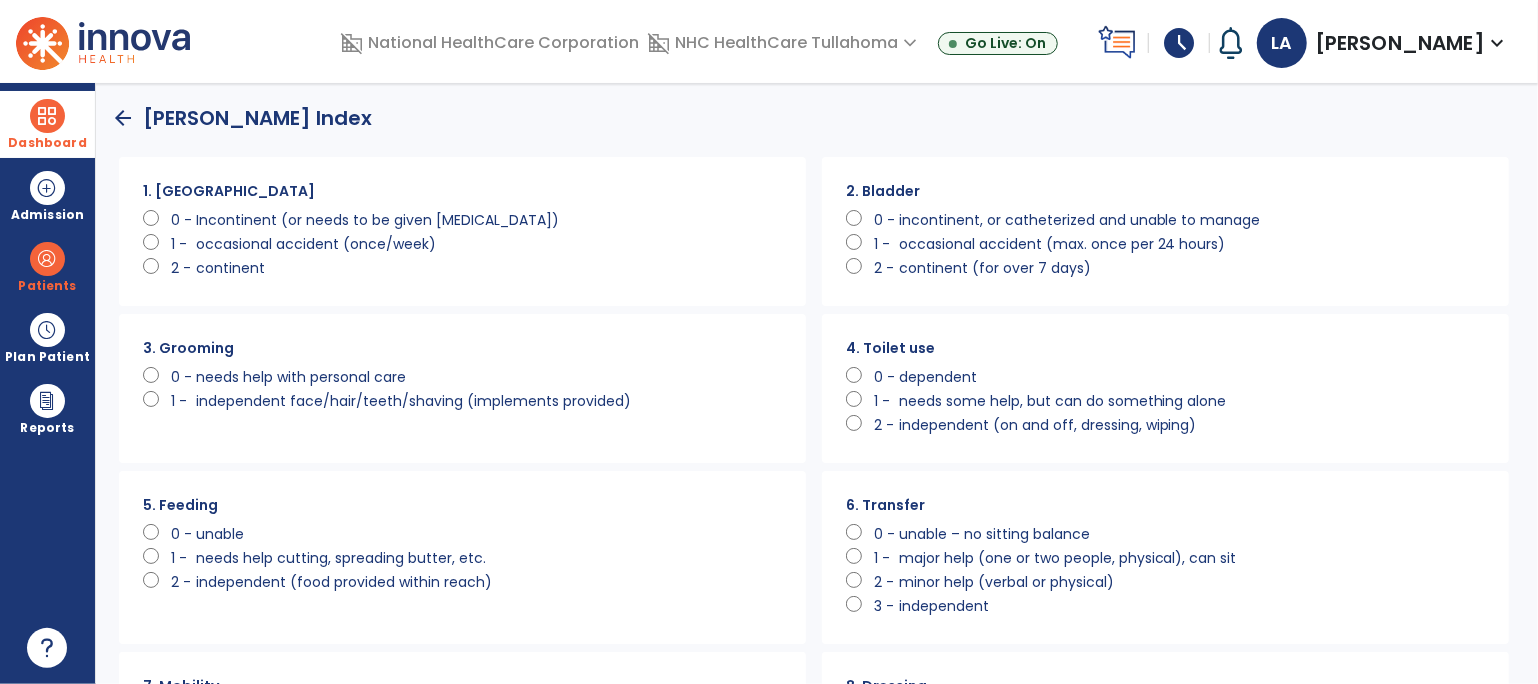 scroll, scrollTop: 0, scrollLeft: 0, axis: both 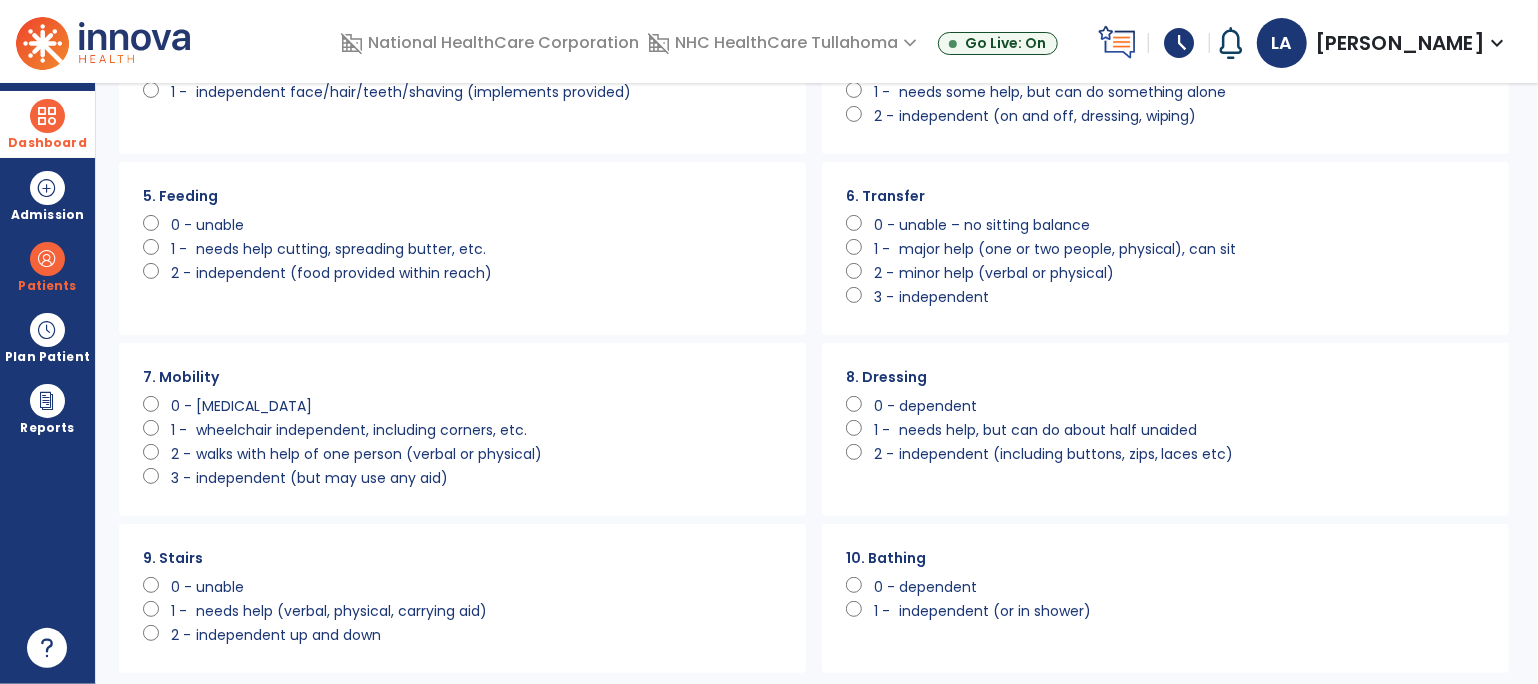 click on "minor help (verbal or physical)" 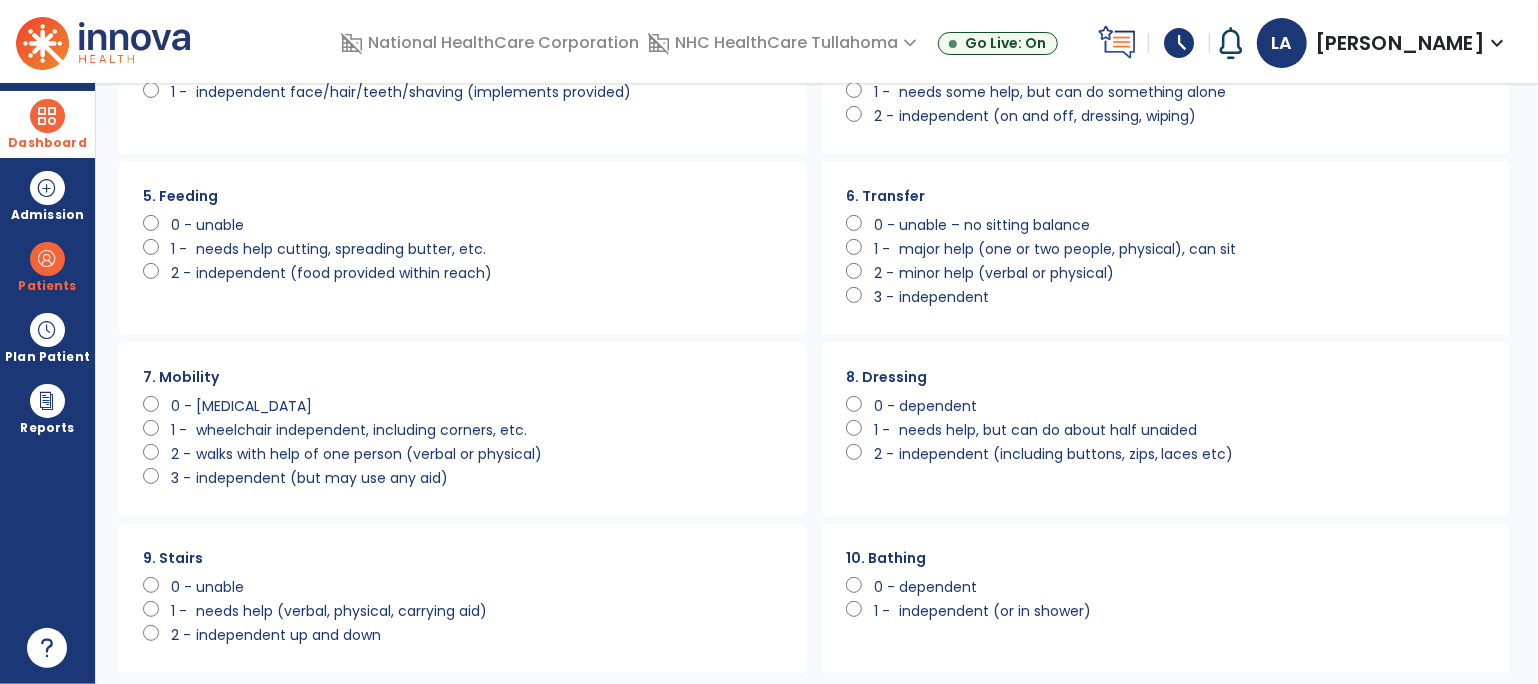 click on "walks with help of one person (verbal or physical)" 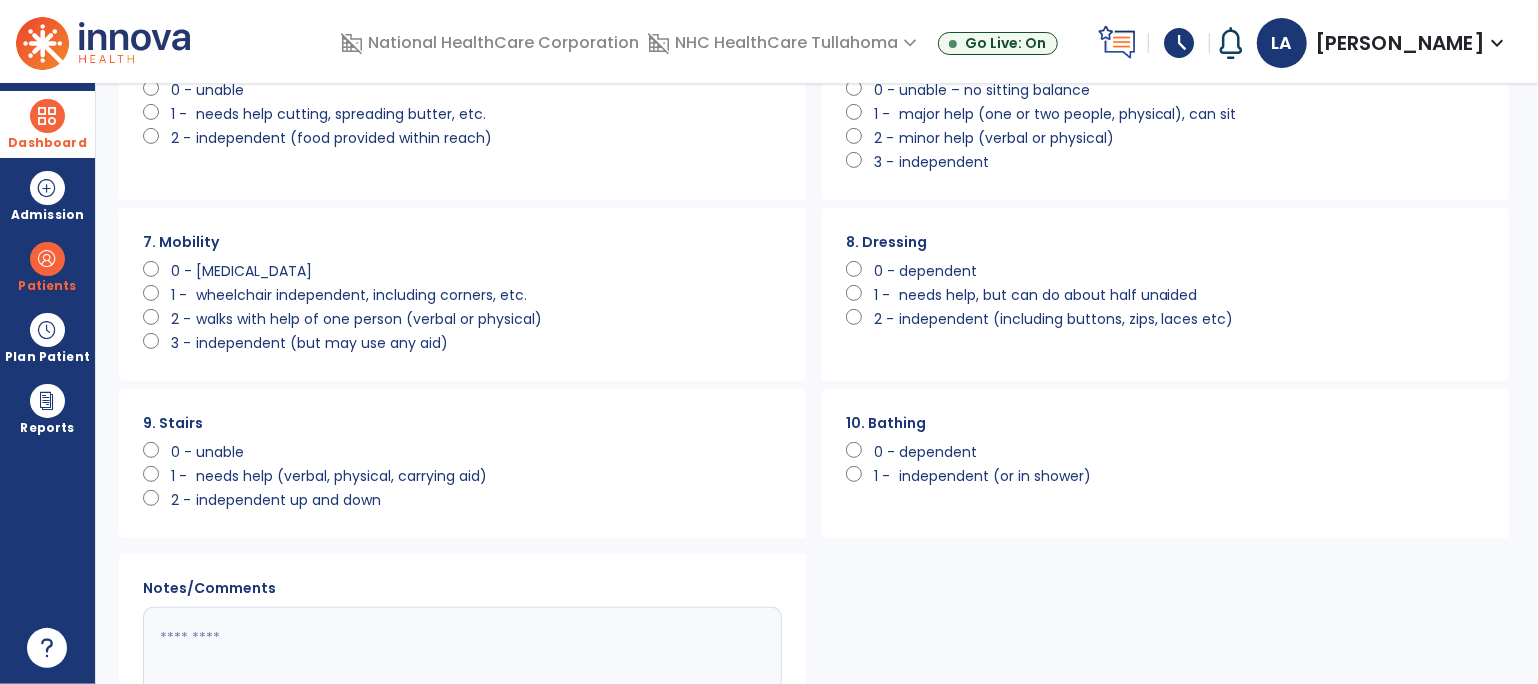 scroll, scrollTop: 475, scrollLeft: 0, axis: vertical 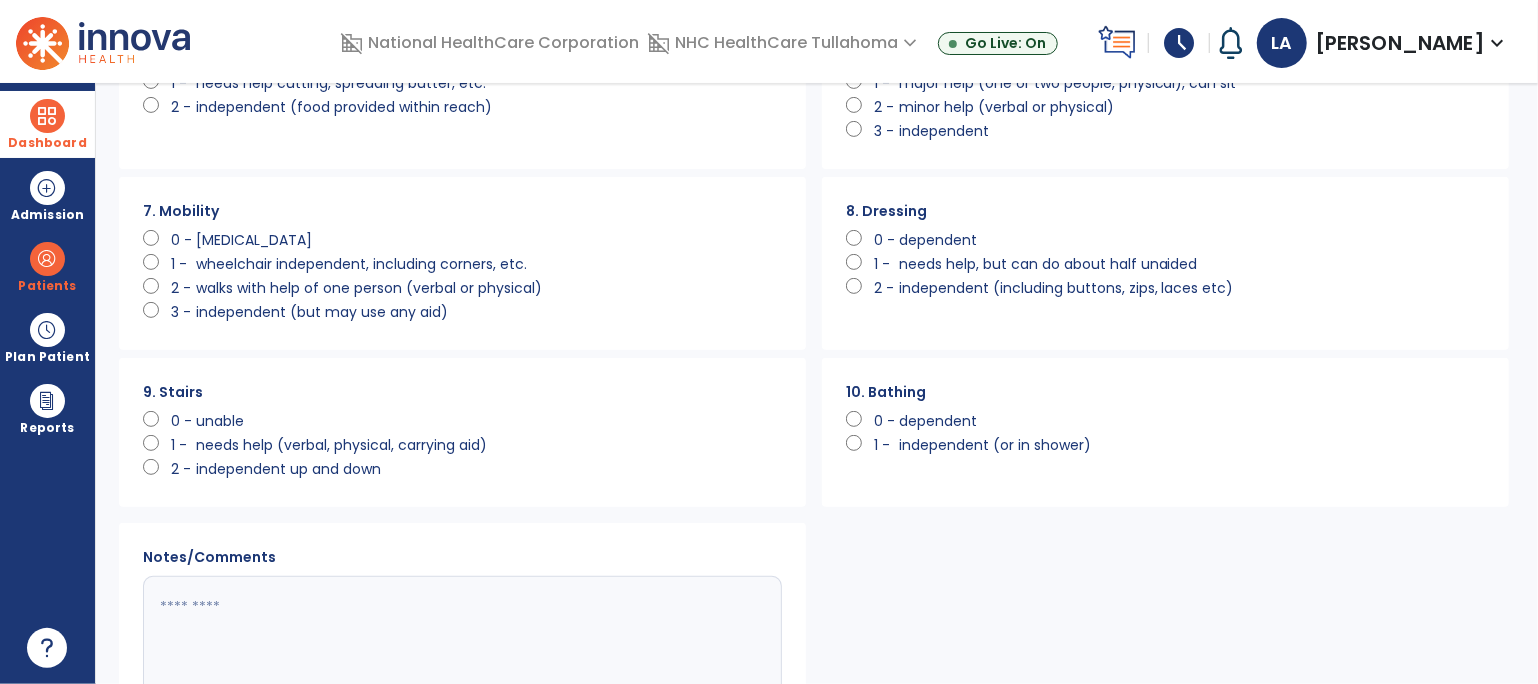 click on "needs help (verbal, physical, carrying aid)" 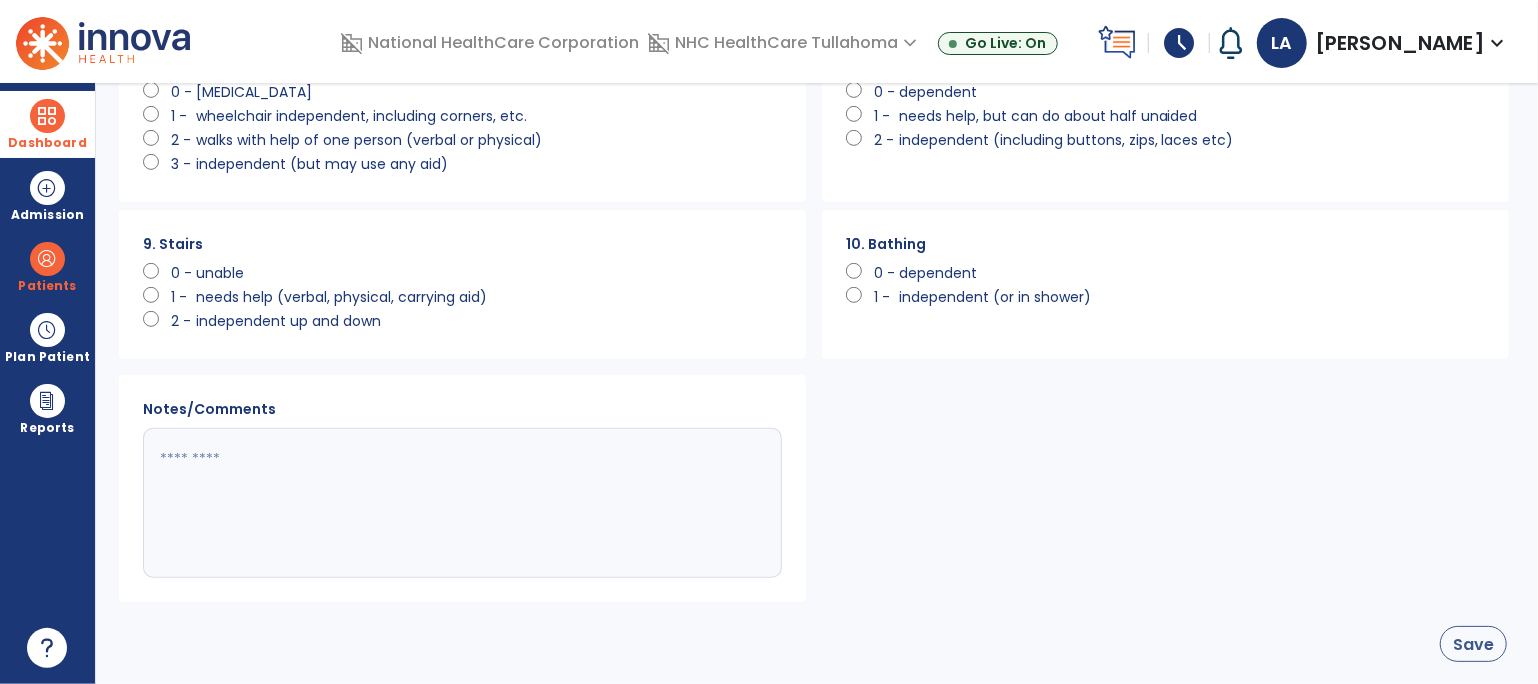 click on "Save" 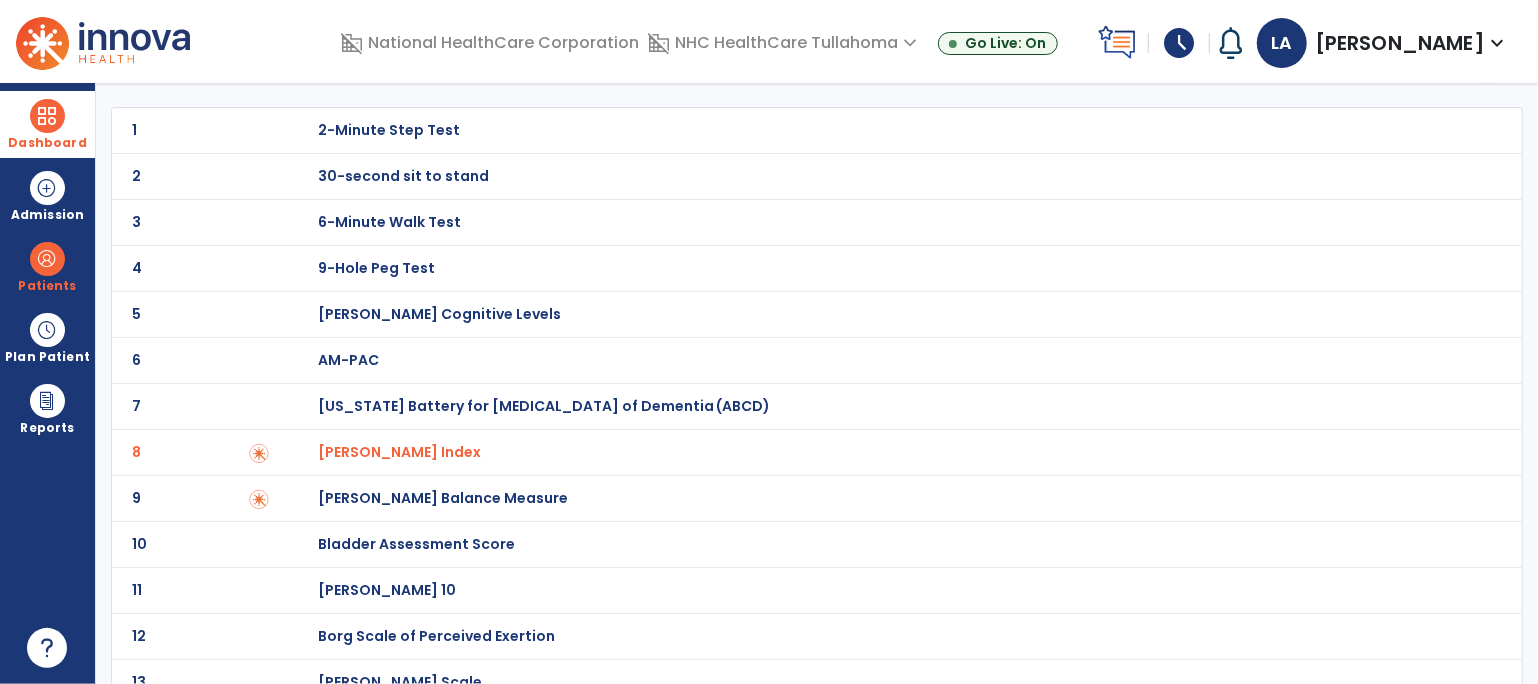 scroll, scrollTop: 0, scrollLeft: 0, axis: both 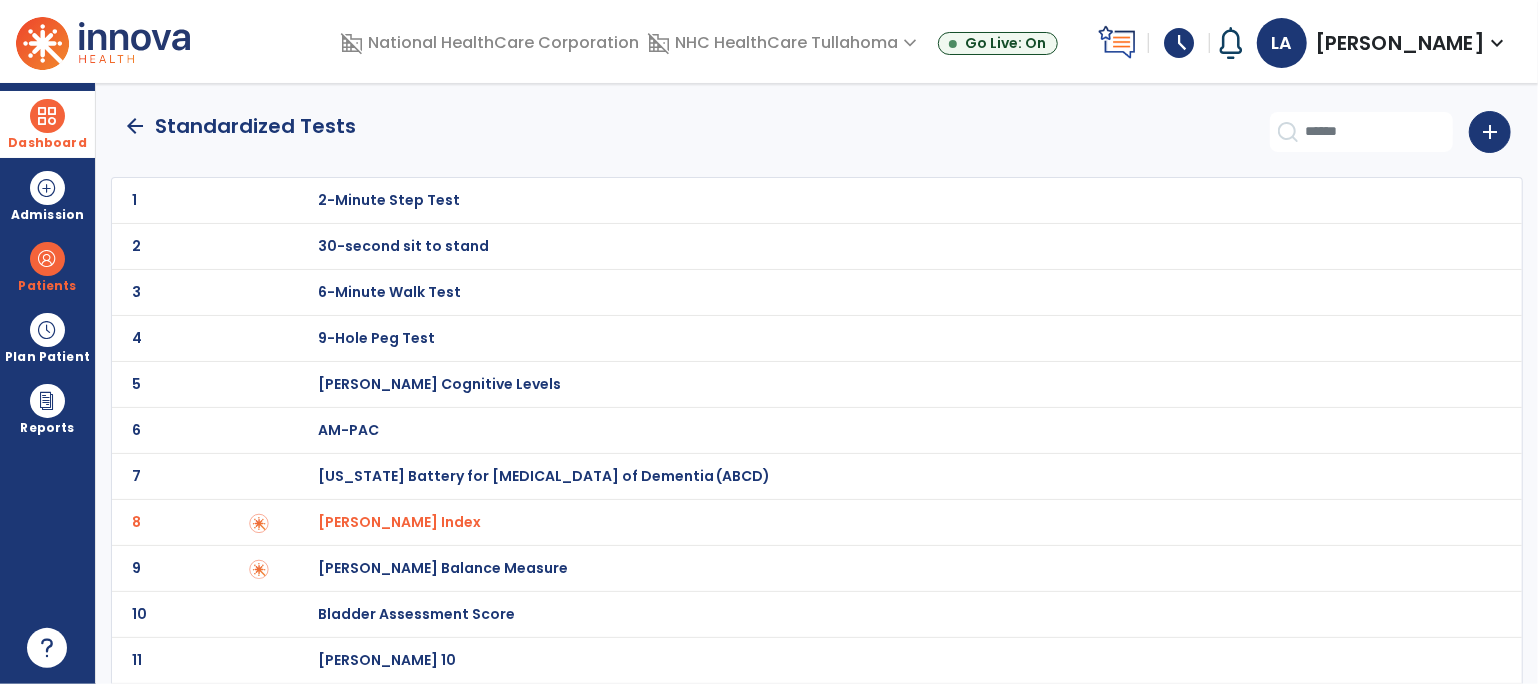 click on "arrow_back" 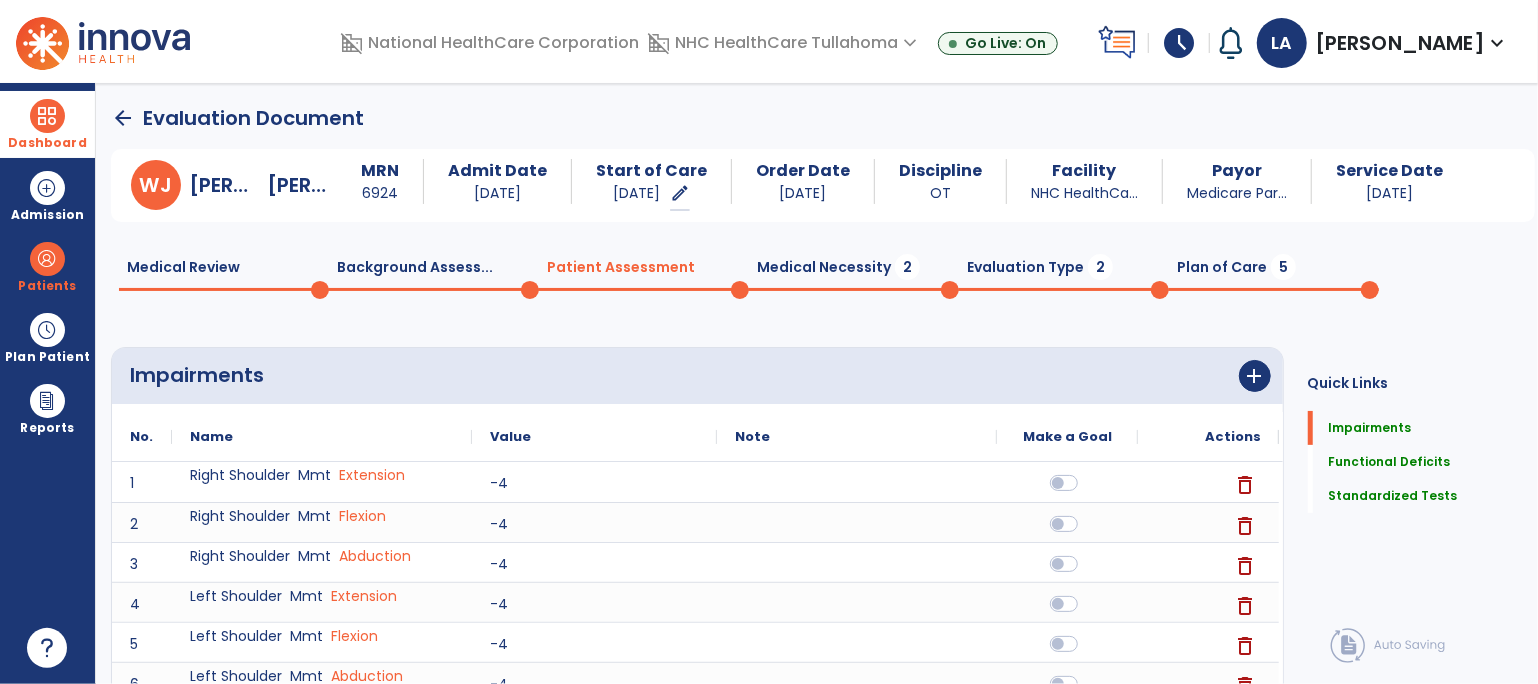 scroll, scrollTop: 20, scrollLeft: 0, axis: vertical 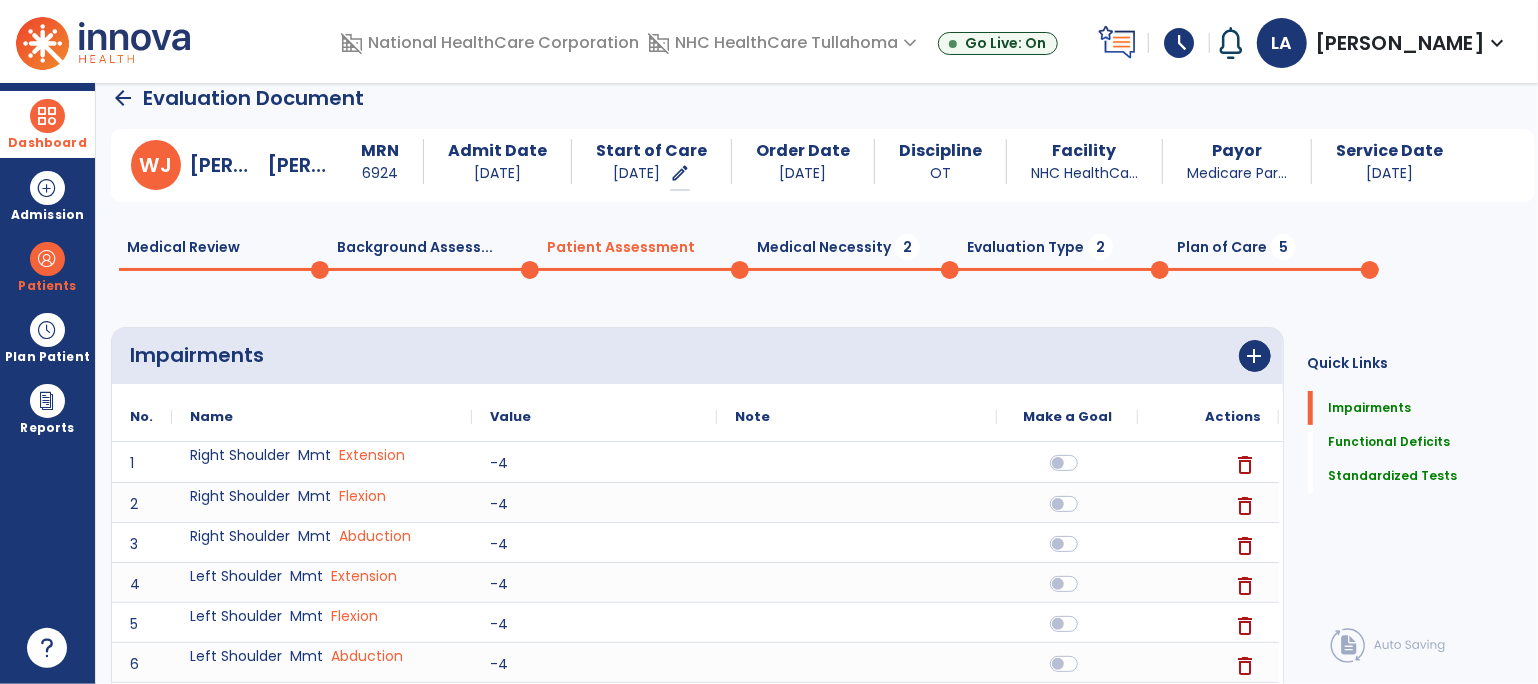 click on "Medical Necessity  2" 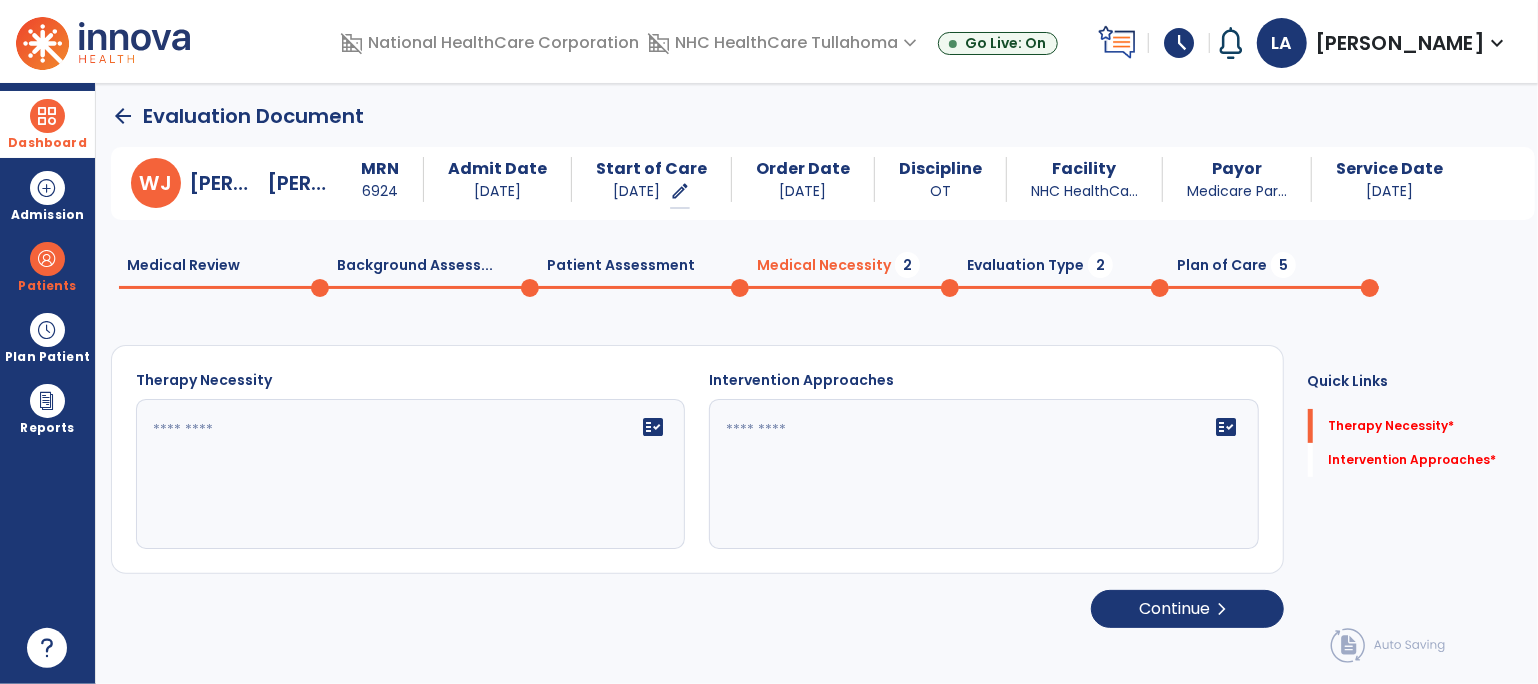 scroll, scrollTop: 0, scrollLeft: 0, axis: both 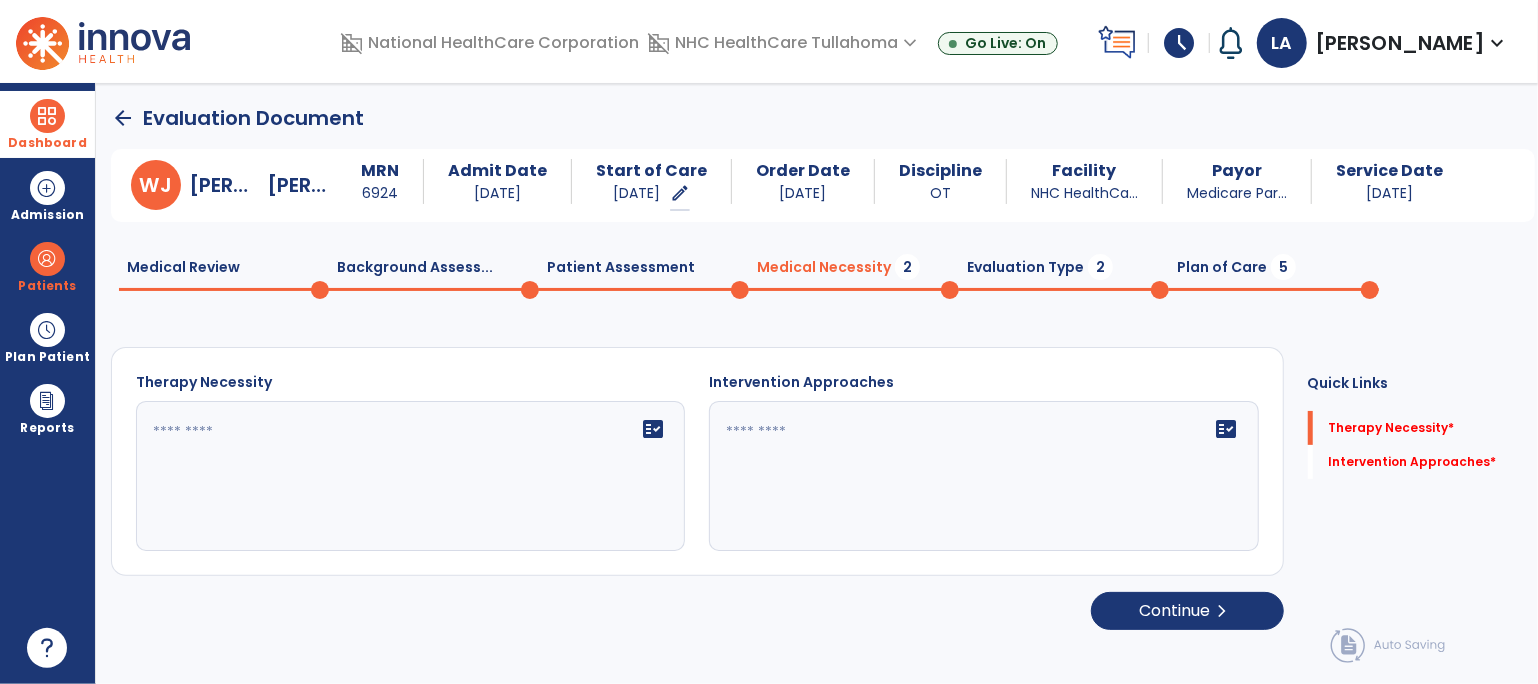 click 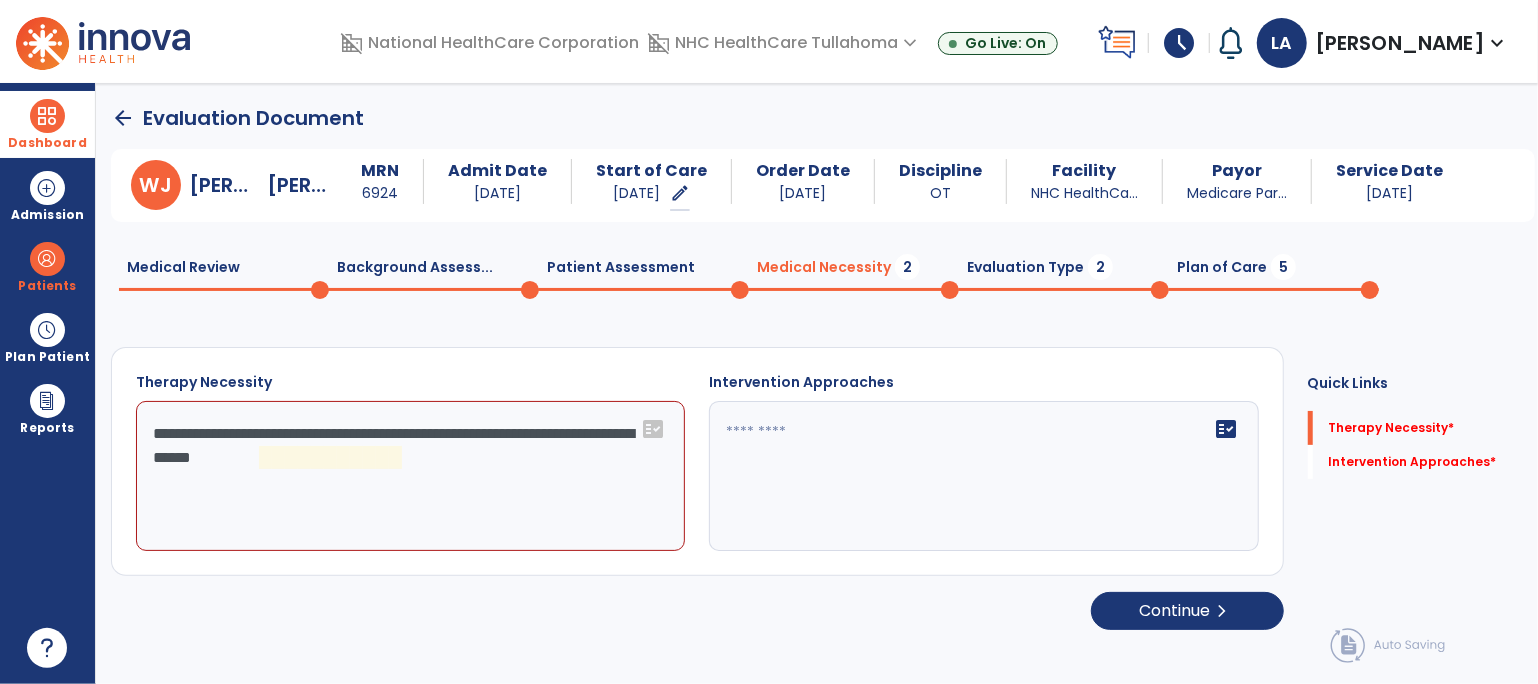 click on "**********" 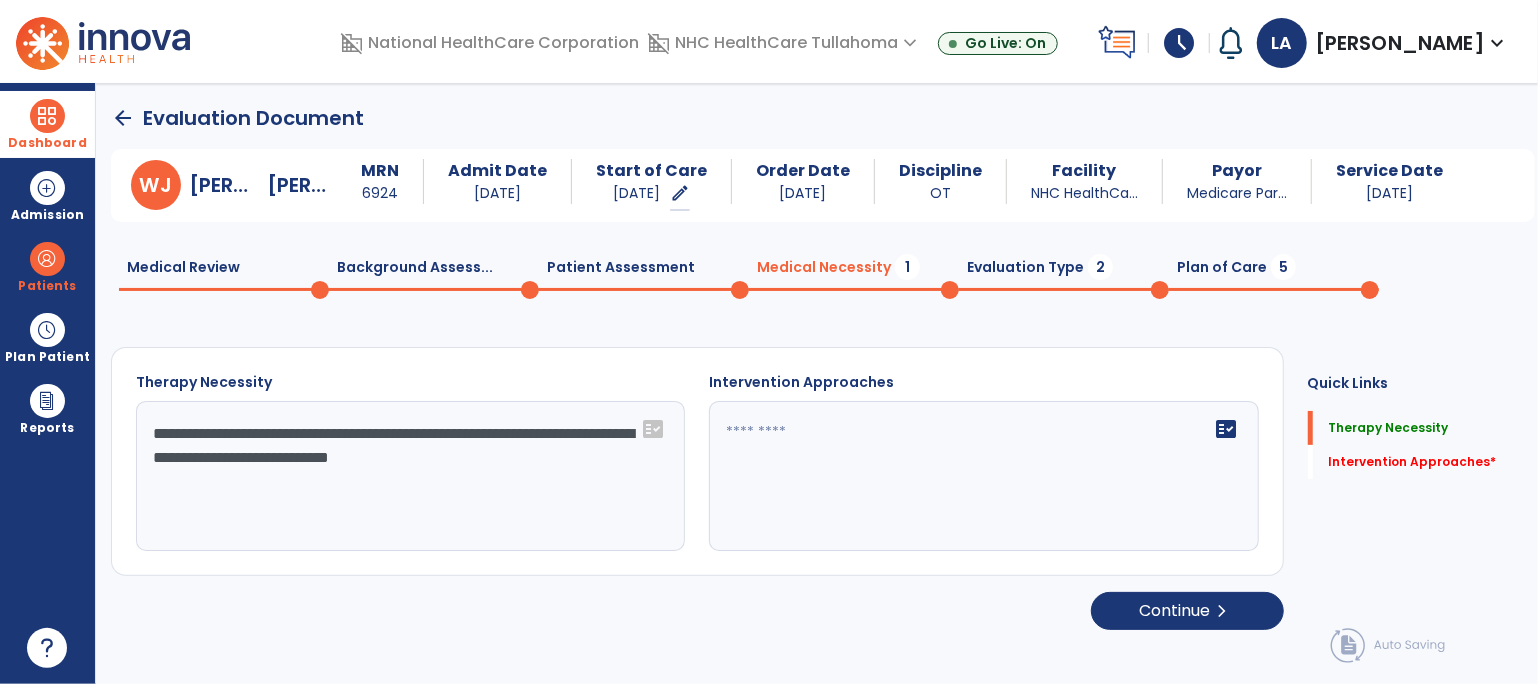 type on "**********" 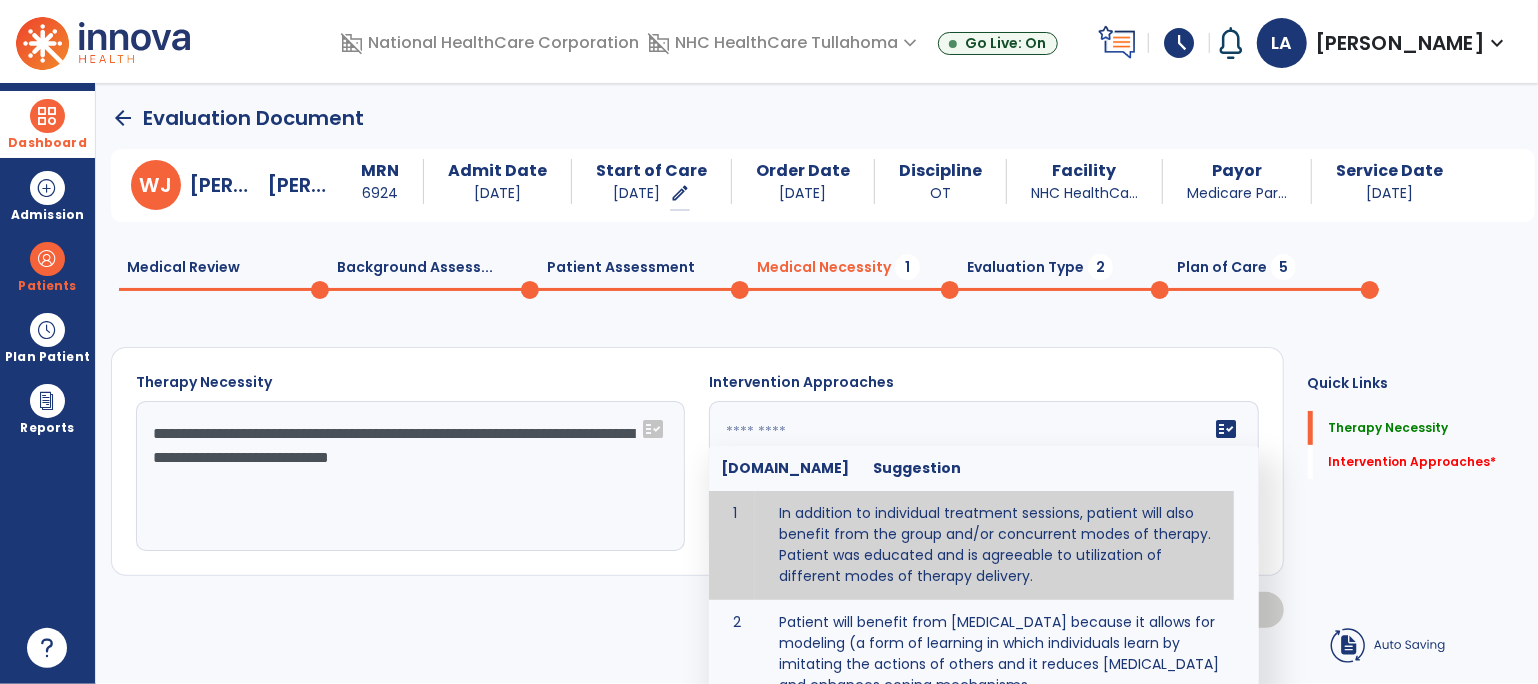 type on "**********" 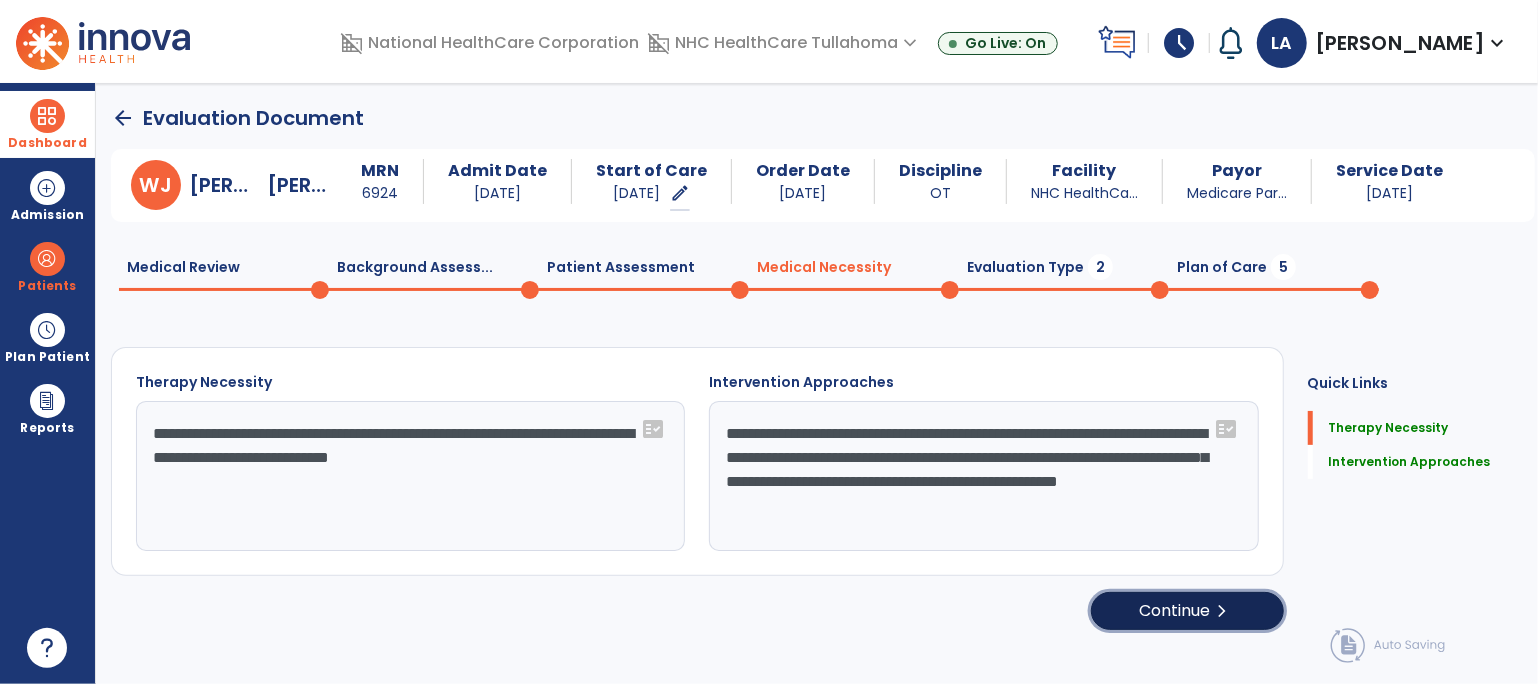 click on "Continue  chevron_right" 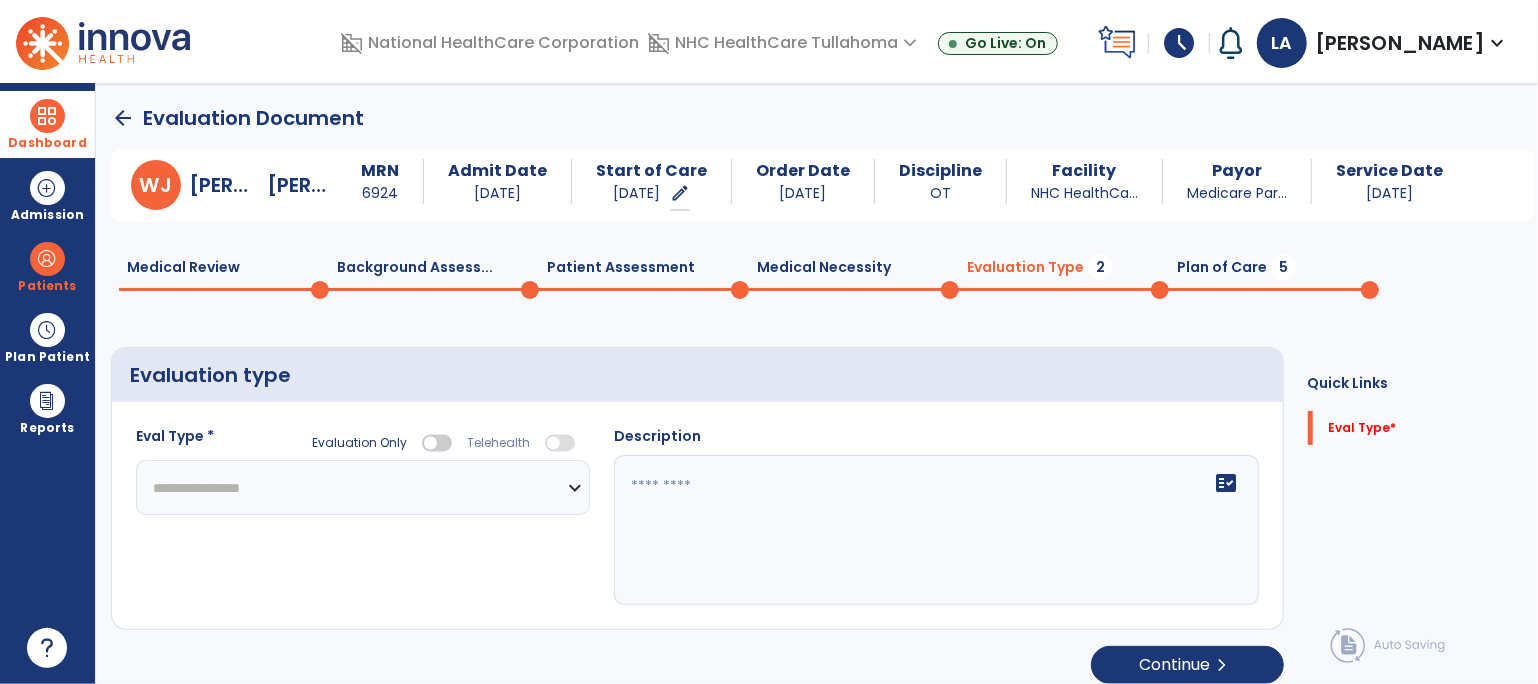 click on "**********" 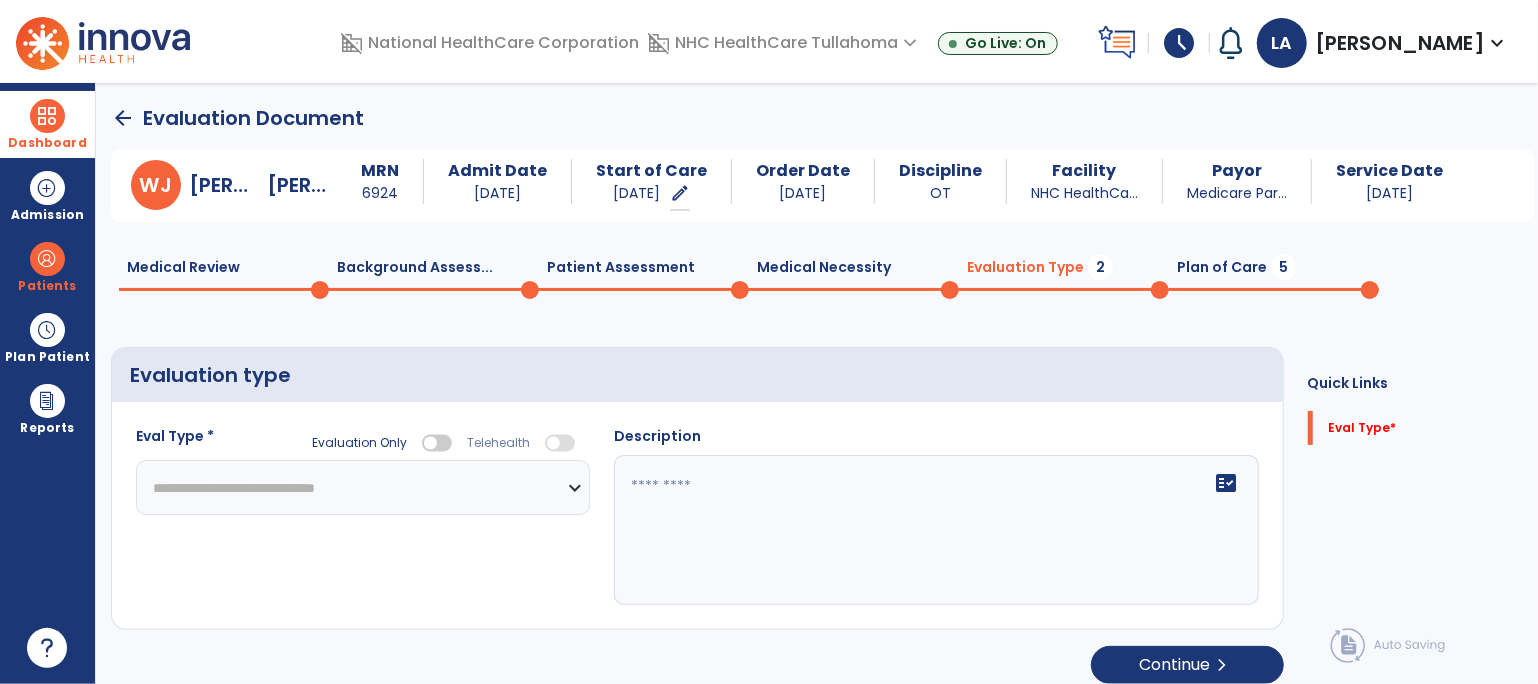 click on "**********" 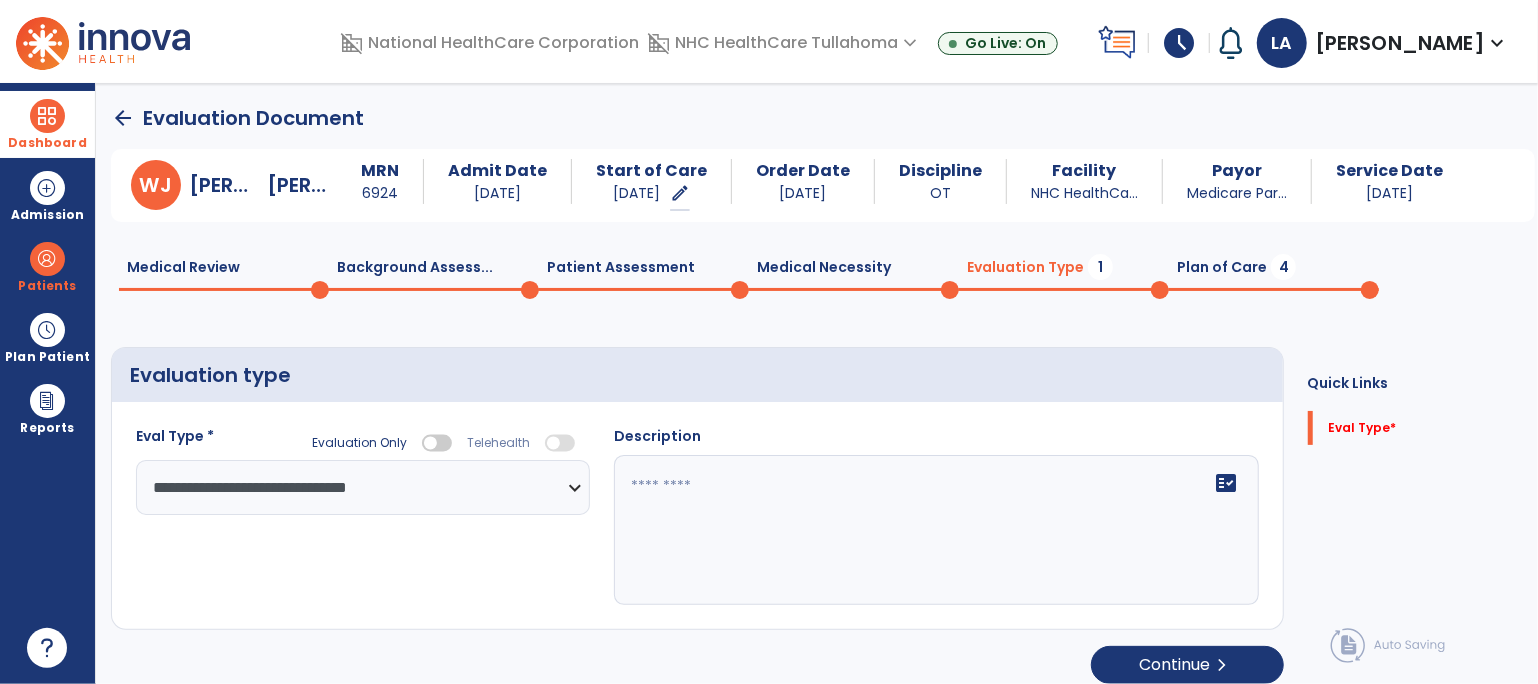 click on "**********" 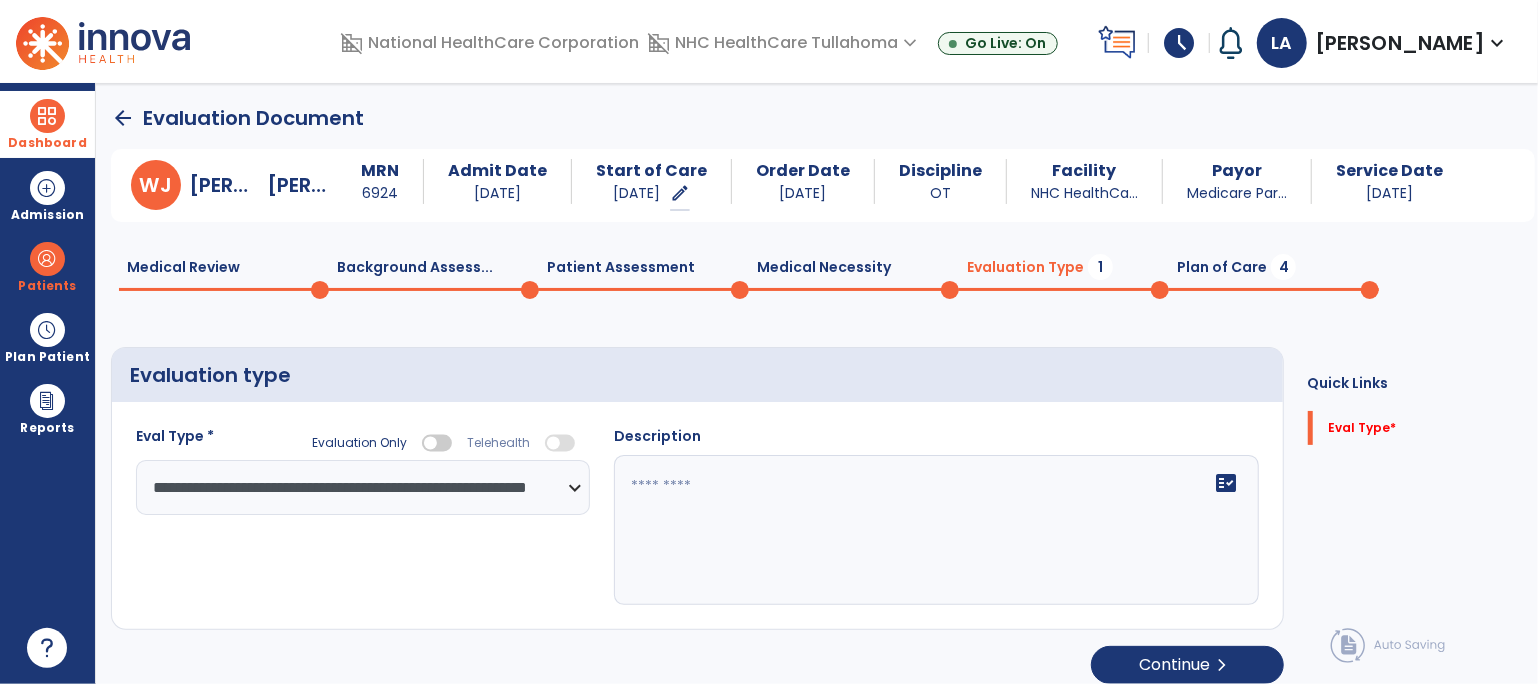 click on "**********" 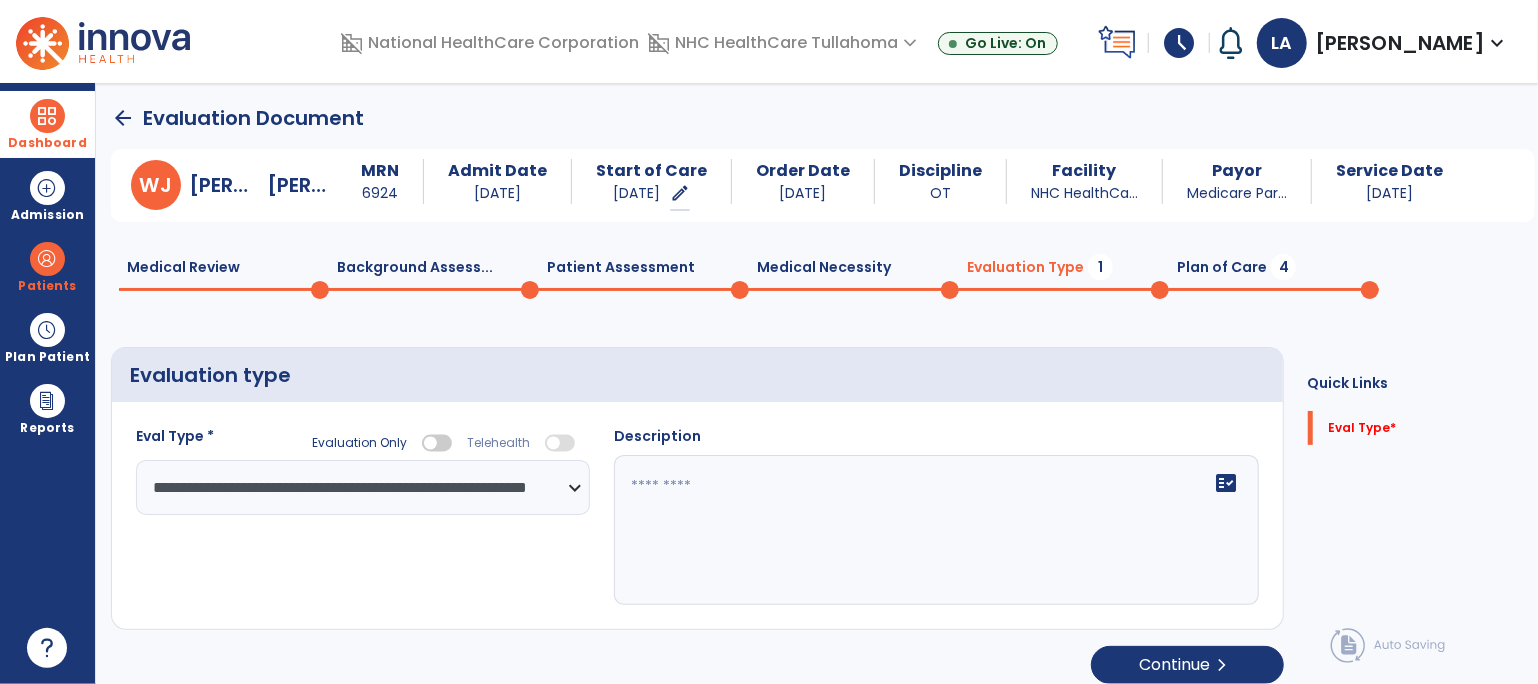 click 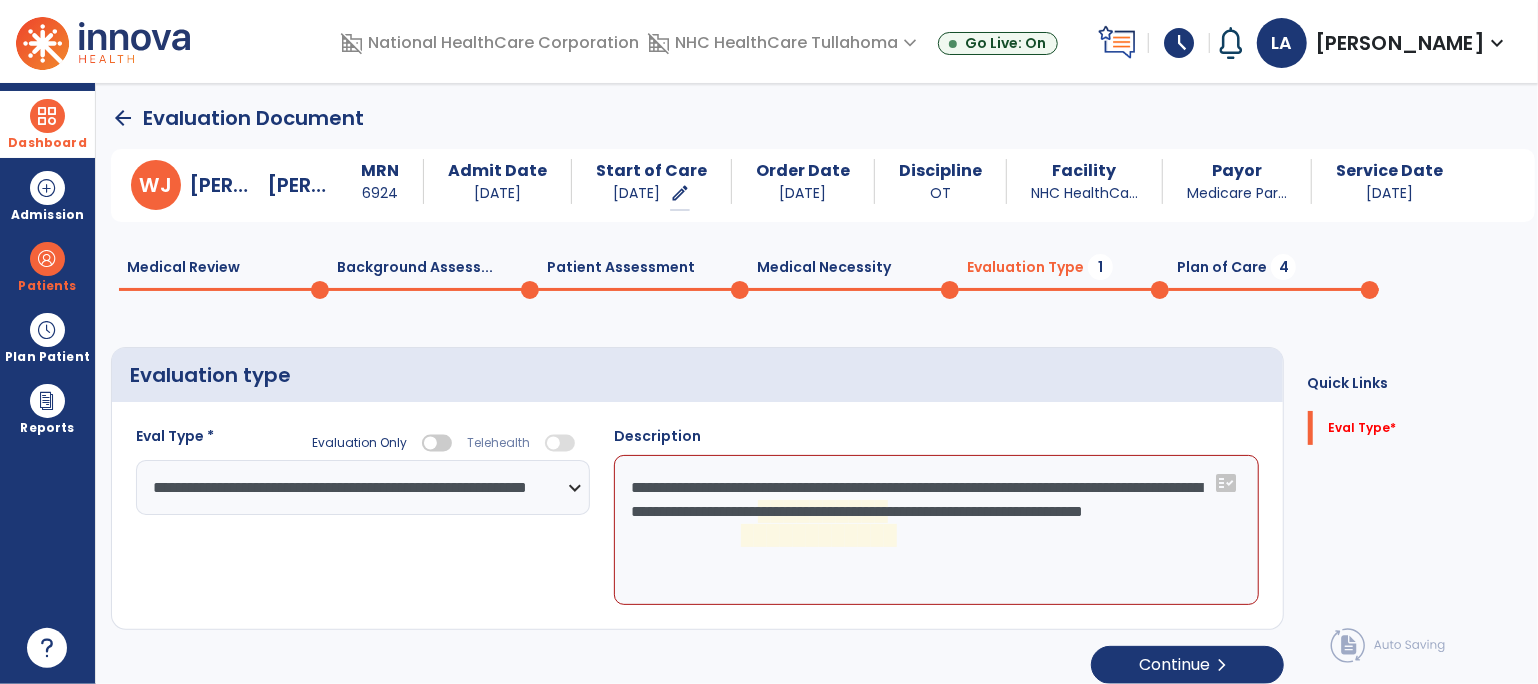 click on "**********" 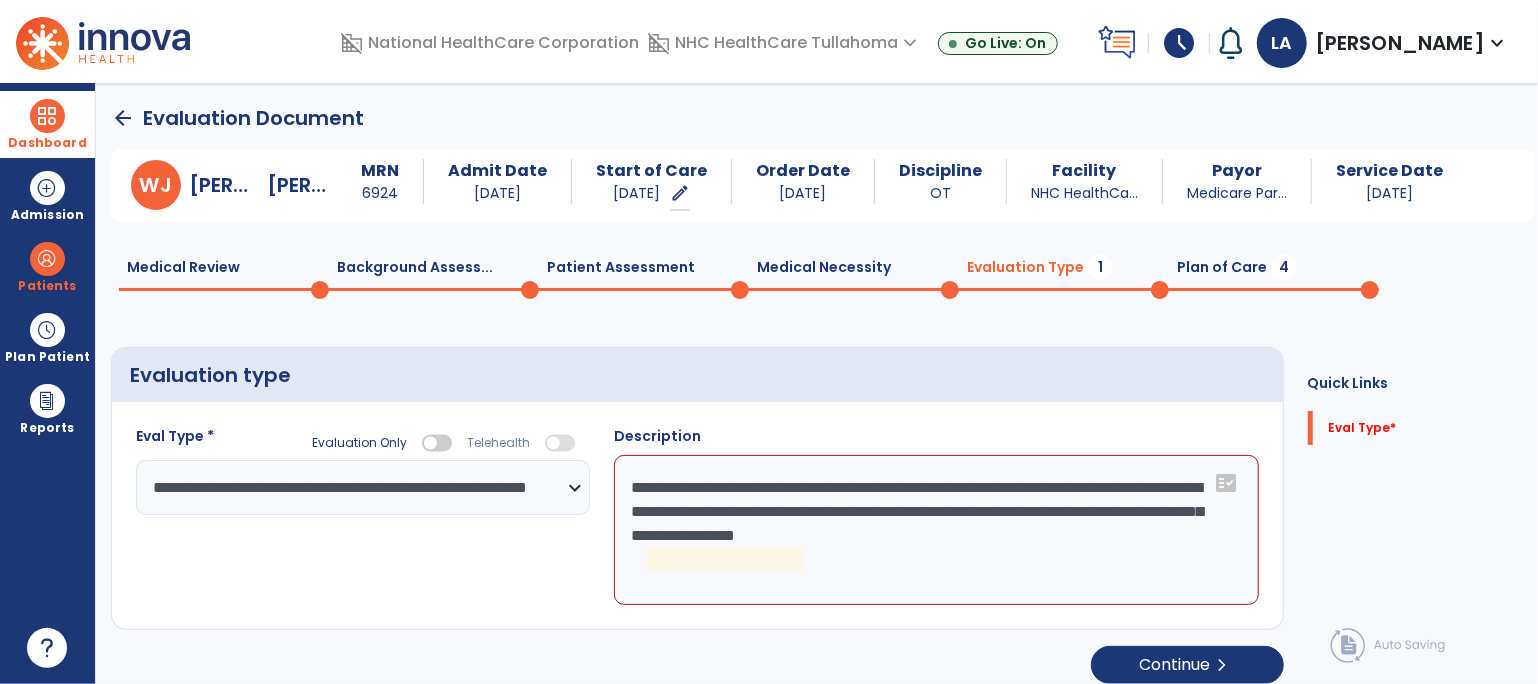 click on "**********" 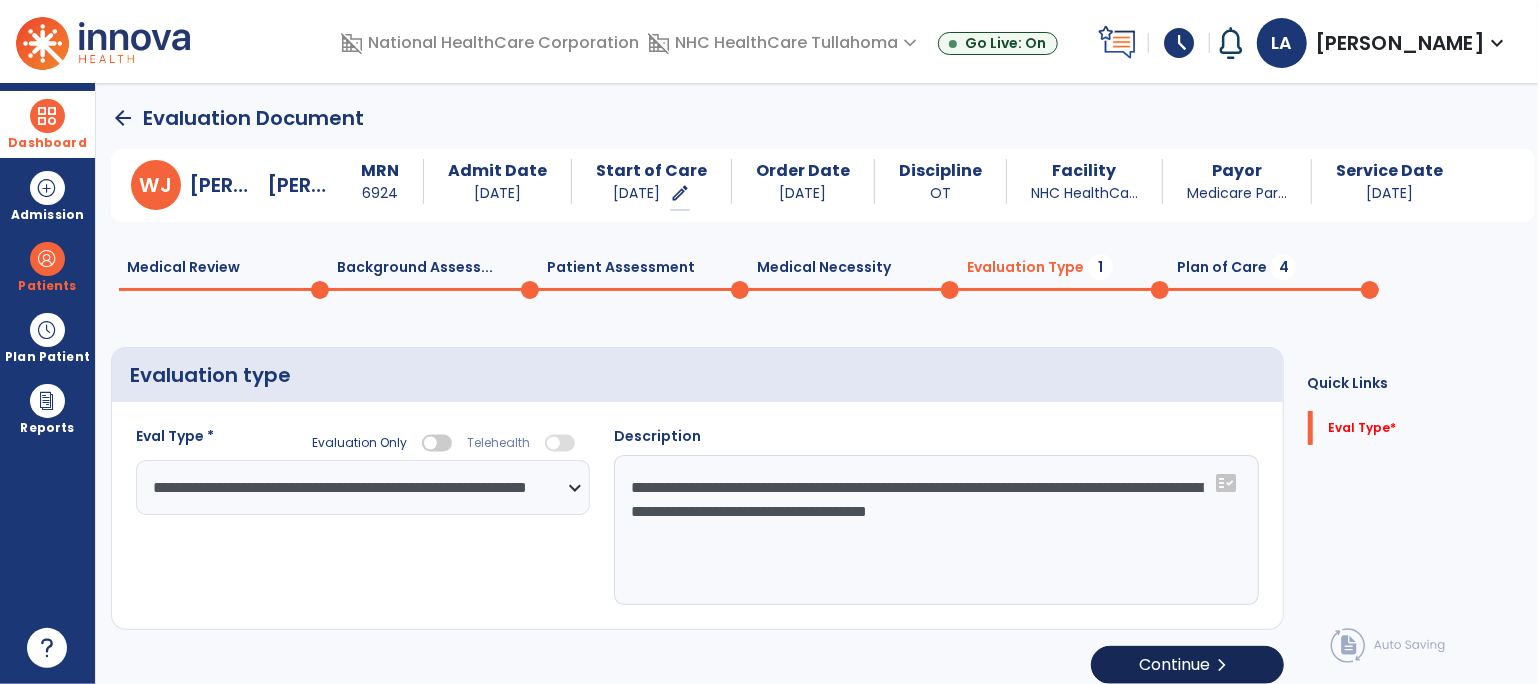 type on "**********" 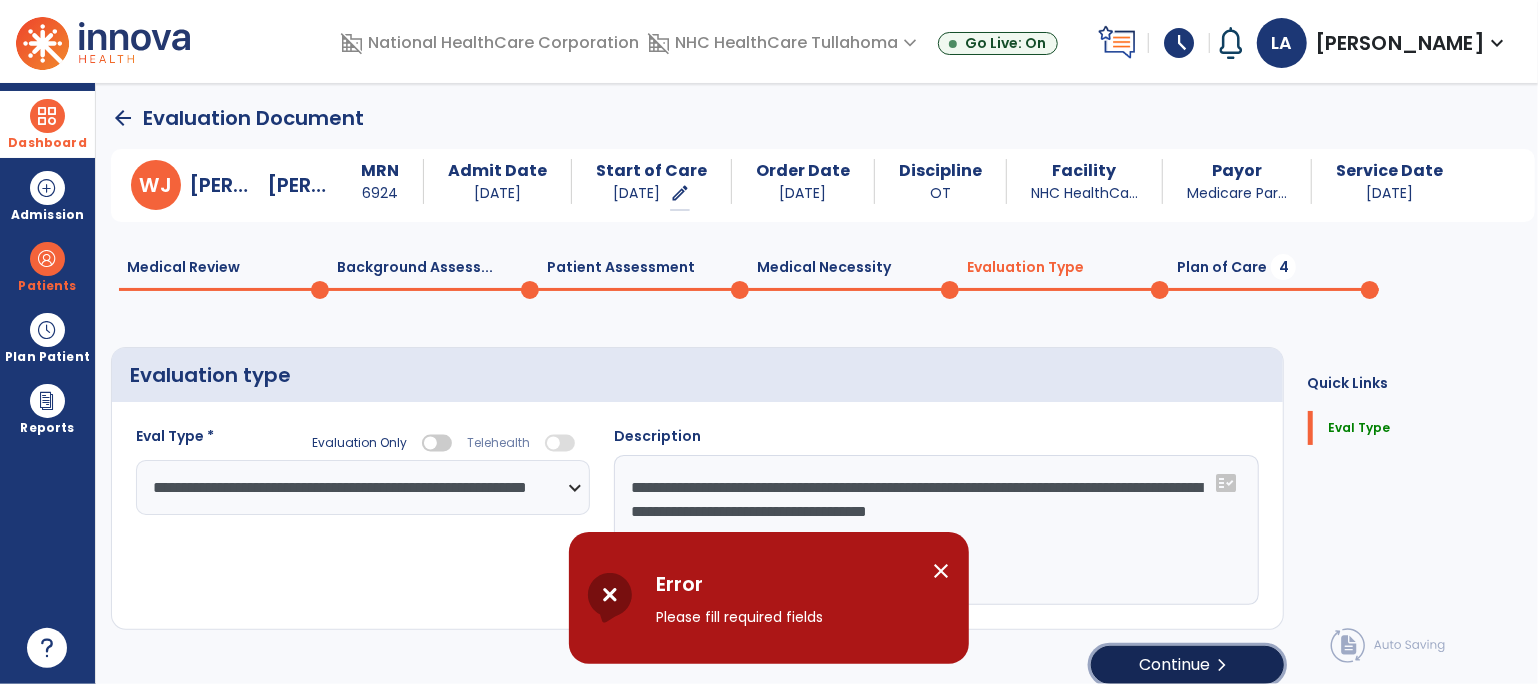click on "Continue  chevron_right" 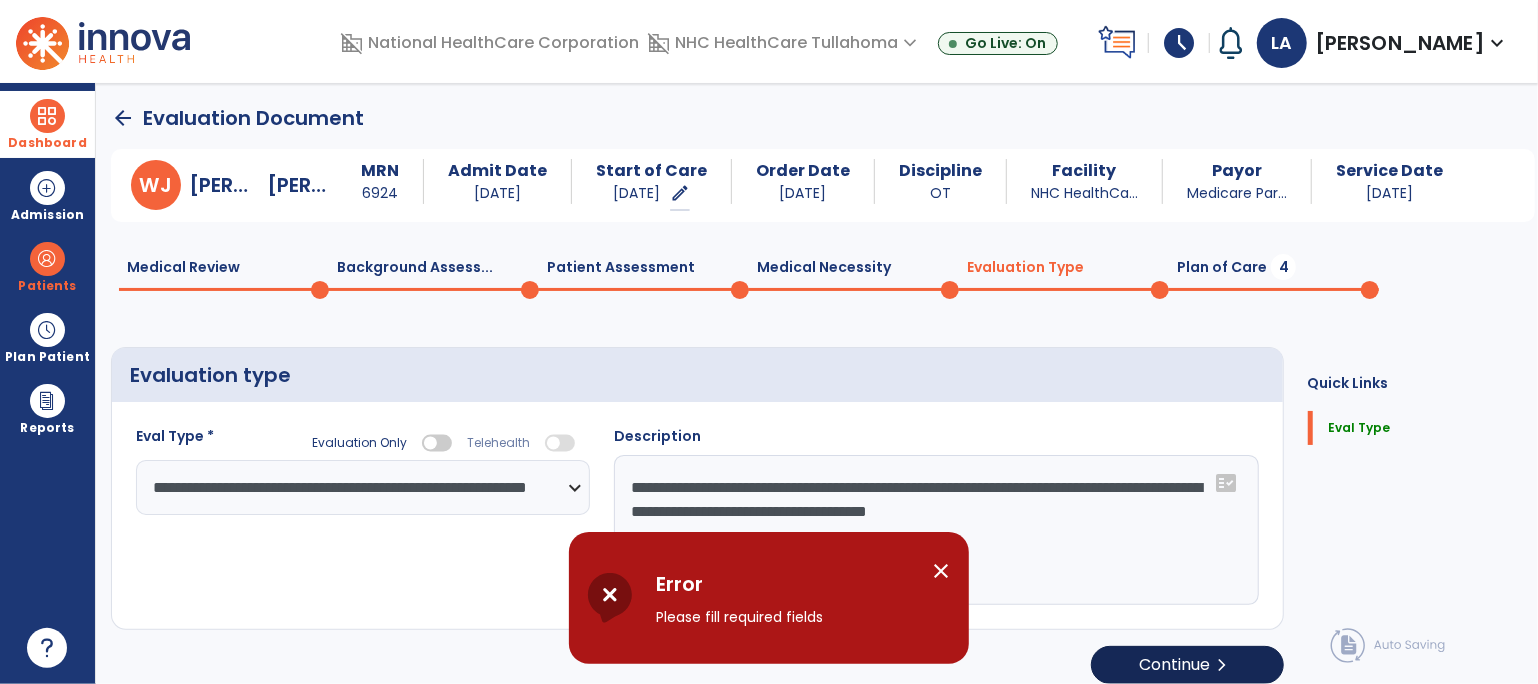 select on "**" 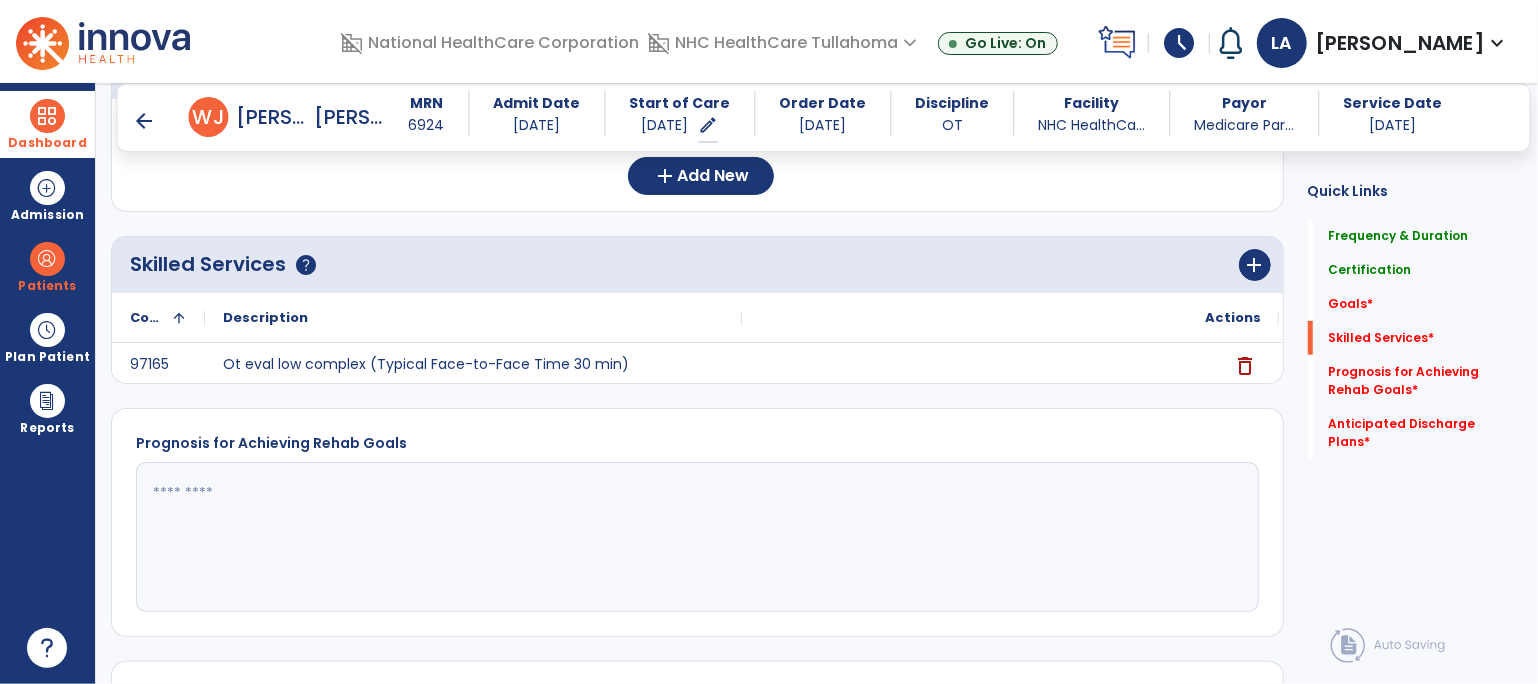 scroll, scrollTop: 571, scrollLeft: 0, axis: vertical 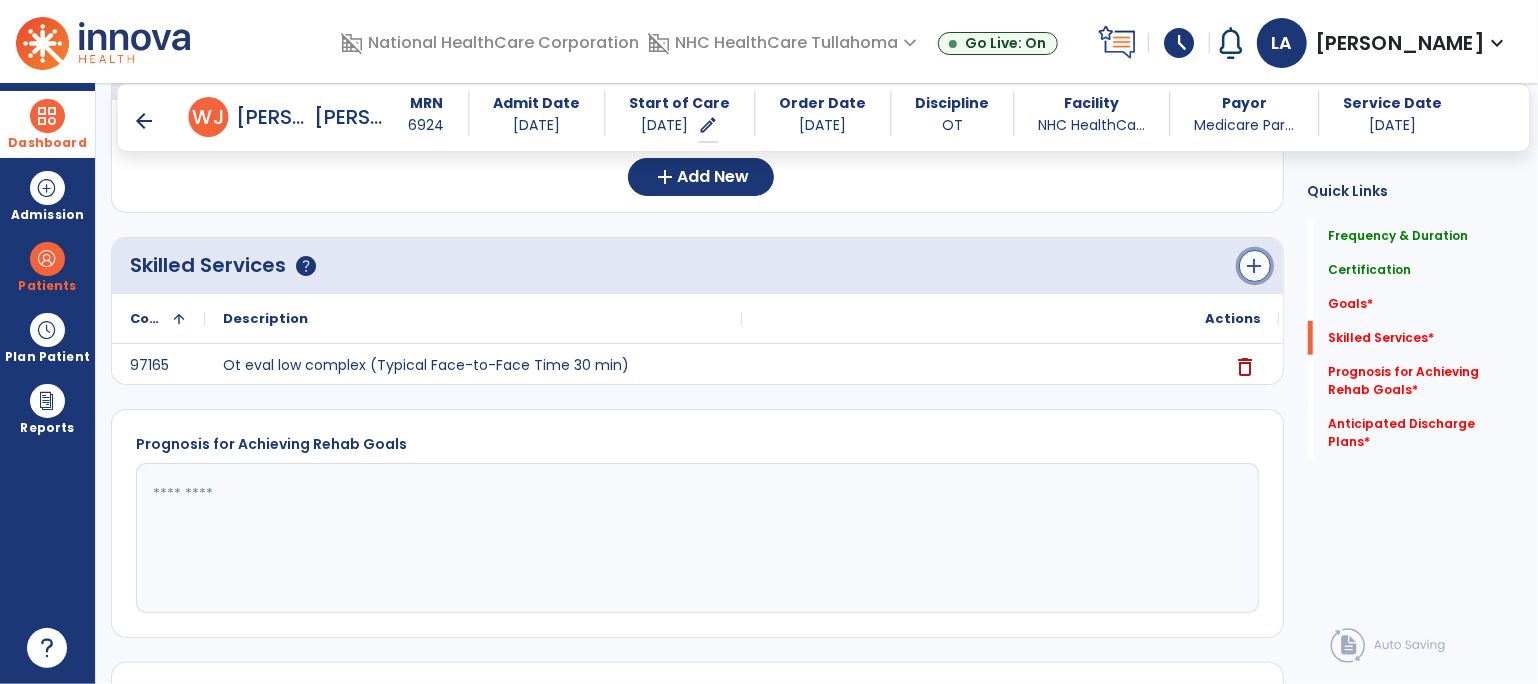 click on "add" 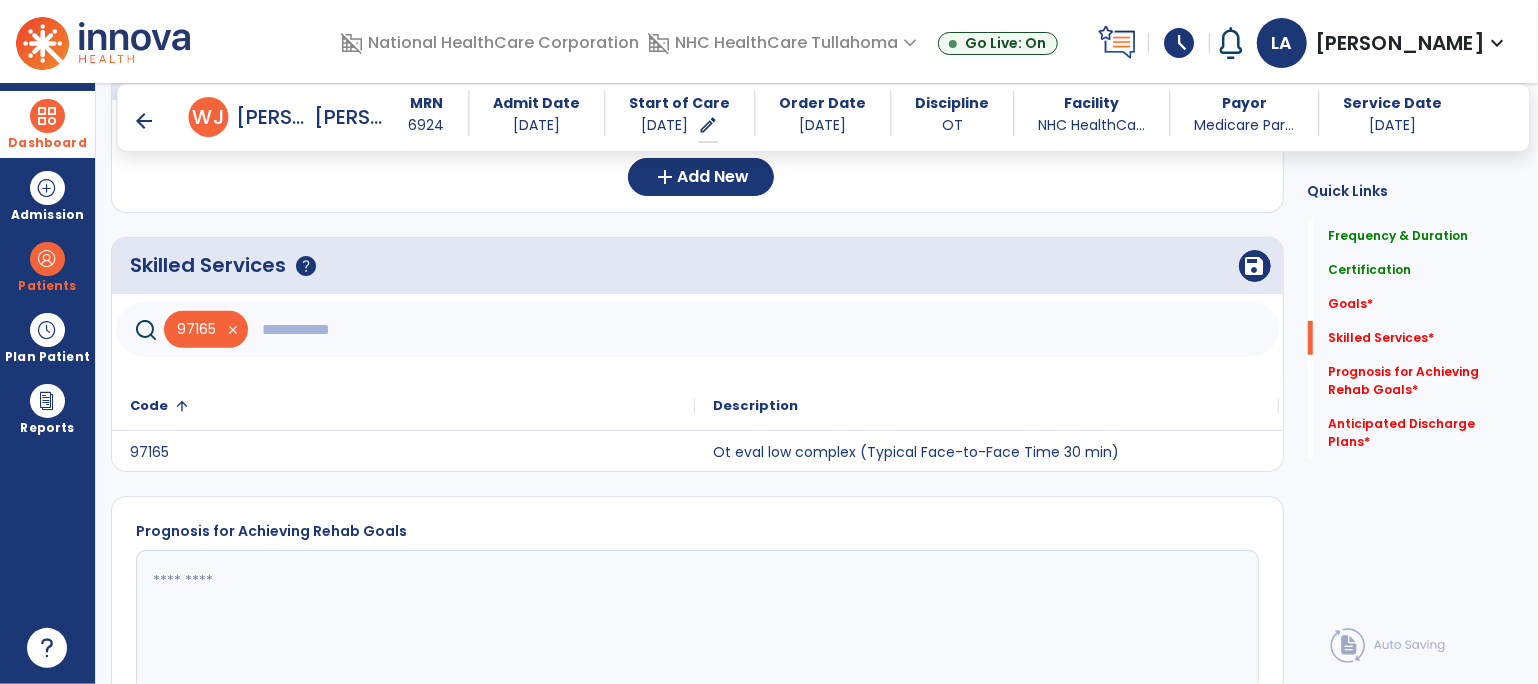 click 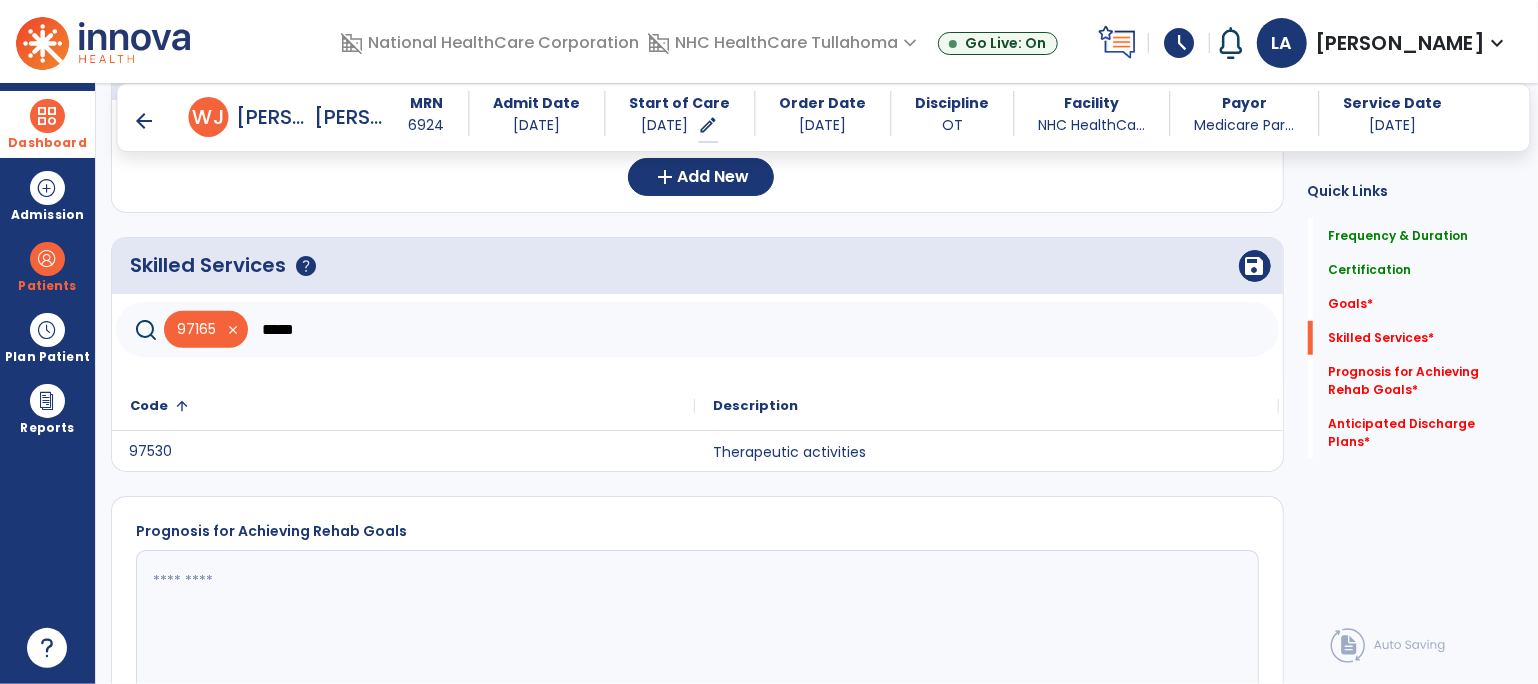 click on "97530" 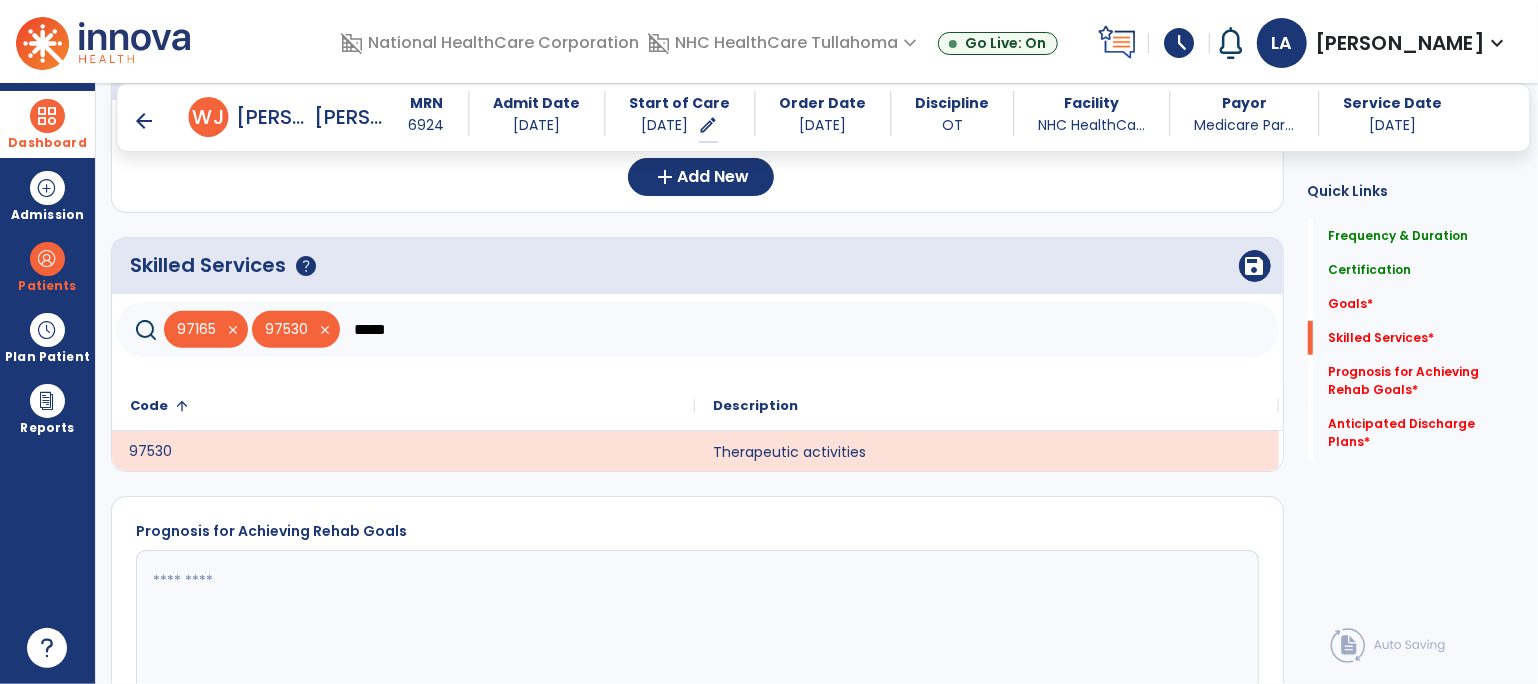 click on "*****" 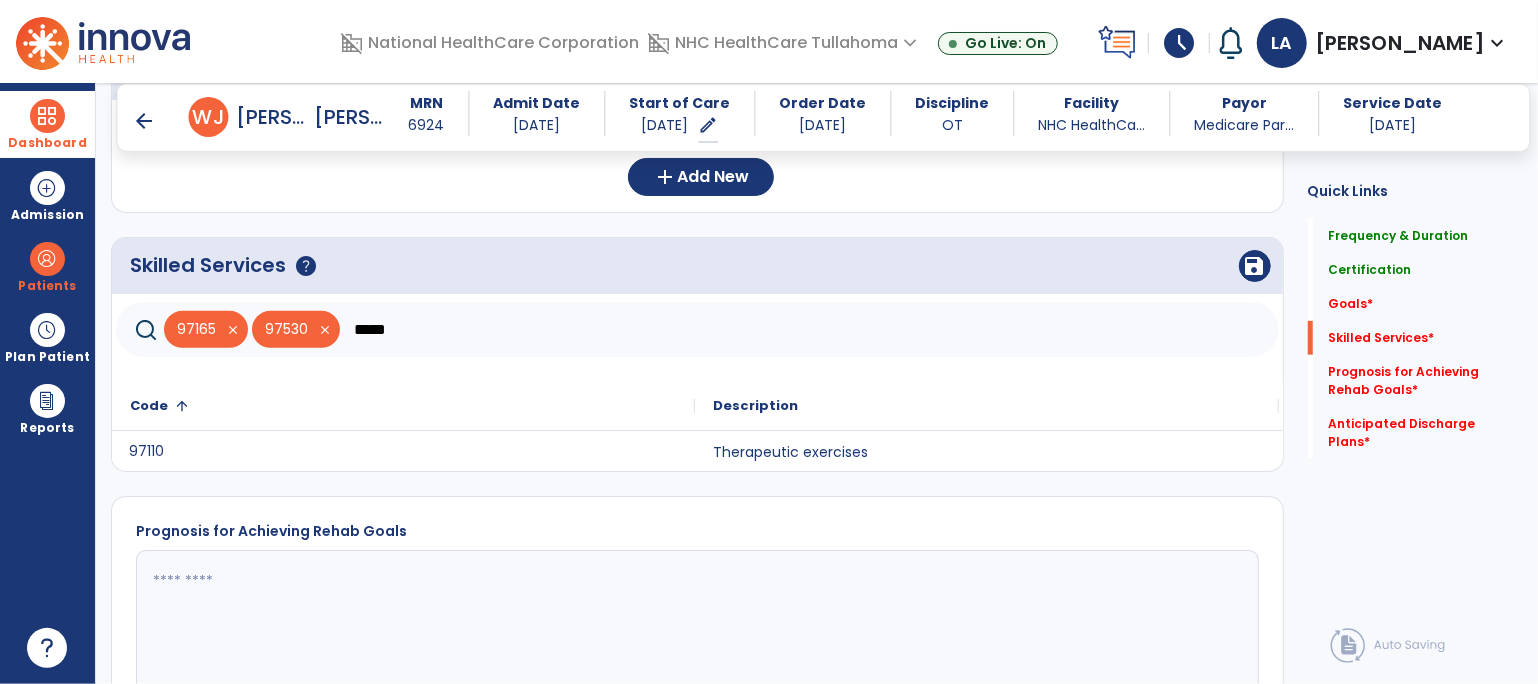 click on "97110" 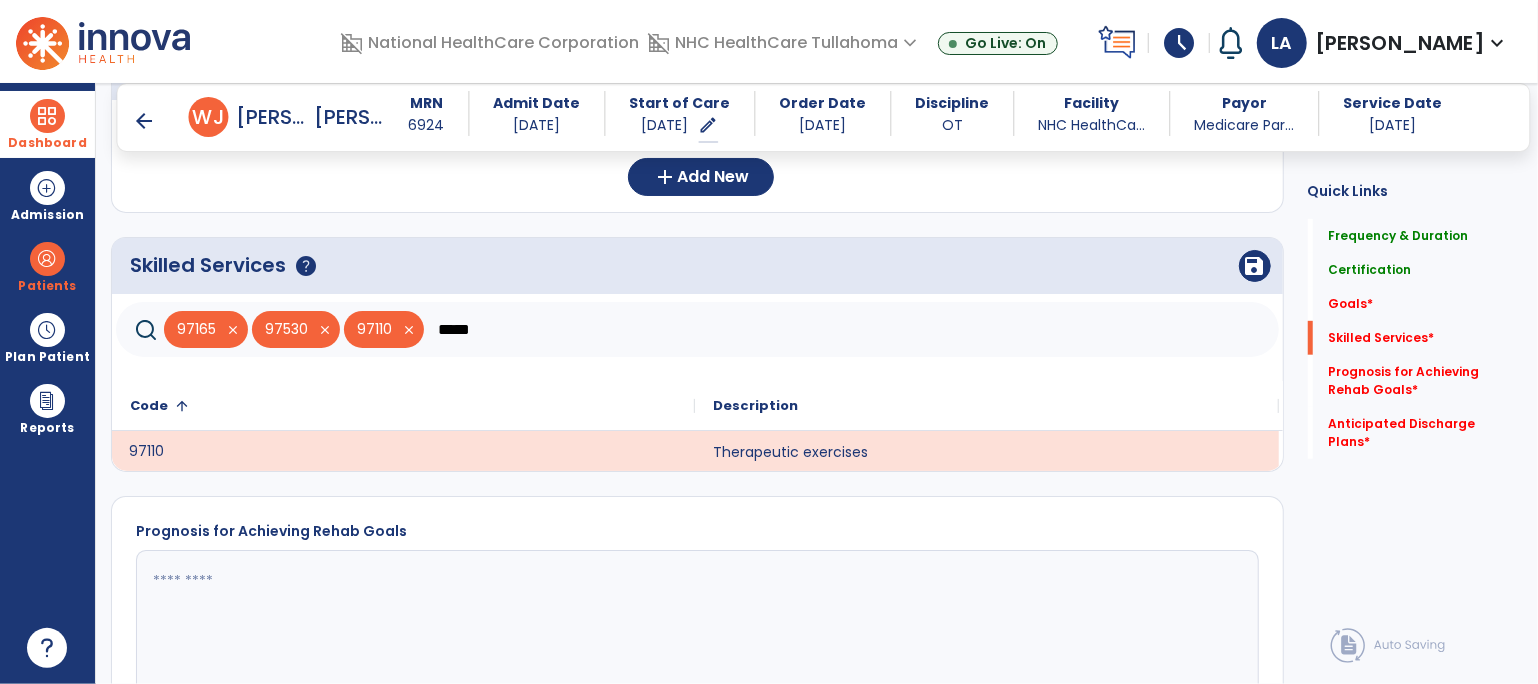 click on "*****" 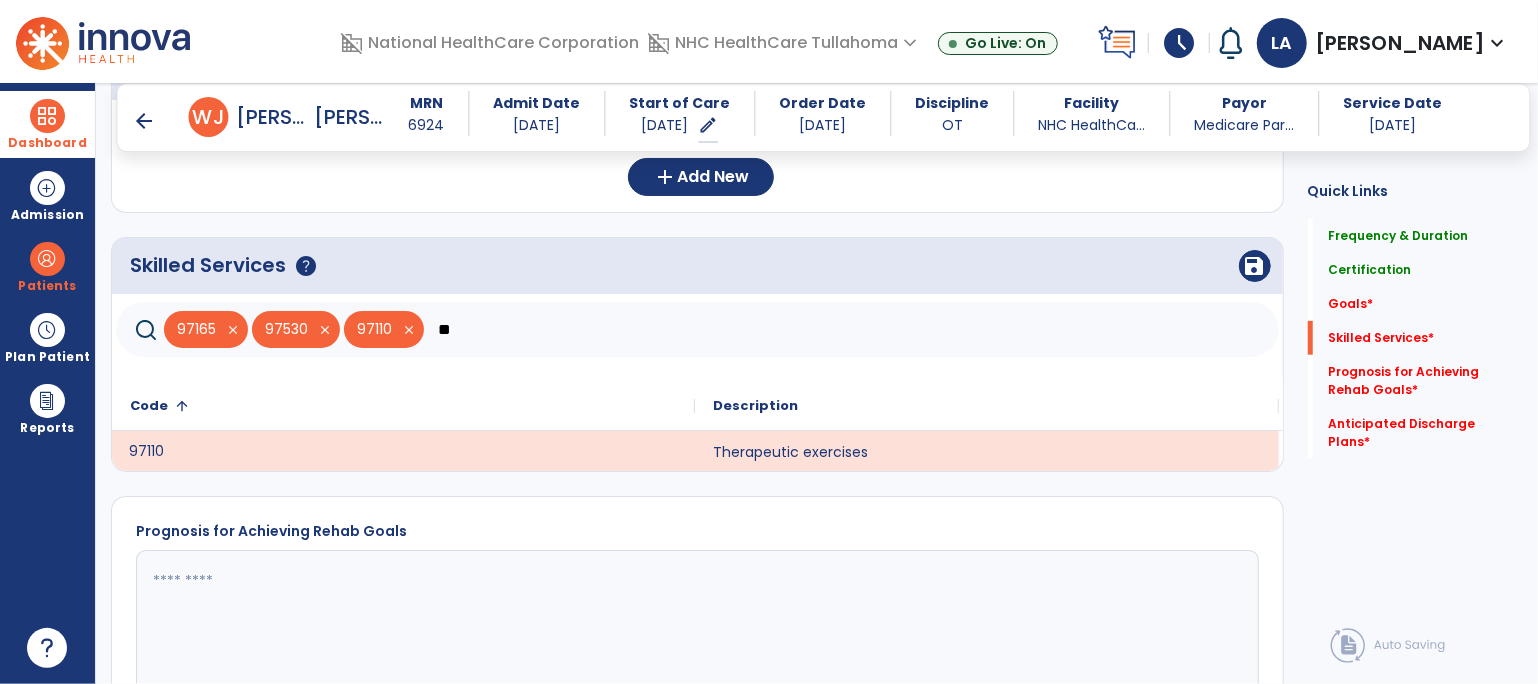 type on "*" 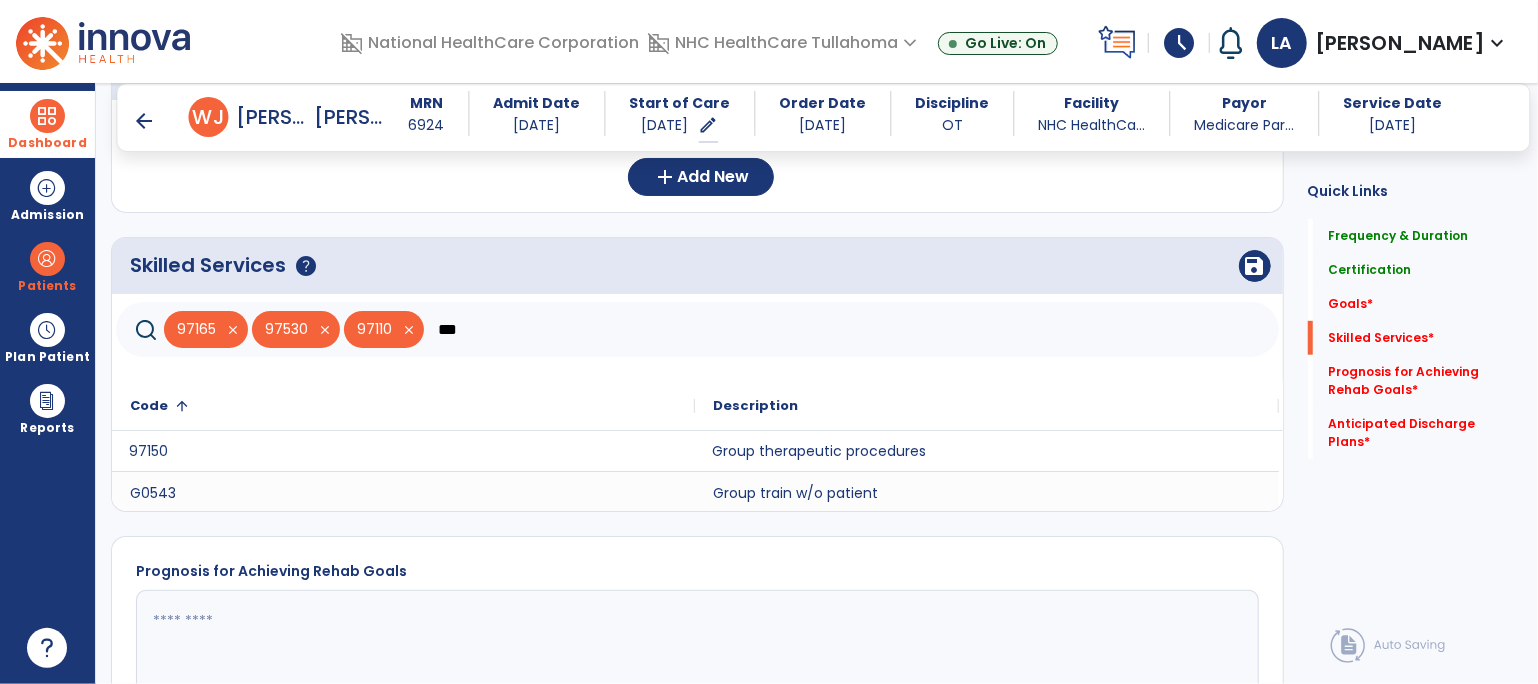 click on "Group therapeutic procedures" 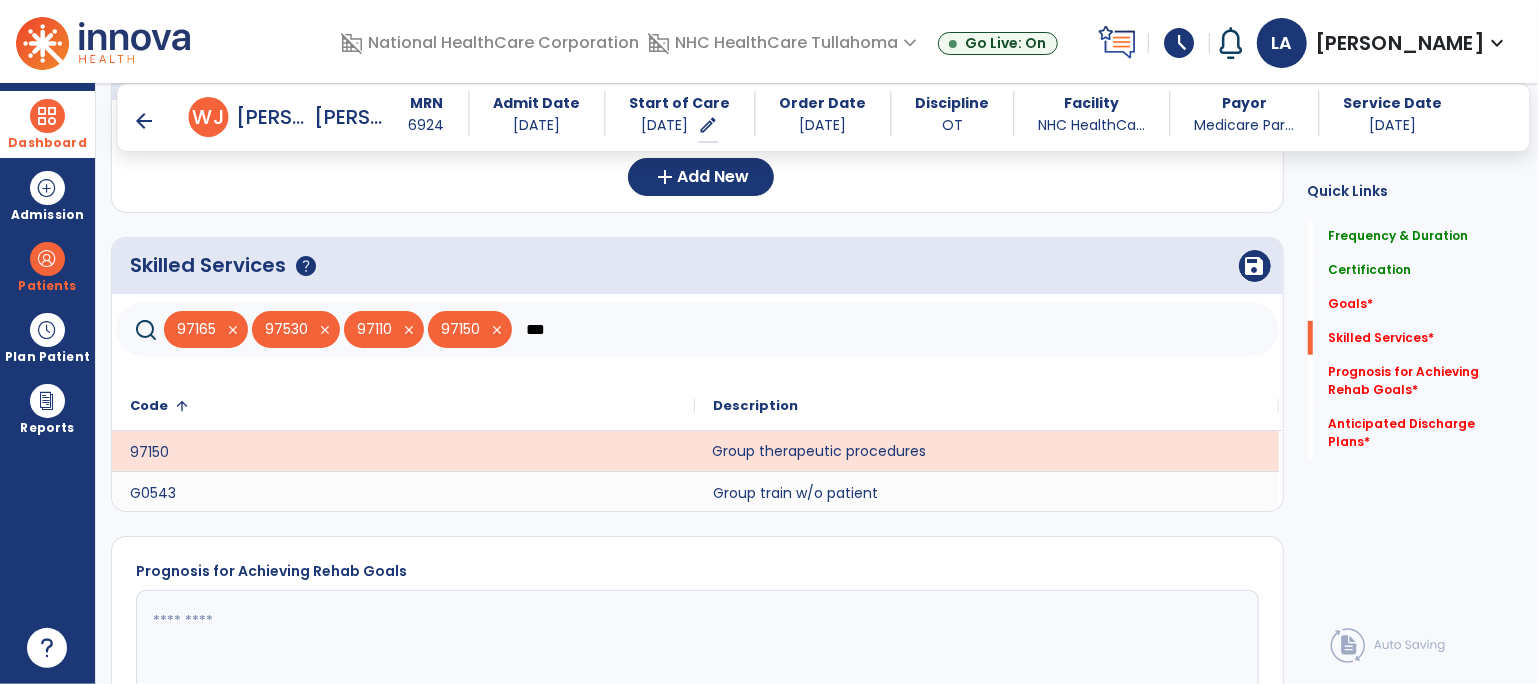 click on "***" 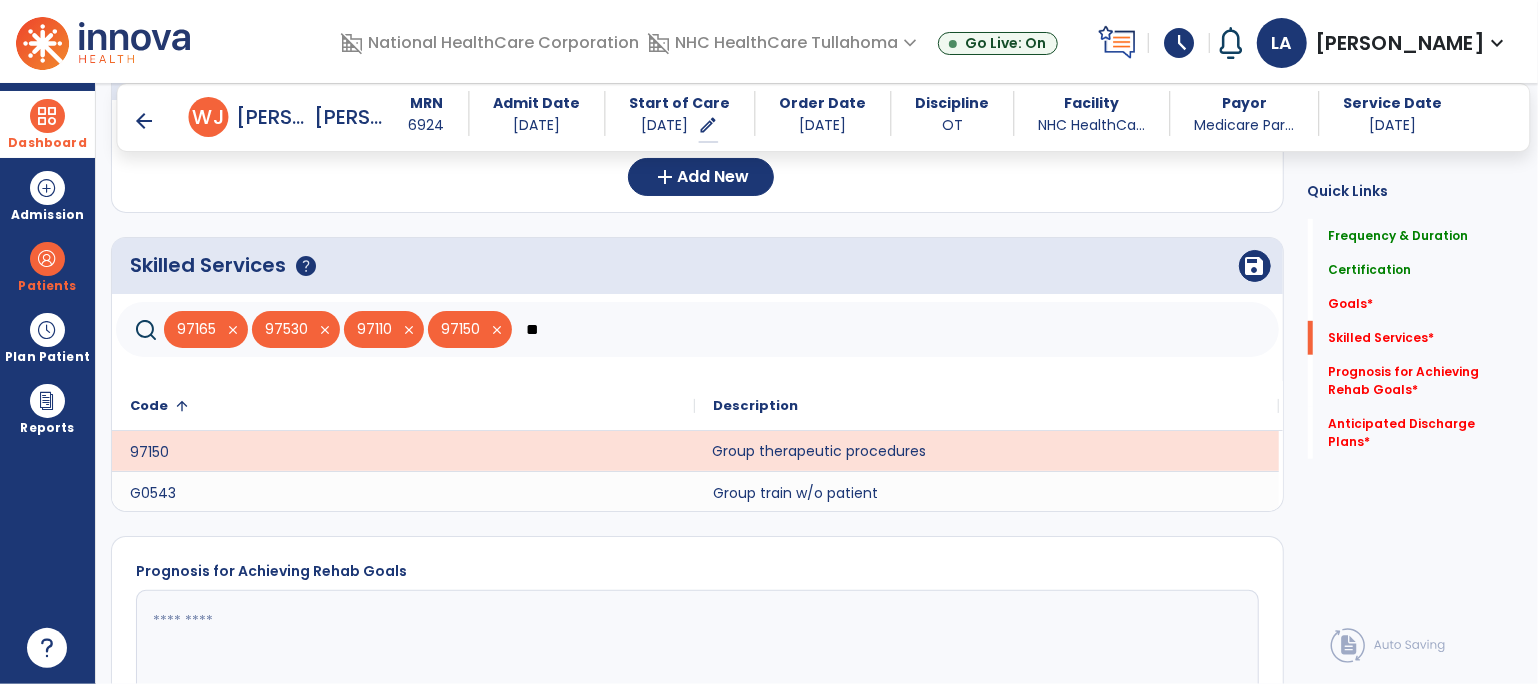 type on "*" 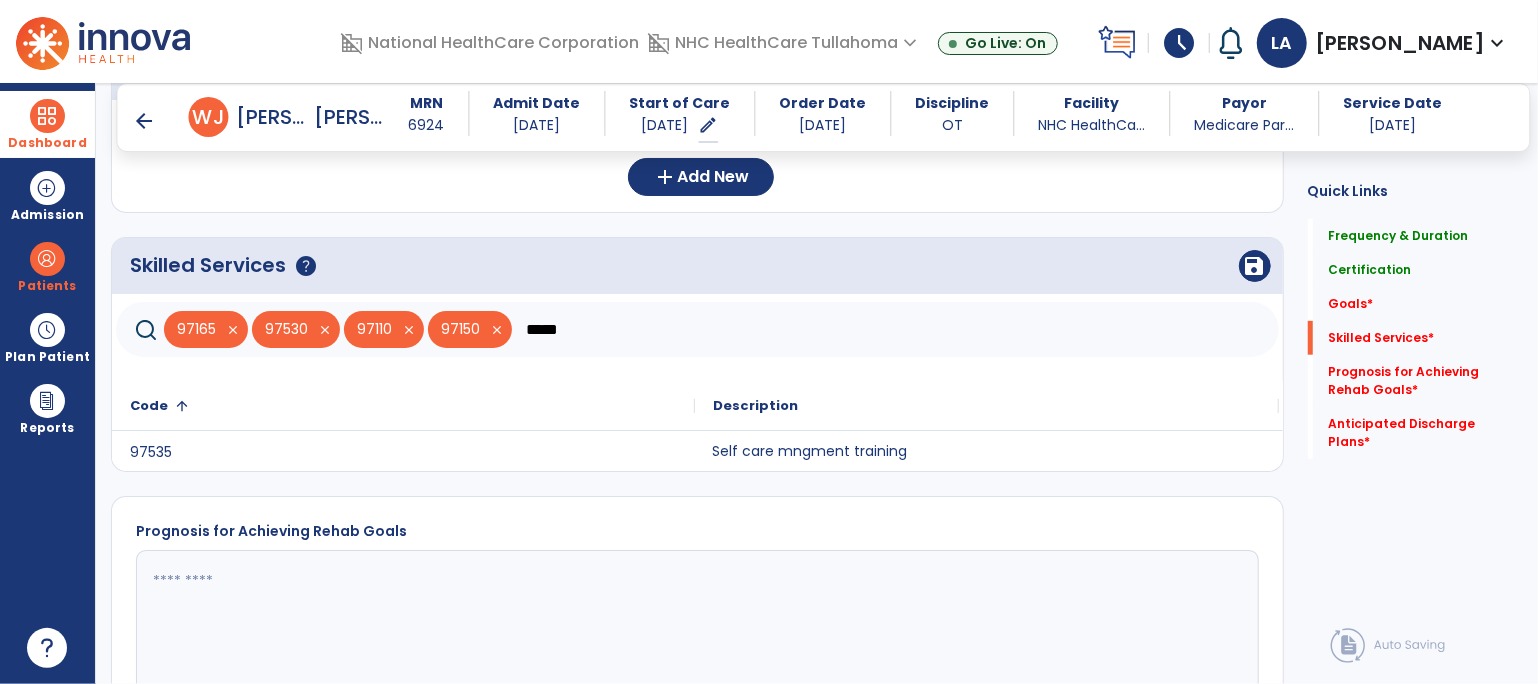 type on "*****" 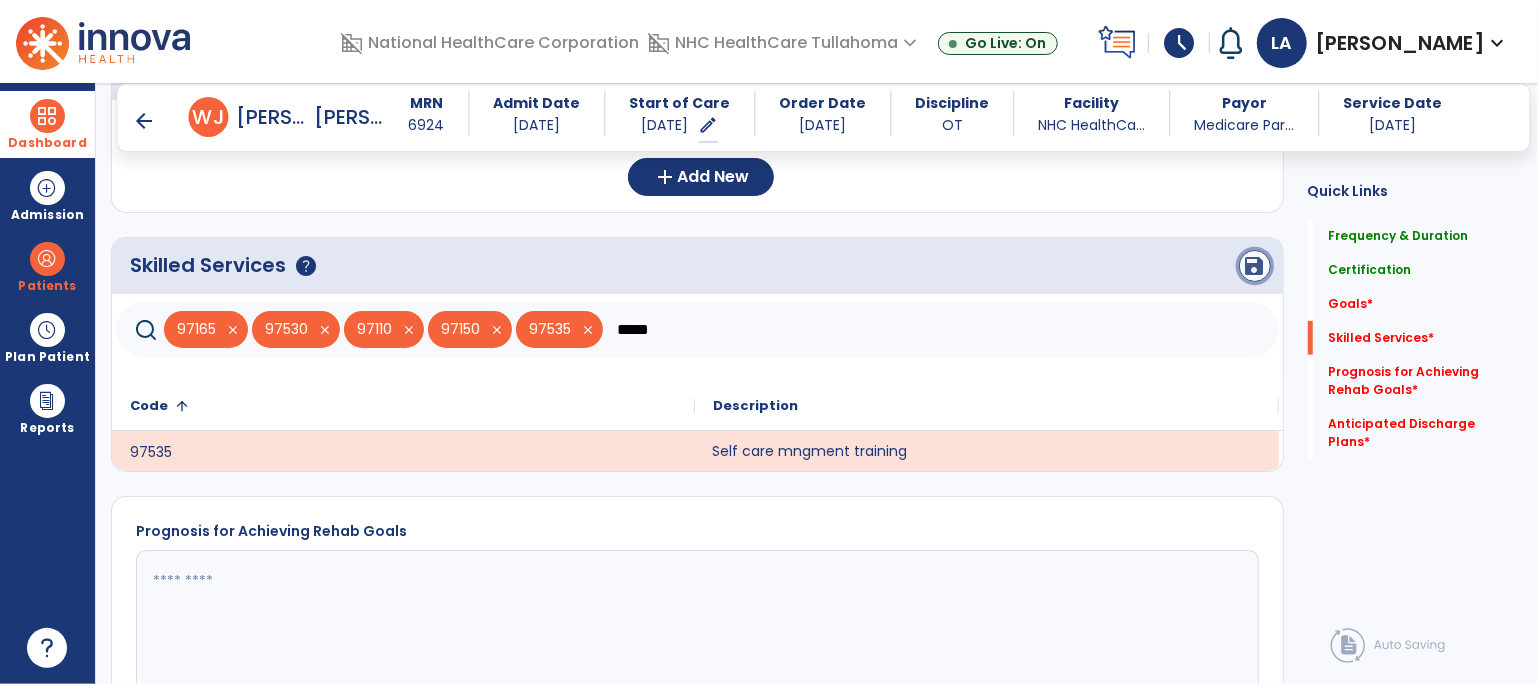 click on "save" 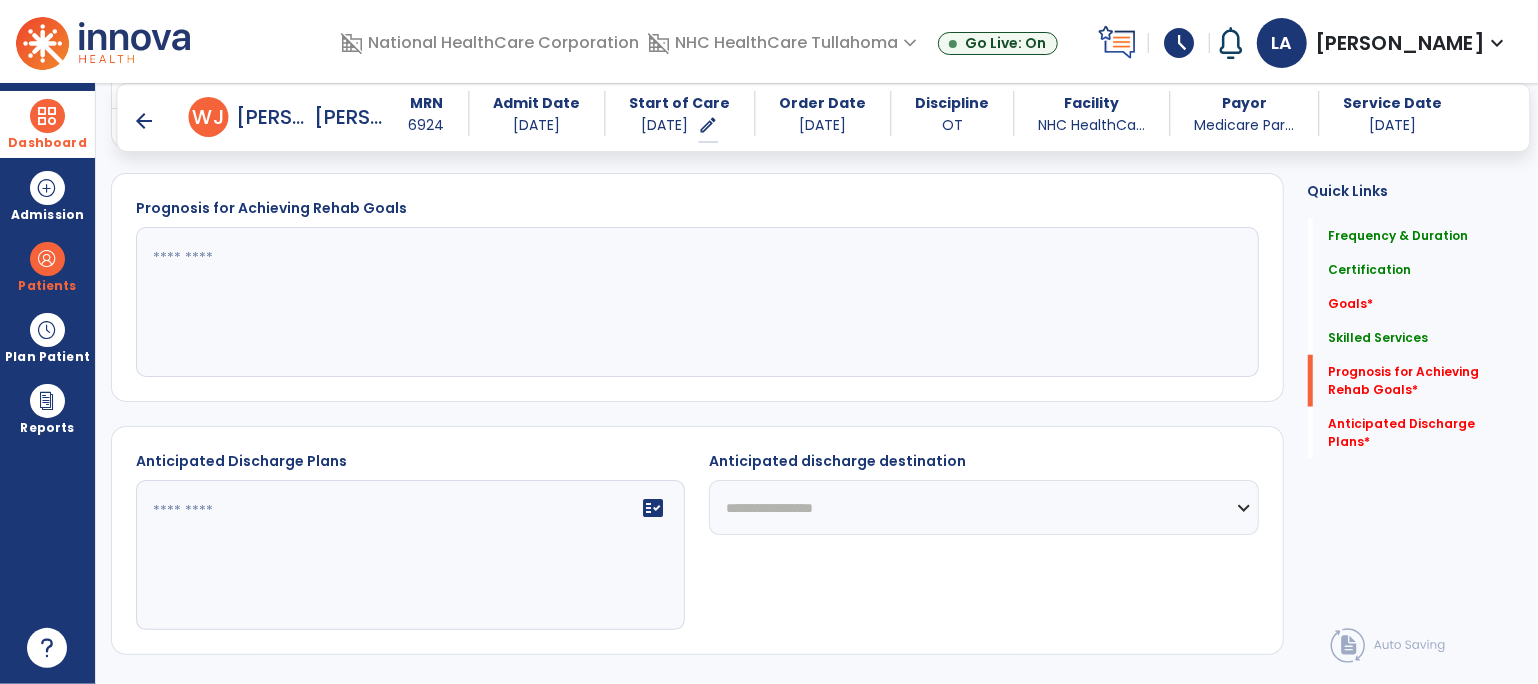 scroll, scrollTop: 969, scrollLeft: 0, axis: vertical 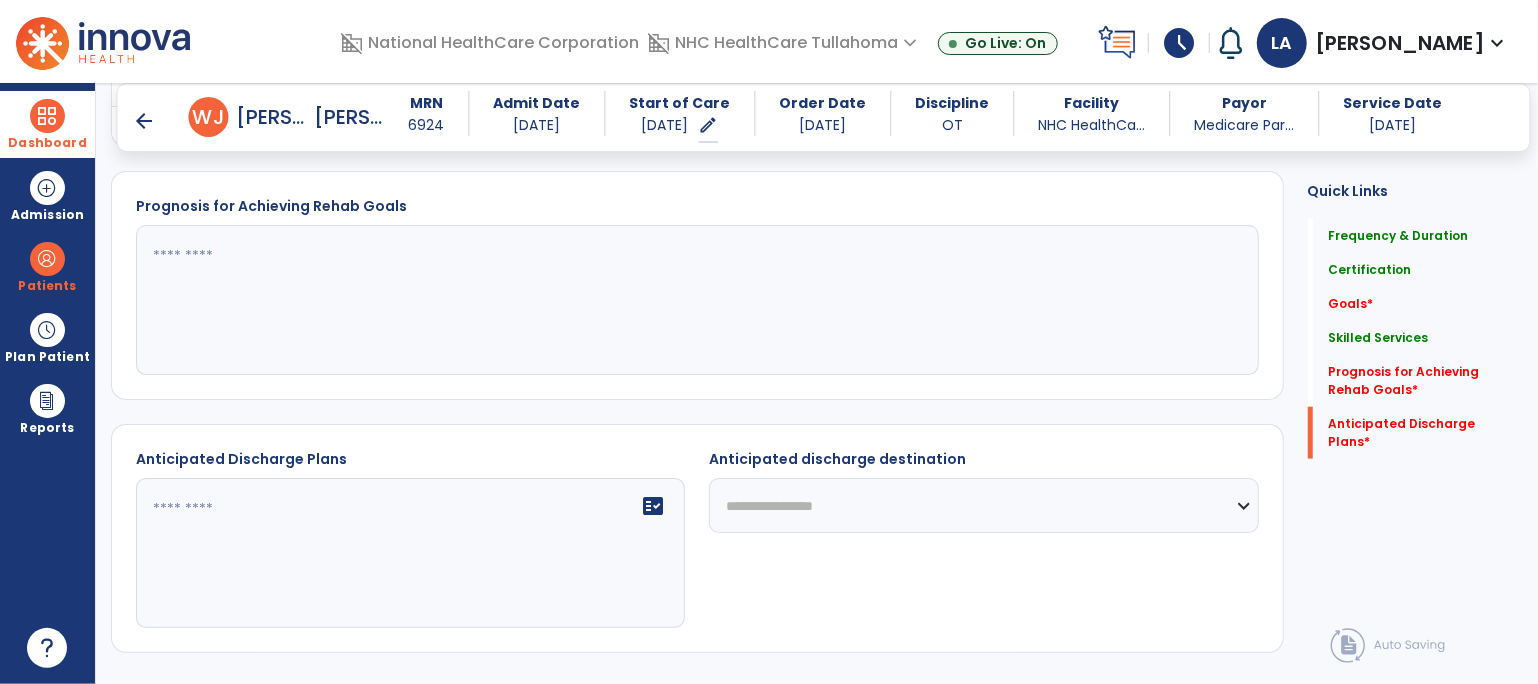click 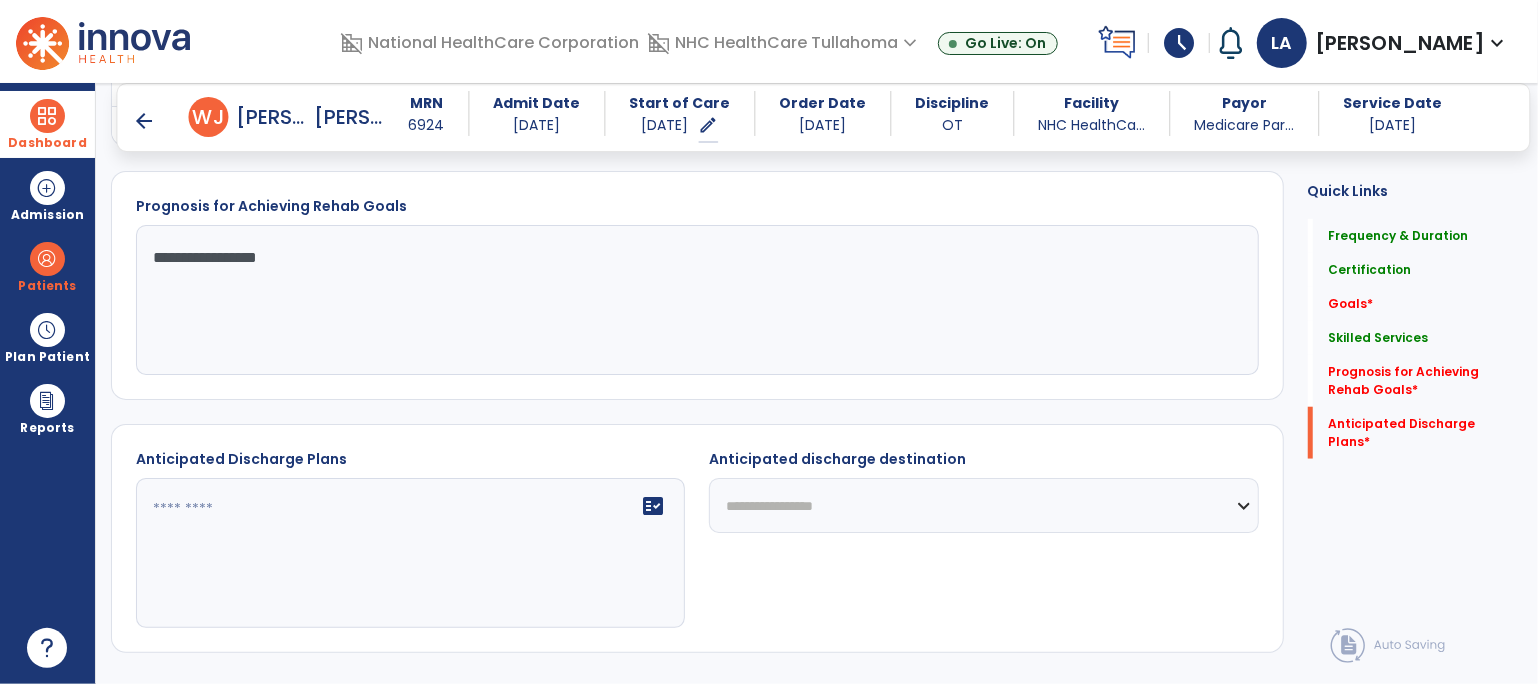 type on "**********" 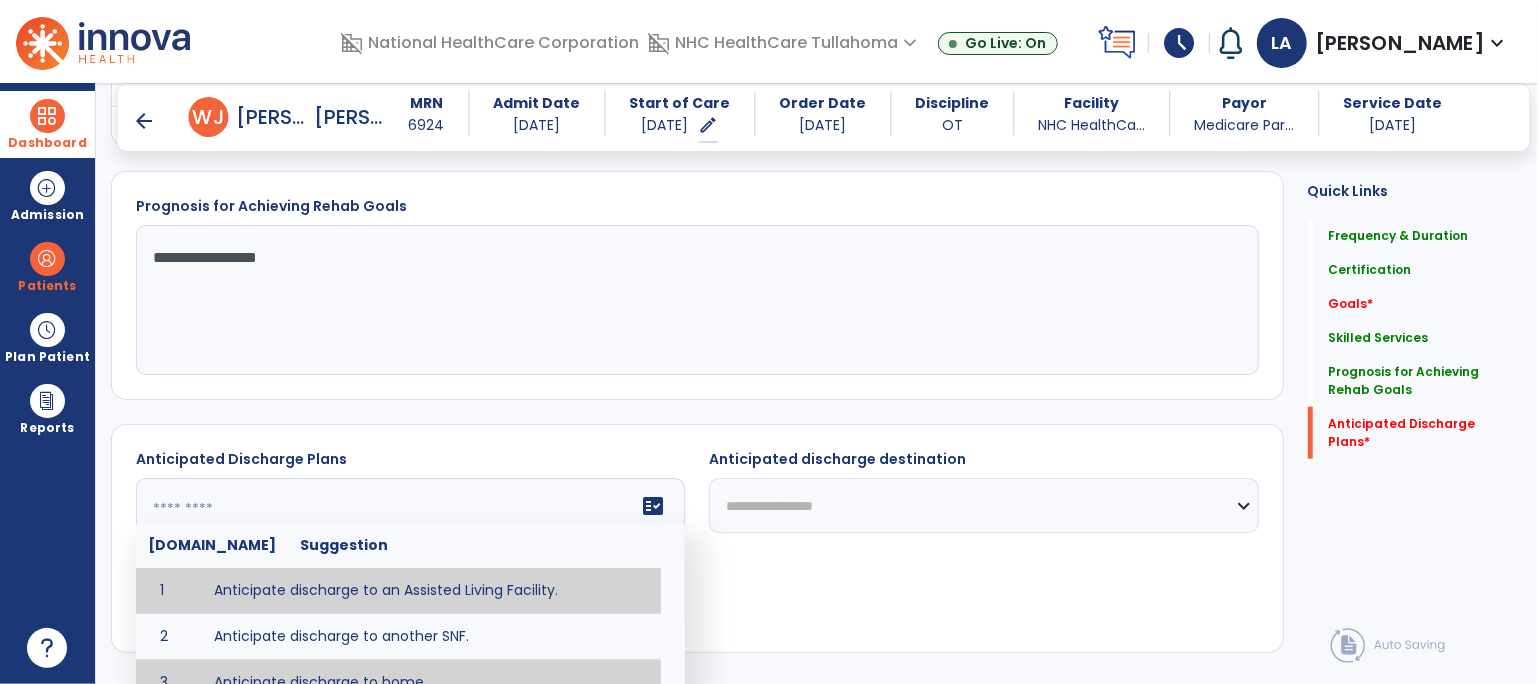 type on "**********" 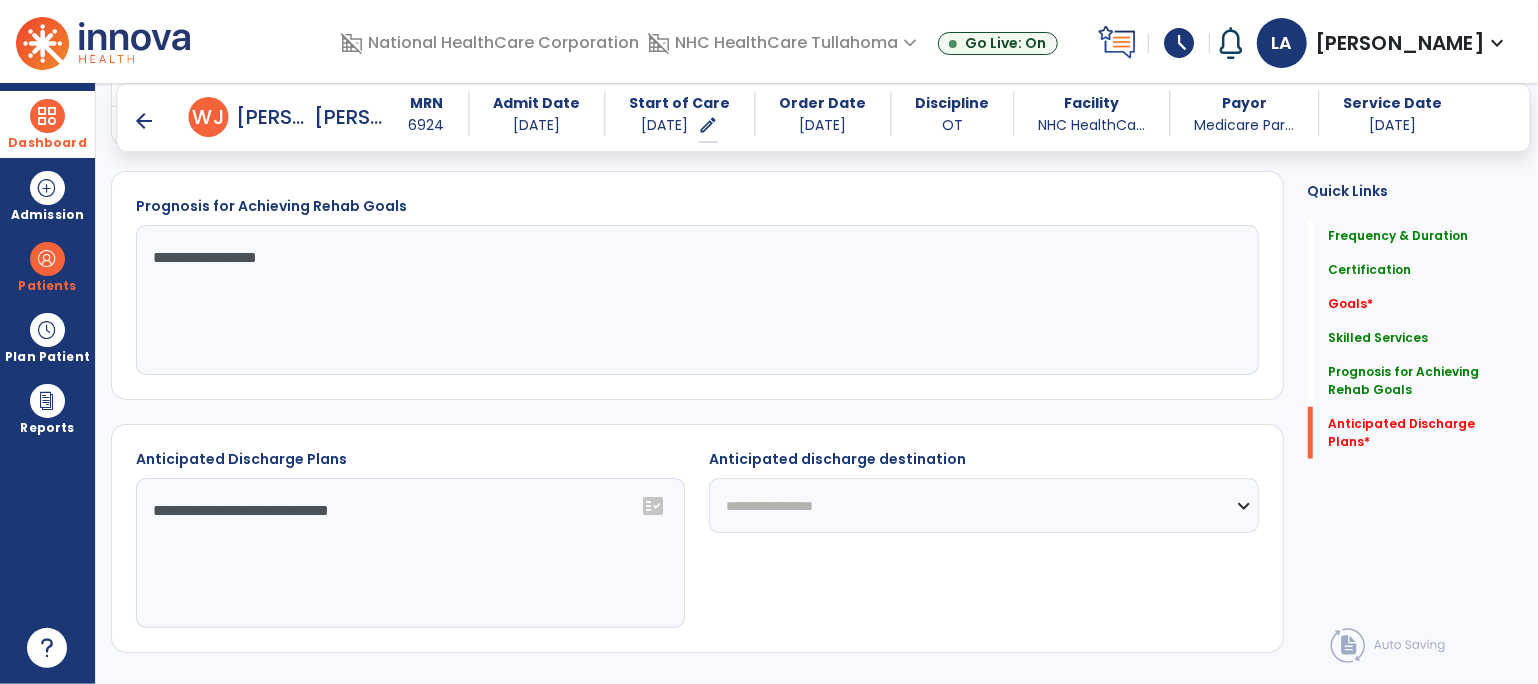 click on "**********" 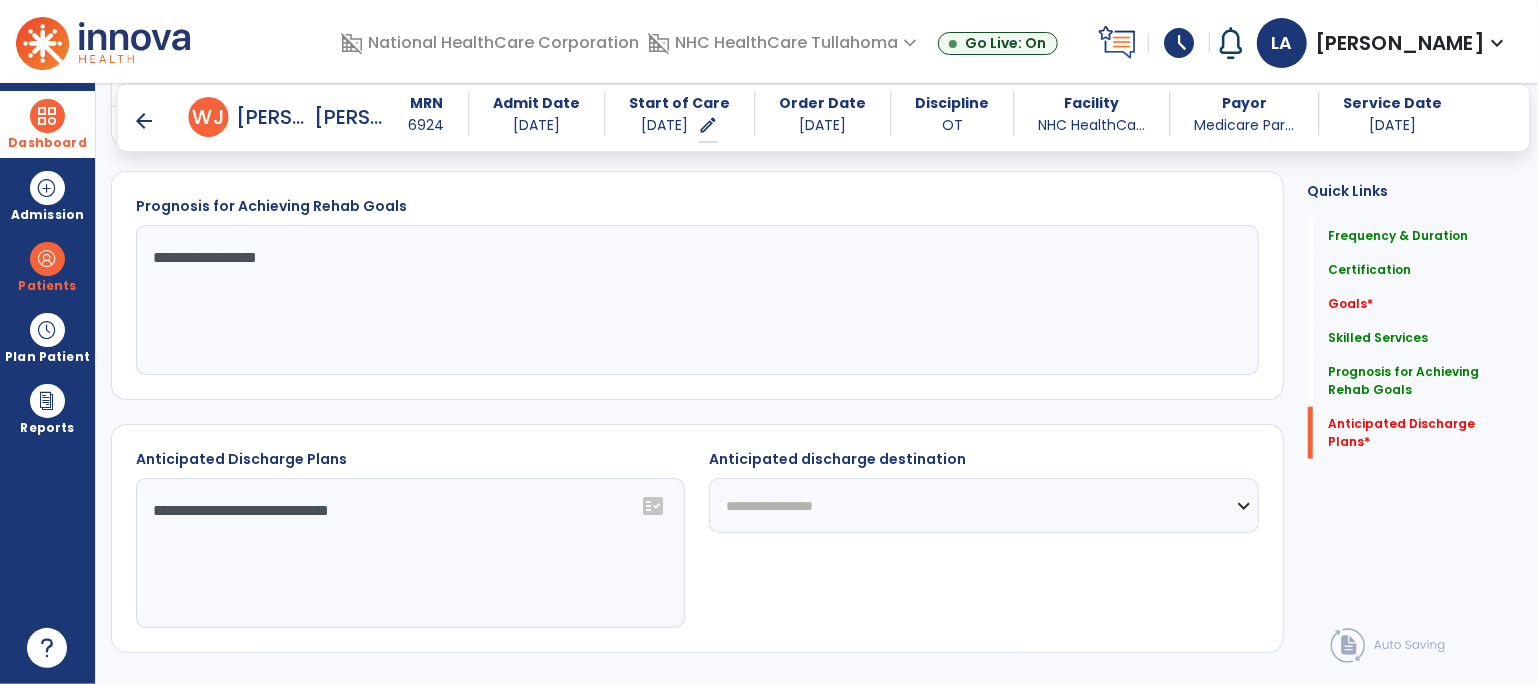 select on "****" 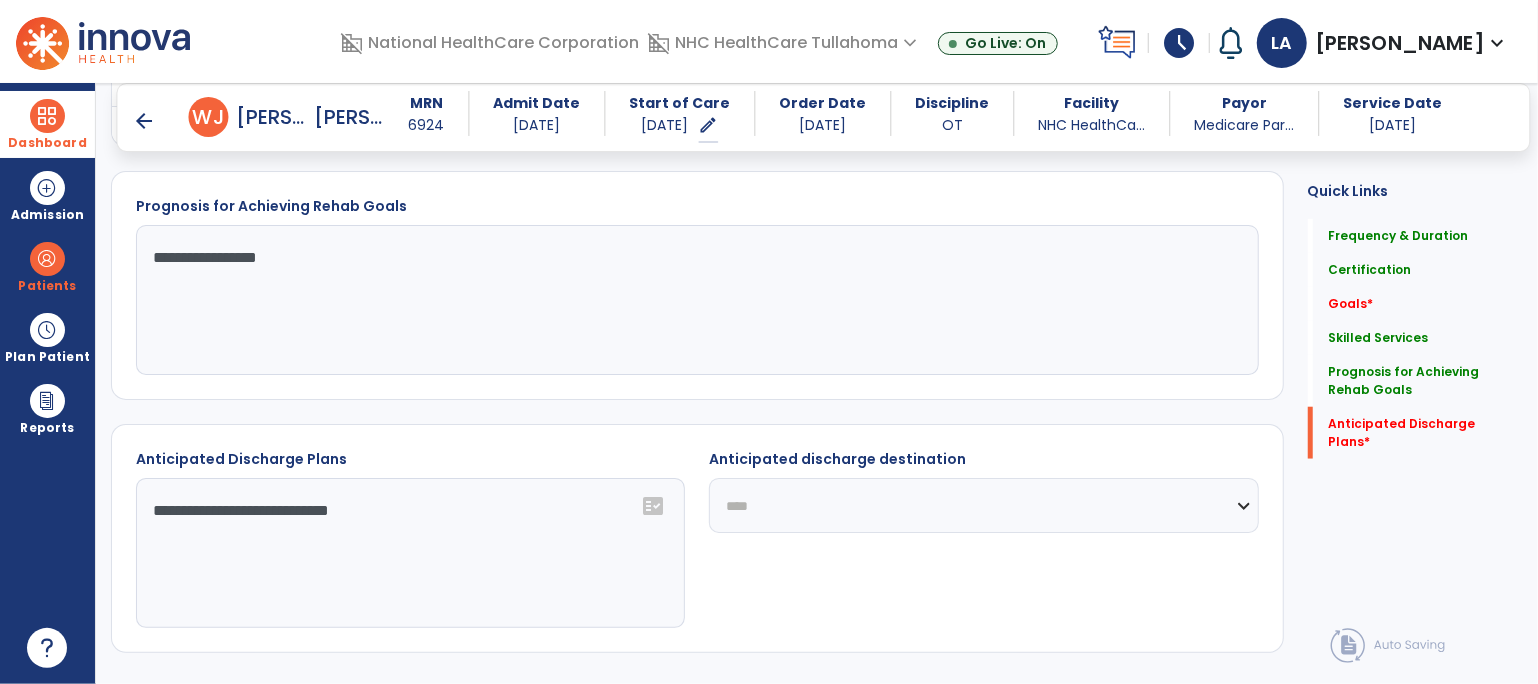 click on "**********" 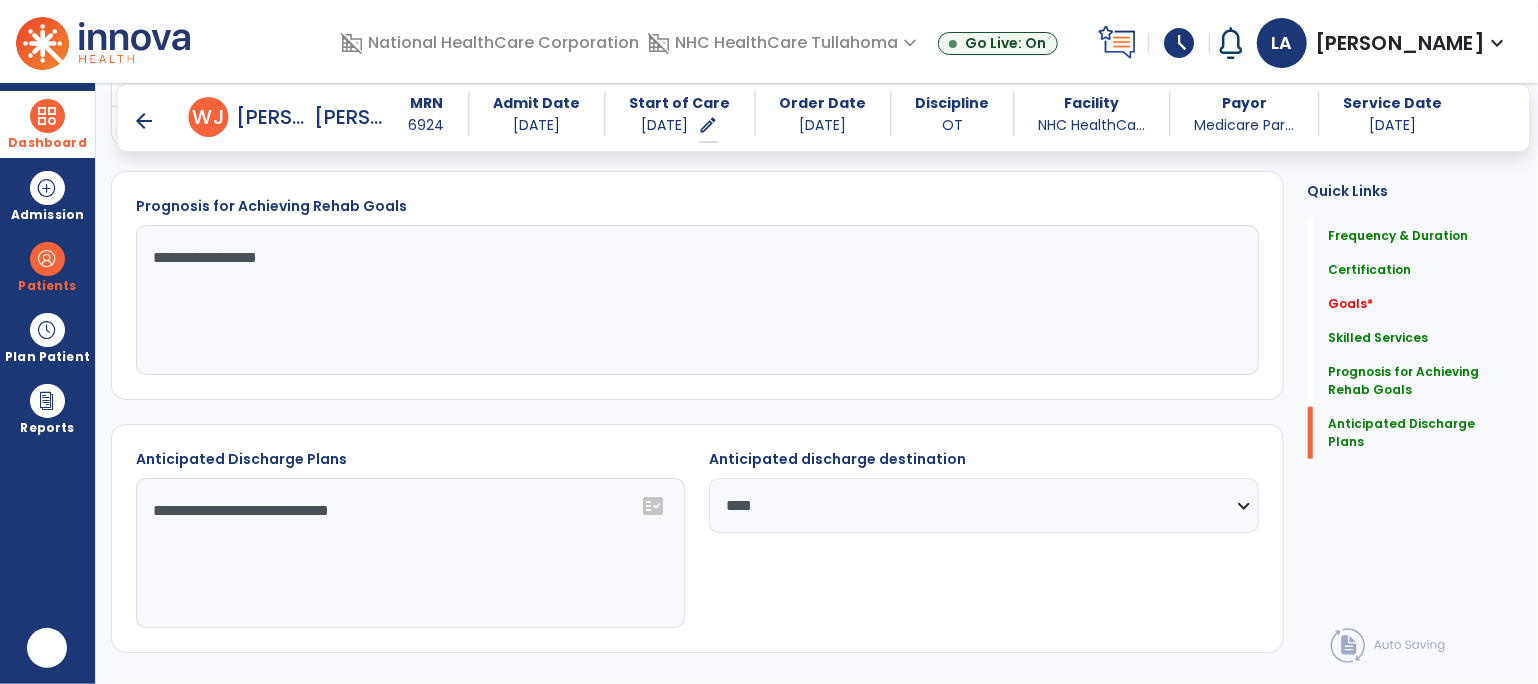 scroll, scrollTop: 0, scrollLeft: 0, axis: both 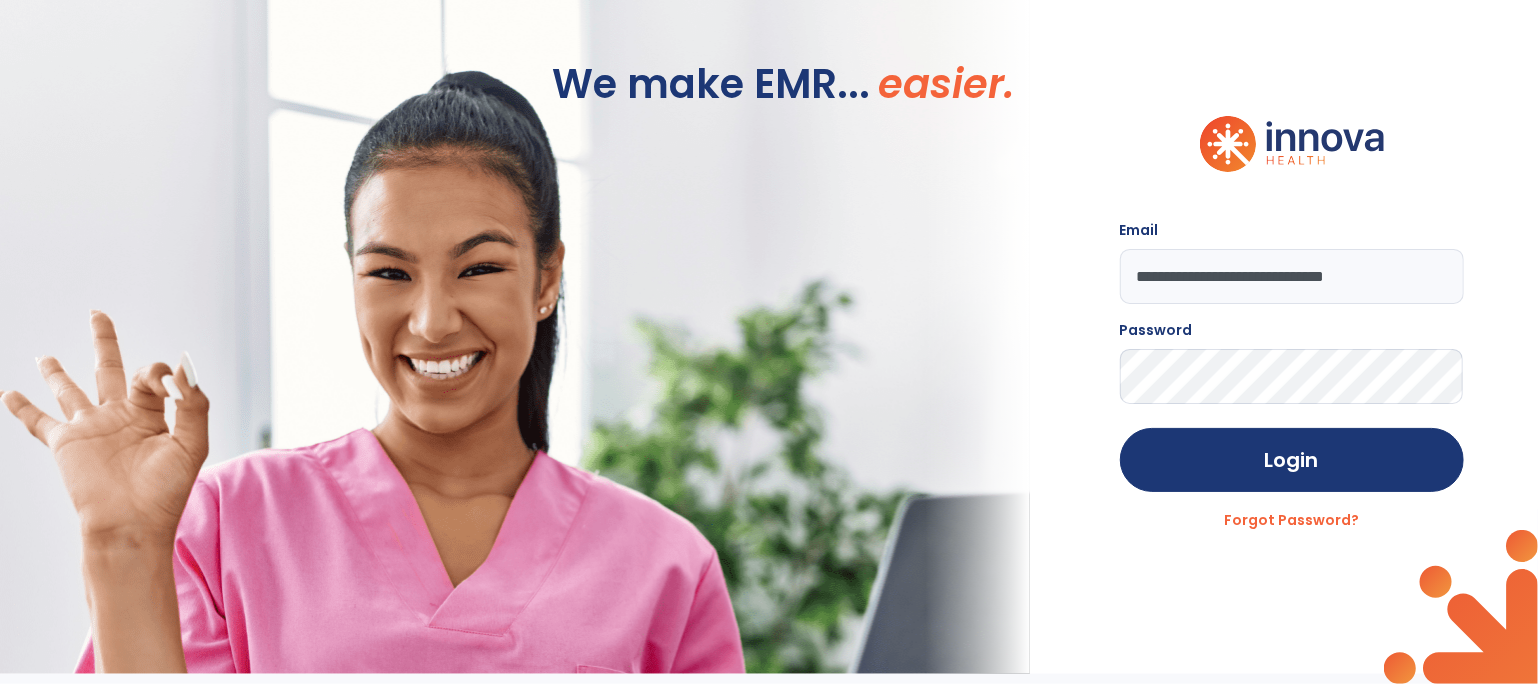 click on "Login" 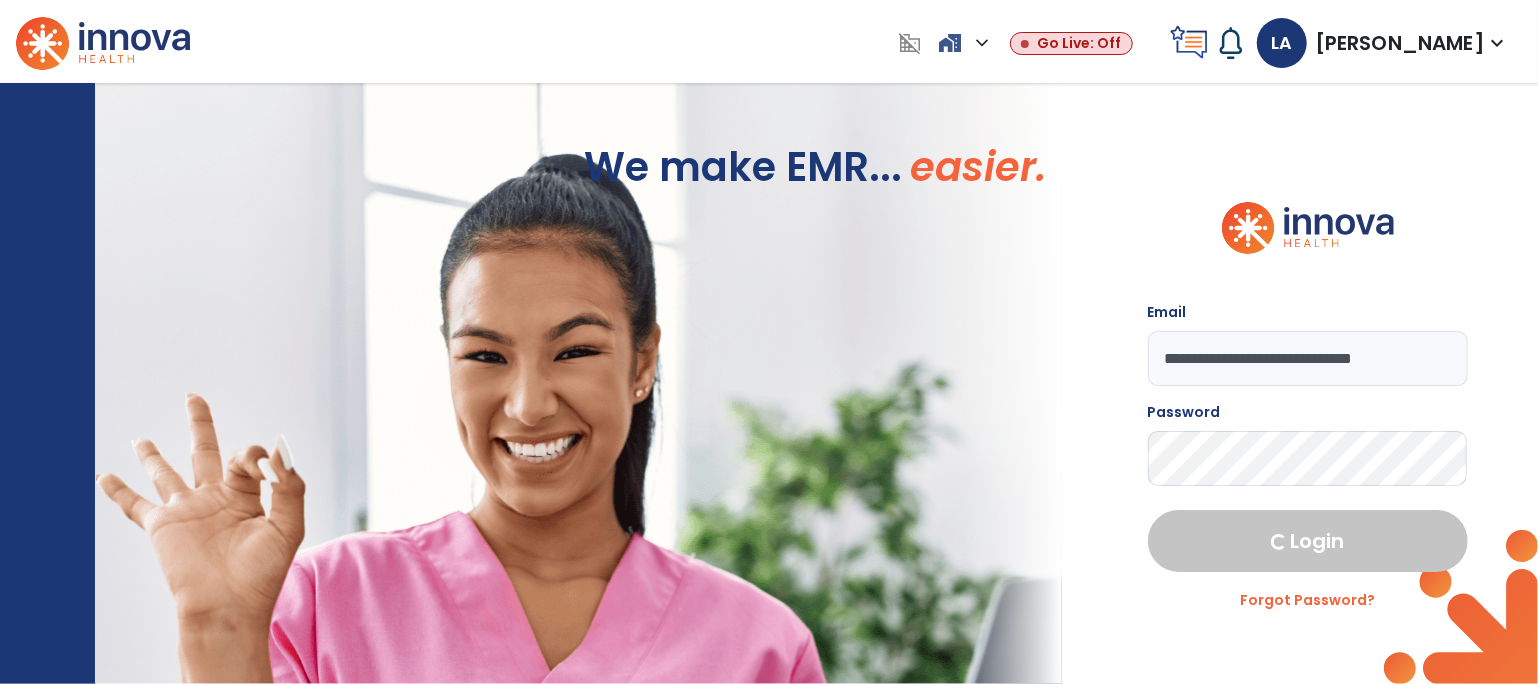 select on "****" 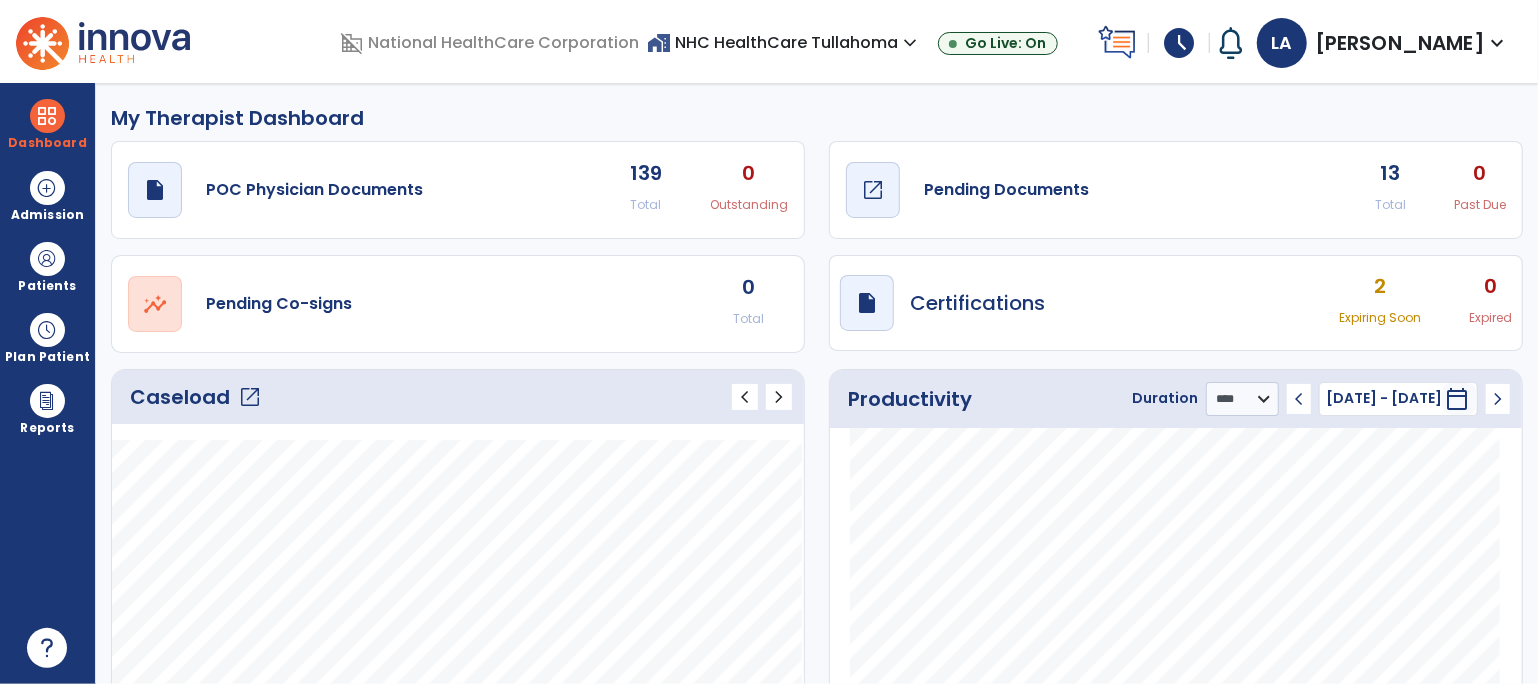 click on "Pending Documents" 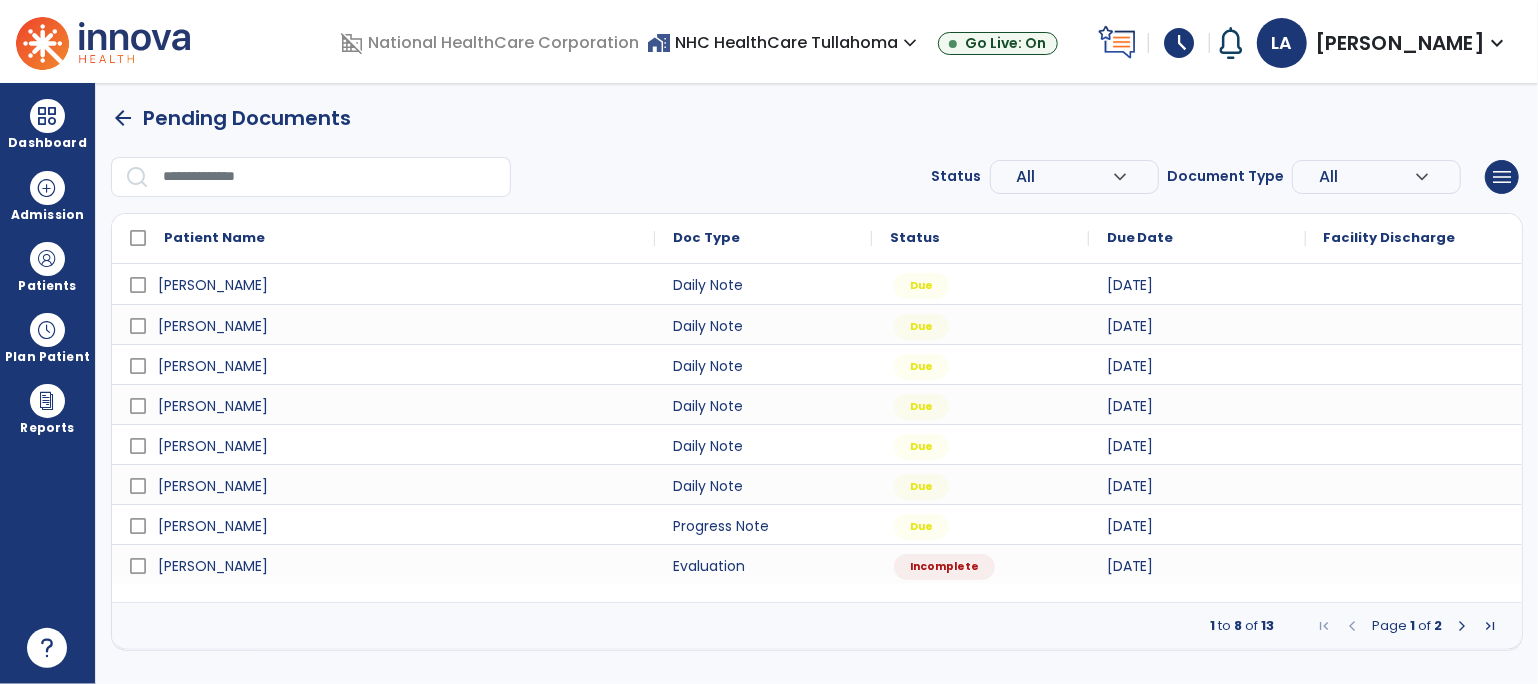 click at bounding box center [1462, 626] 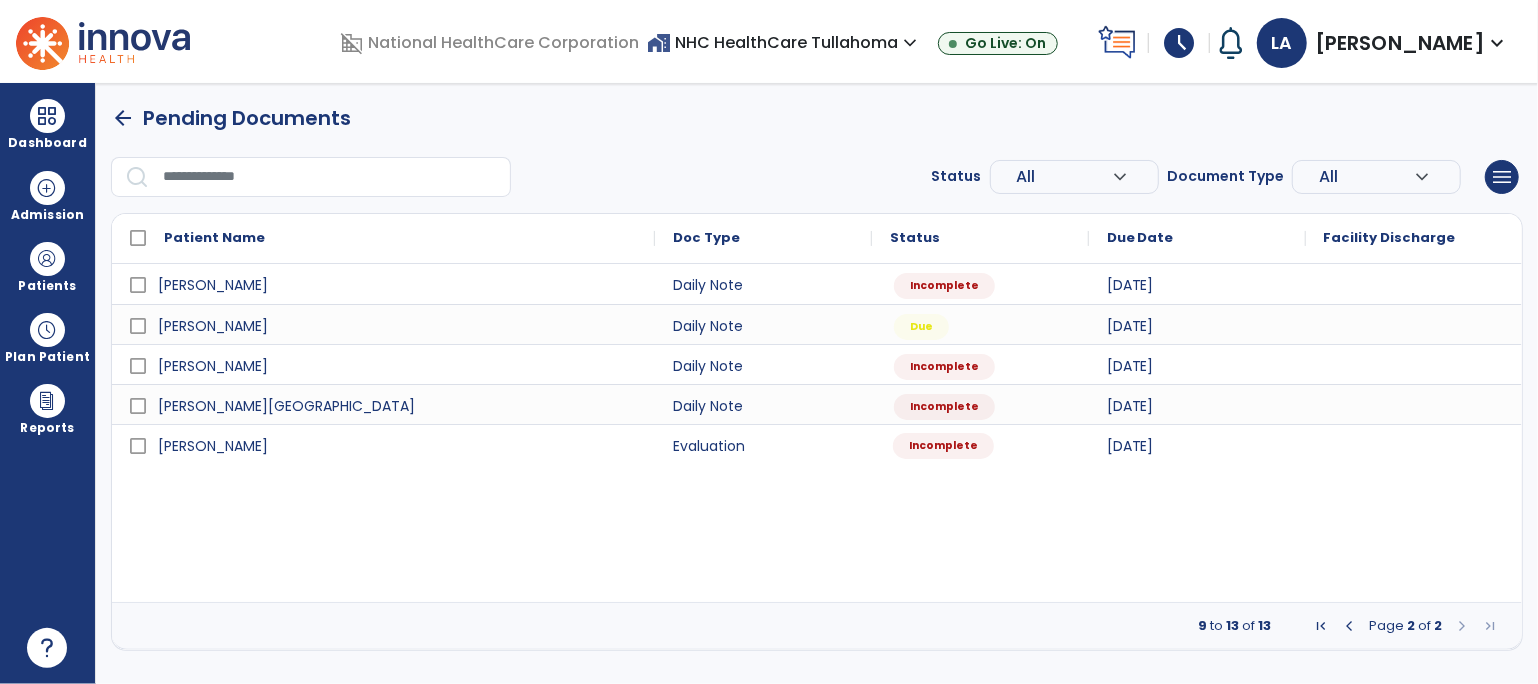click on "Incomplete" at bounding box center [943, 446] 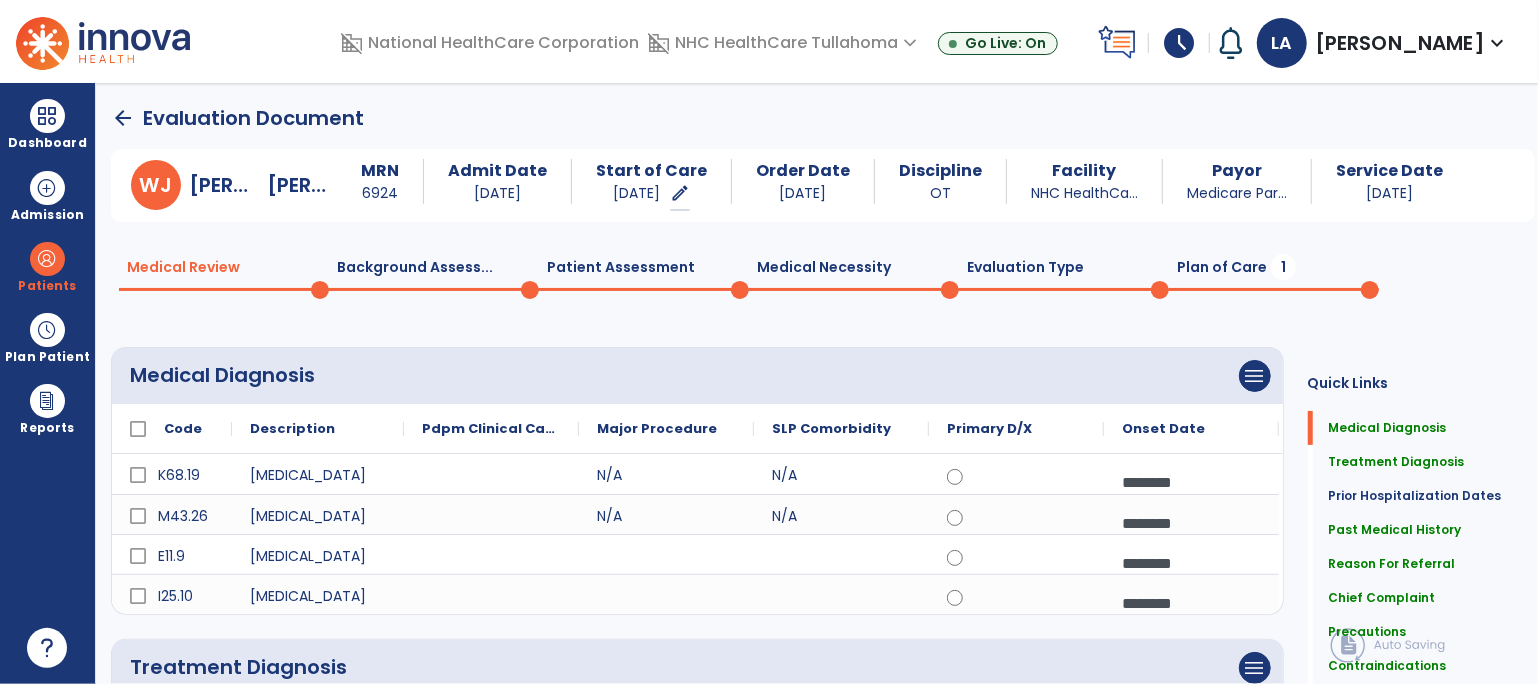 click on "Plan of Care  1" 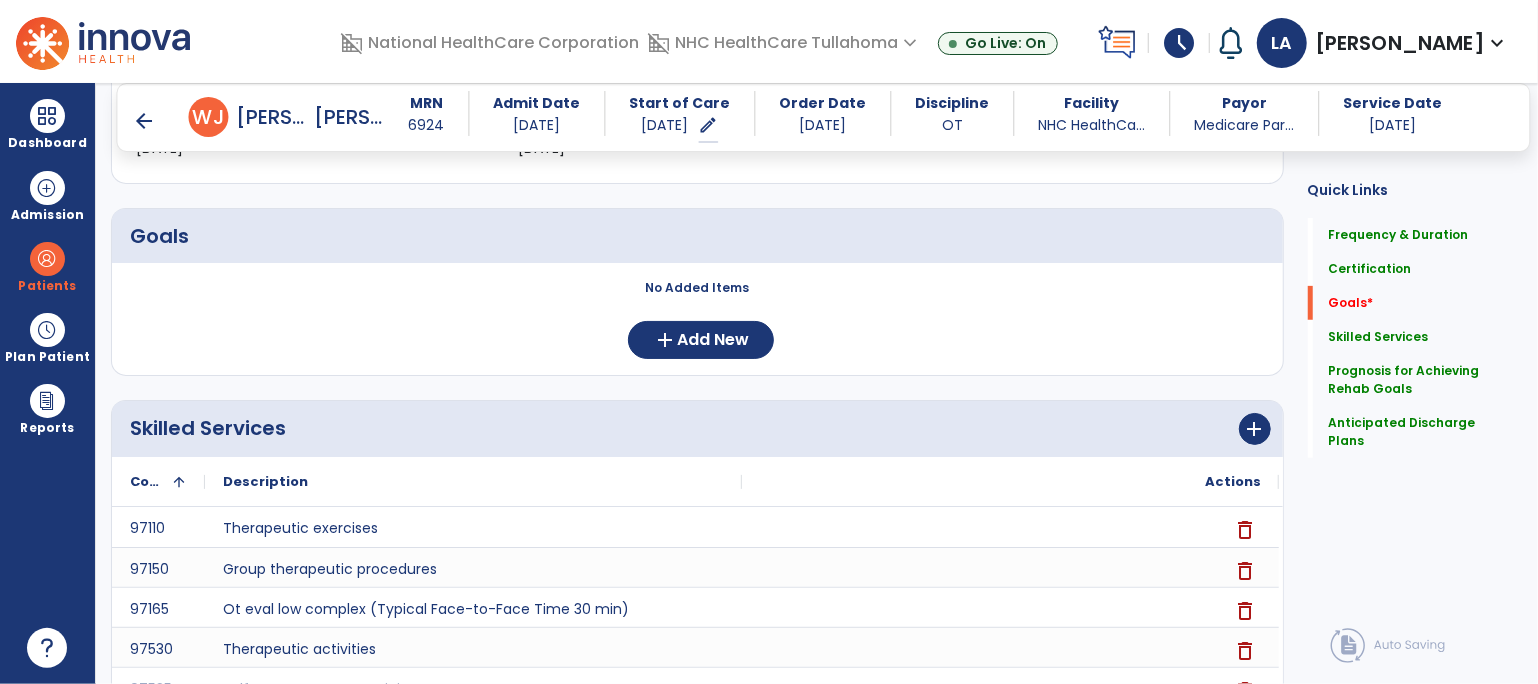 scroll, scrollTop: 410, scrollLeft: 0, axis: vertical 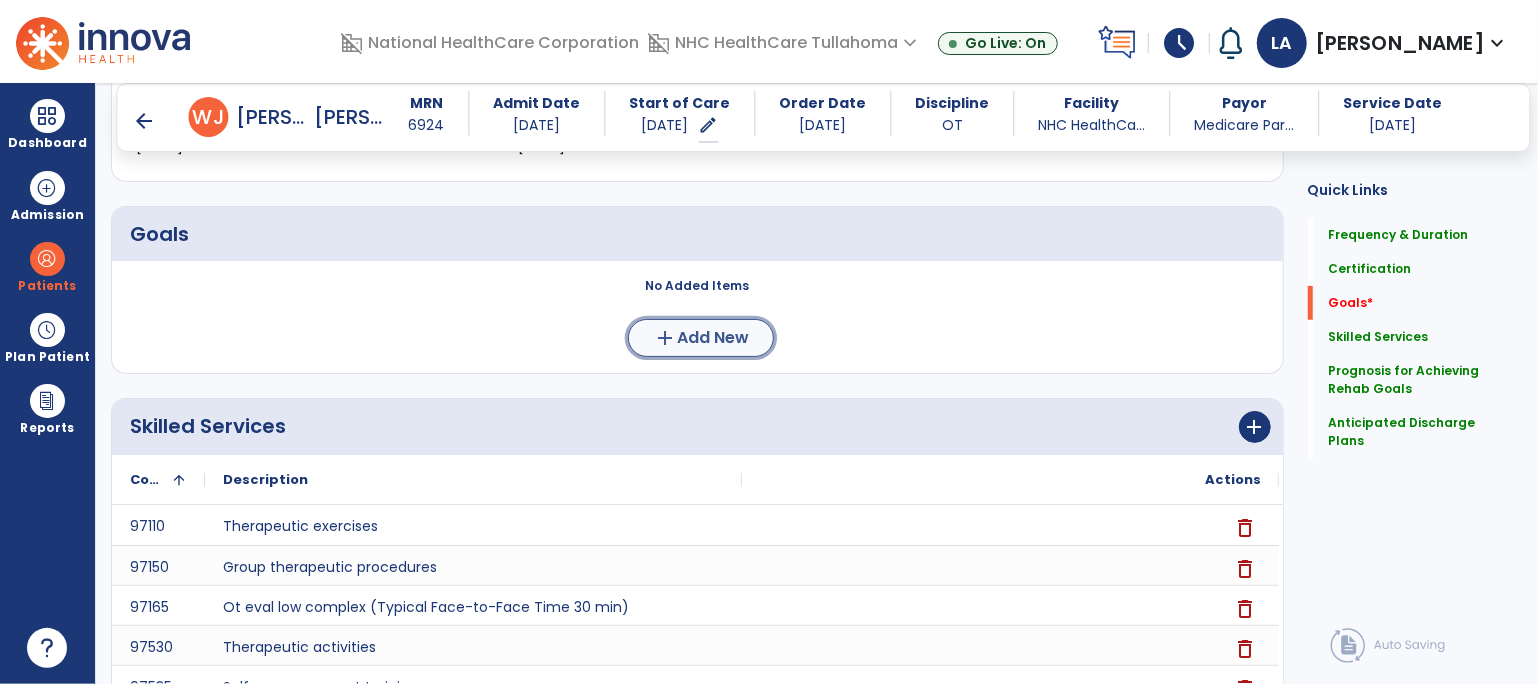 click on "add" at bounding box center (665, 338) 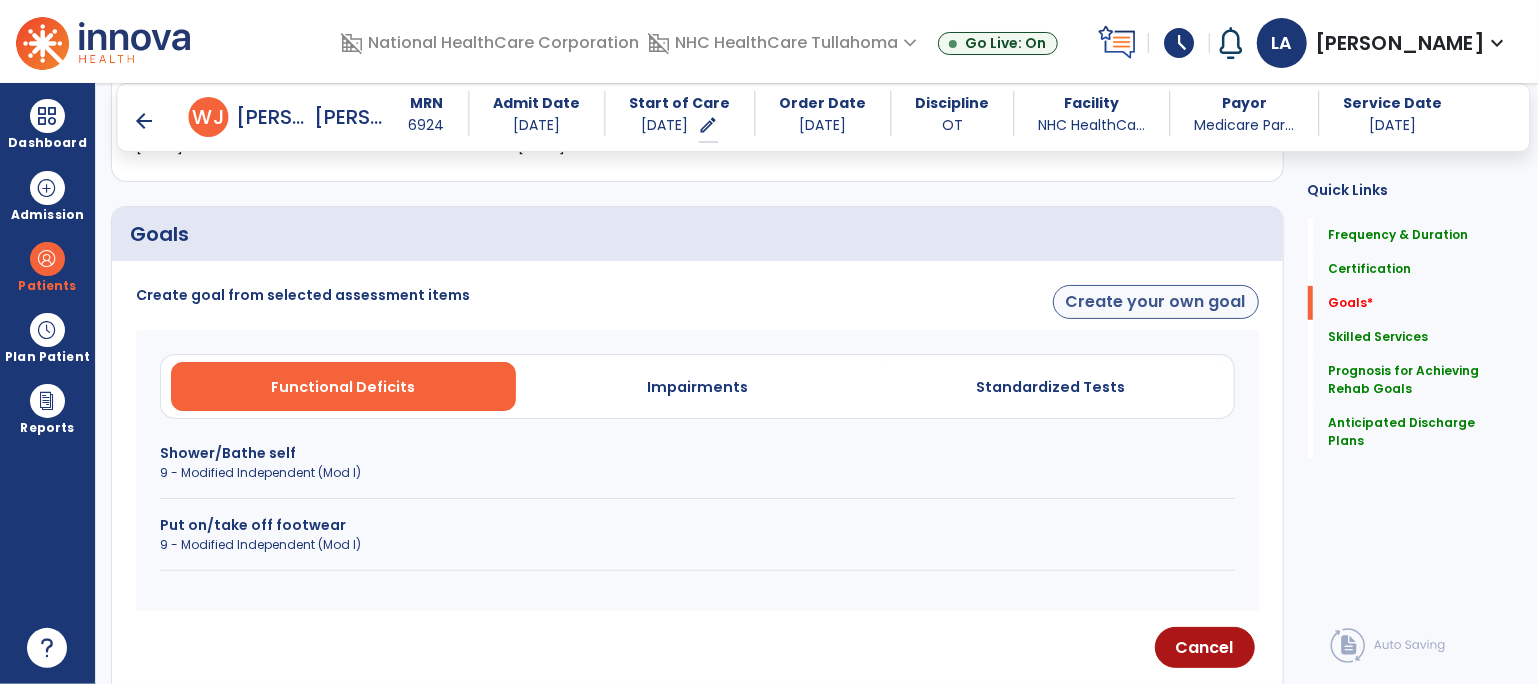 click on "Create your own goal" at bounding box center (1156, 302) 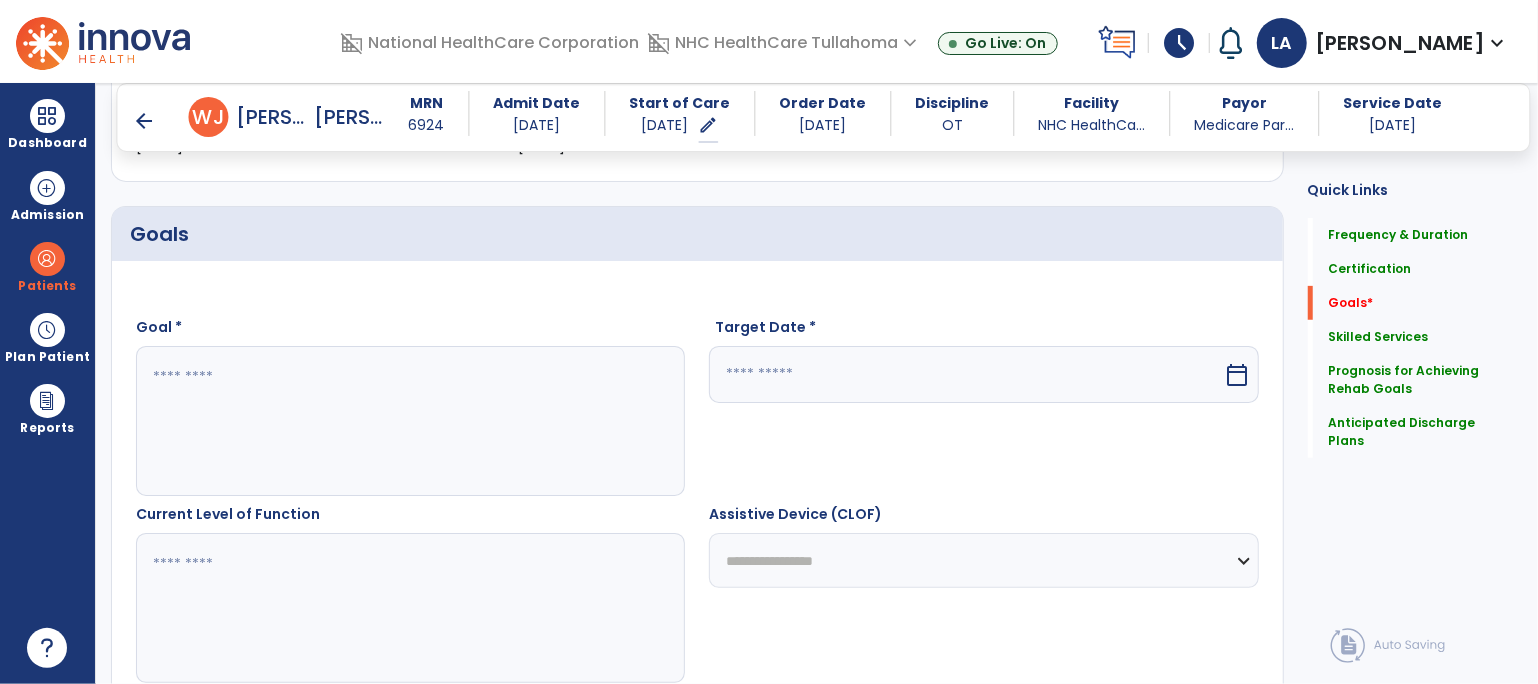click at bounding box center [410, 421] 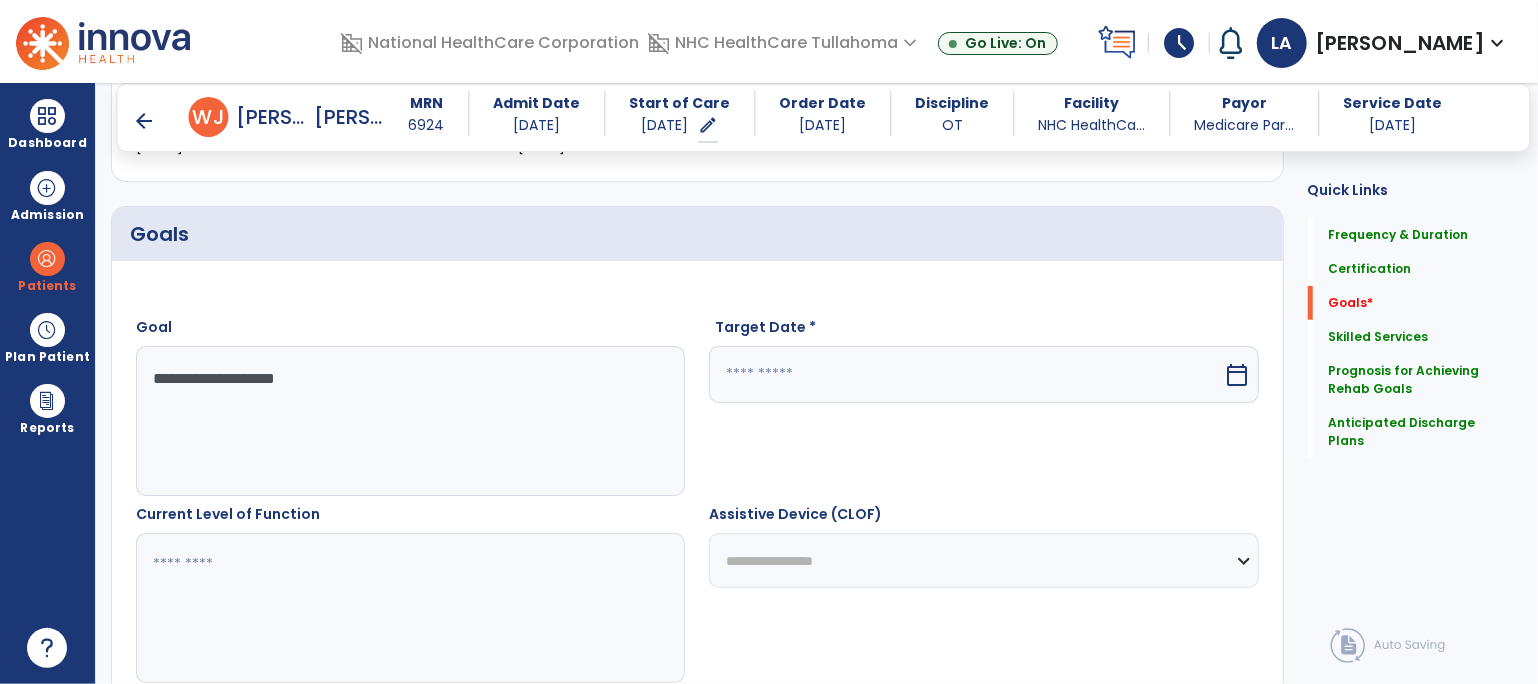 type on "**********" 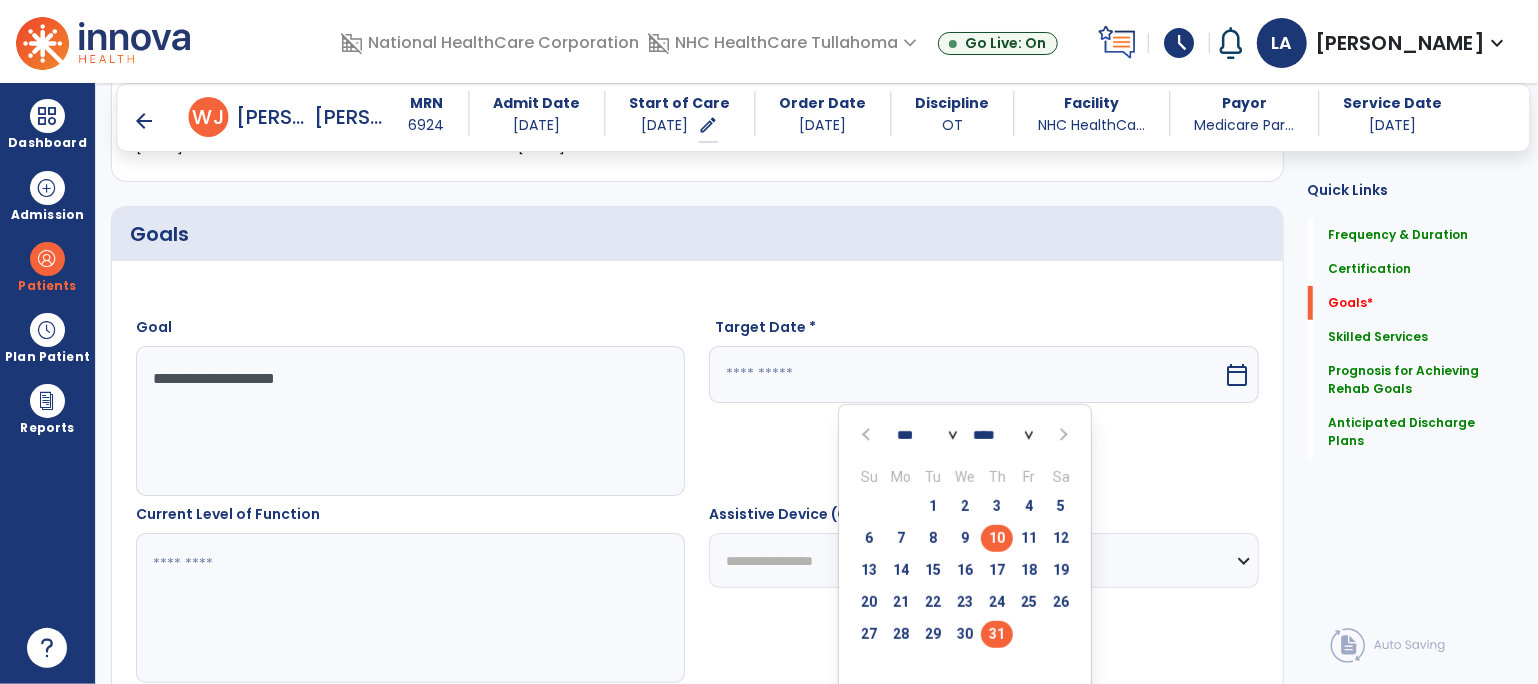 click on "31" at bounding box center [997, 634] 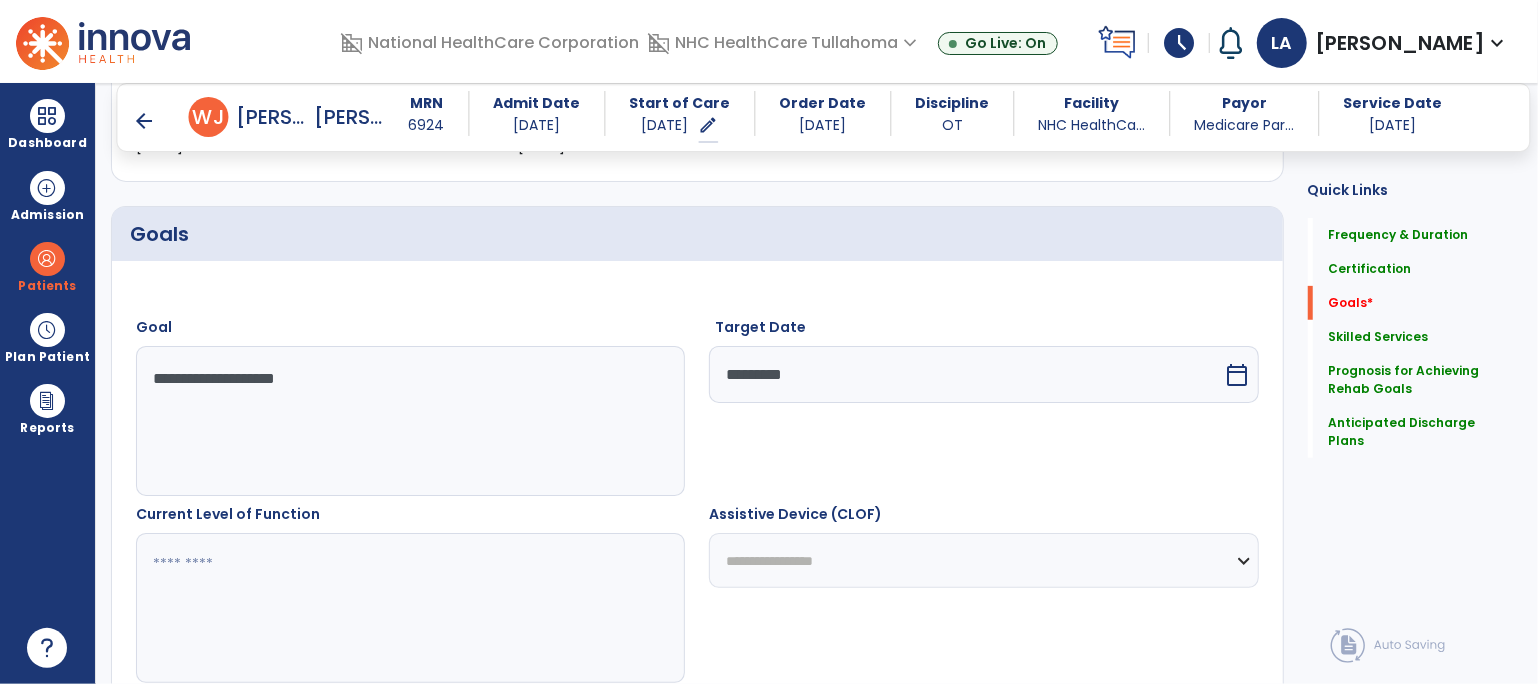 click at bounding box center (410, 608) 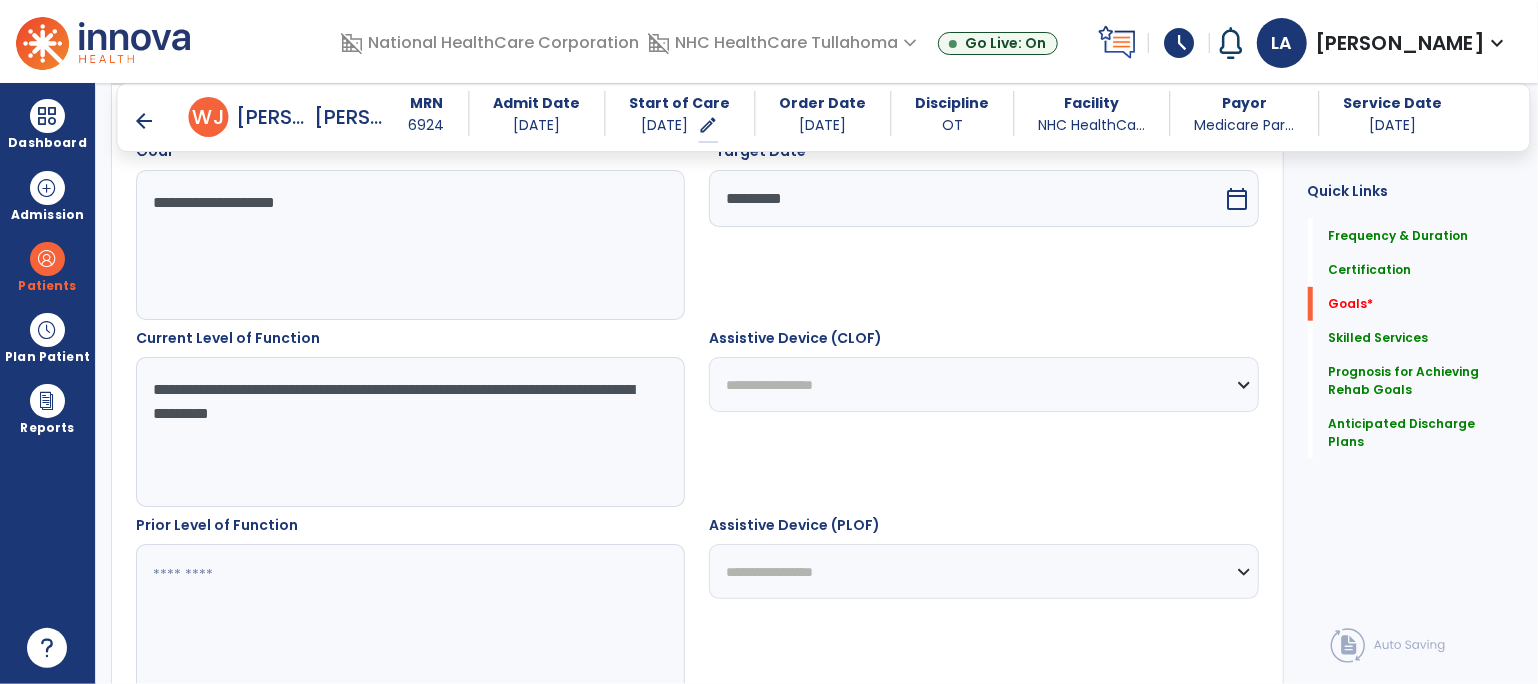 scroll, scrollTop: 723, scrollLeft: 0, axis: vertical 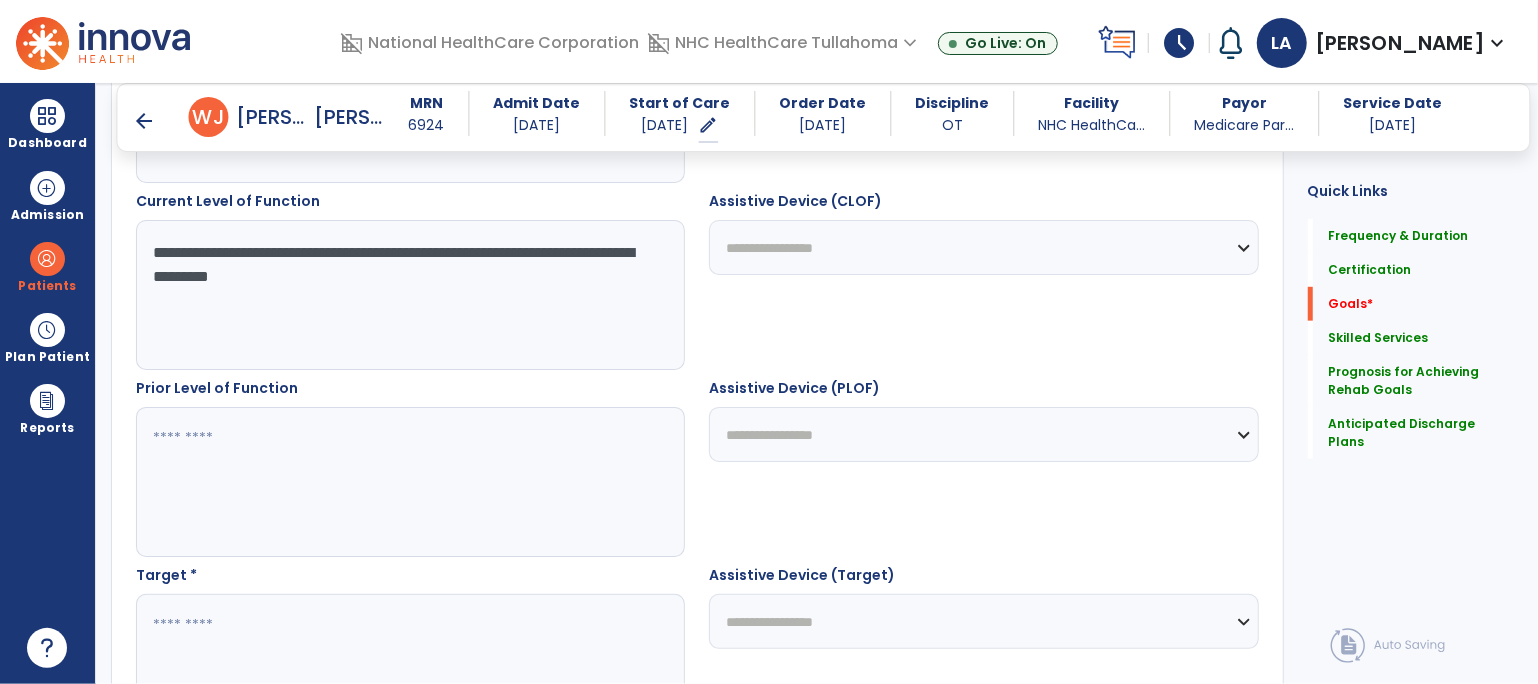 type on "**********" 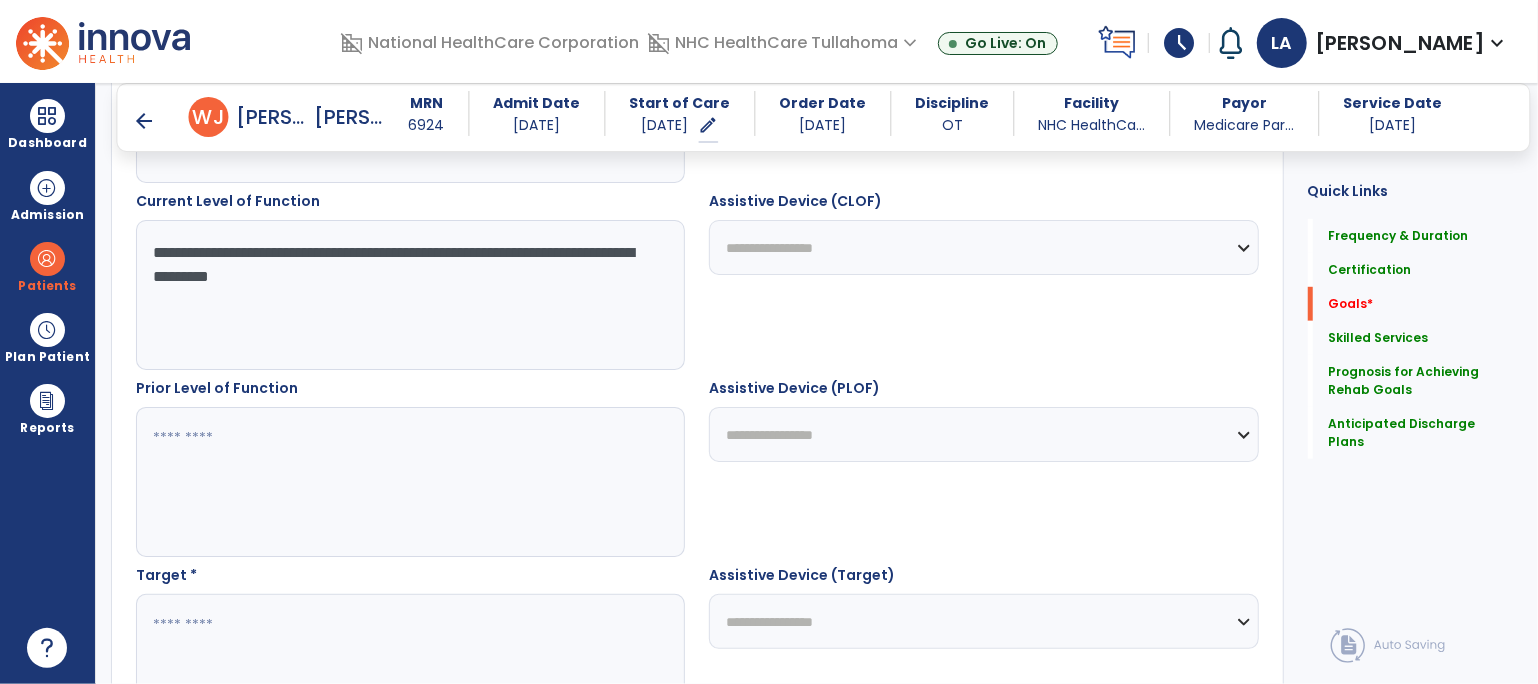 click at bounding box center [410, 482] 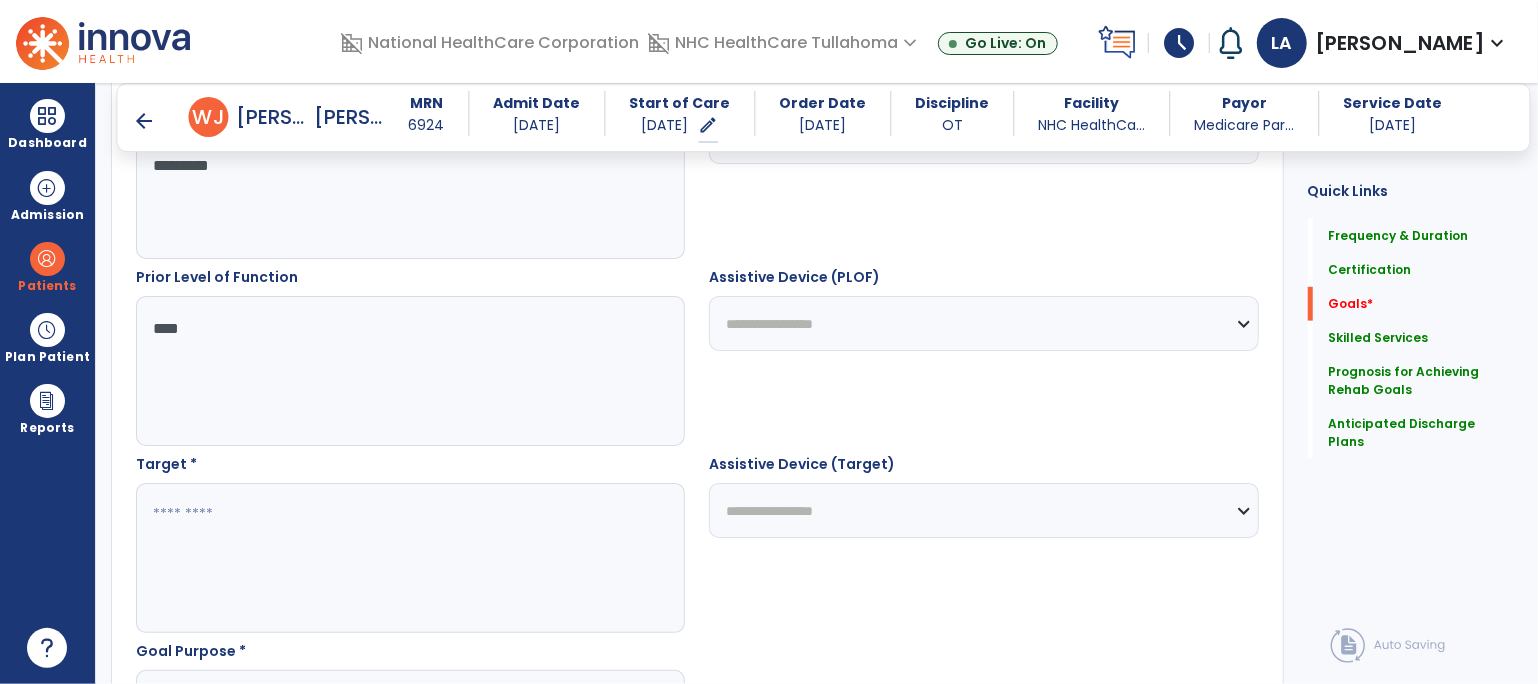scroll, scrollTop: 996, scrollLeft: 0, axis: vertical 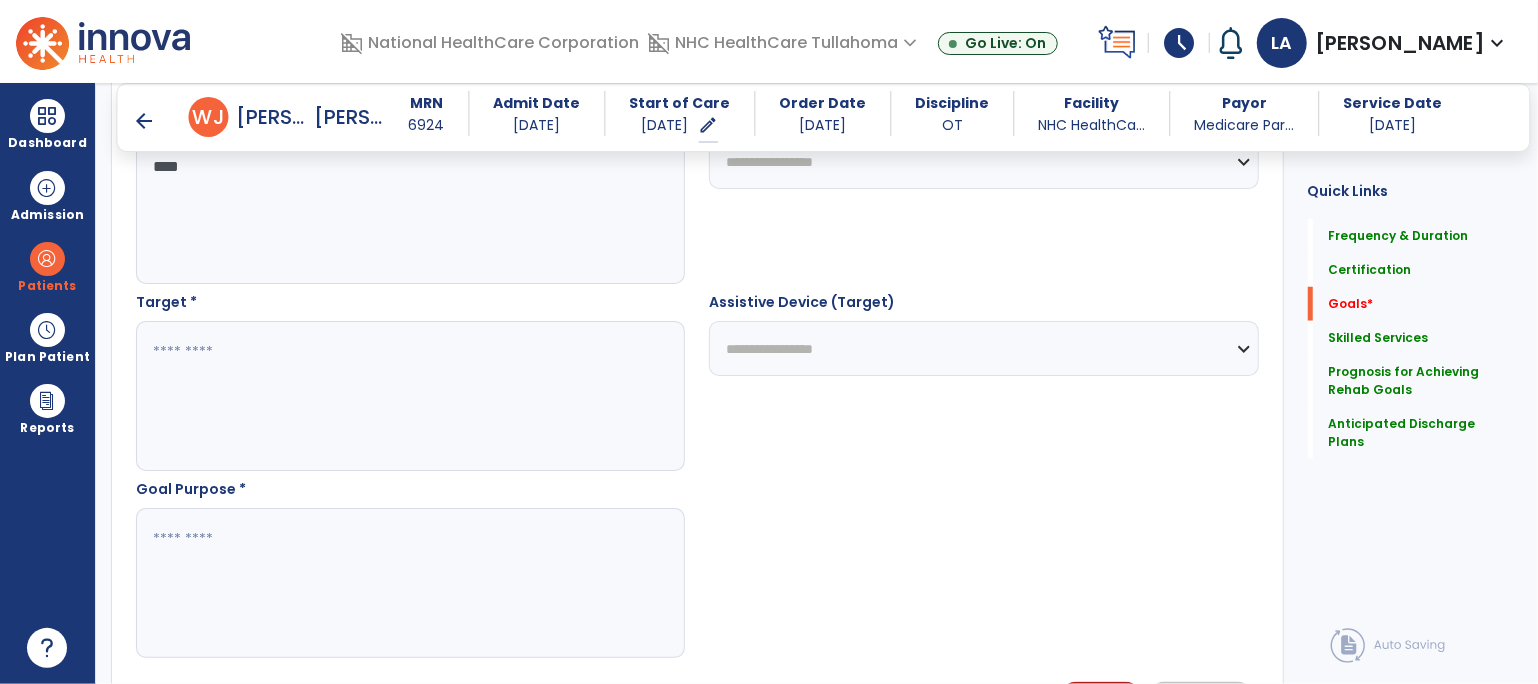type on "***" 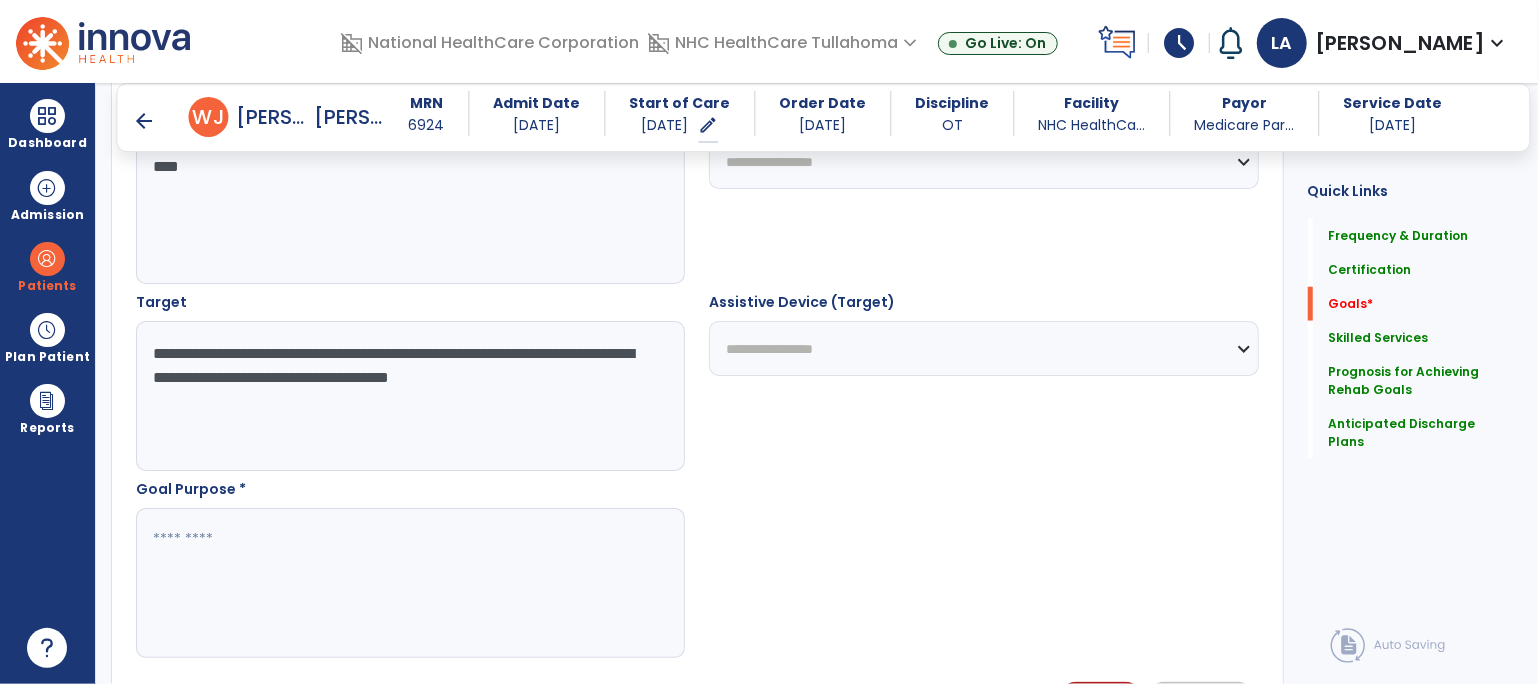 type on "**********" 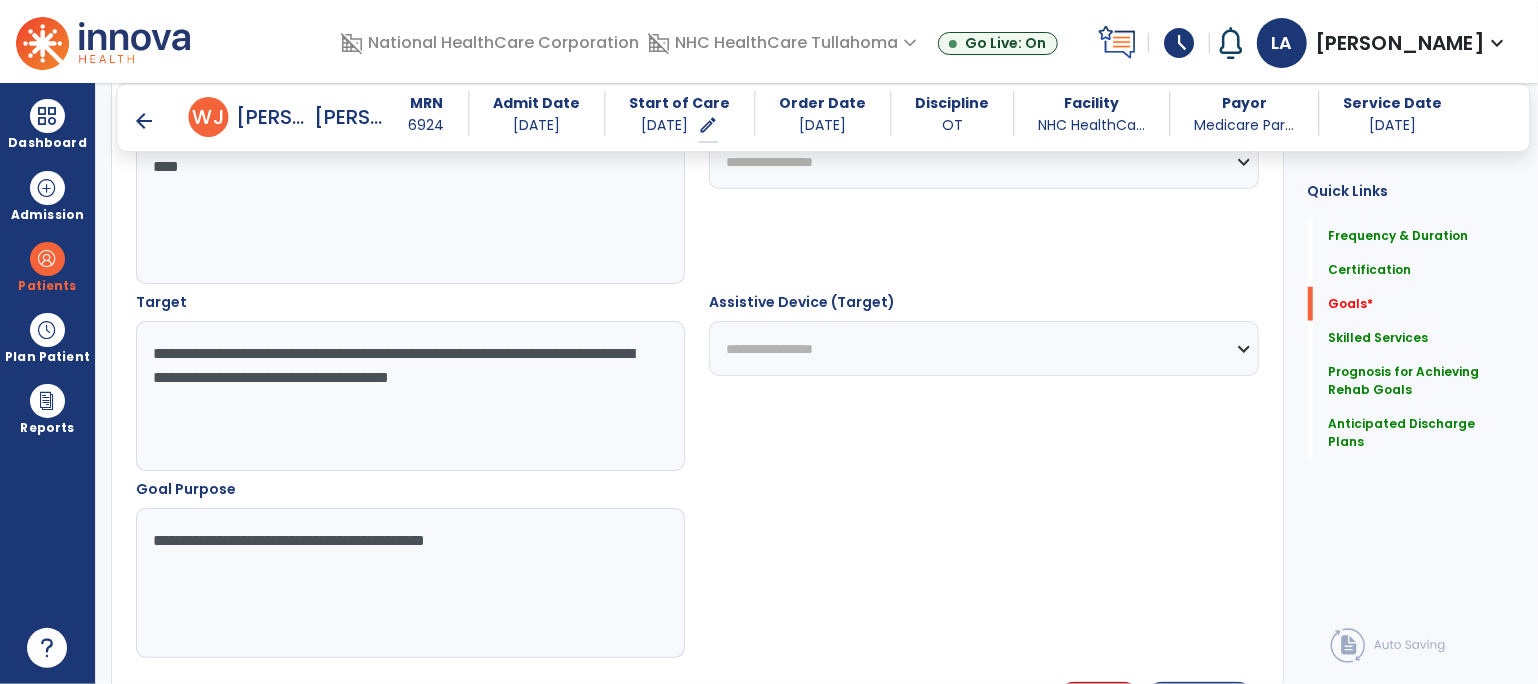 type on "**********" 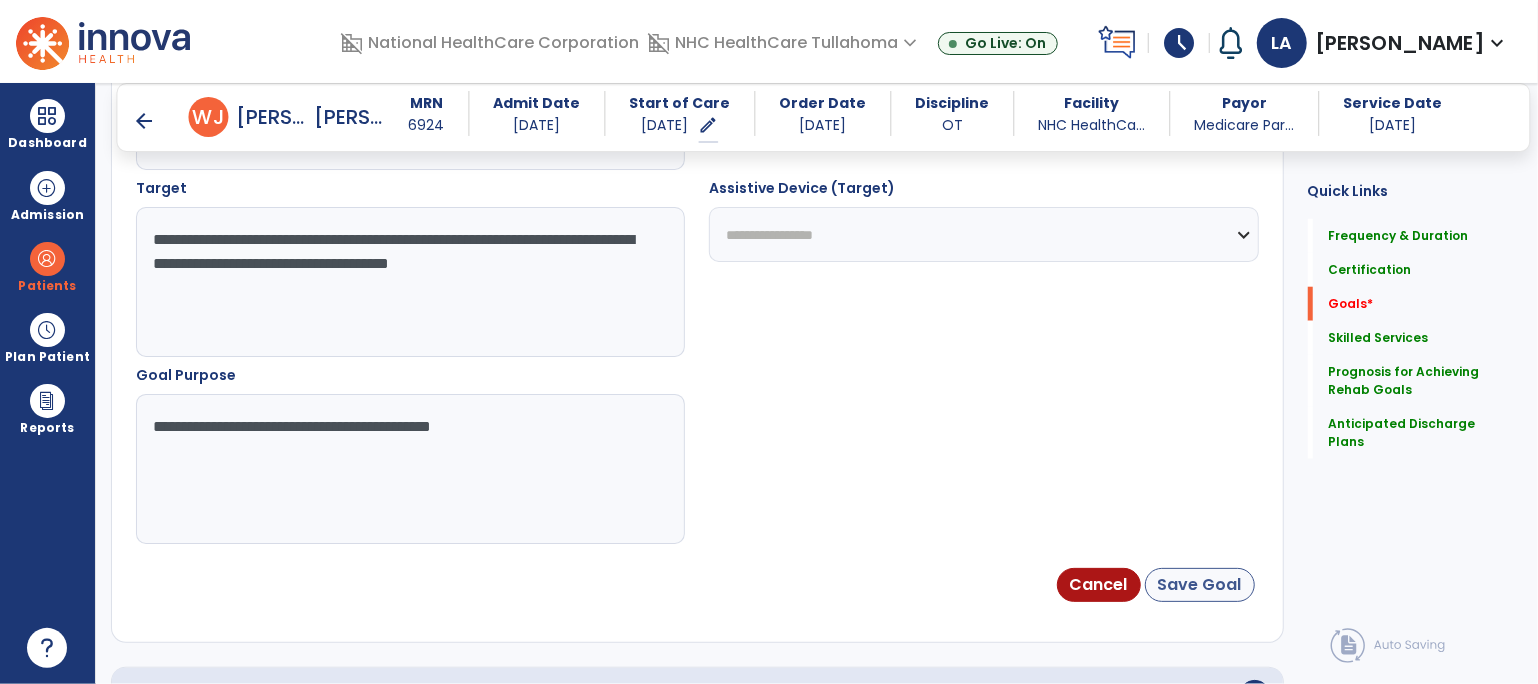 click on "Save Goal" at bounding box center (1200, 585) 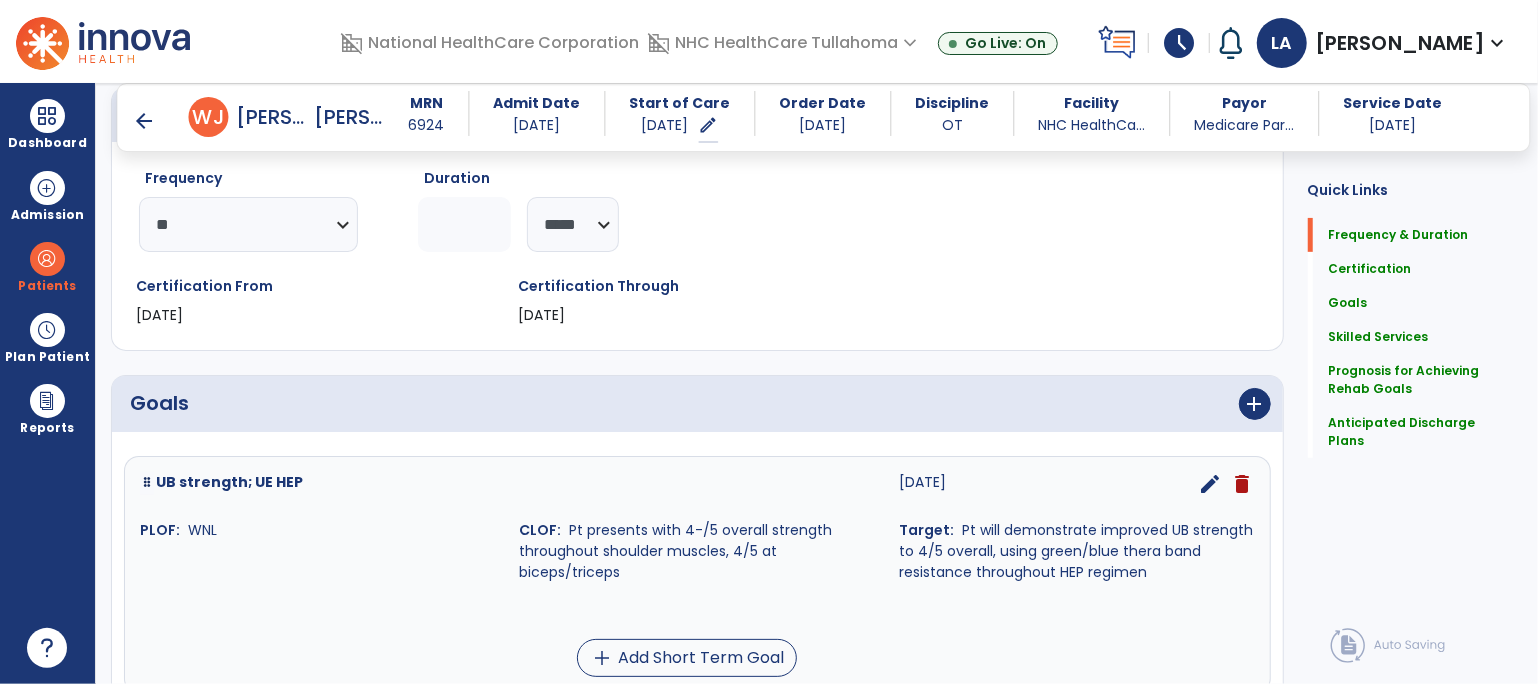 scroll, scrollTop: 355, scrollLeft: 0, axis: vertical 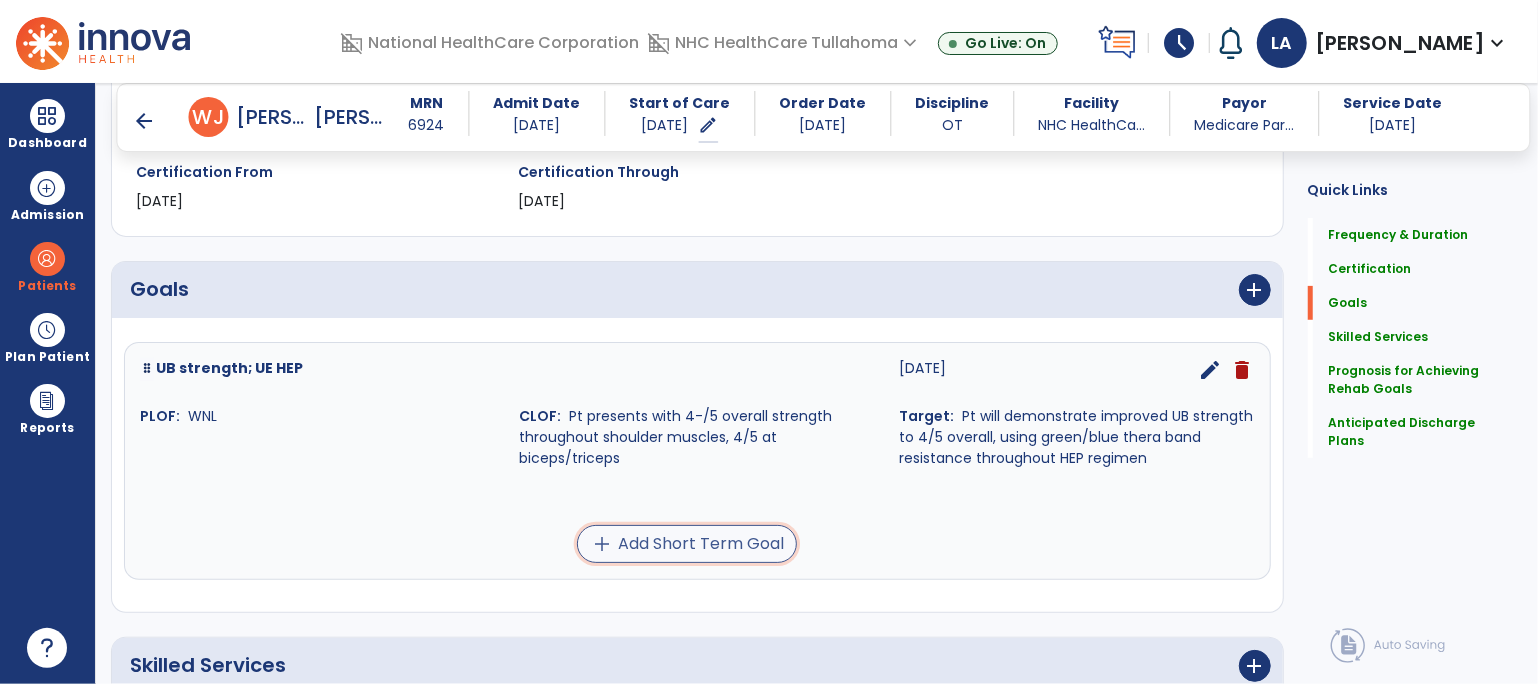 click on "add" at bounding box center [602, 544] 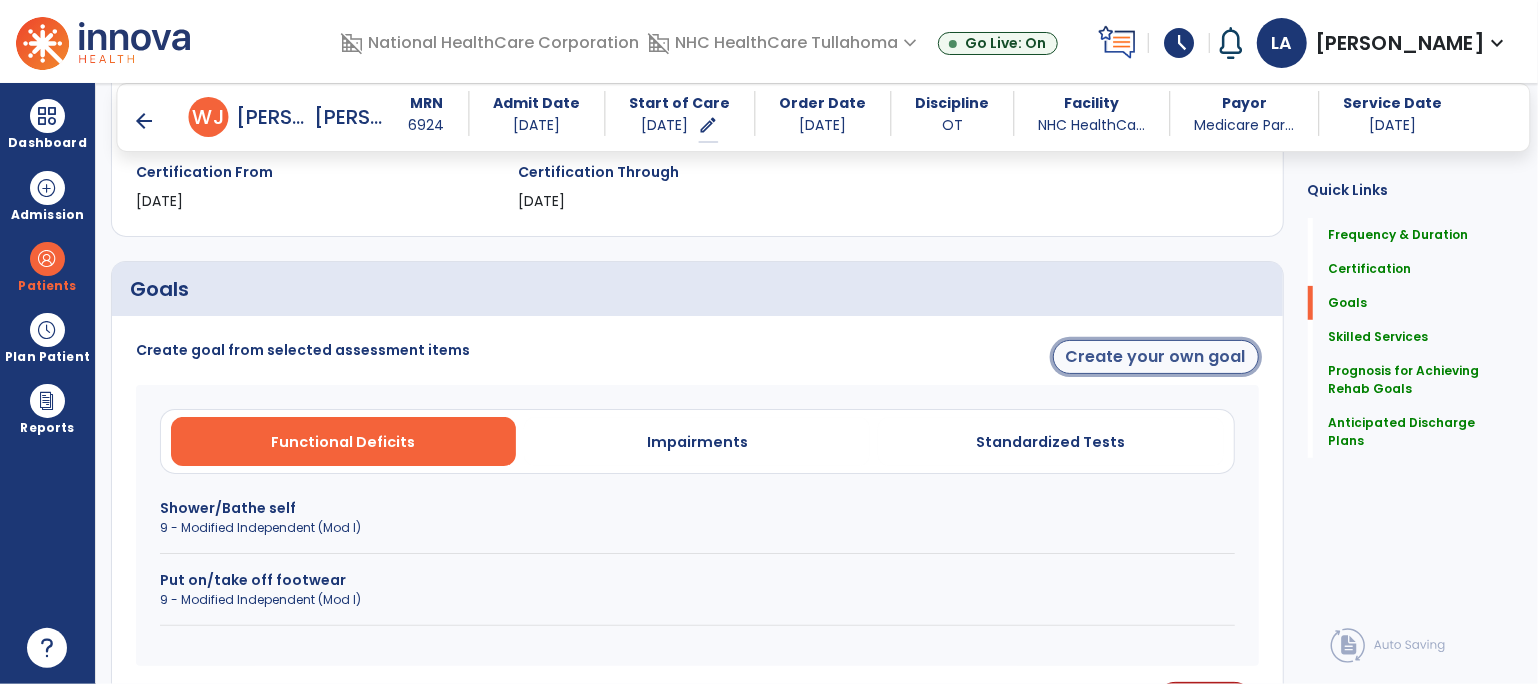 click on "Create your own goal" at bounding box center [1156, 357] 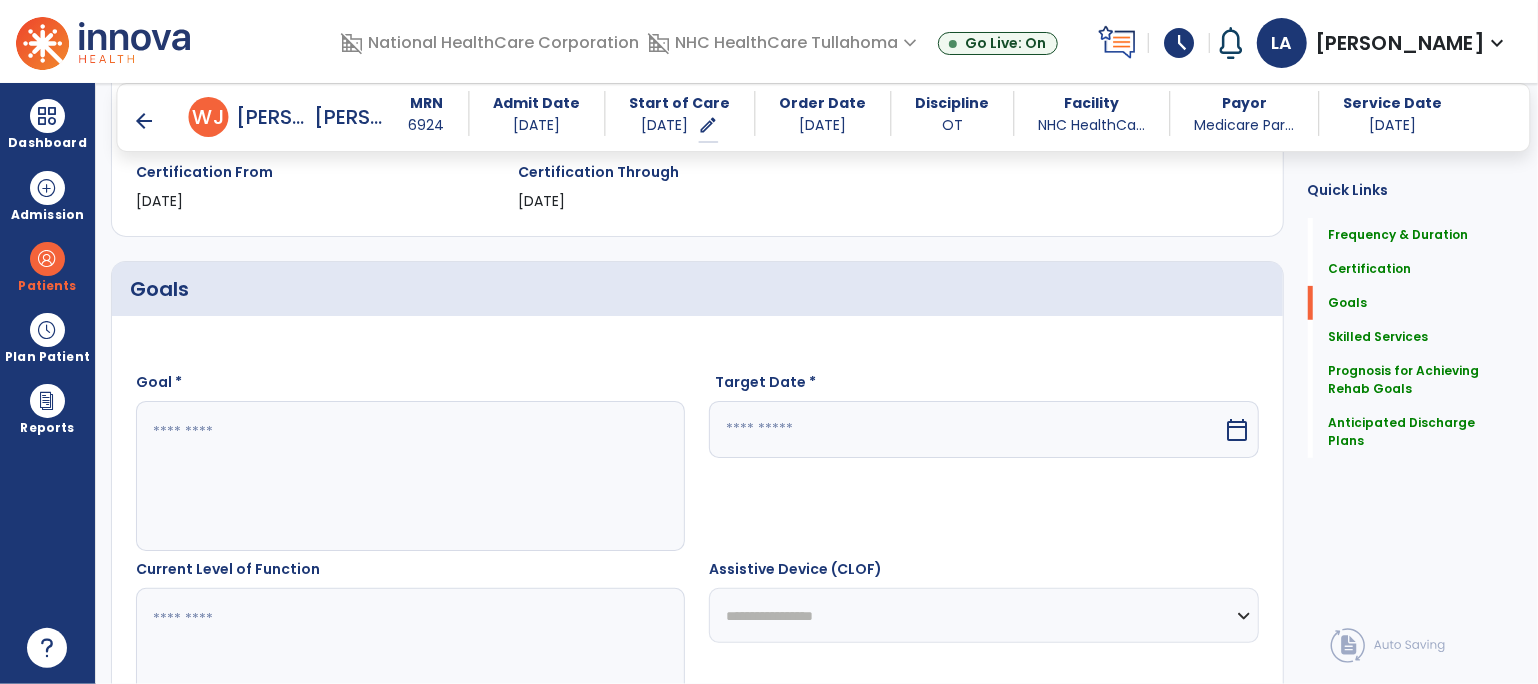click at bounding box center [410, 476] 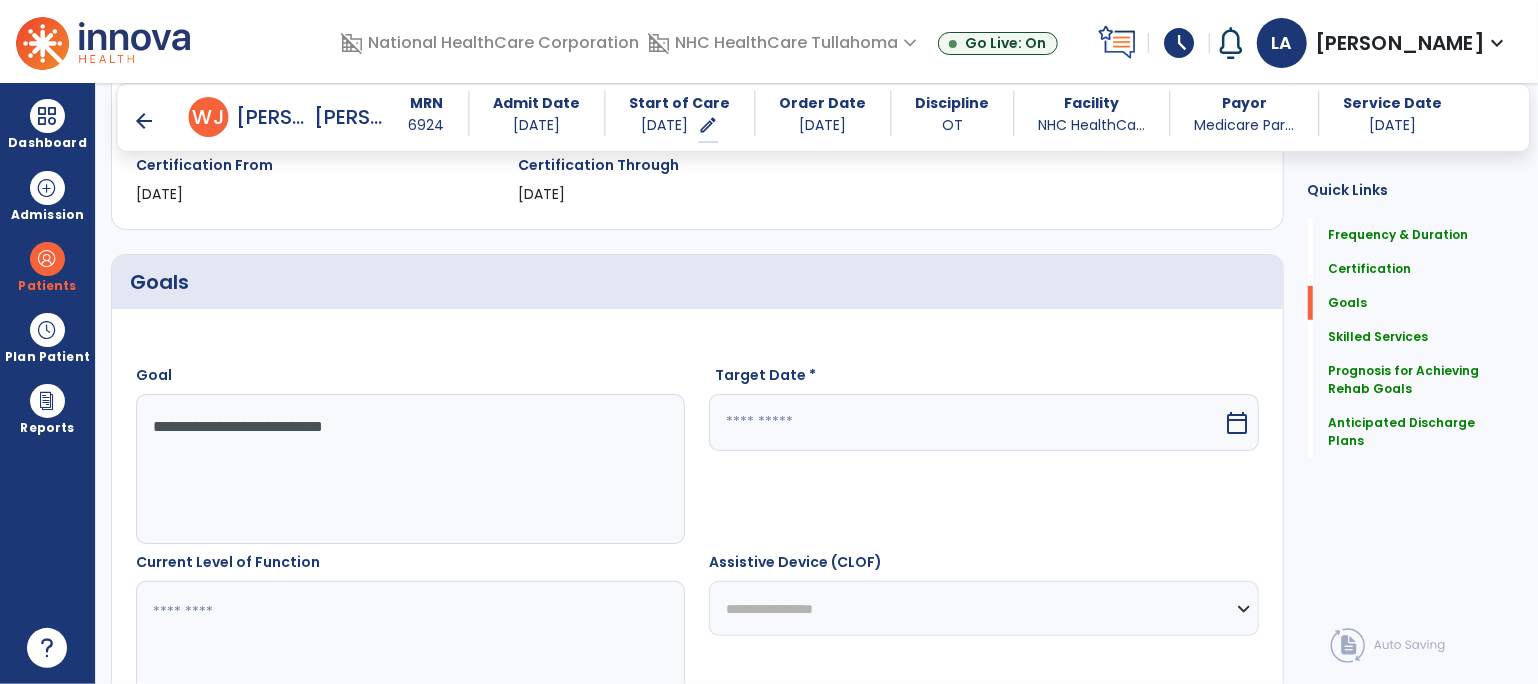 scroll, scrollTop: 385, scrollLeft: 0, axis: vertical 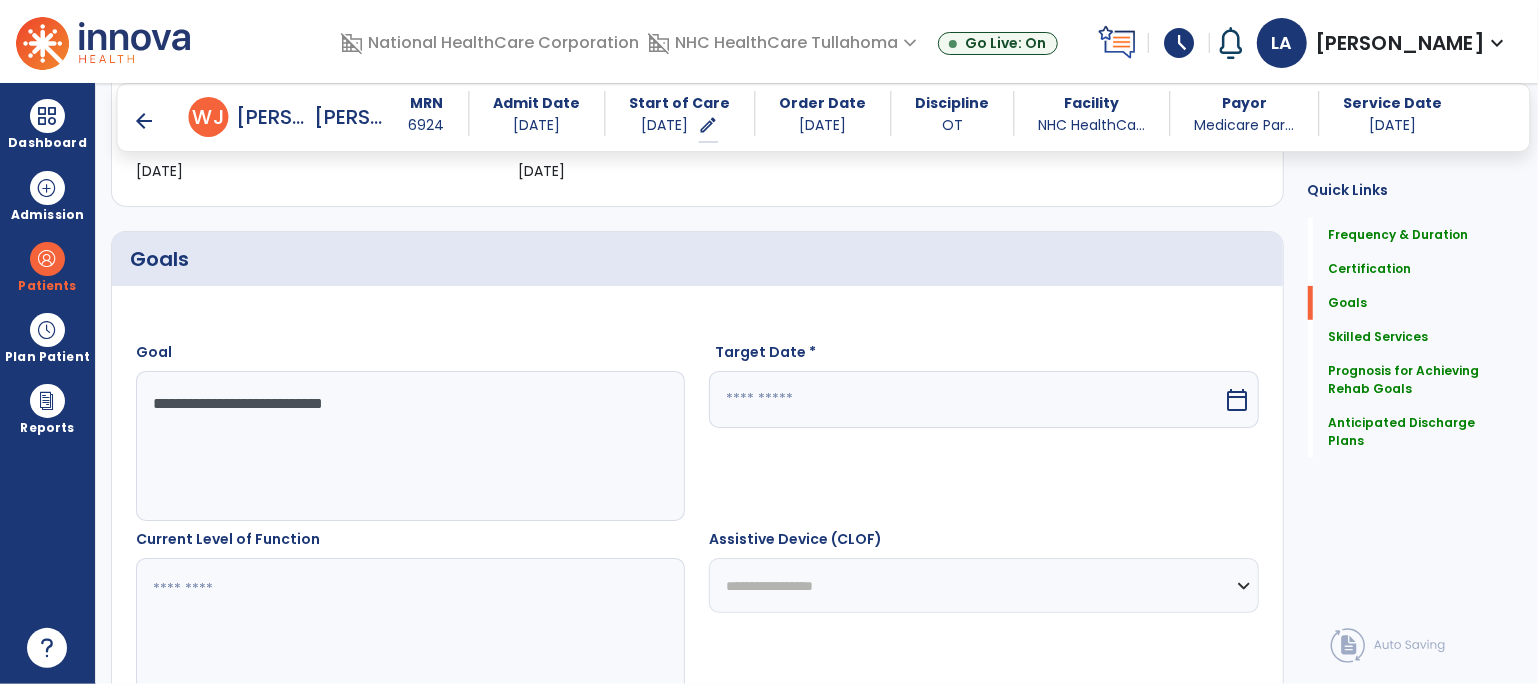 type on "**********" 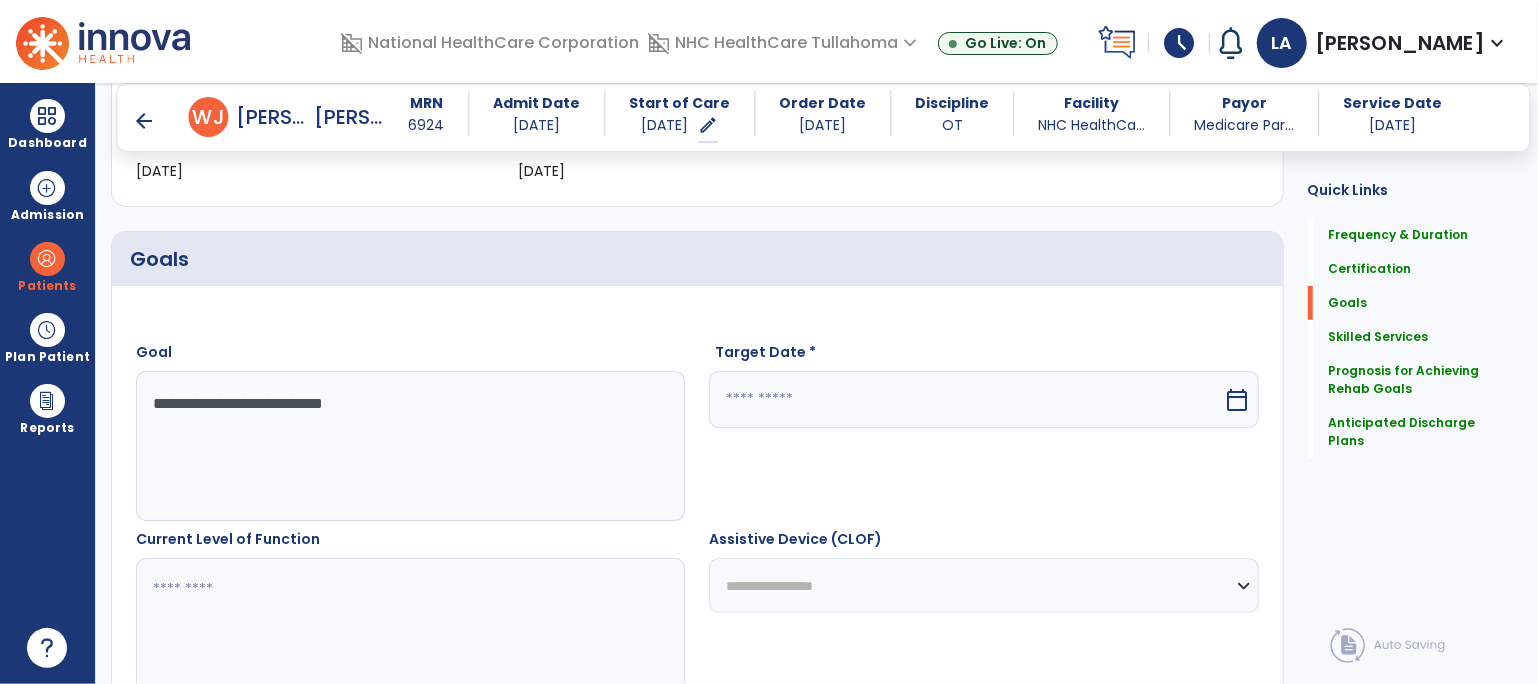 select on "*" 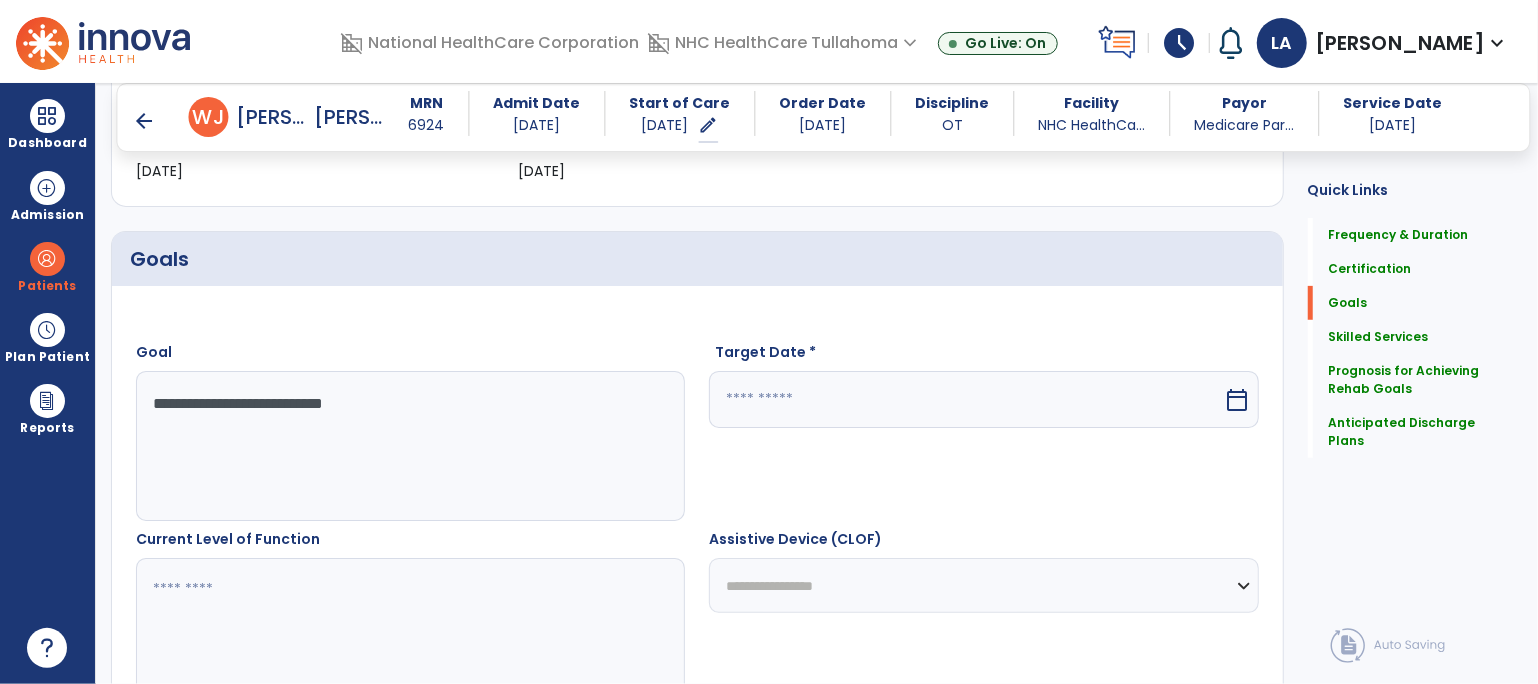 select on "****" 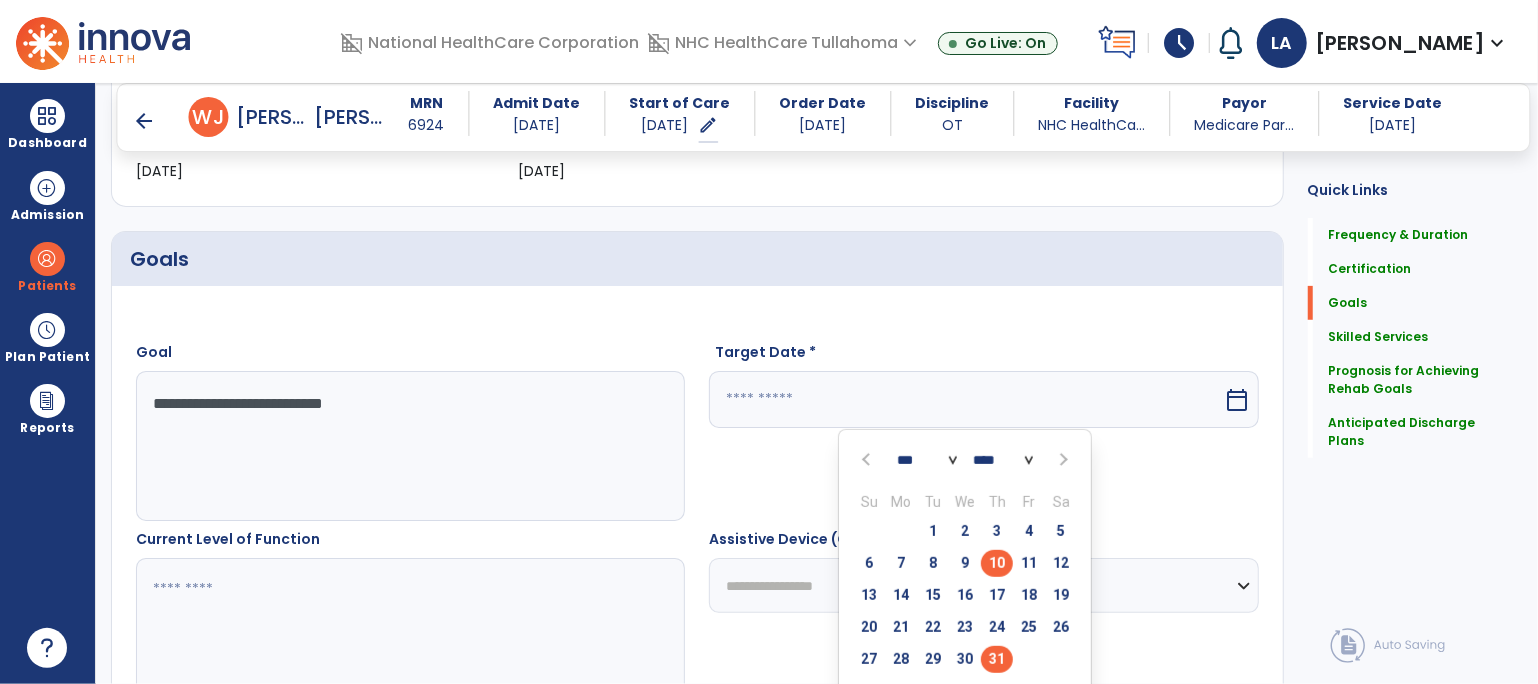 click on "31" at bounding box center (997, 659) 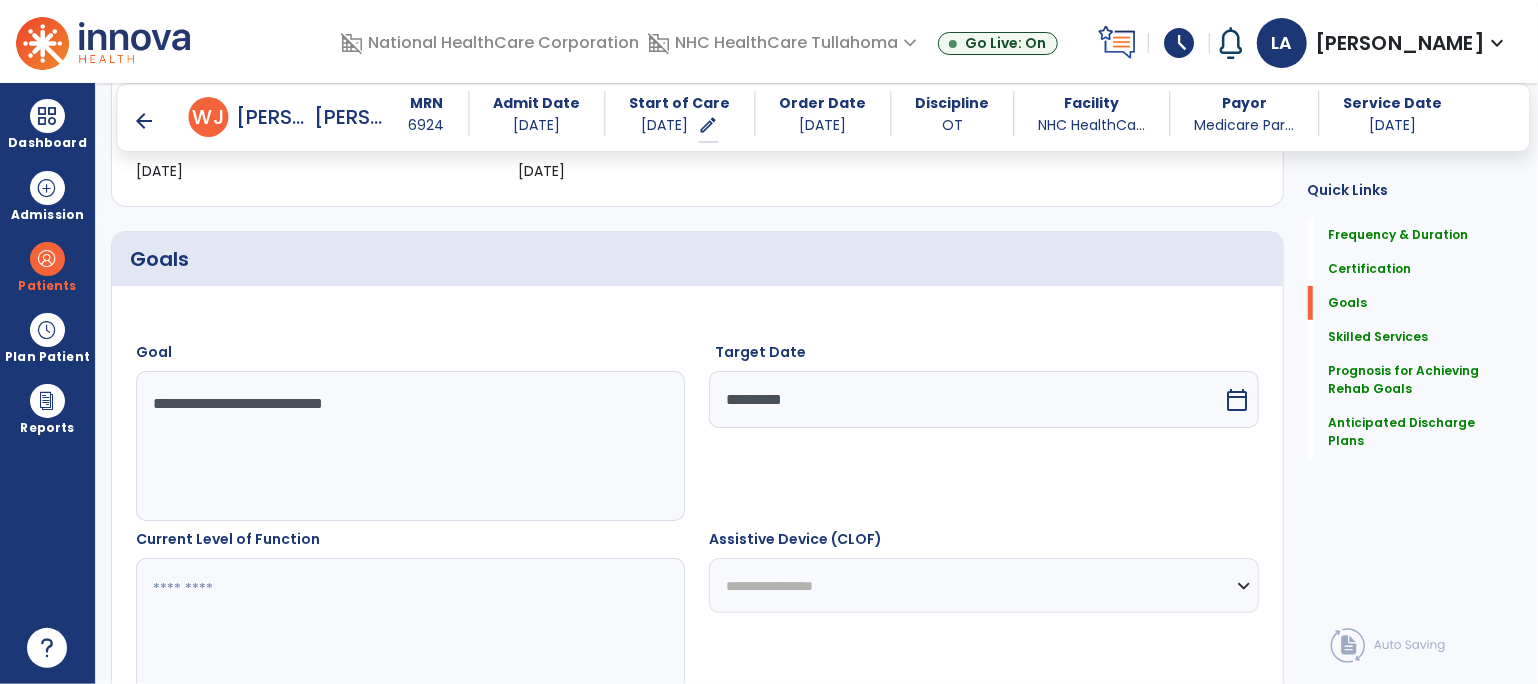 click at bounding box center [410, 633] 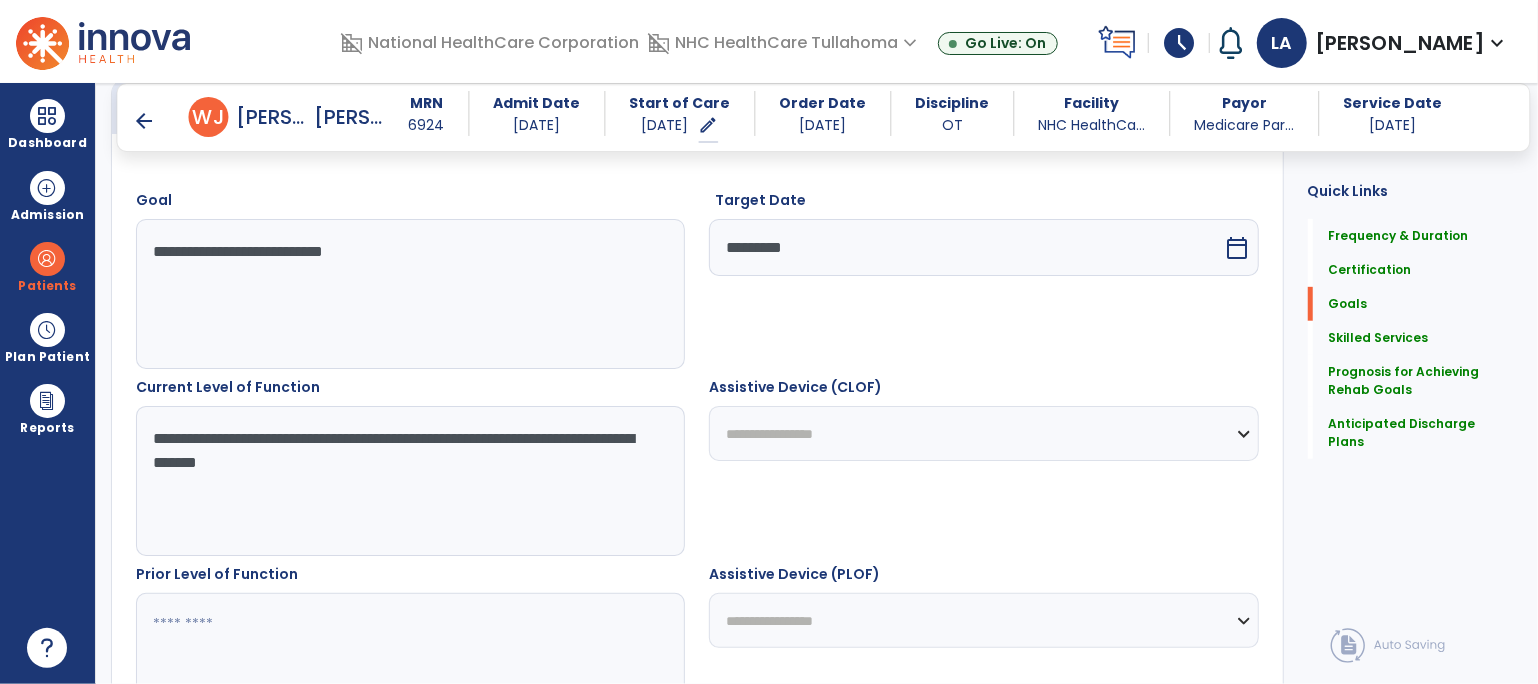 scroll, scrollTop: 631, scrollLeft: 0, axis: vertical 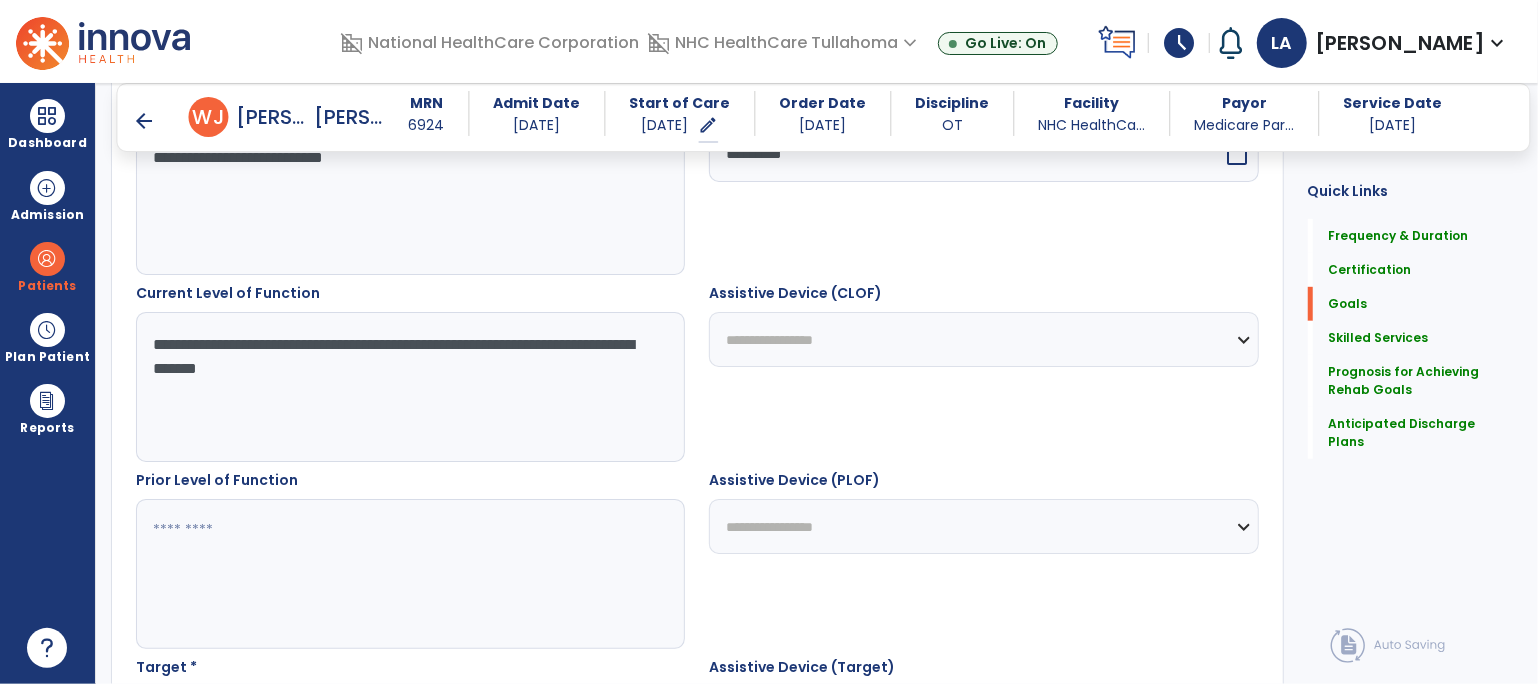 type on "**********" 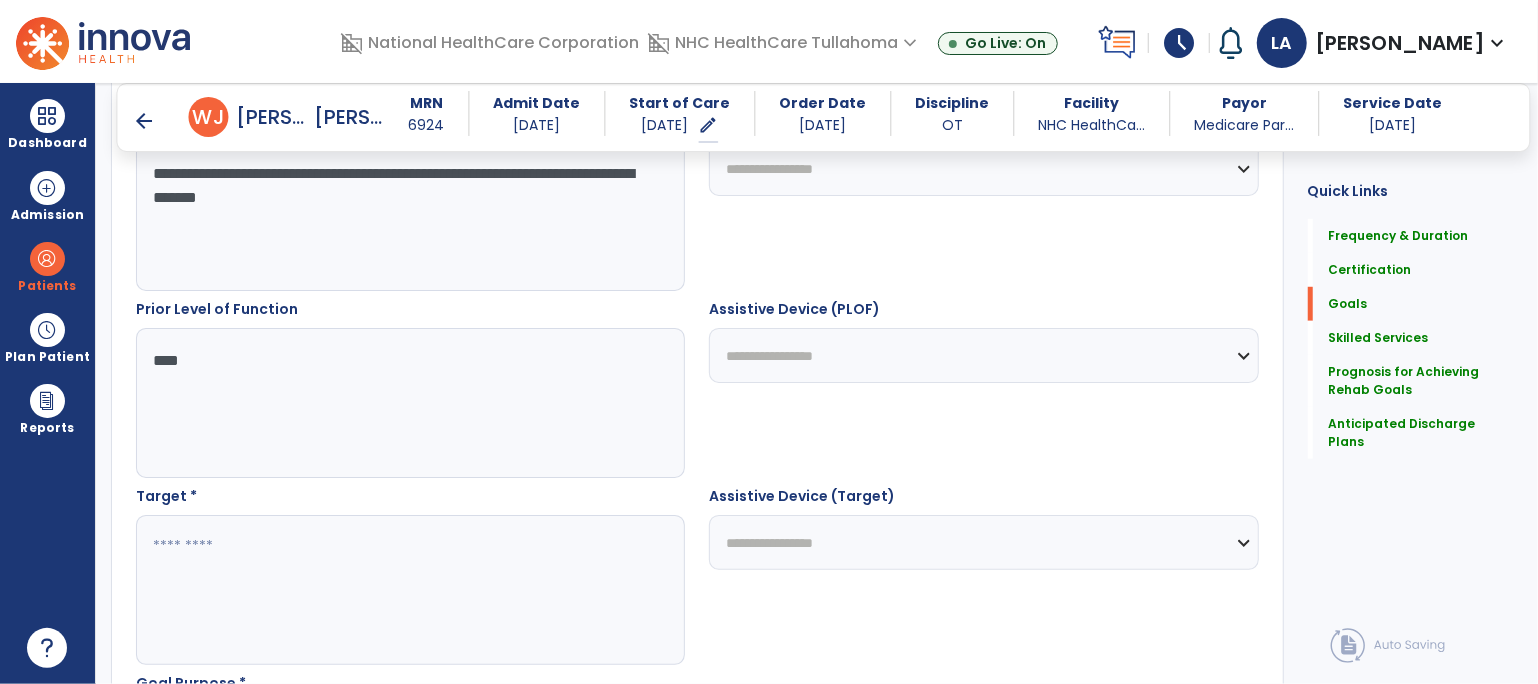 scroll, scrollTop: 885, scrollLeft: 0, axis: vertical 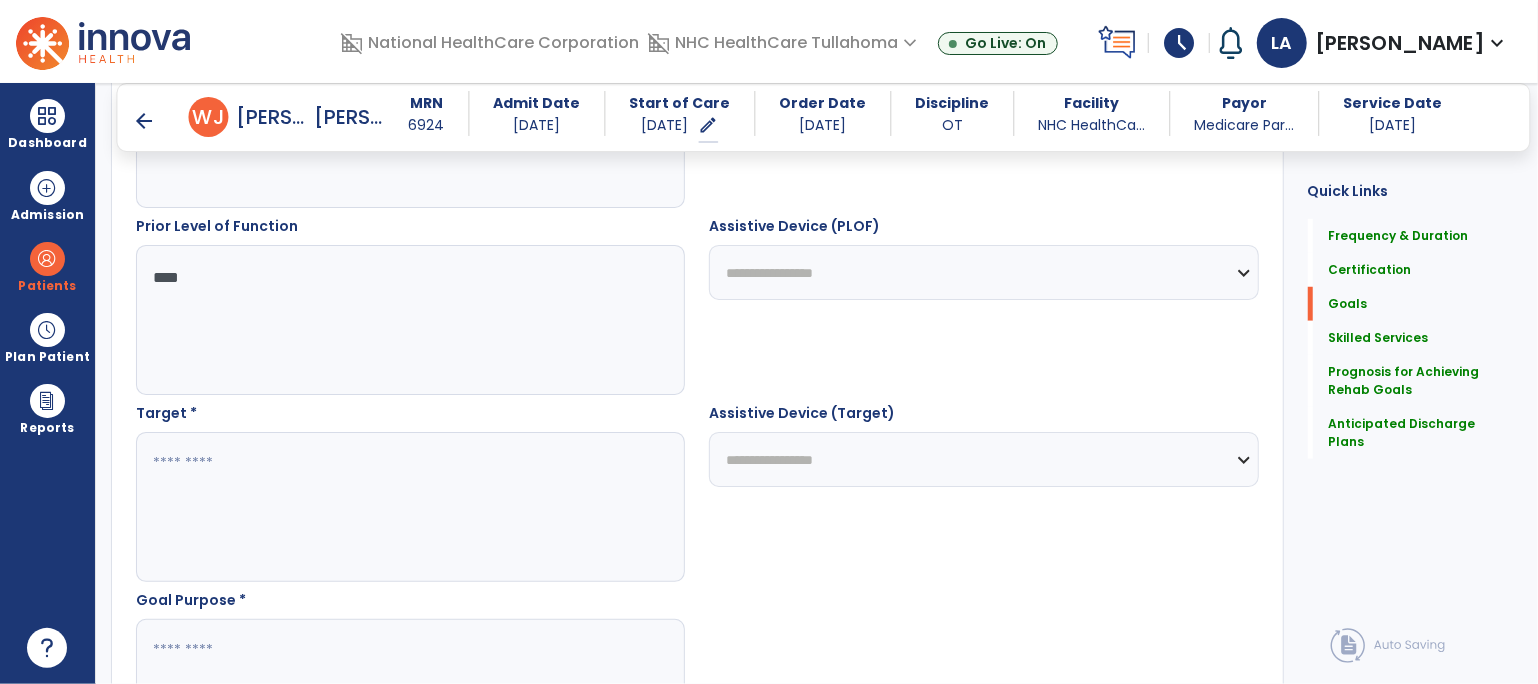 type on "***" 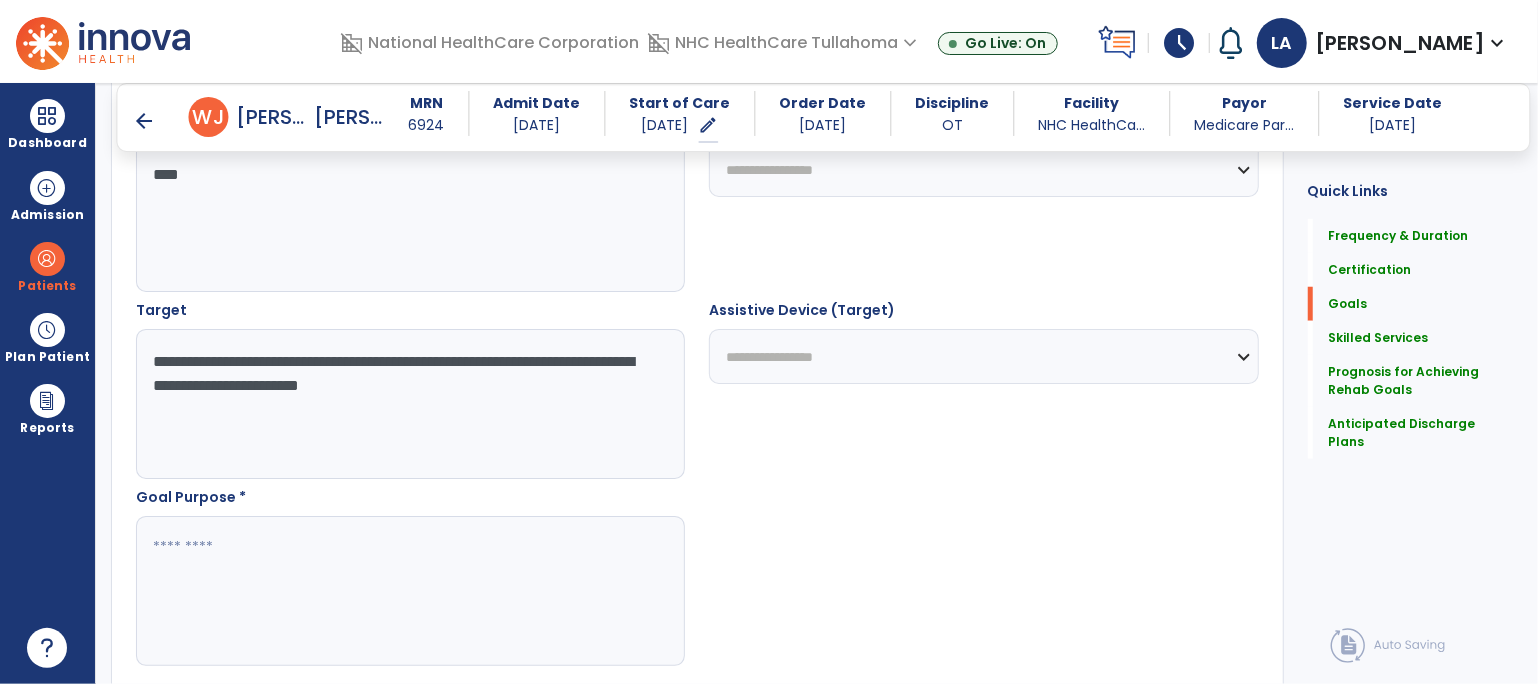 scroll, scrollTop: 1010, scrollLeft: 0, axis: vertical 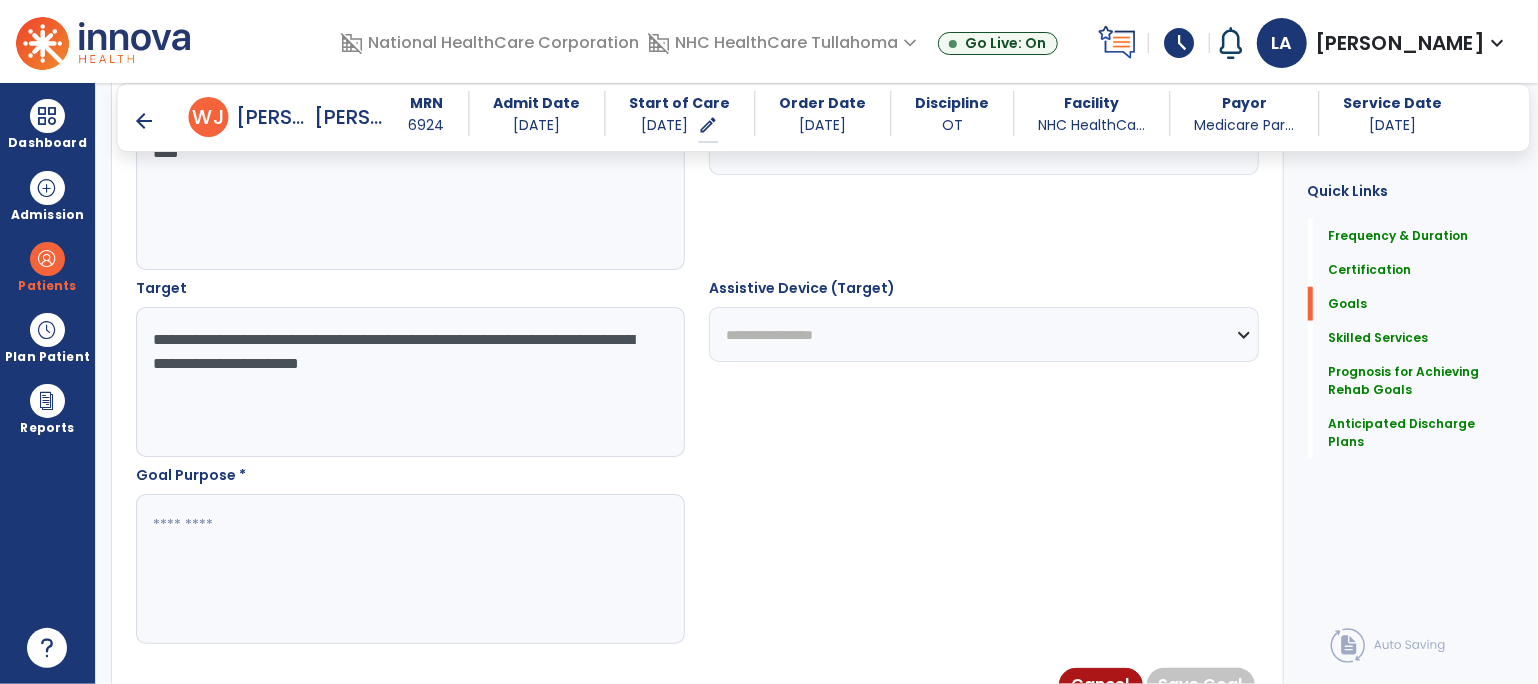 type on "**********" 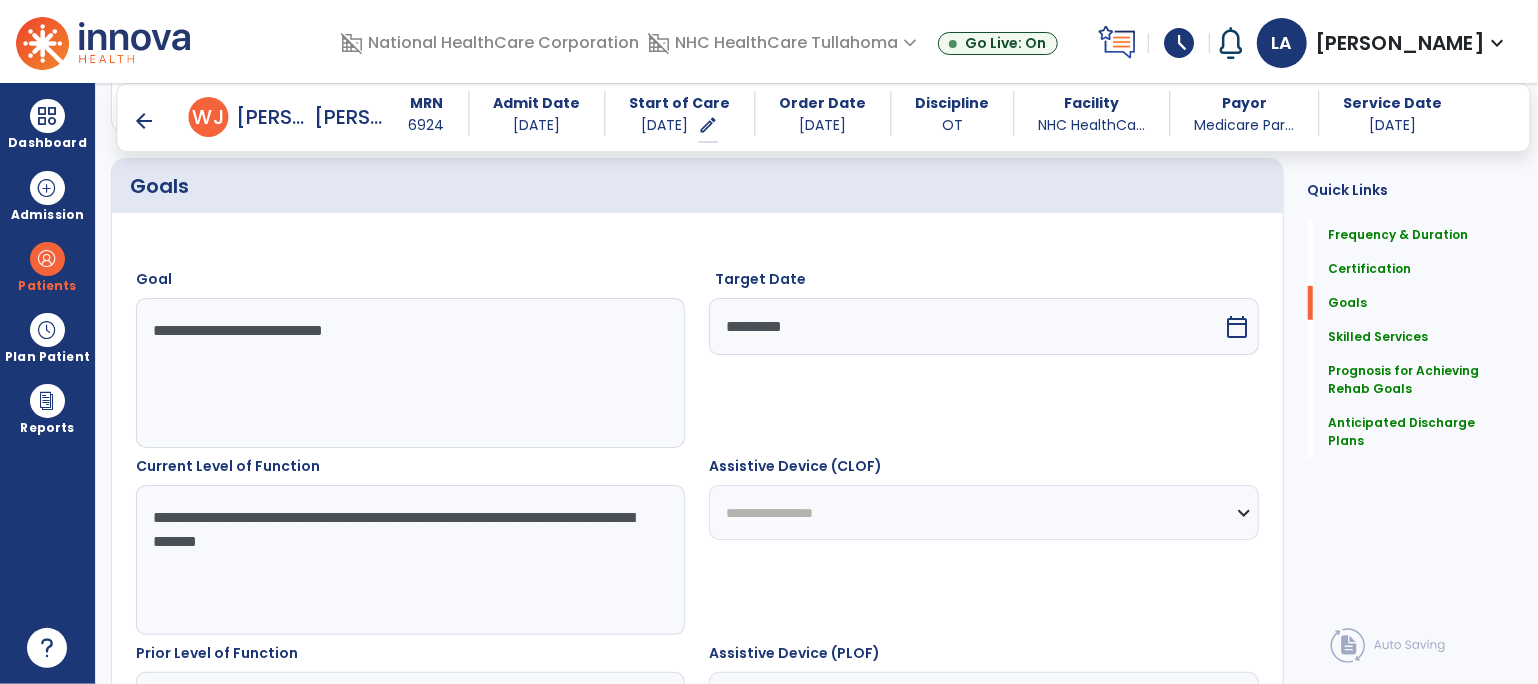 scroll, scrollTop: 458, scrollLeft: 0, axis: vertical 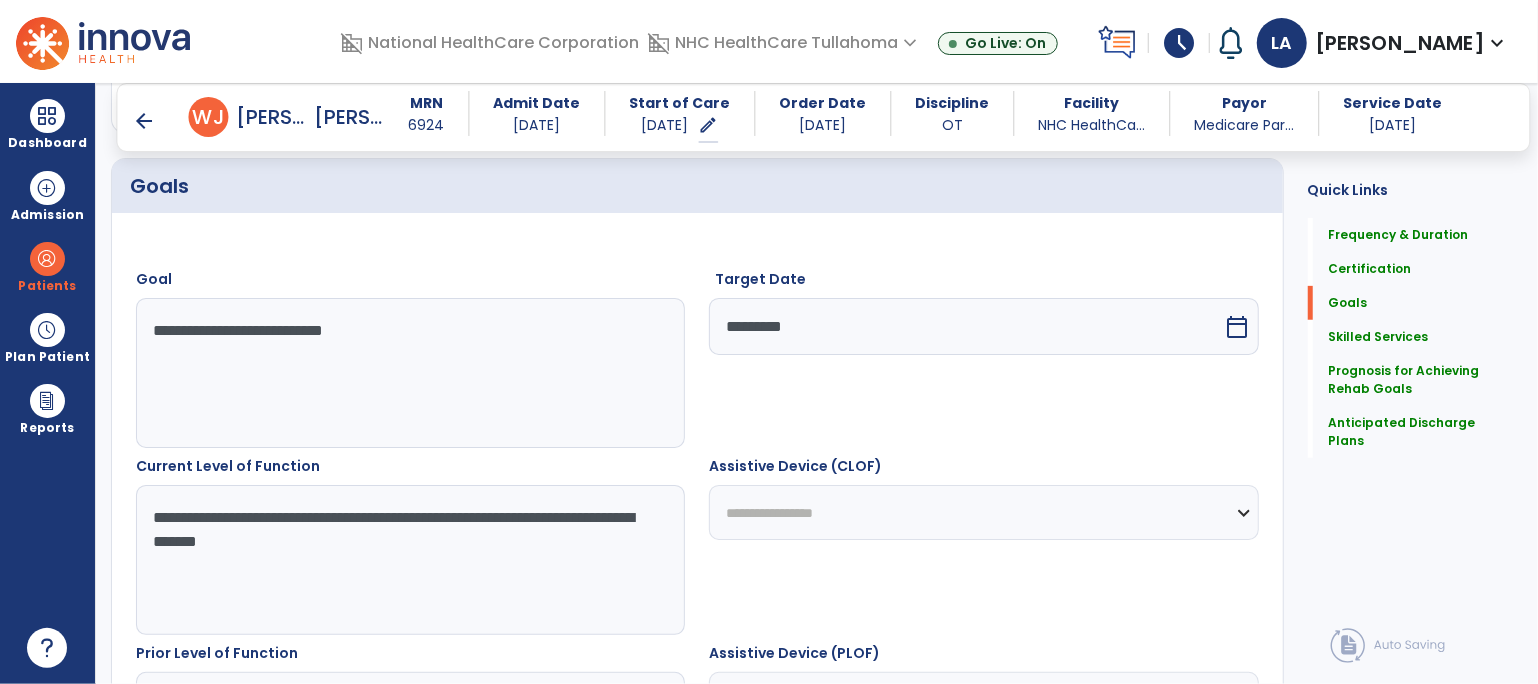 click on "*********" at bounding box center (966, 326) 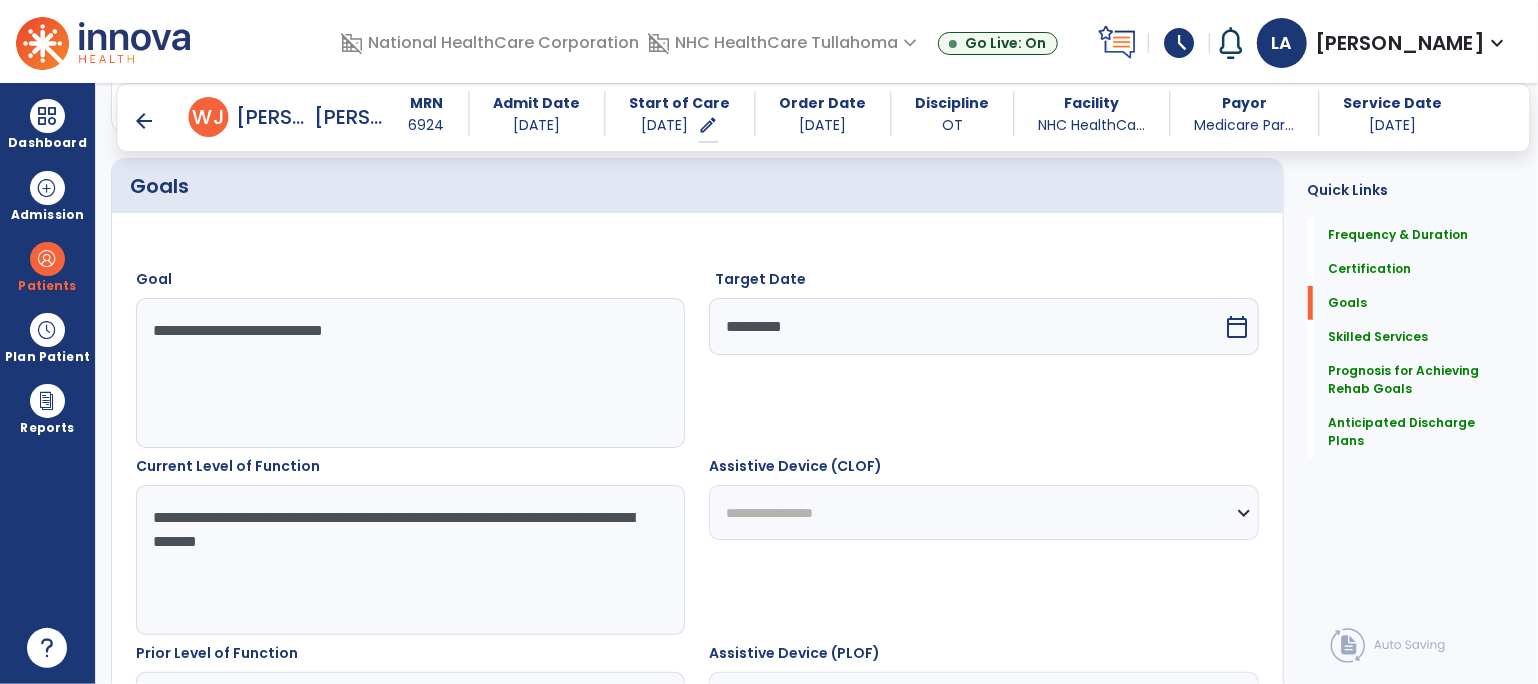 select on "*" 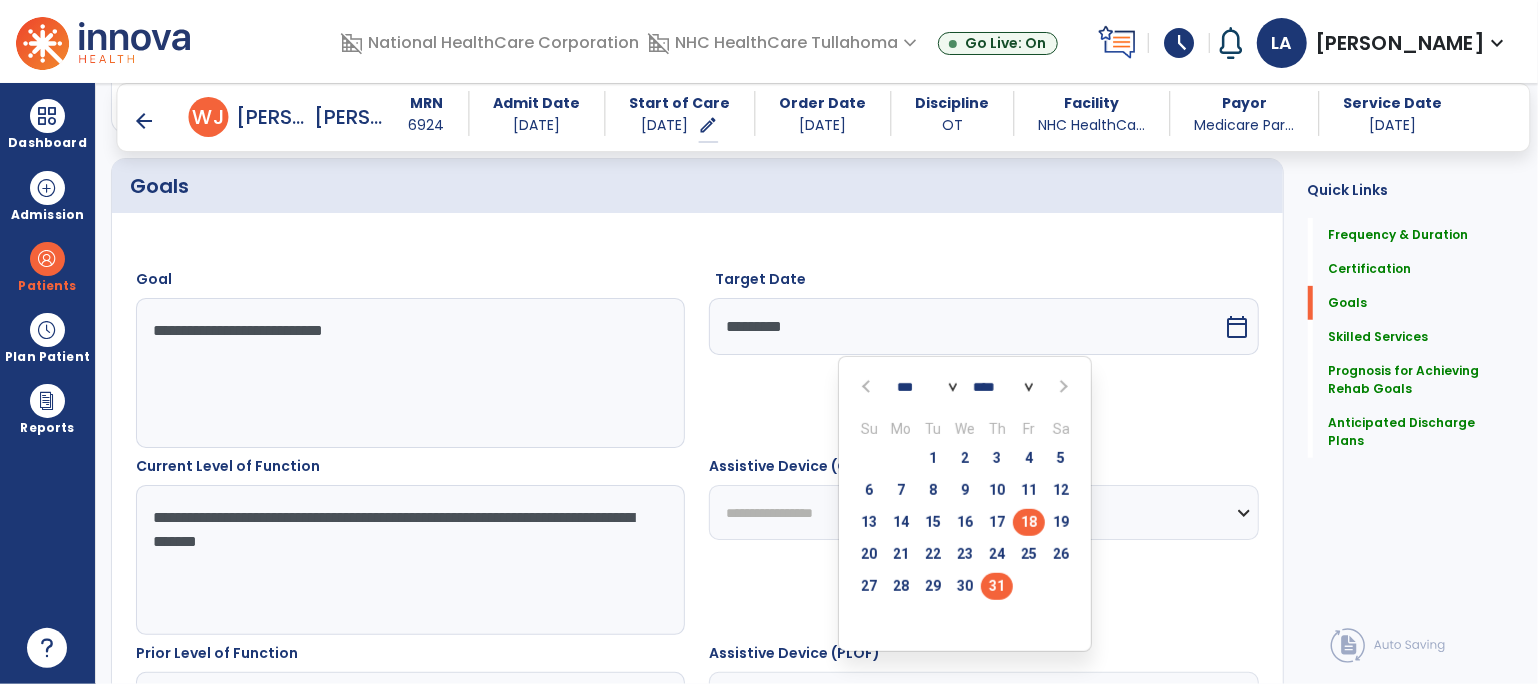 click on "18" at bounding box center (1029, 522) 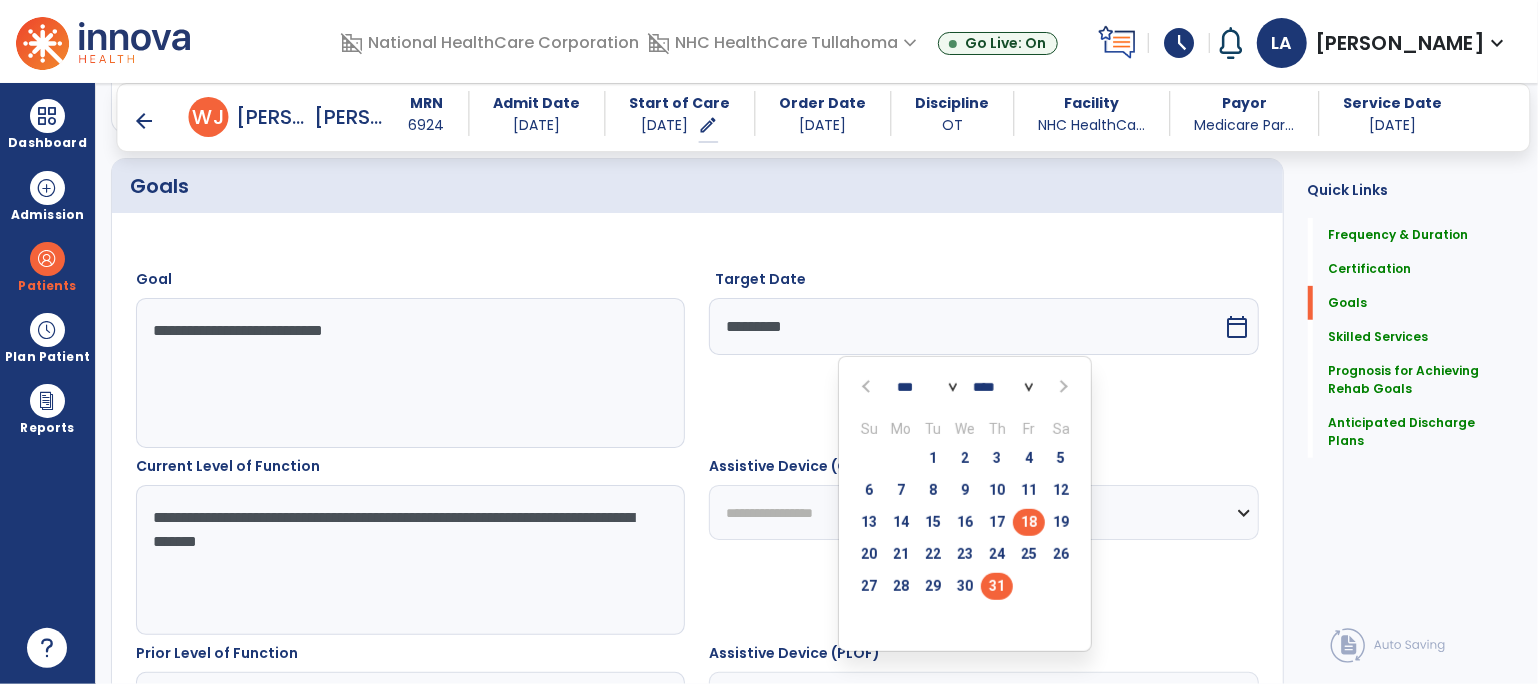 type on "*********" 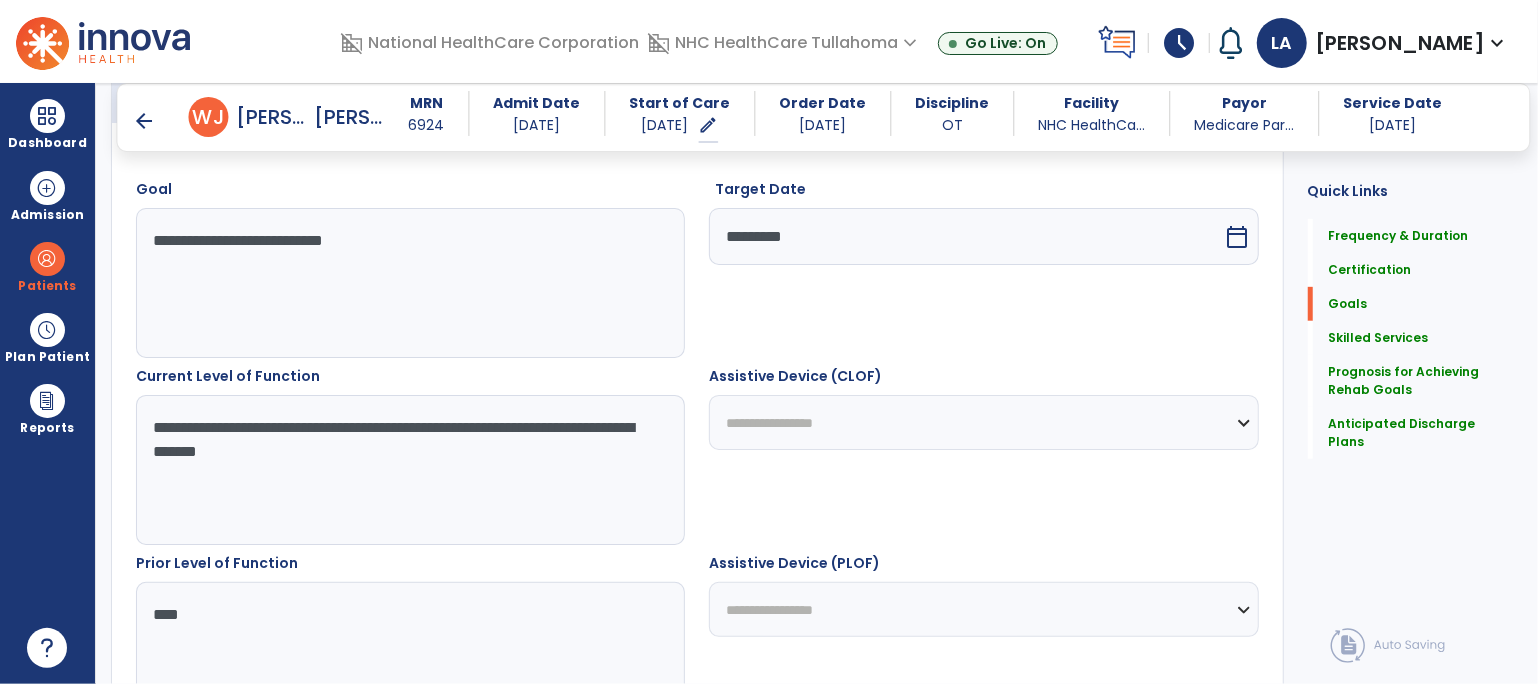 scroll, scrollTop: 657, scrollLeft: 0, axis: vertical 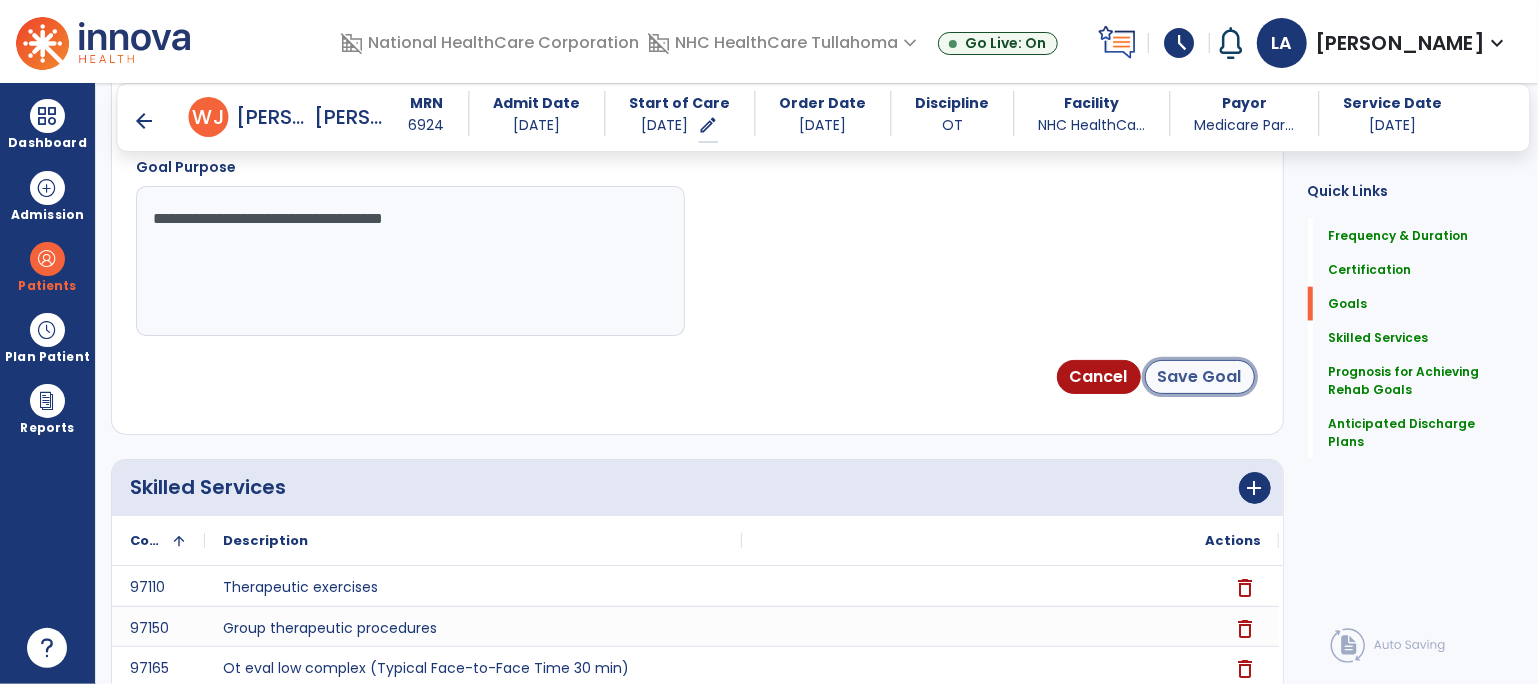 click on "Save Goal" at bounding box center (1200, 377) 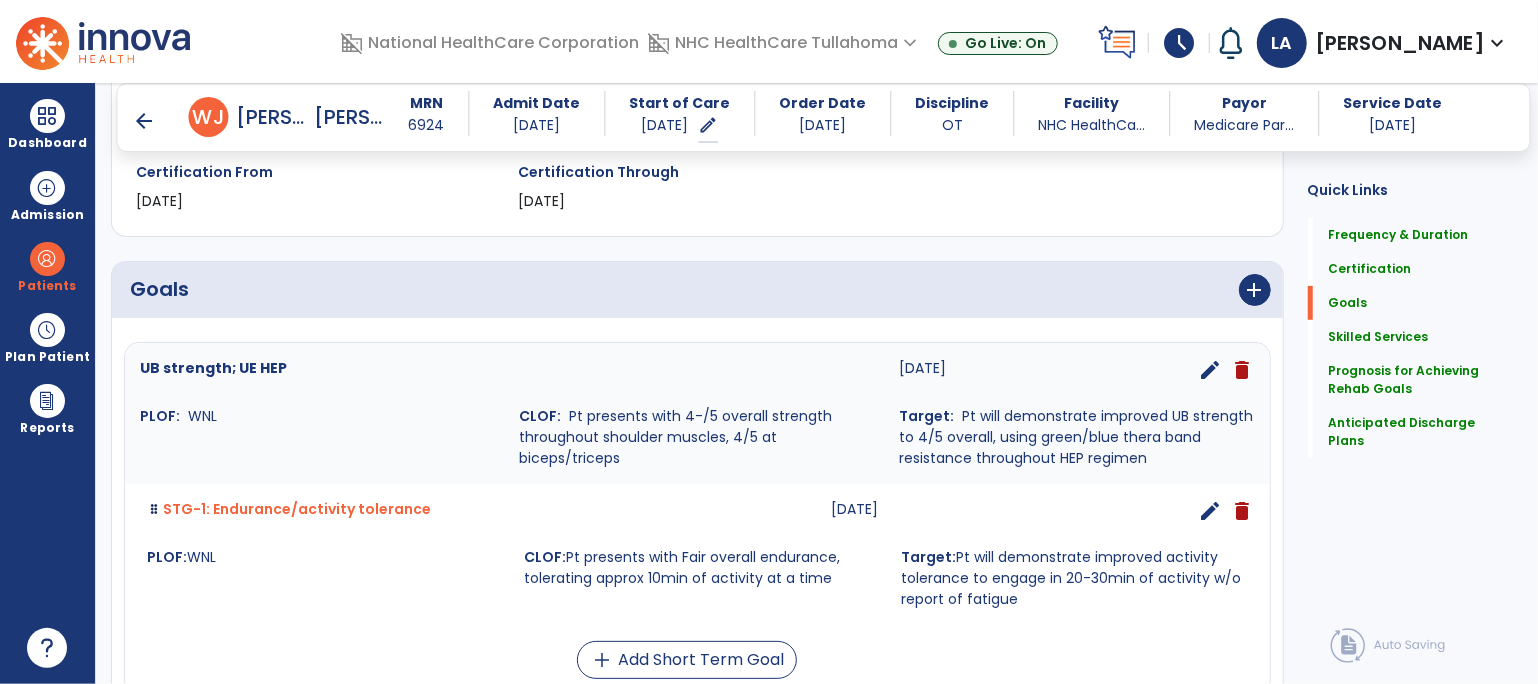 scroll, scrollTop: 366, scrollLeft: 0, axis: vertical 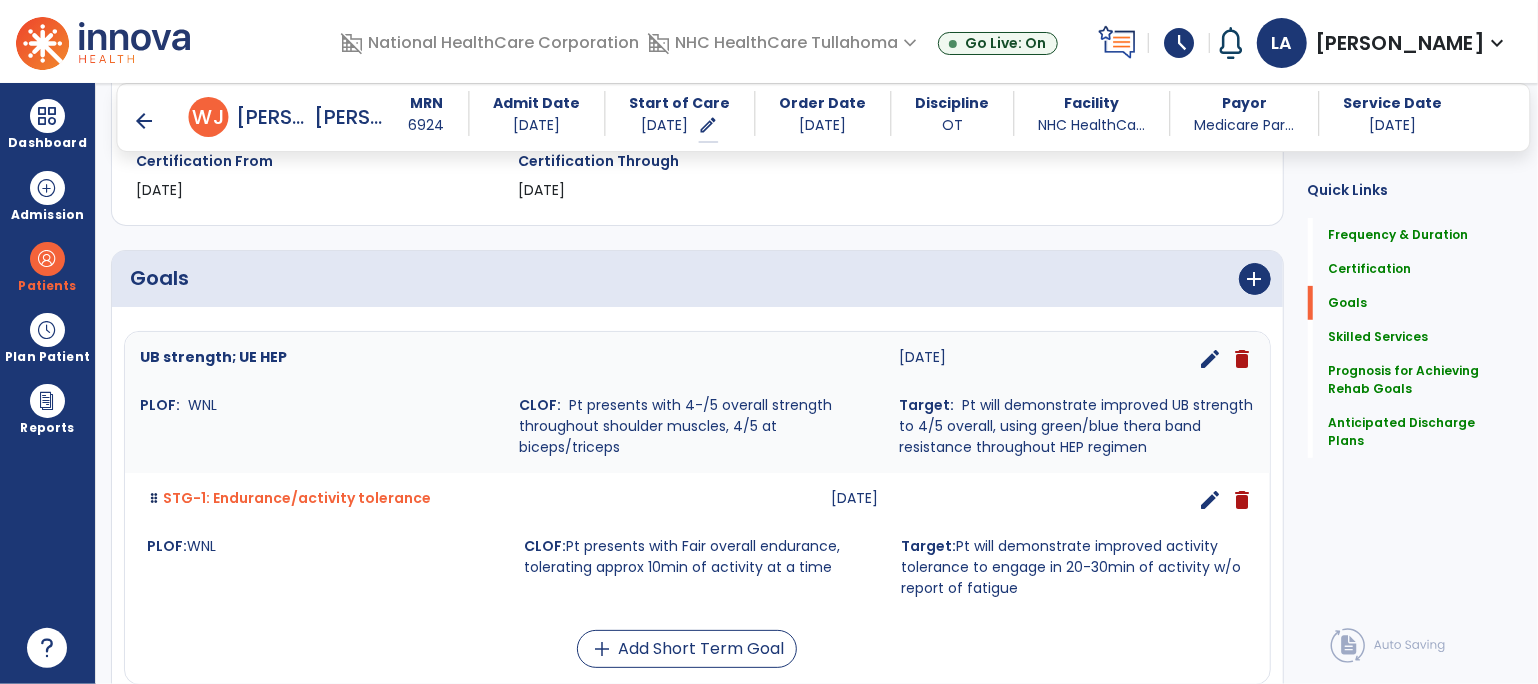 click on "edit" at bounding box center [1211, 359] 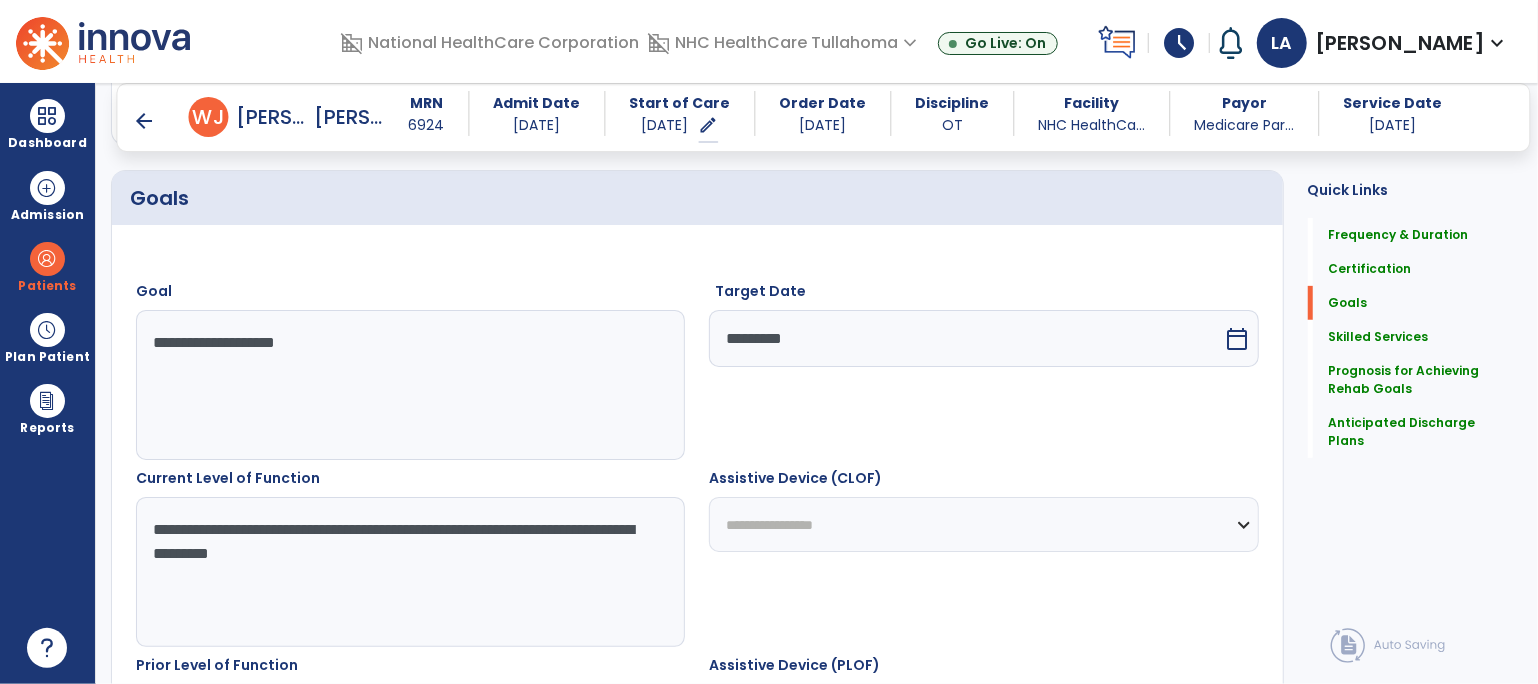 scroll, scrollTop: 534, scrollLeft: 0, axis: vertical 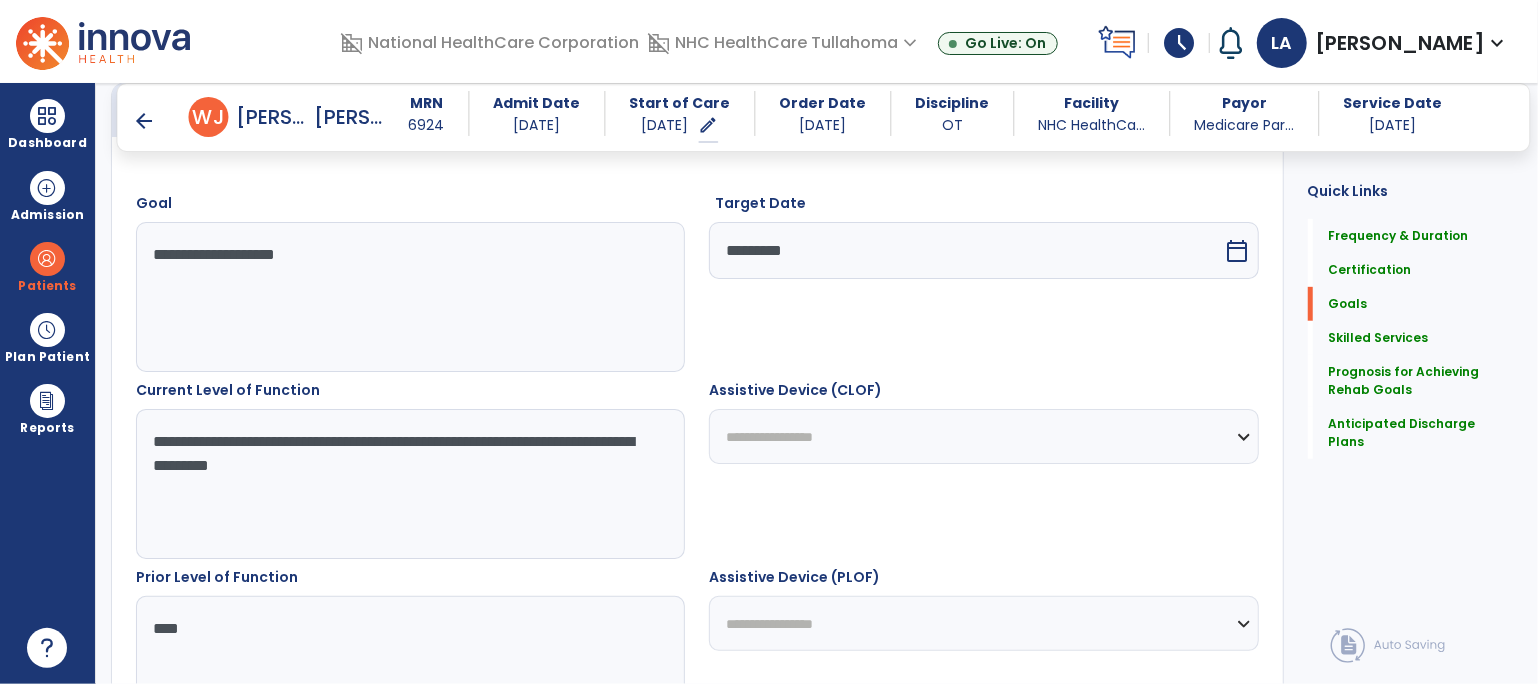 click on "**********" at bounding box center [410, 484] 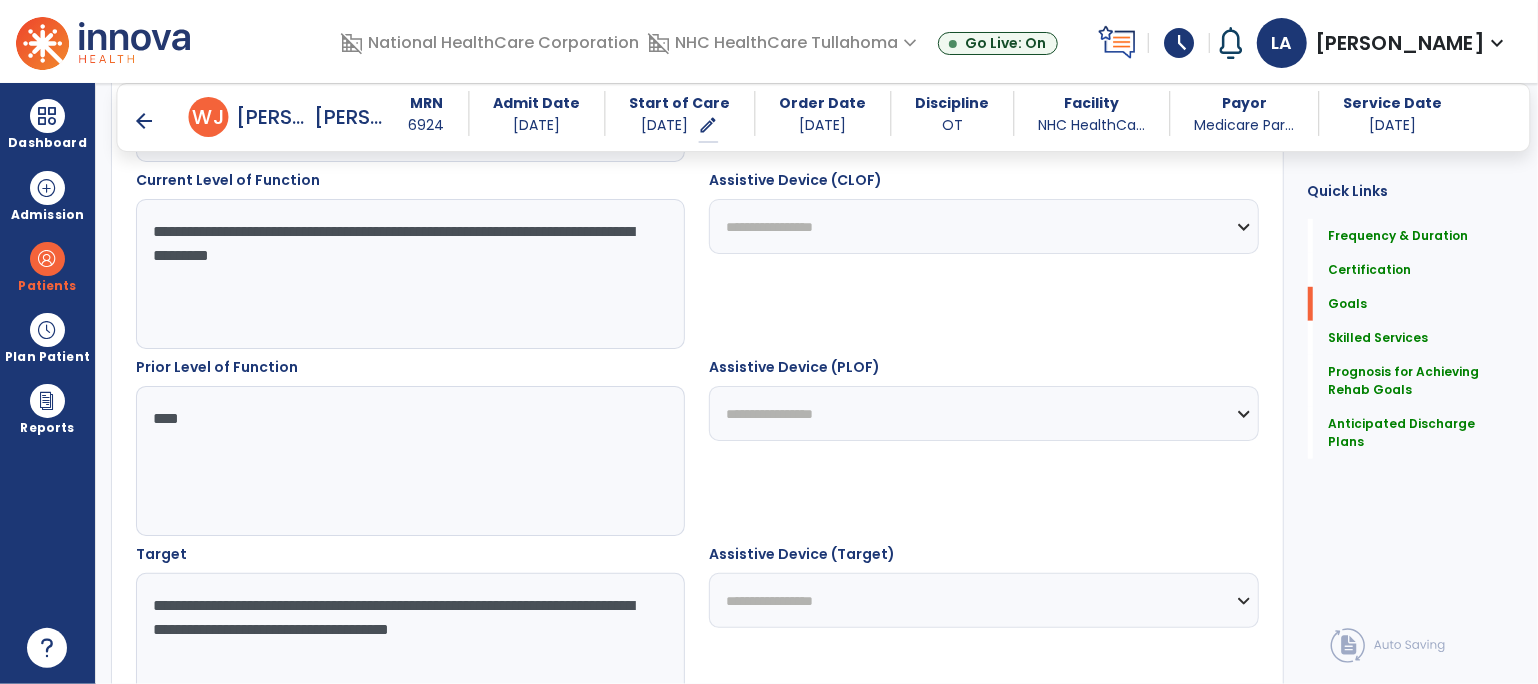 scroll, scrollTop: 838, scrollLeft: 0, axis: vertical 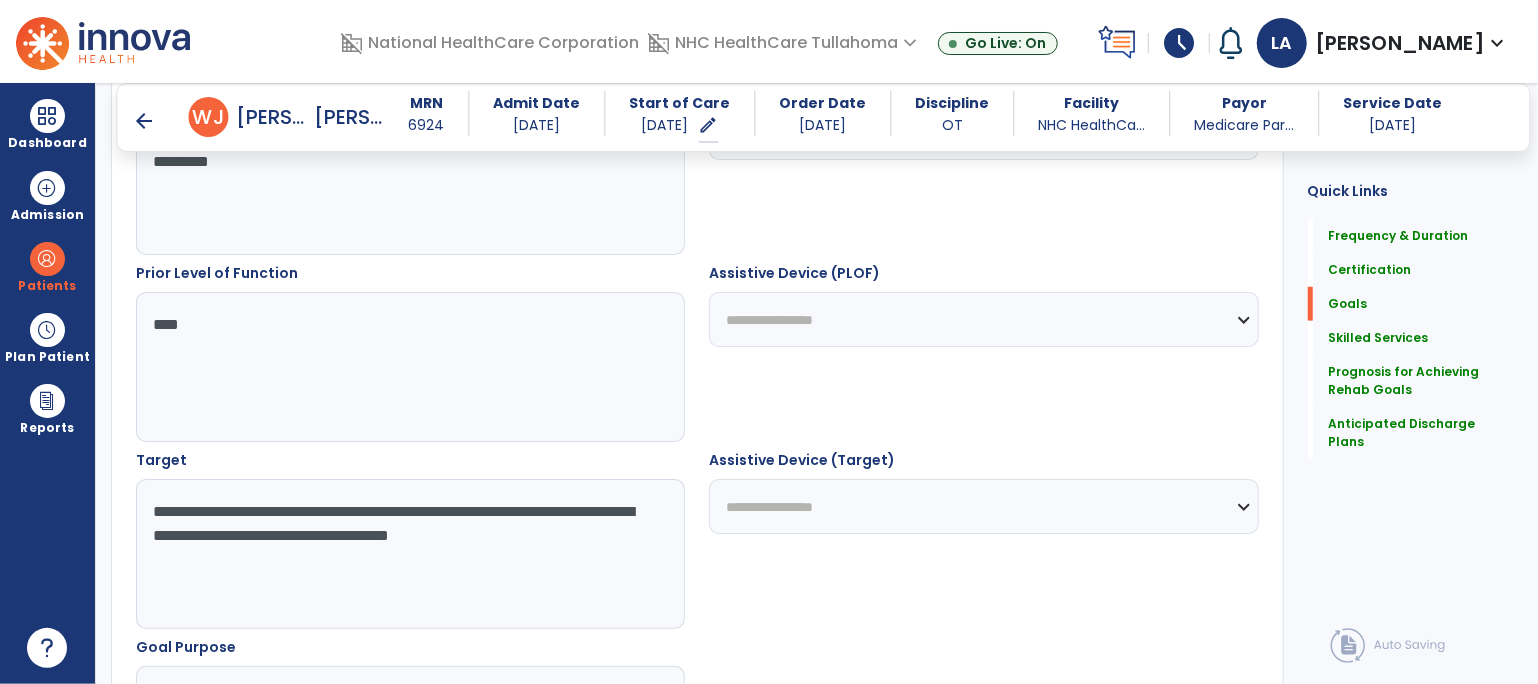 click on "**********" at bounding box center [410, 554] 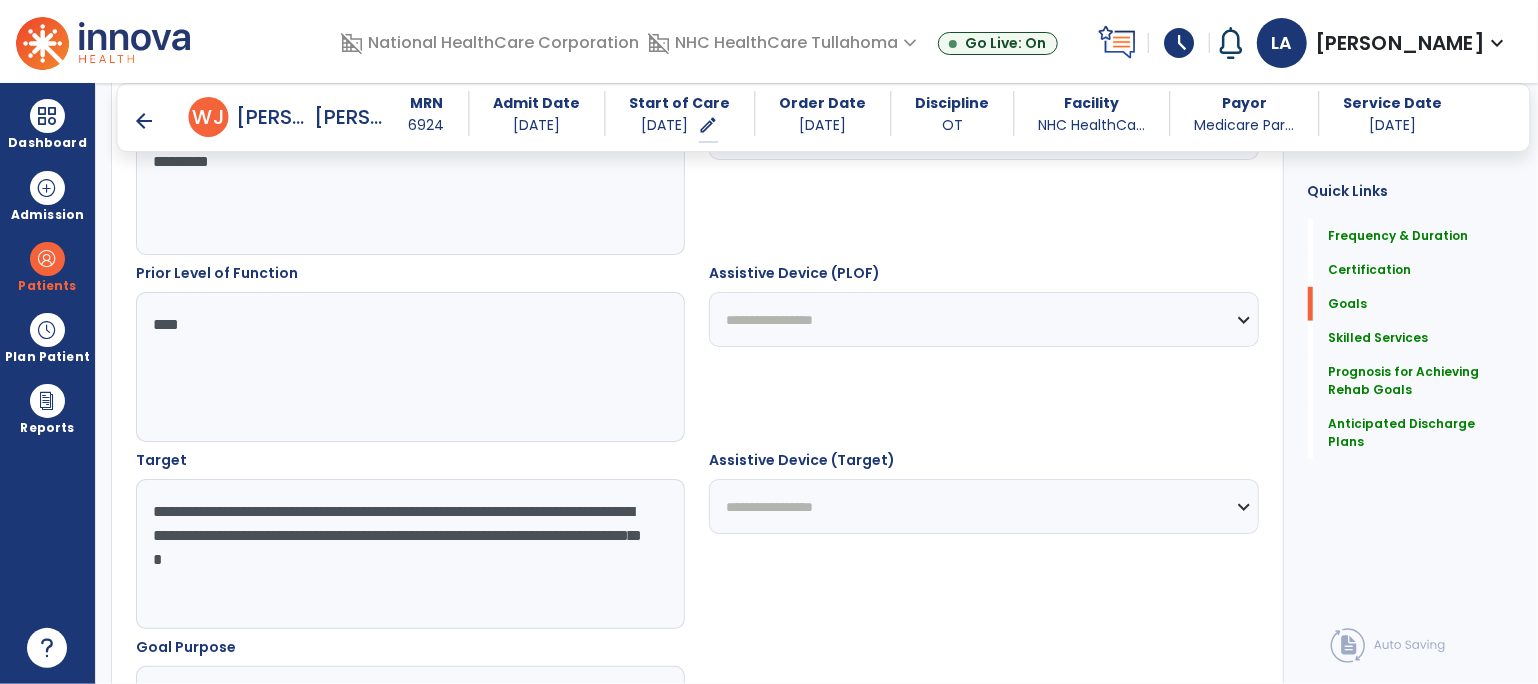 type on "**********" 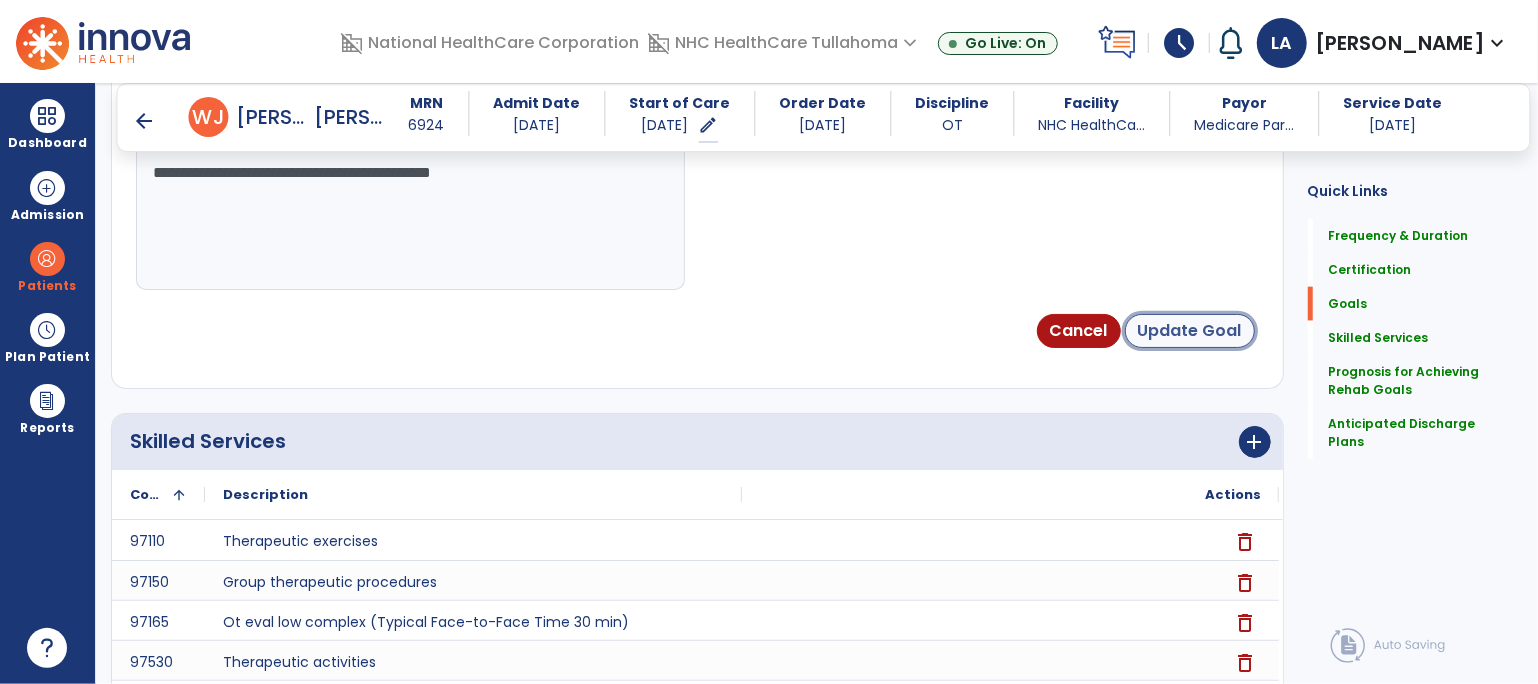 click on "Update Goal" at bounding box center (1190, 331) 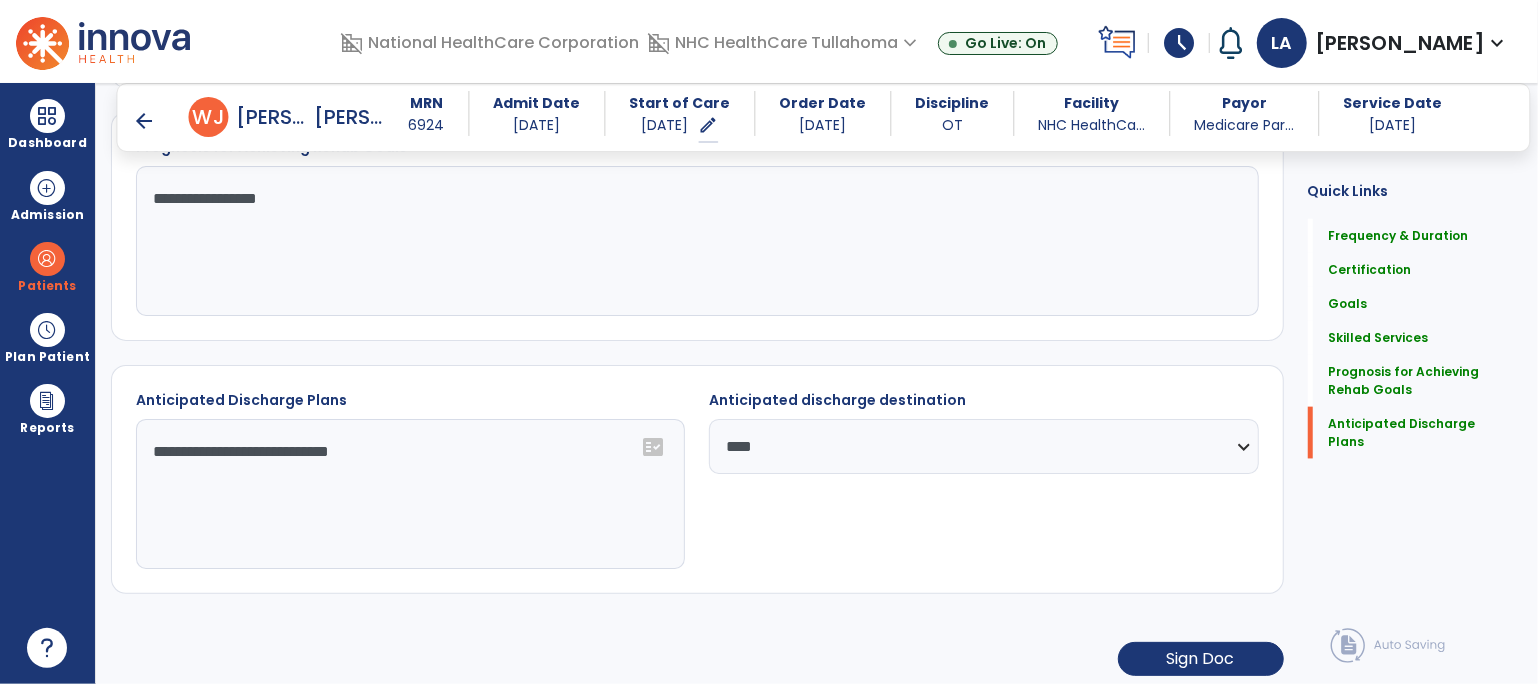 scroll, scrollTop: 1354, scrollLeft: 0, axis: vertical 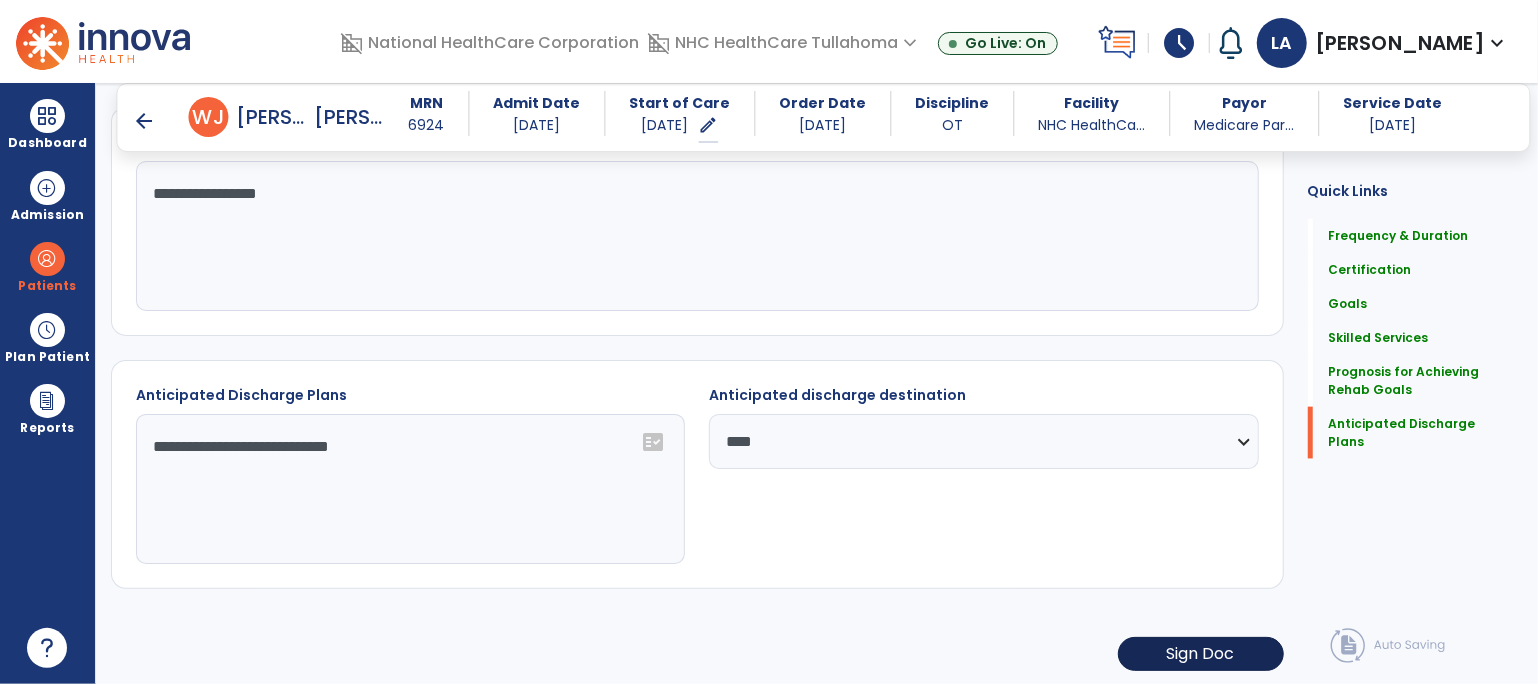 click on "Sign Doc" 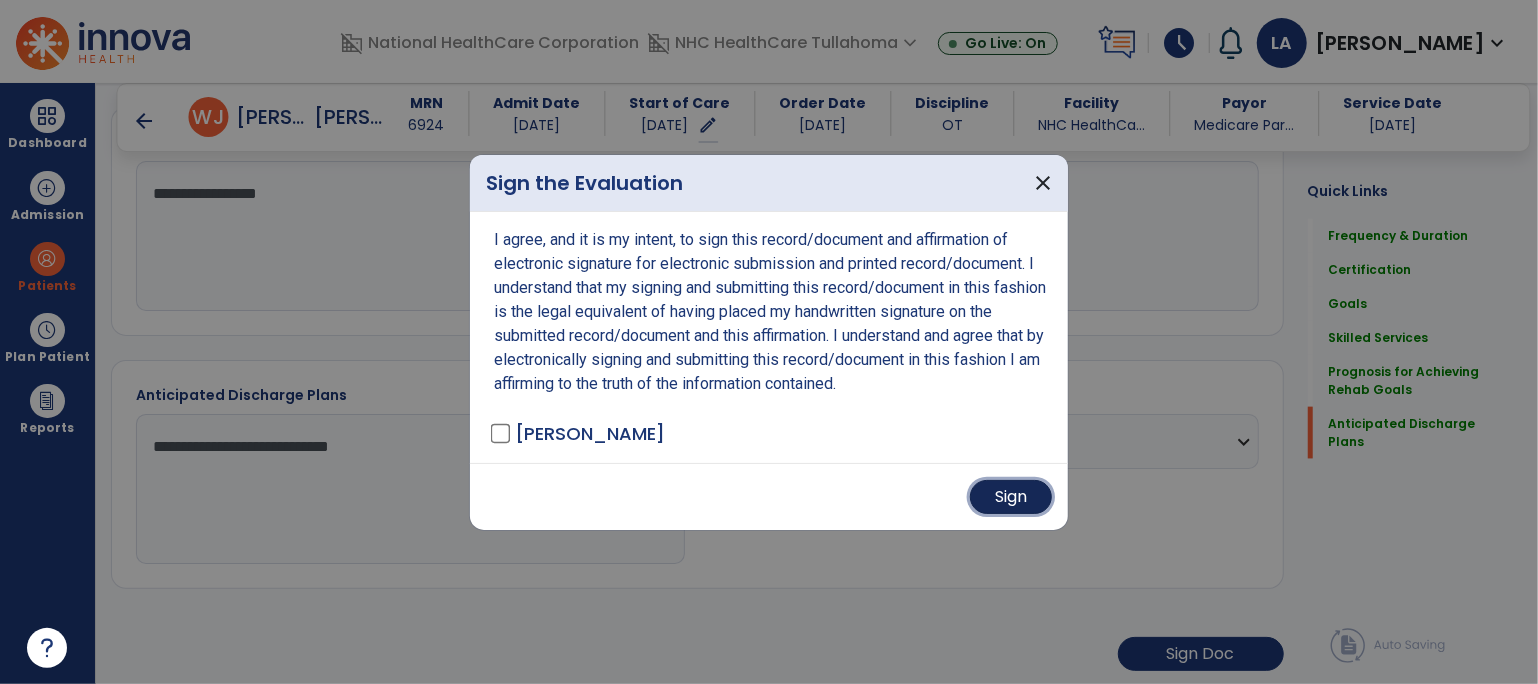 click on "Sign" at bounding box center [1011, 497] 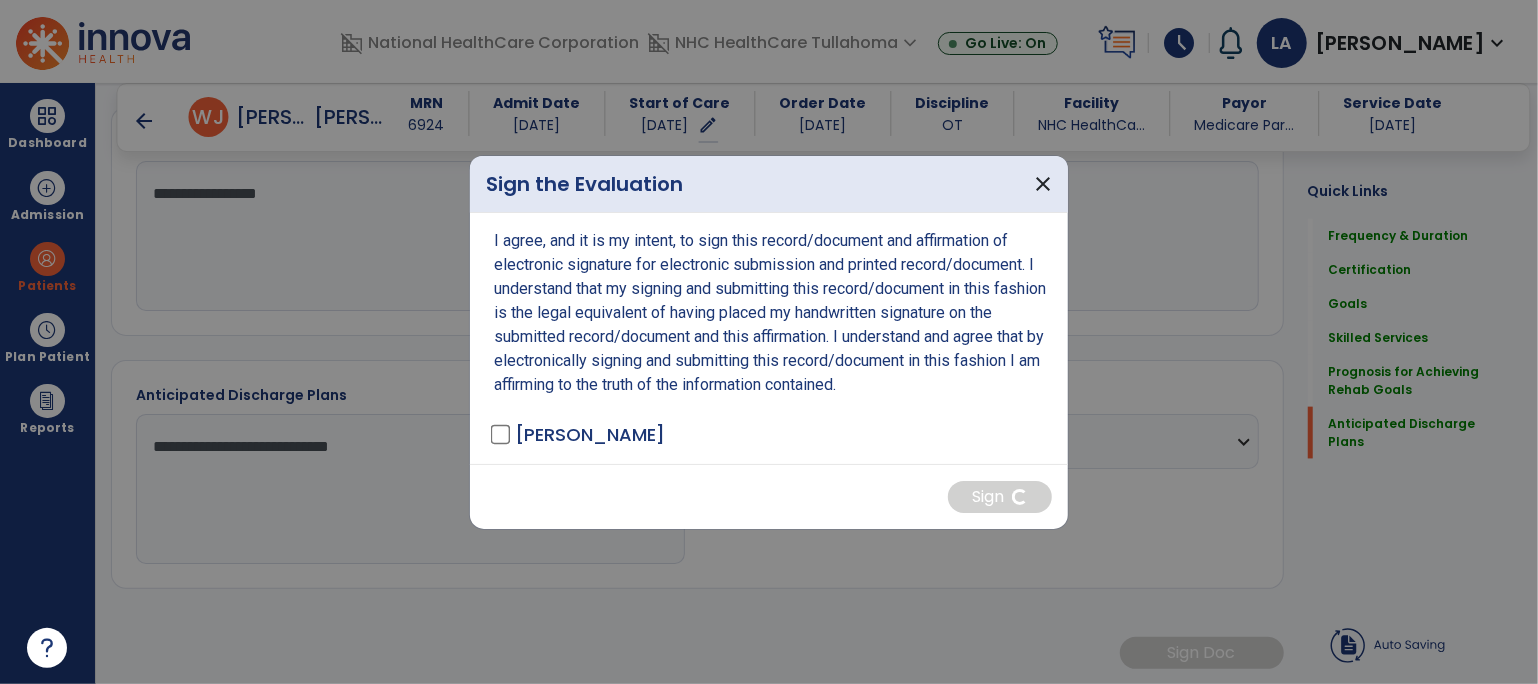 scroll, scrollTop: 1352, scrollLeft: 0, axis: vertical 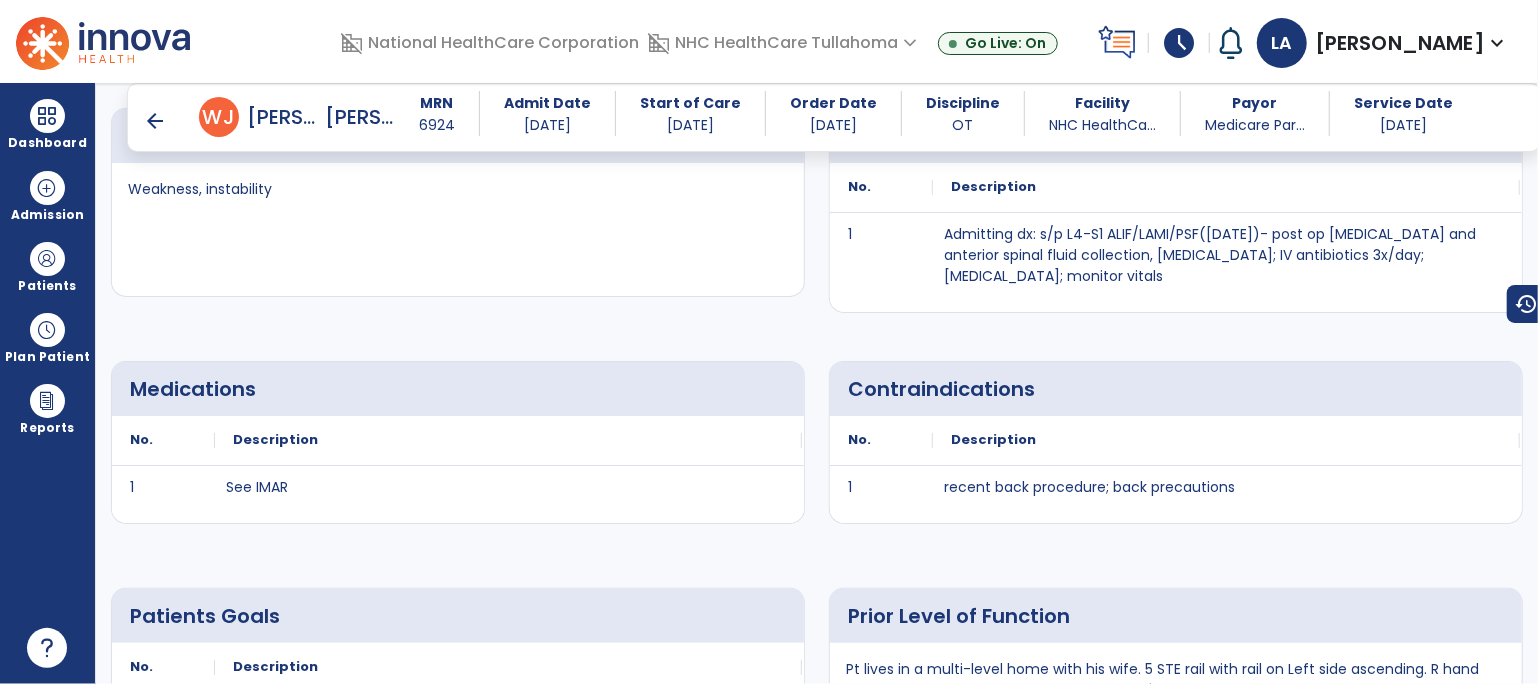 click on "arrow_back" at bounding box center (155, 121) 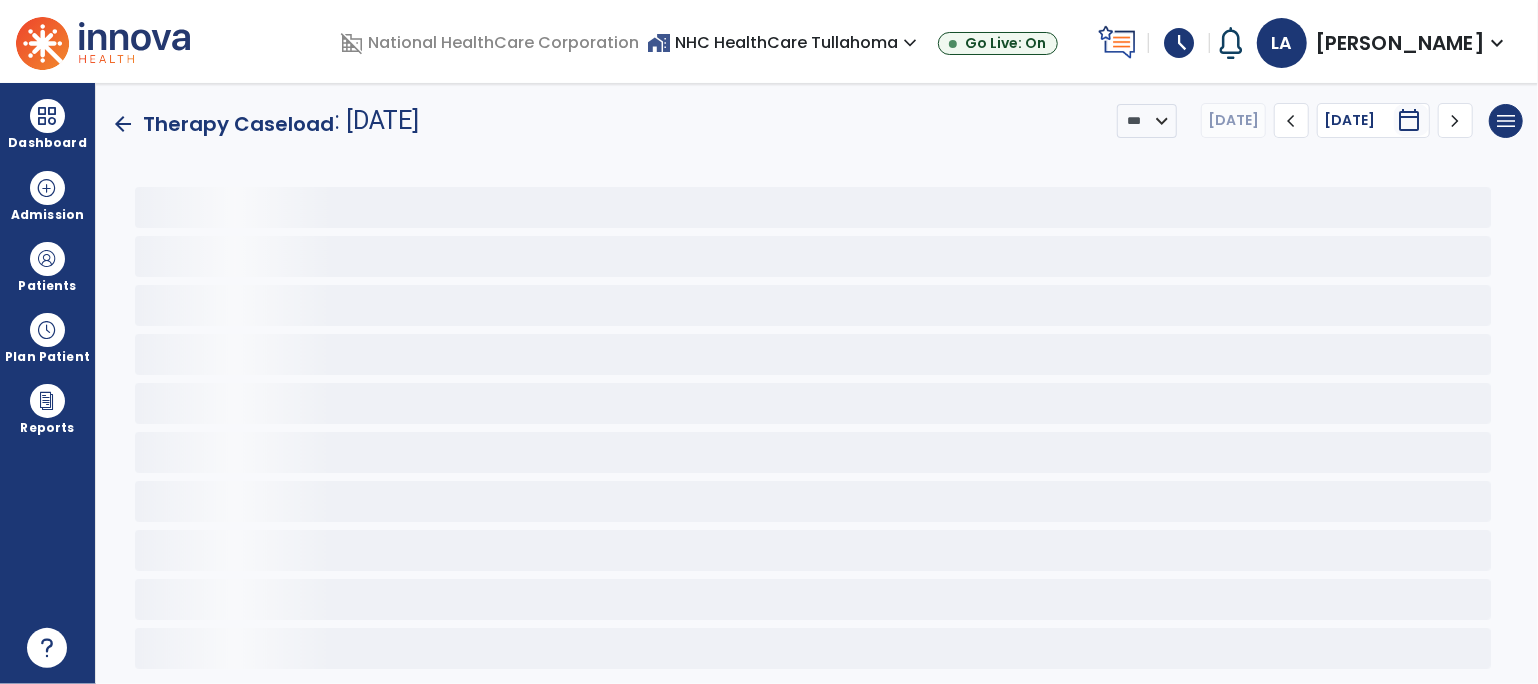 scroll, scrollTop: 0, scrollLeft: 0, axis: both 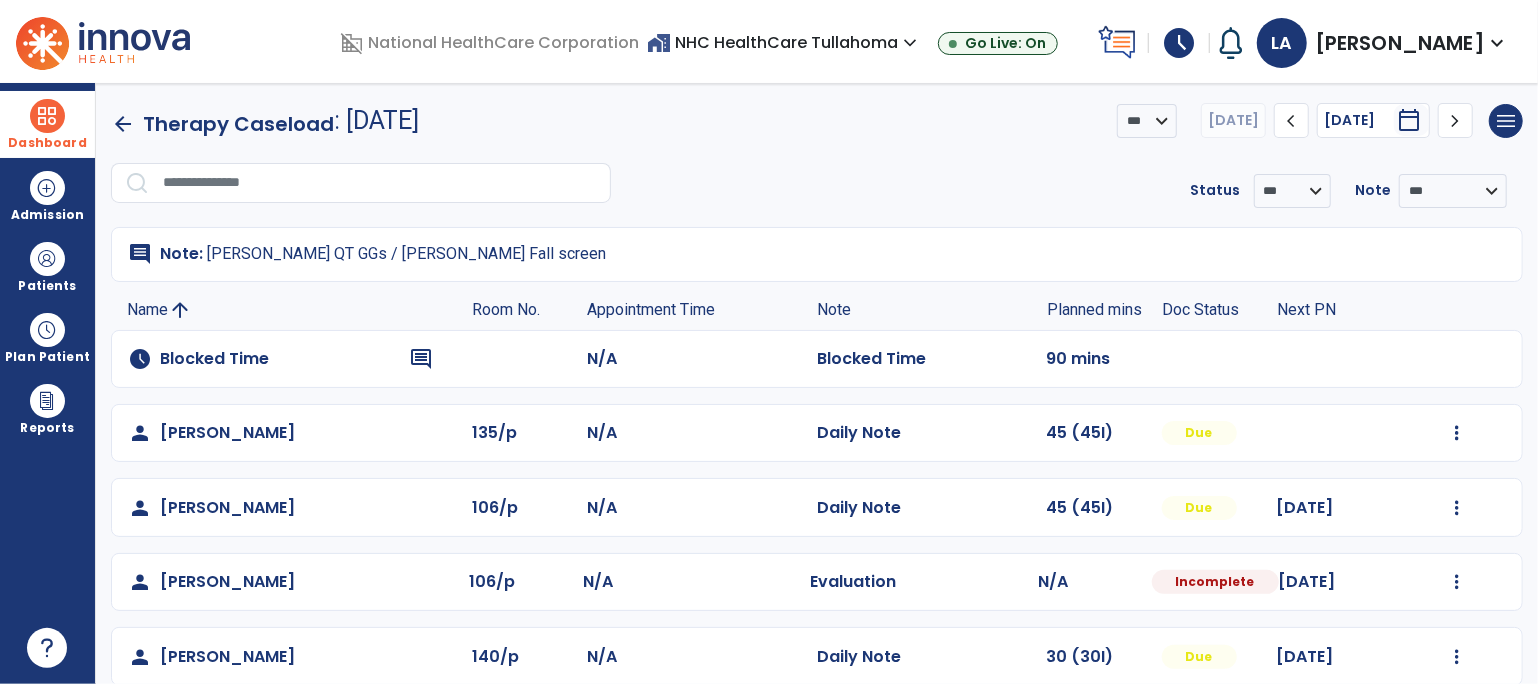 click at bounding box center [47, 116] 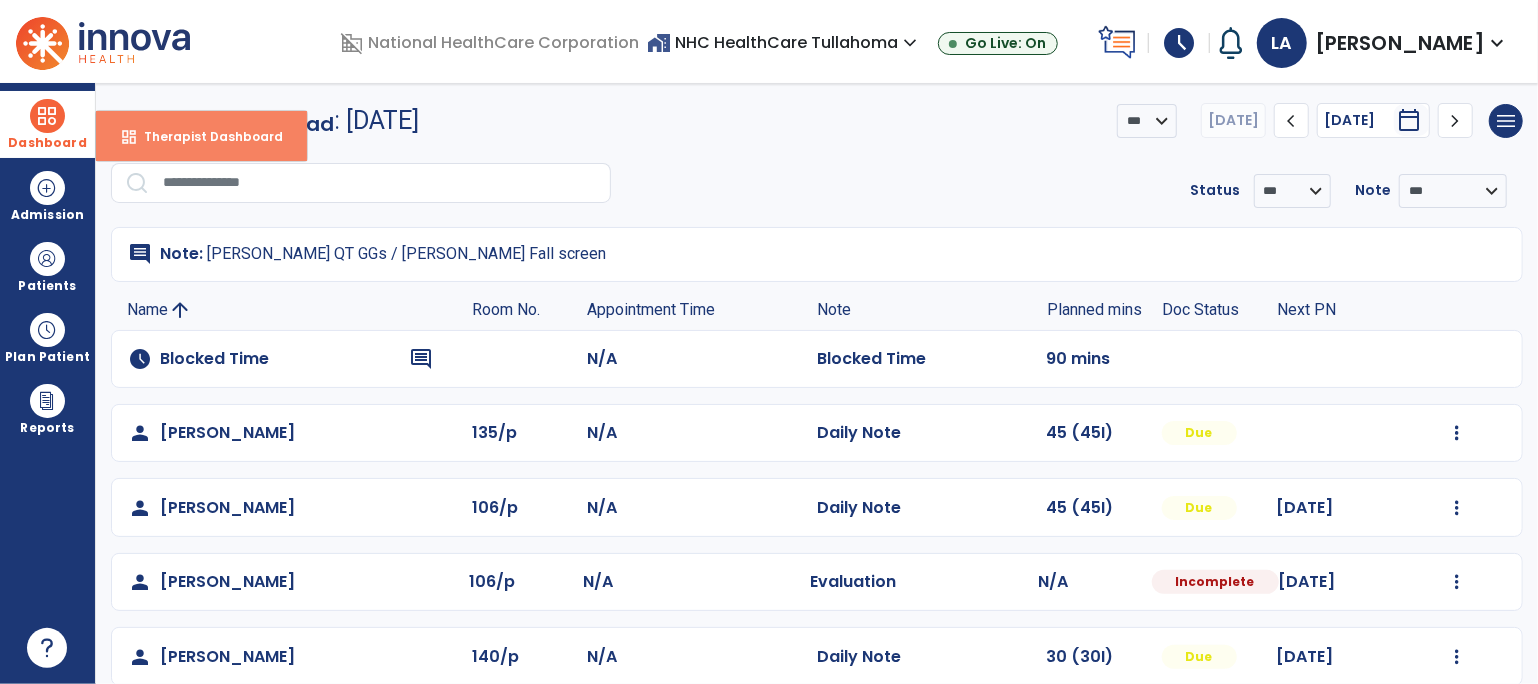 click on "Therapist Dashboard" at bounding box center [205, 136] 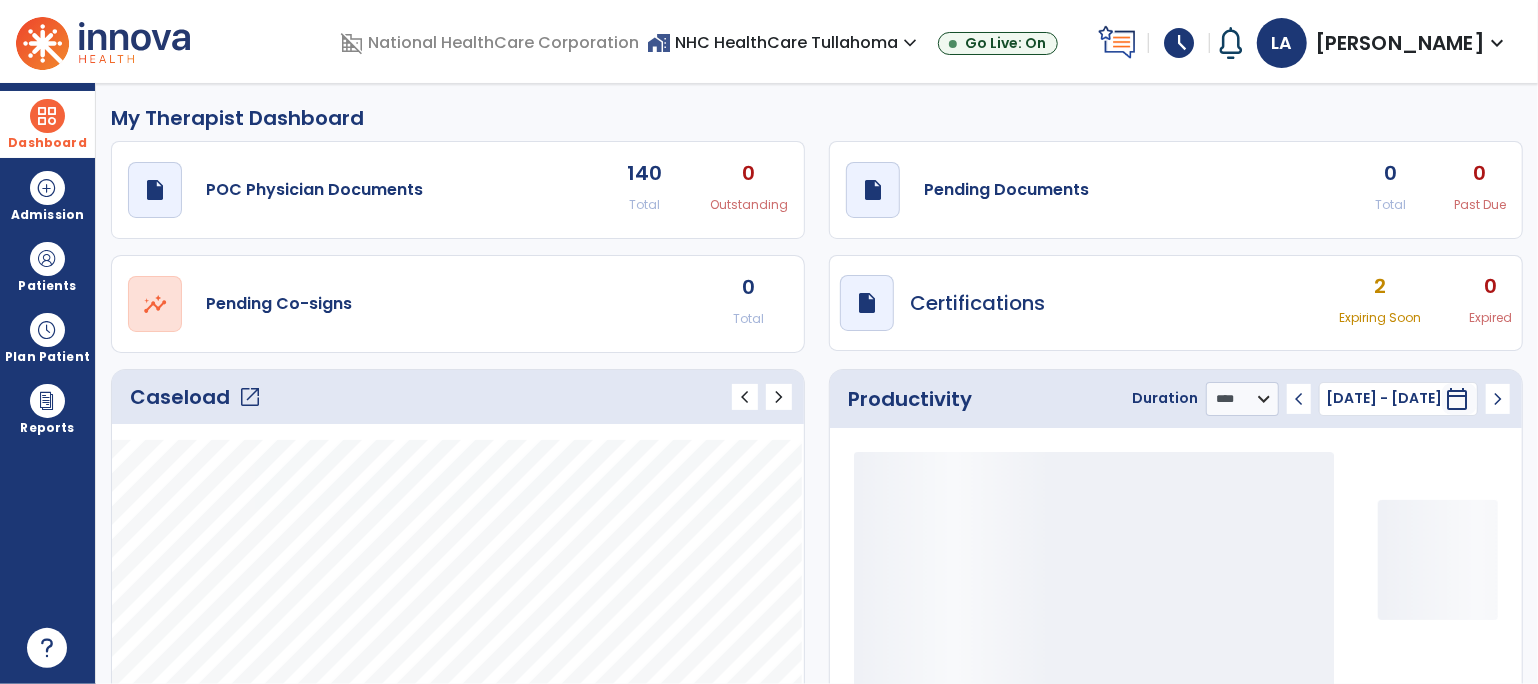 click on "draft   open_in_new  Pending Documents 0 Total 0 Past Due" 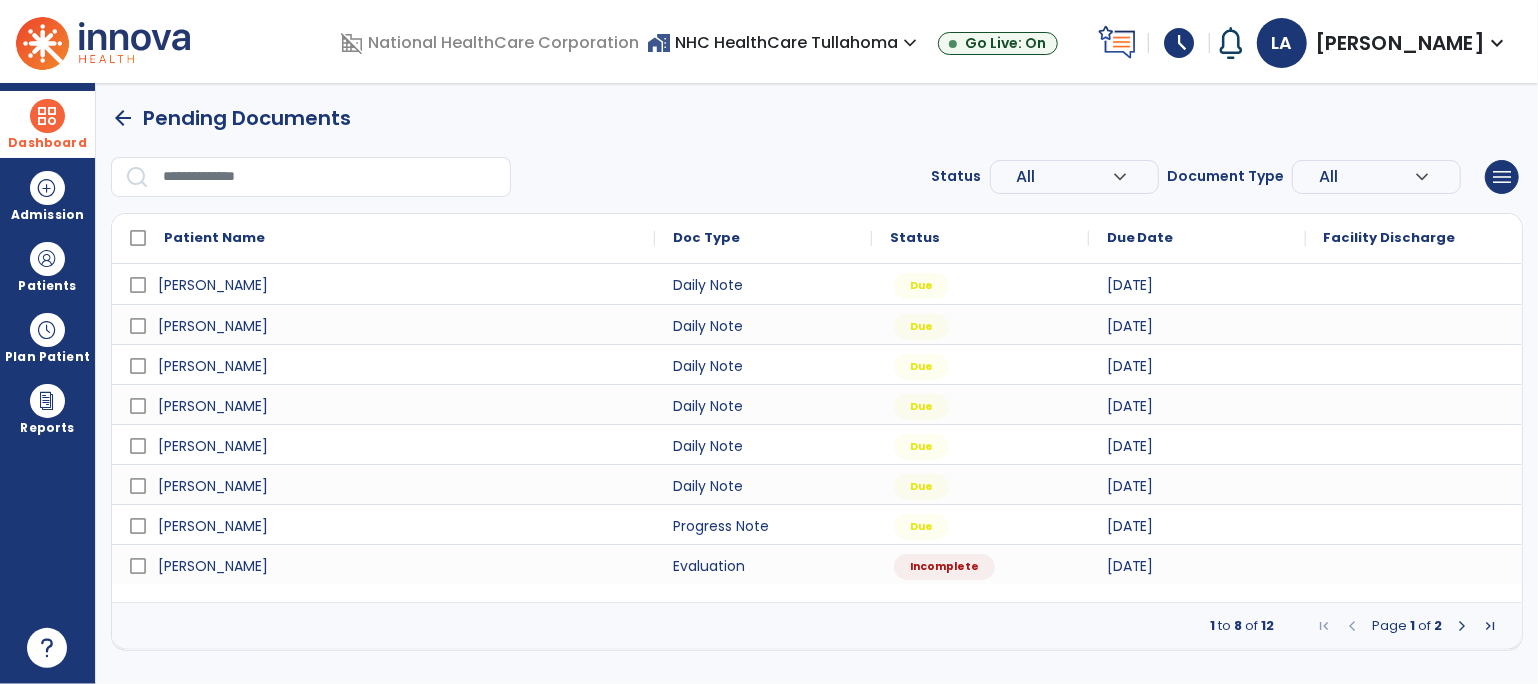 click at bounding box center (1462, 626) 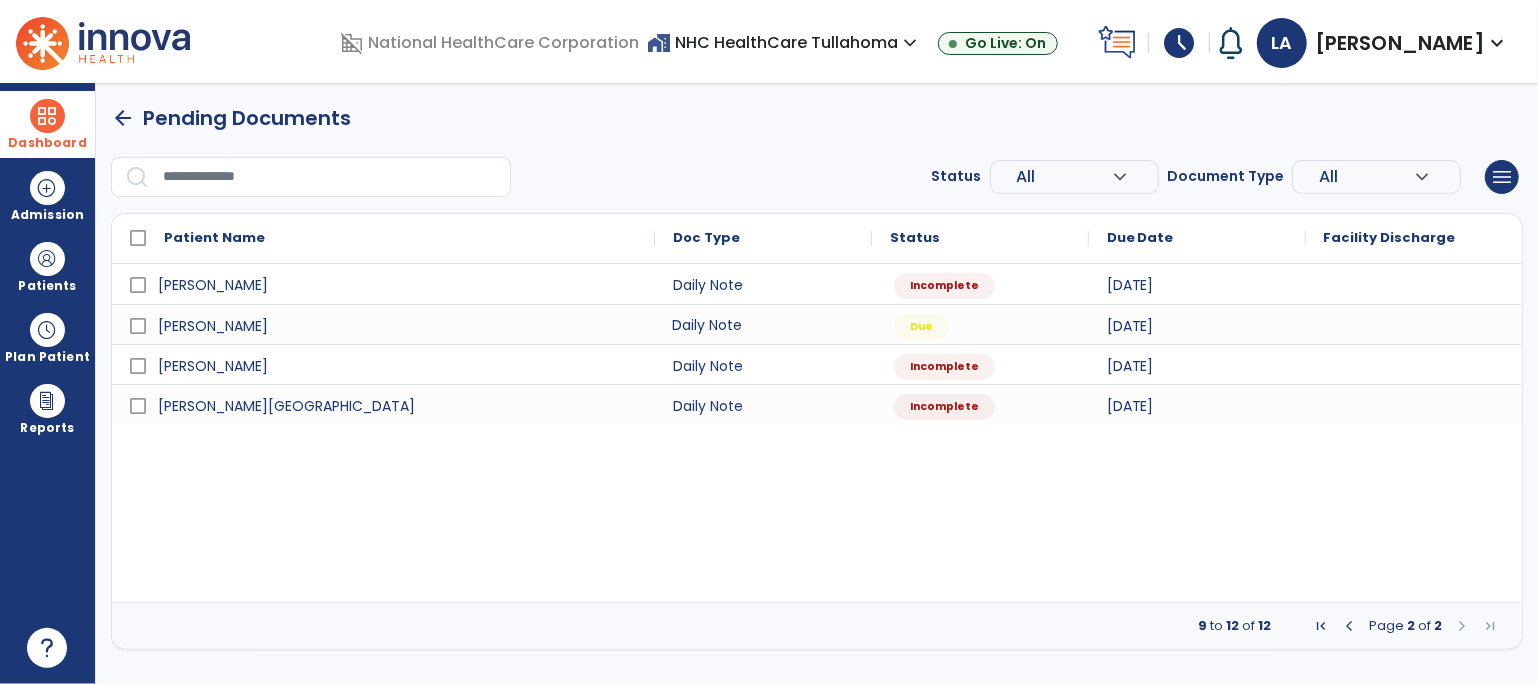 click on "Daily Note" at bounding box center (763, 324) 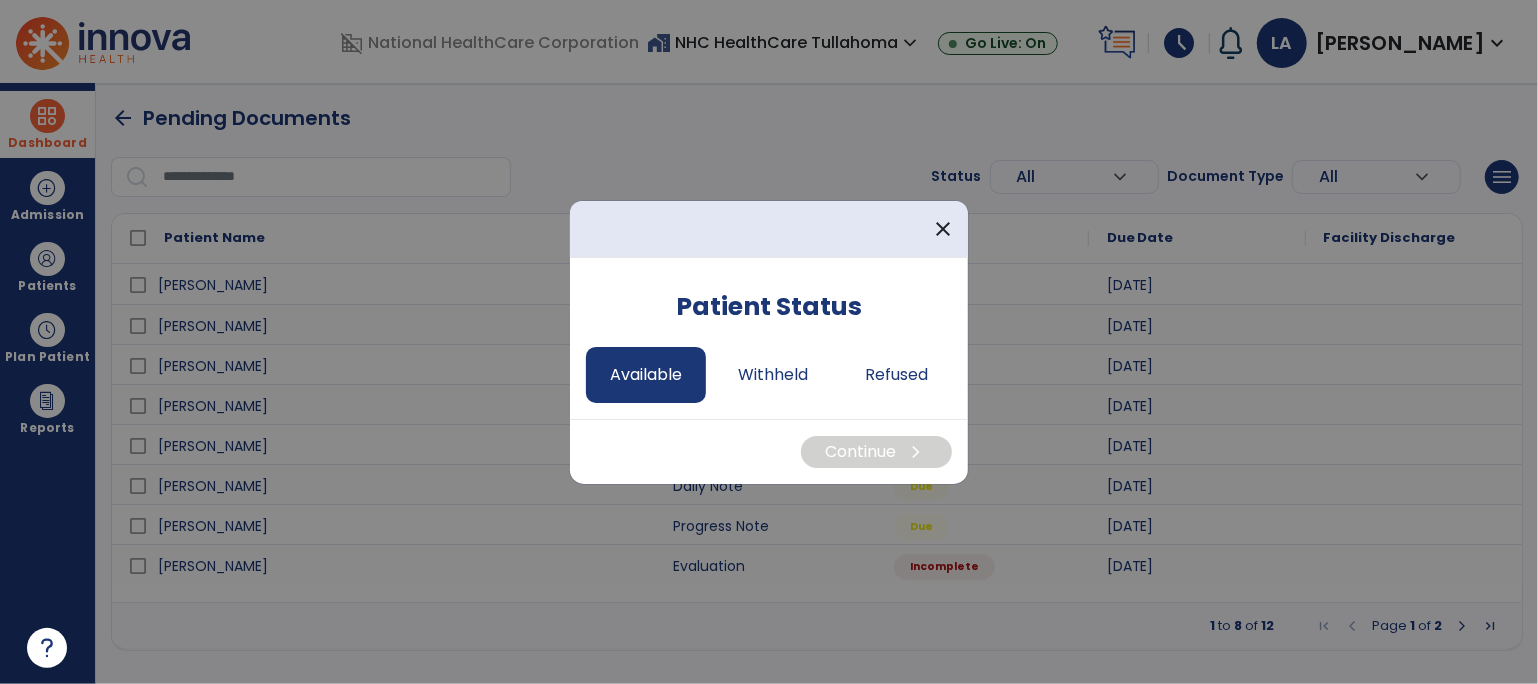 click on "Available" at bounding box center (646, 375) 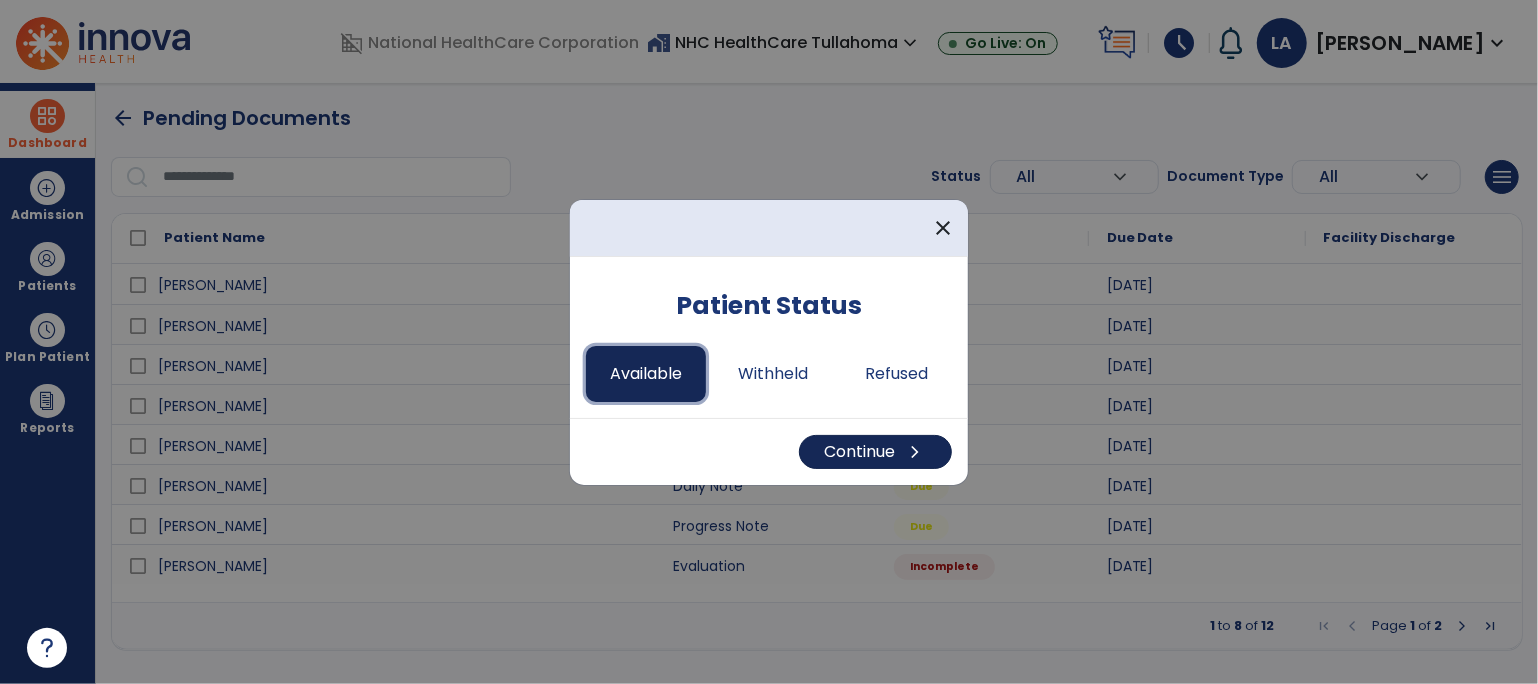 click on "Continue   chevron_right" at bounding box center (875, 452) 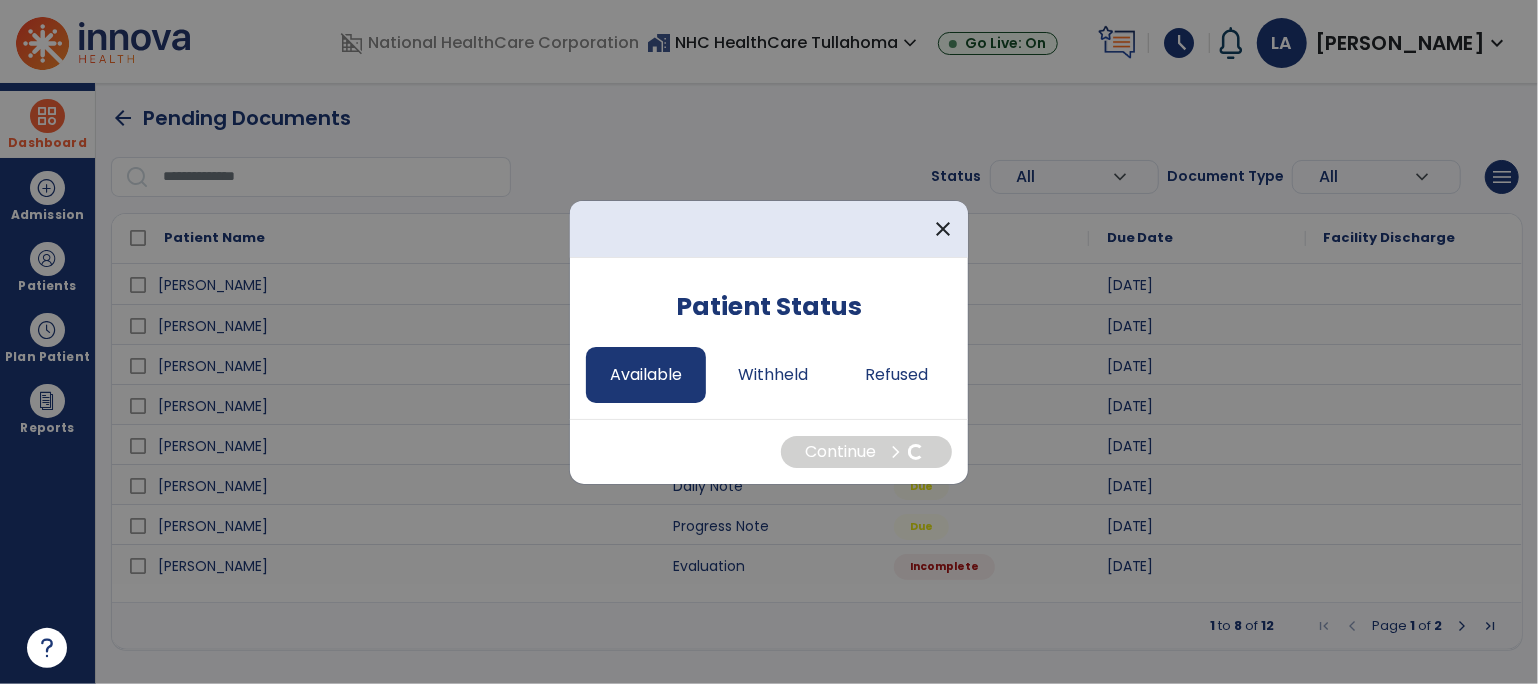 select on "*" 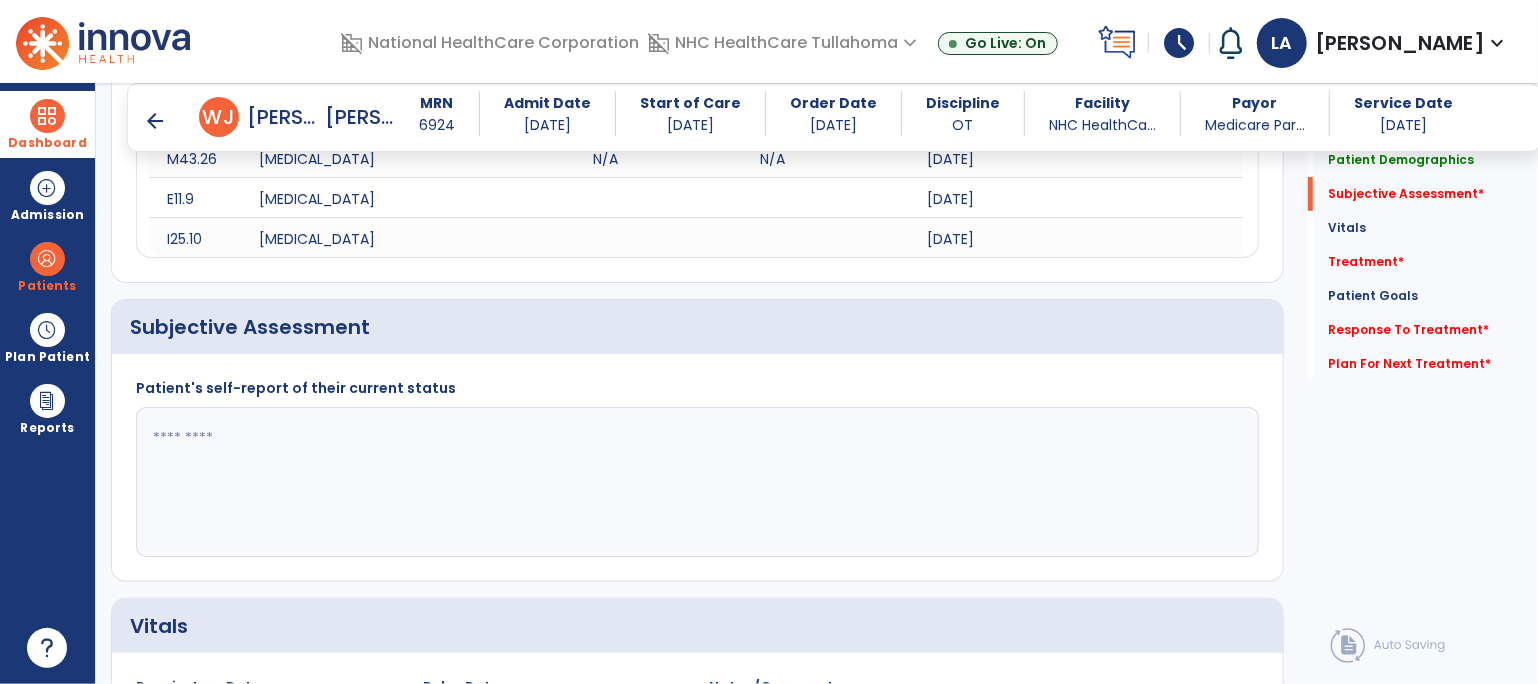 scroll, scrollTop: 353, scrollLeft: 0, axis: vertical 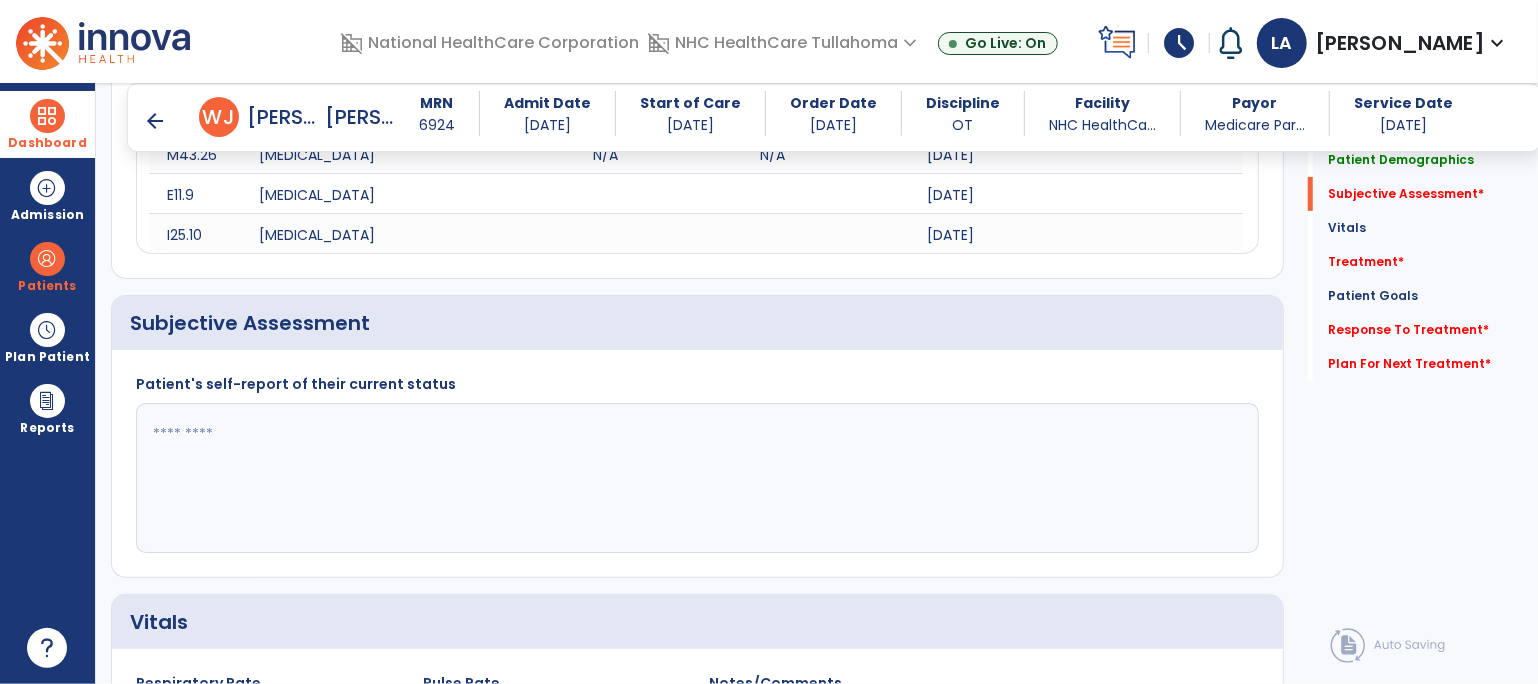 click 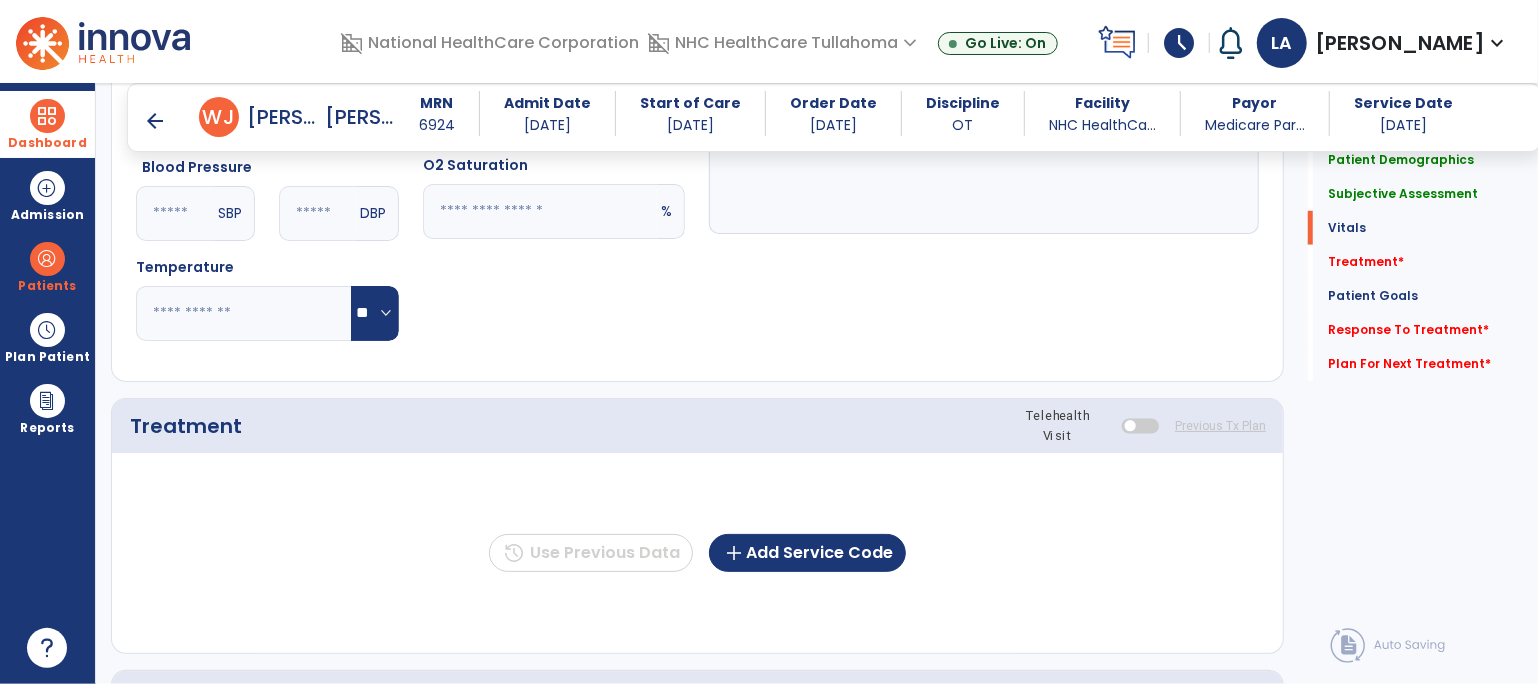 scroll, scrollTop: 972, scrollLeft: 0, axis: vertical 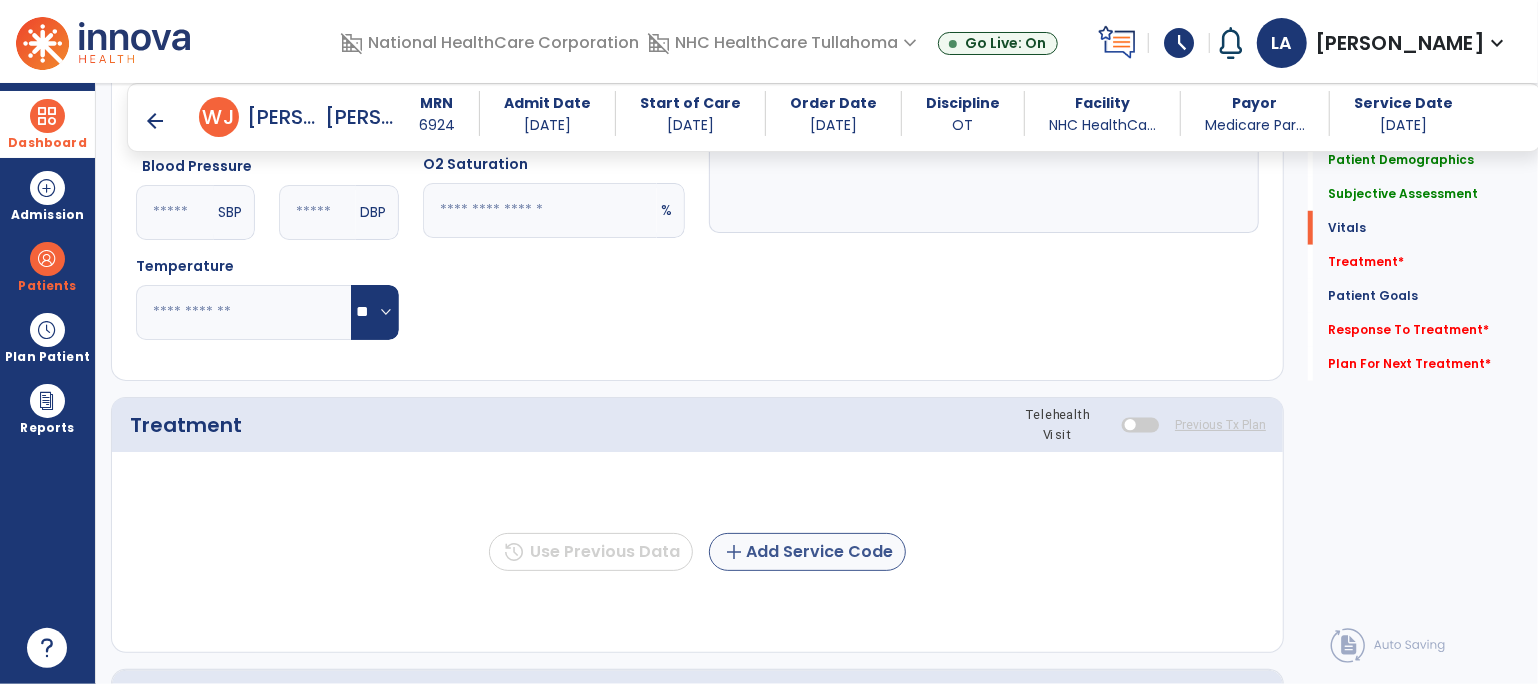 type on "**********" 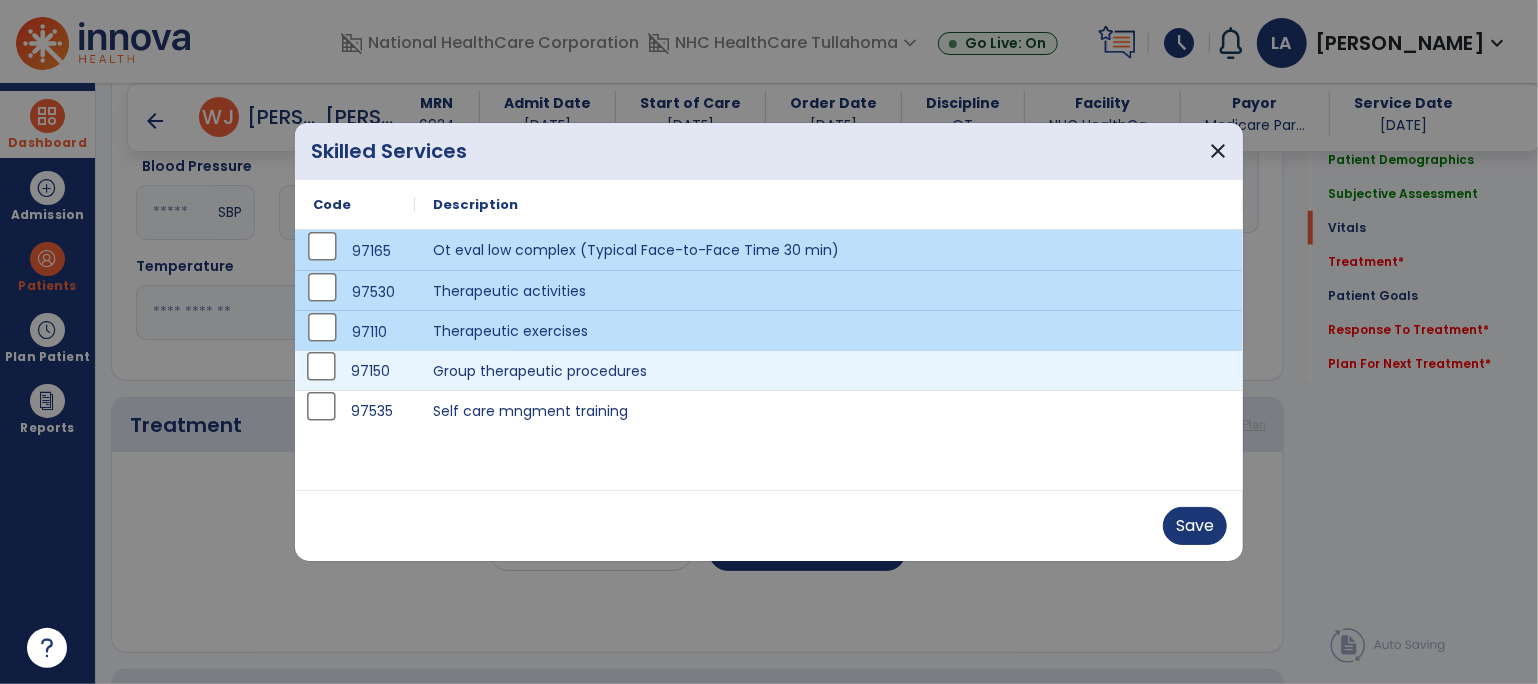 click on "97535" at bounding box center (355, 410) 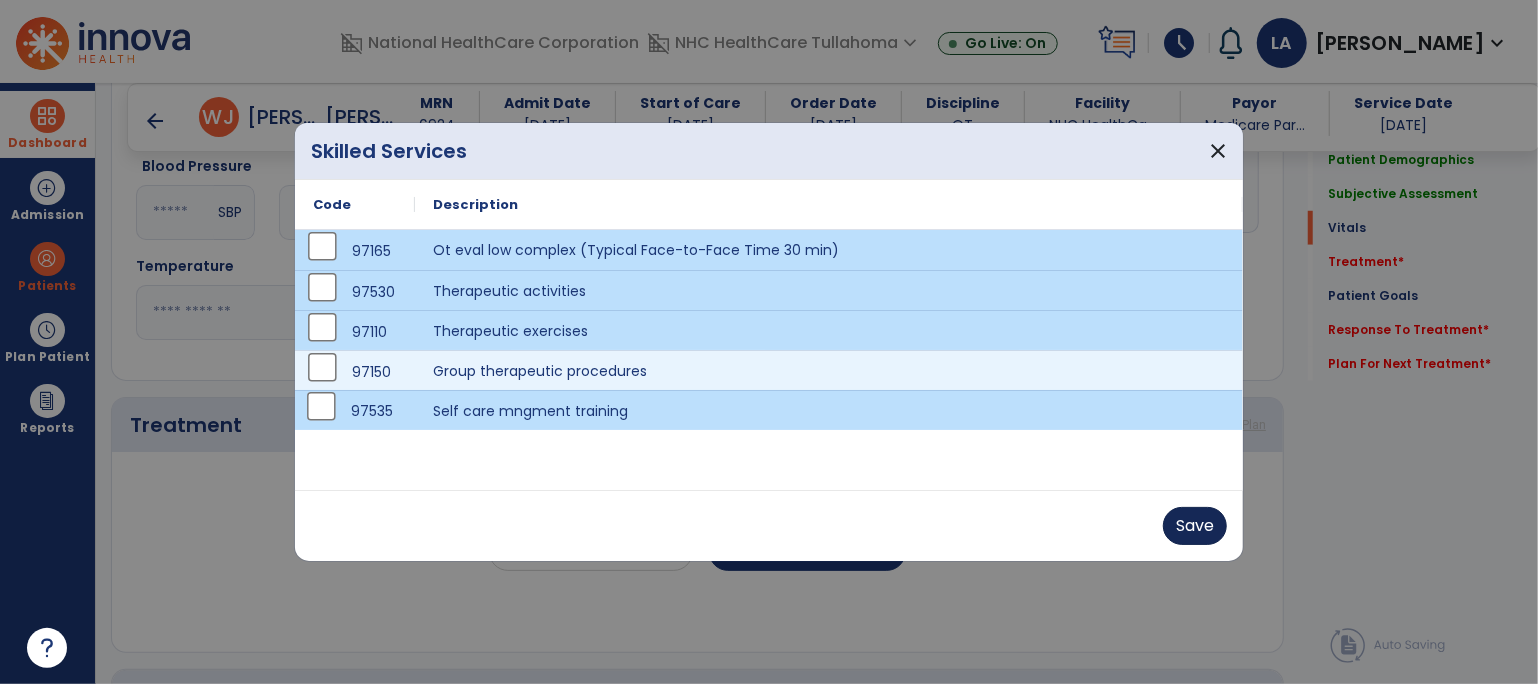click on "Save" at bounding box center (1195, 526) 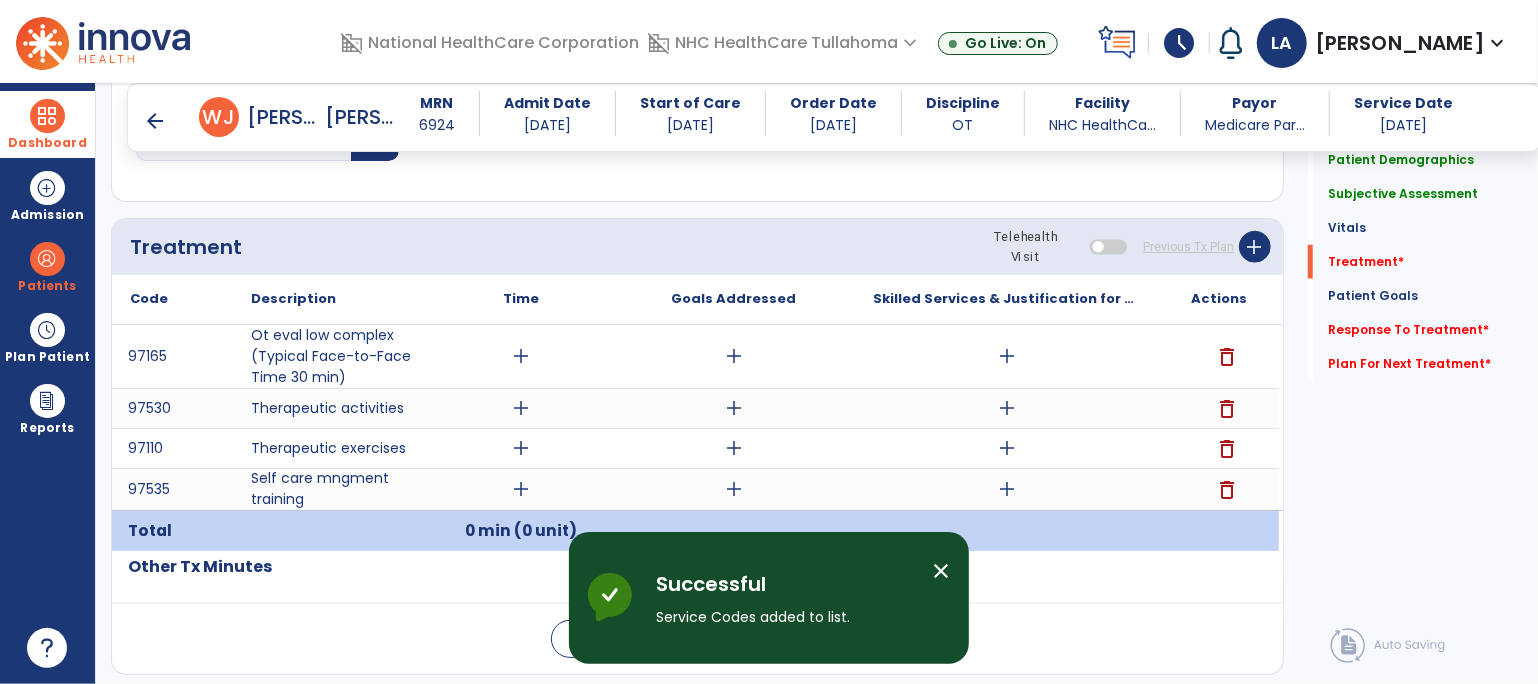 scroll, scrollTop: 1159, scrollLeft: 0, axis: vertical 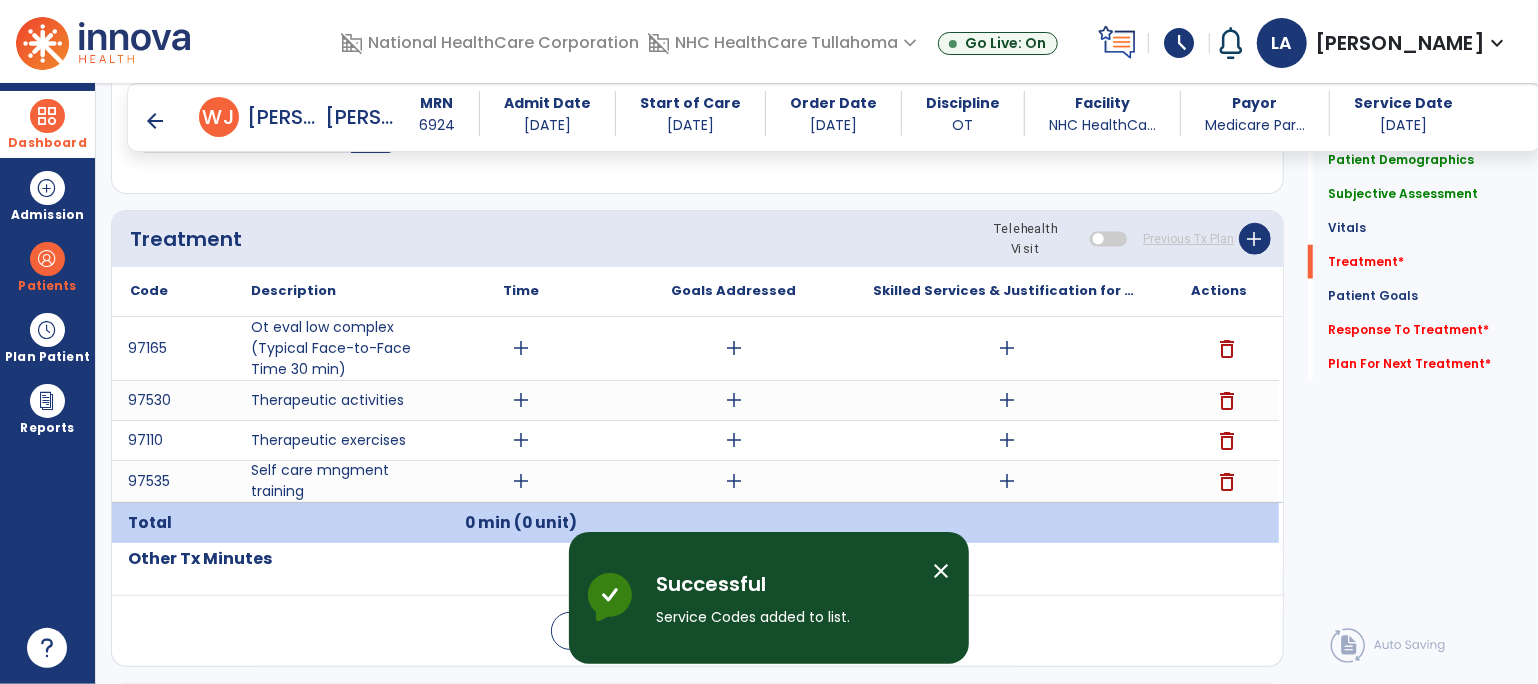 click on "add" at bounding box center (521, 348) 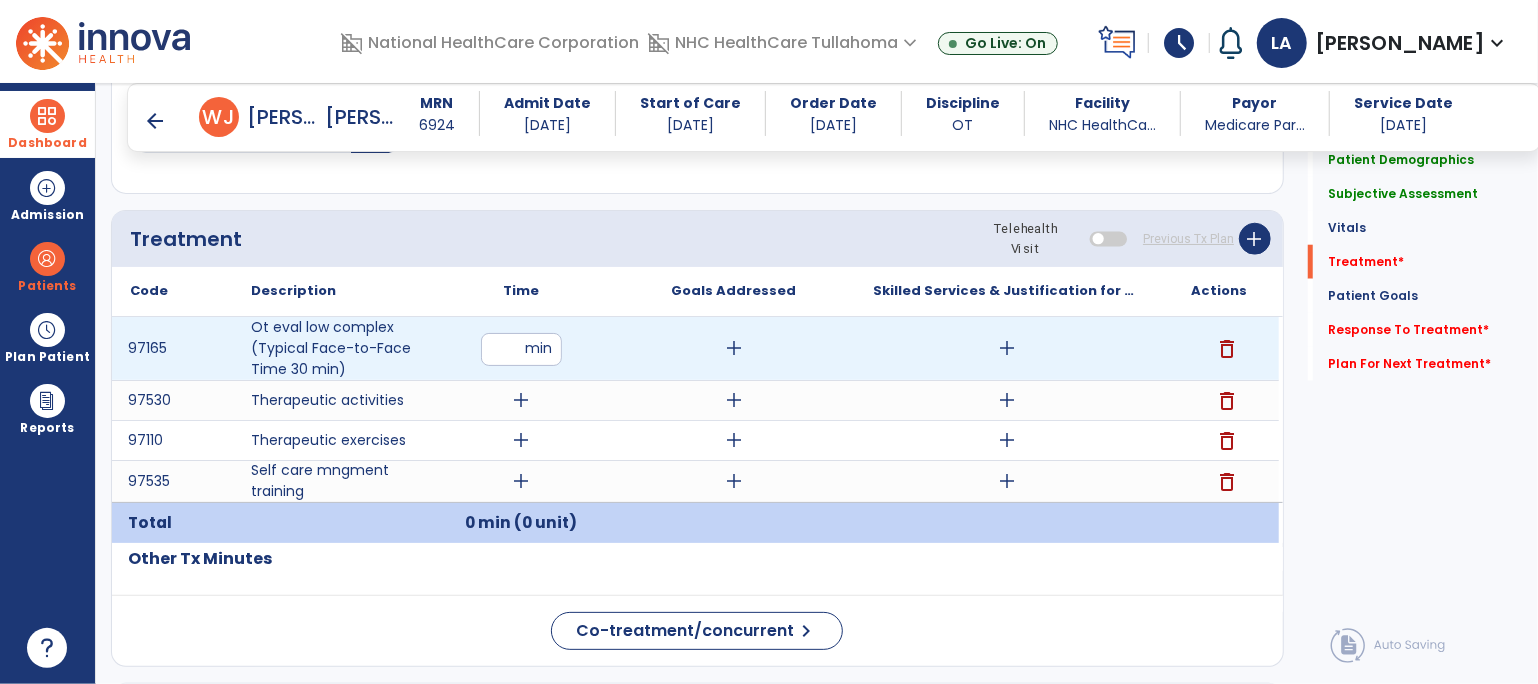type on "**" 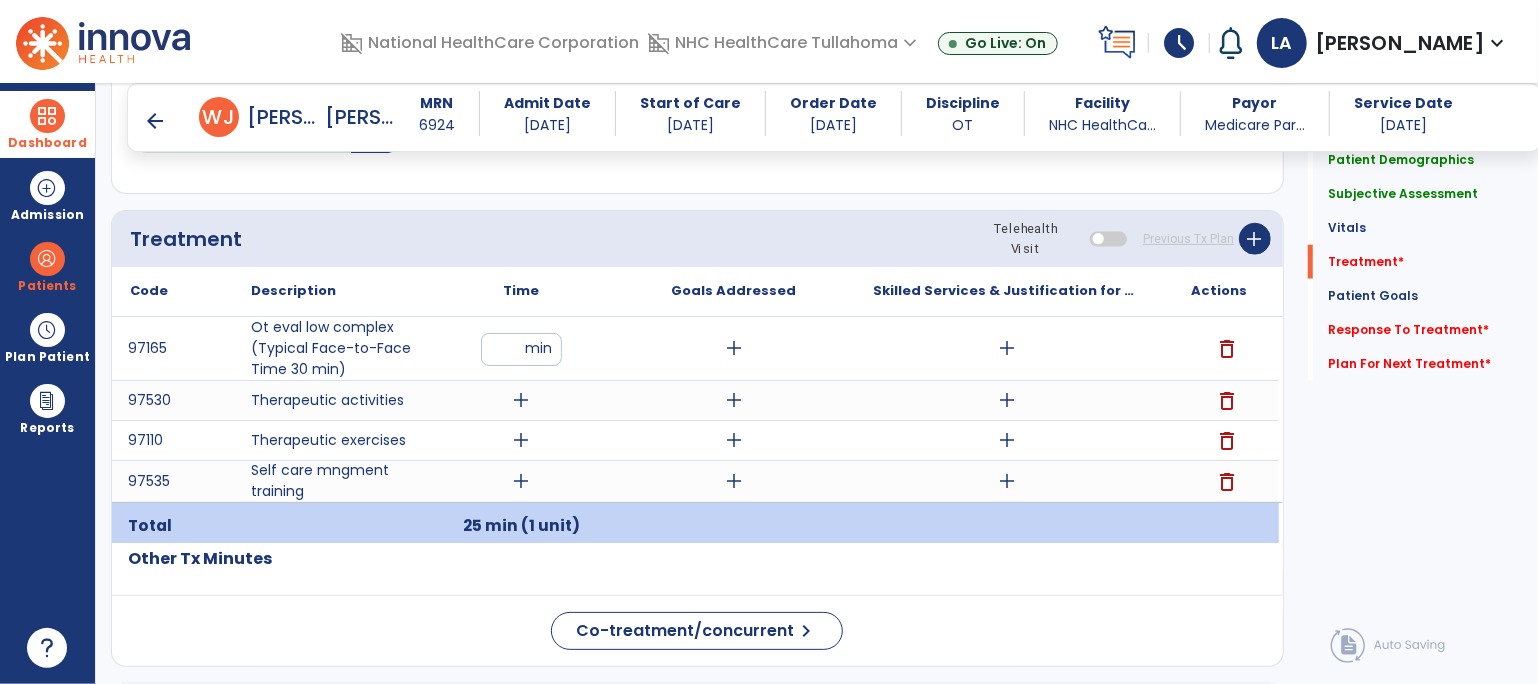 click on "add" at bounding box center (521, 400) 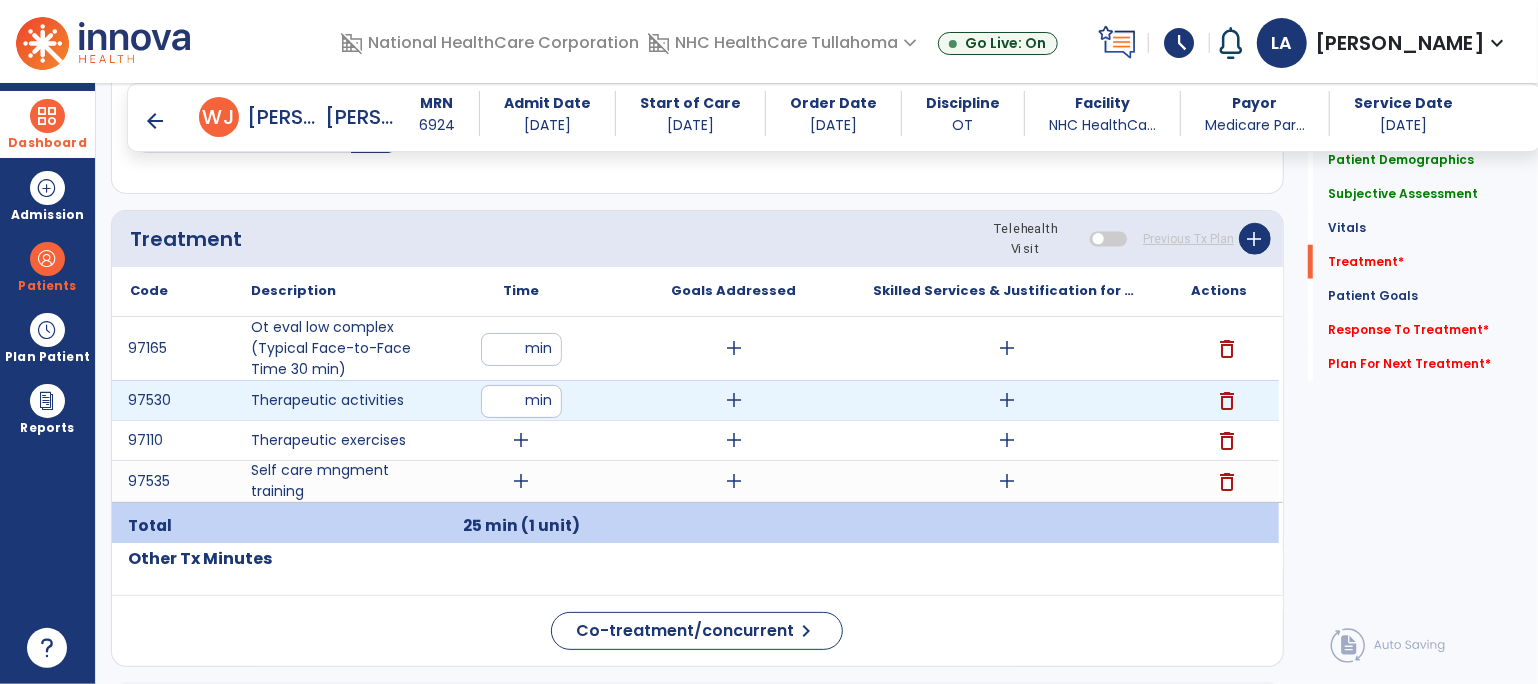 type on "**" 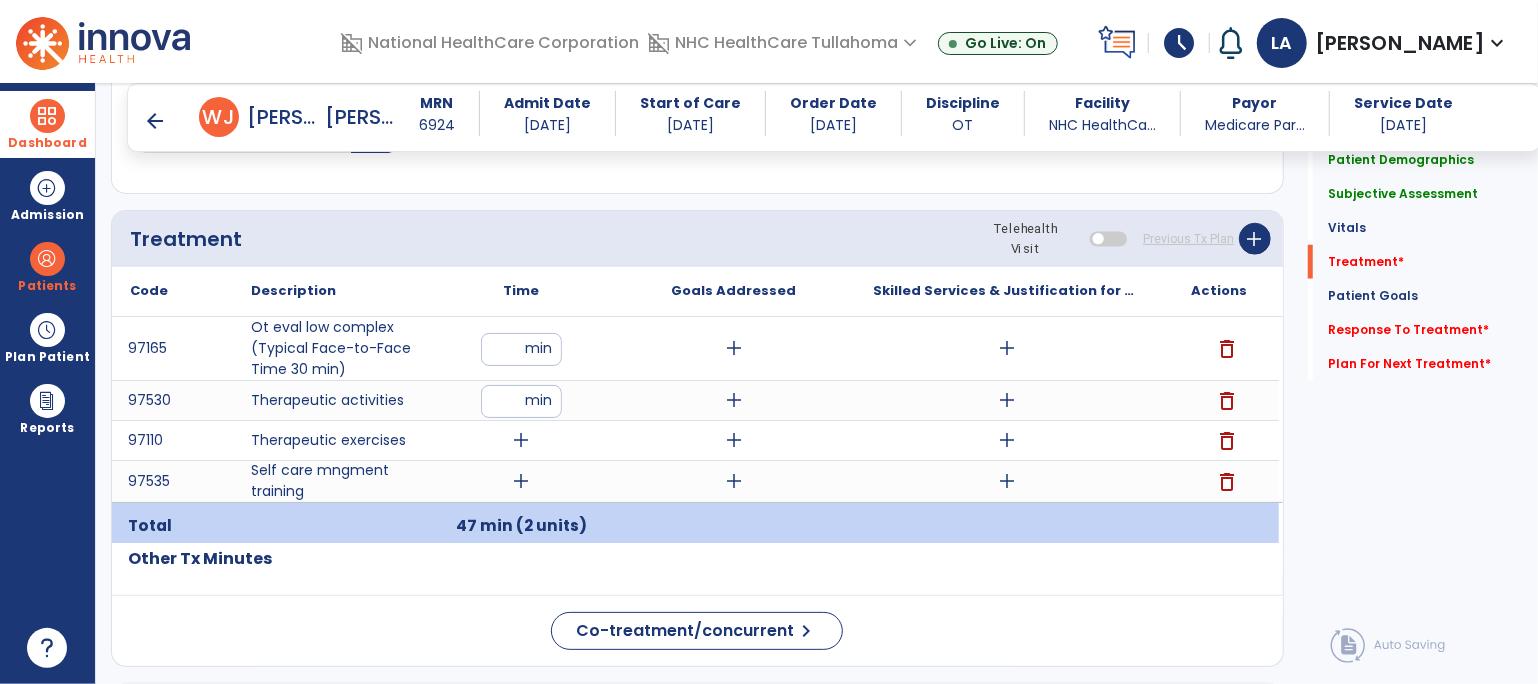 click on "add" at bounding box center [521, 440] 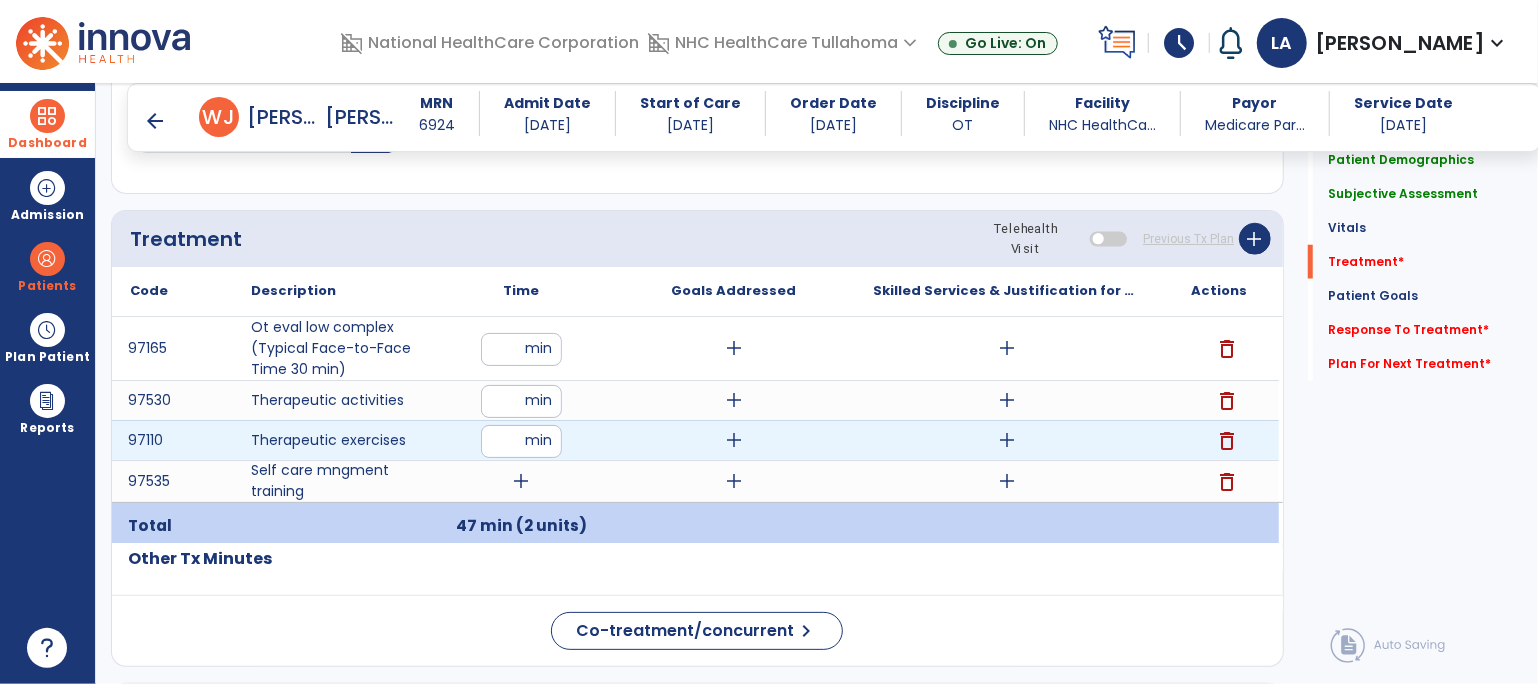 type on "**" 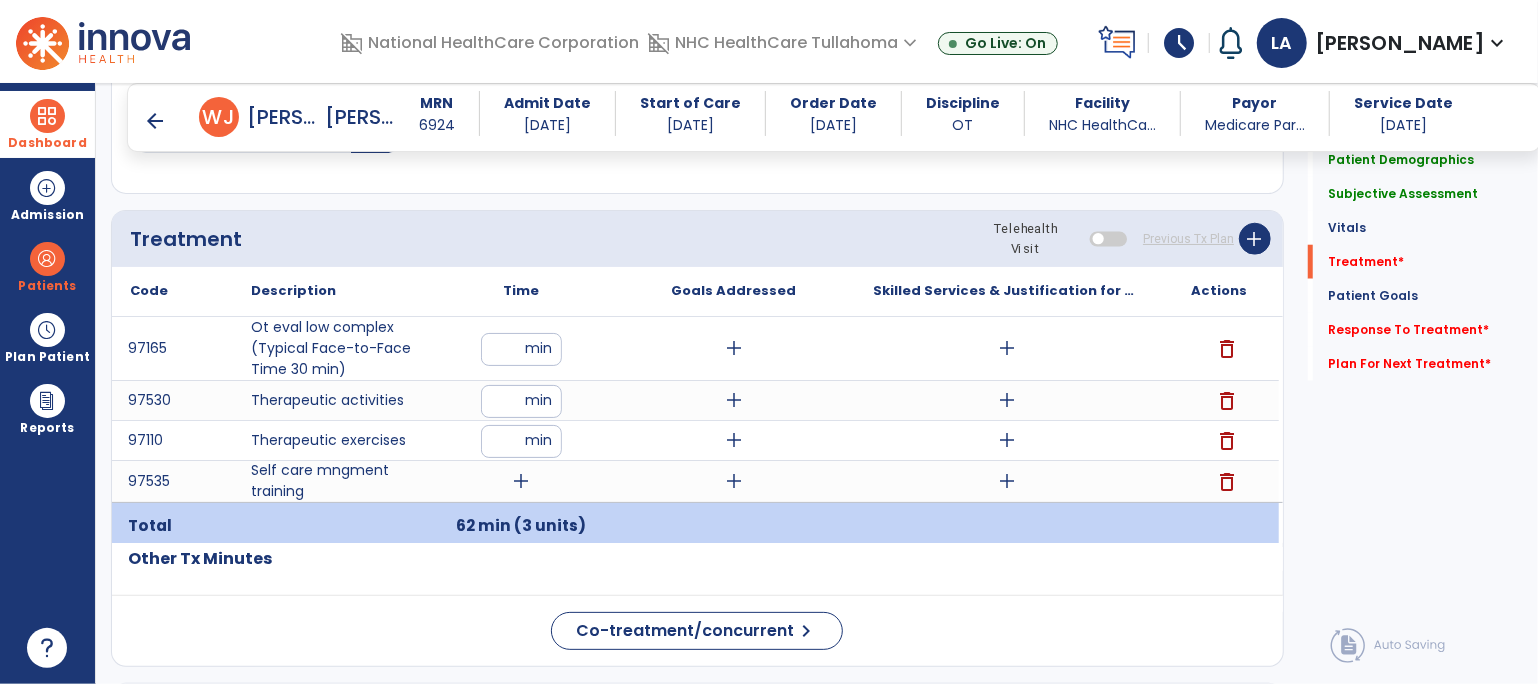 click on "add" at bounding box center [521, 481] 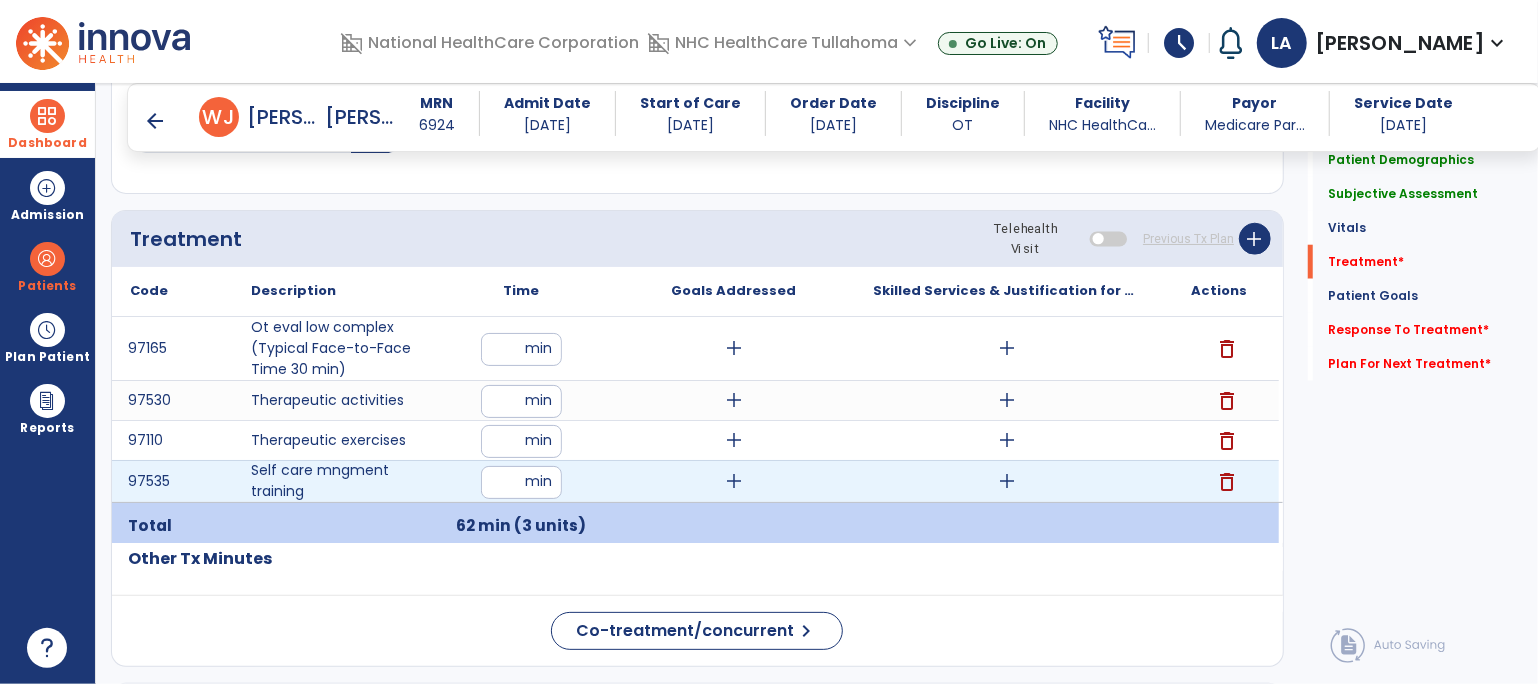 type on "**" 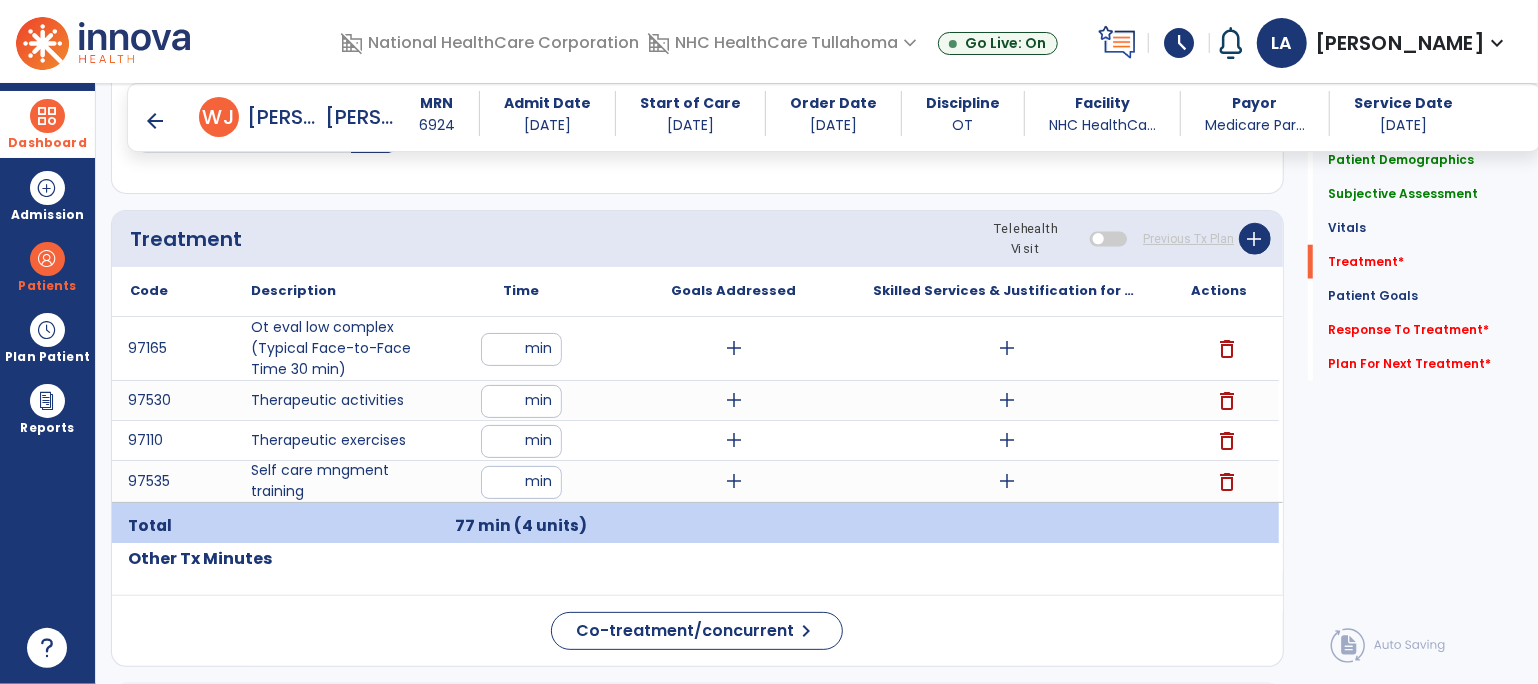 click on "add" at bounding box center [1007, 348] 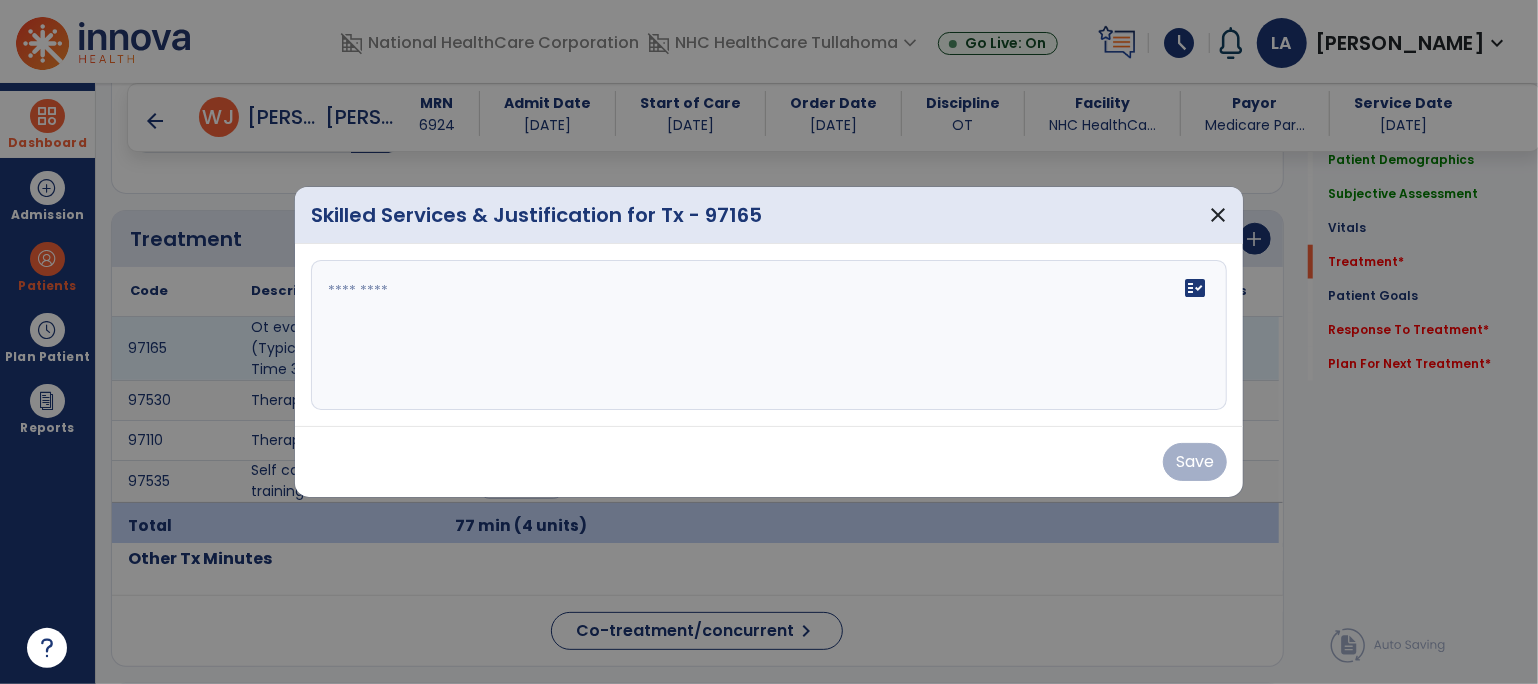 click at bounding box center (769, 335) 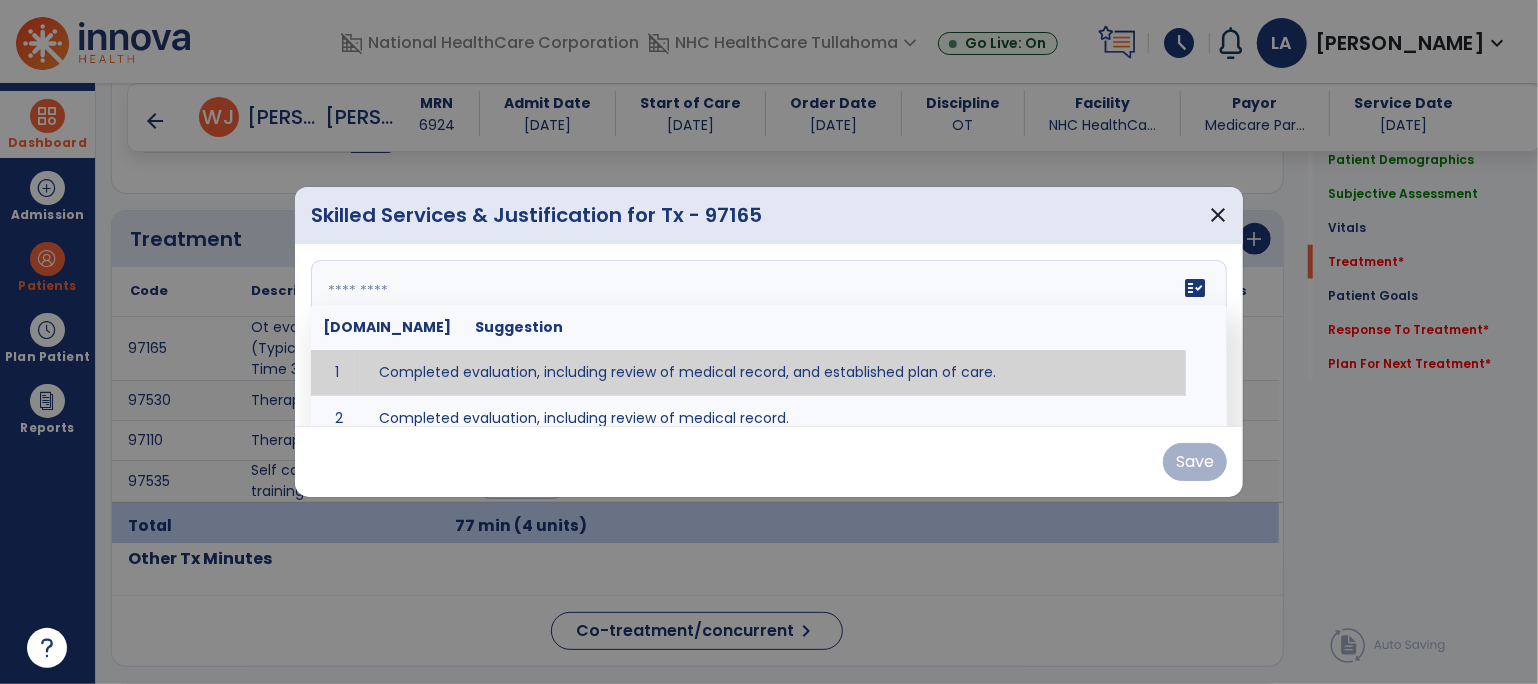 type on "**********" 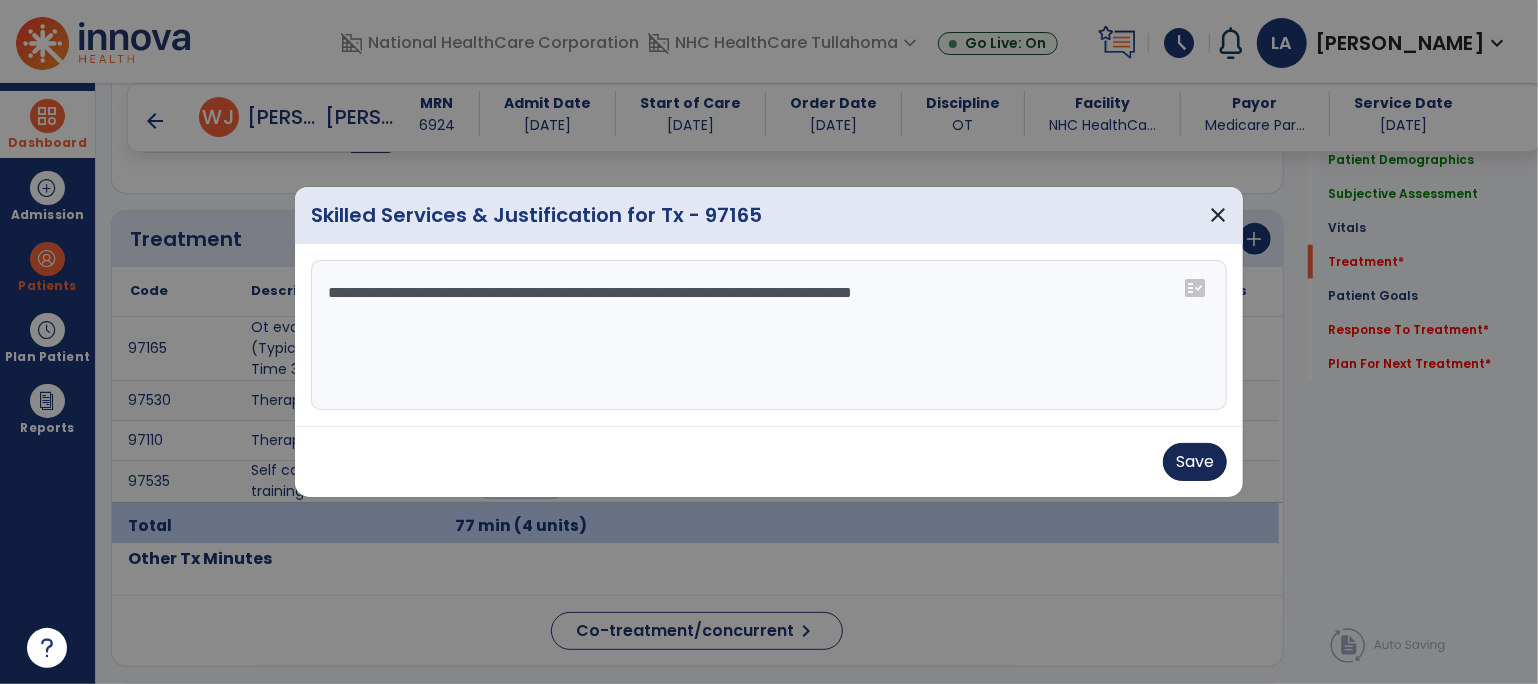 click on "Save" at bounding box center [1195, 462] 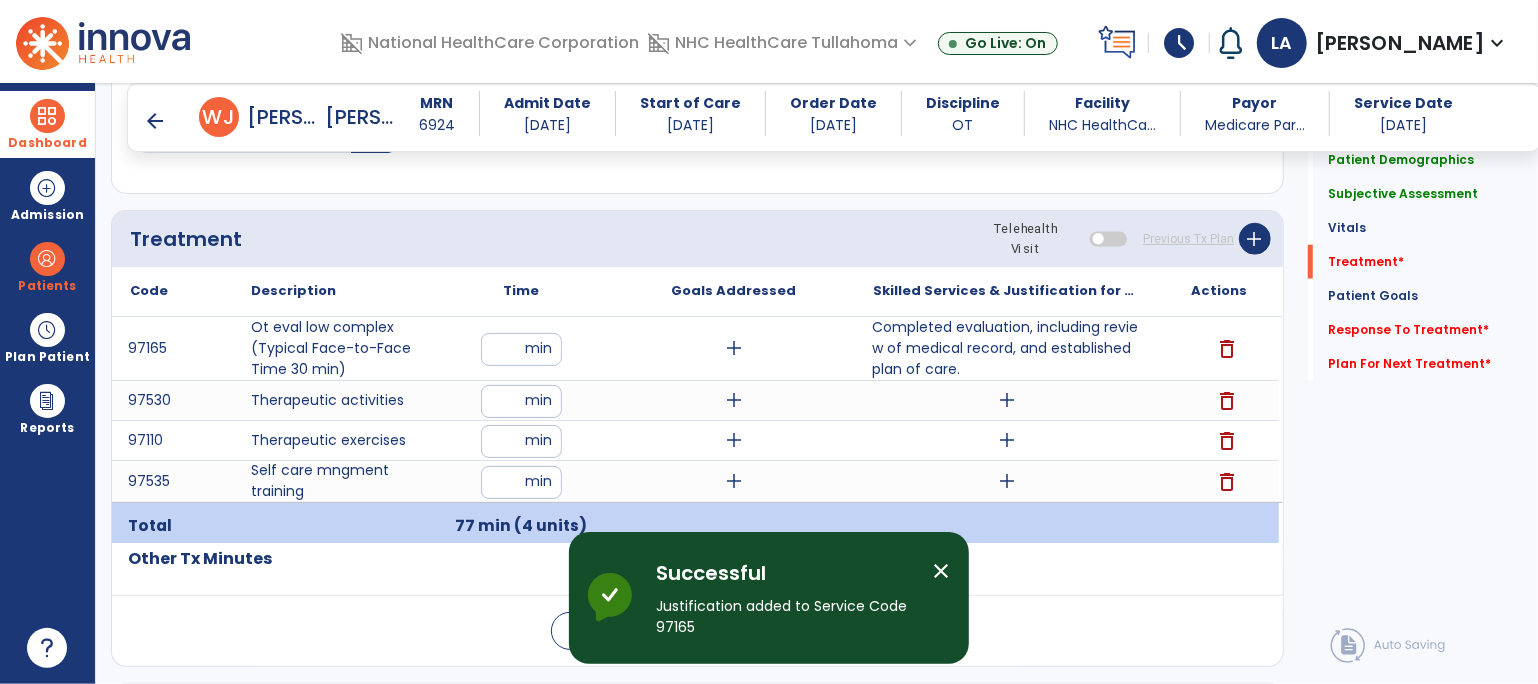 click on "add" at bounding box center [1007, 400] 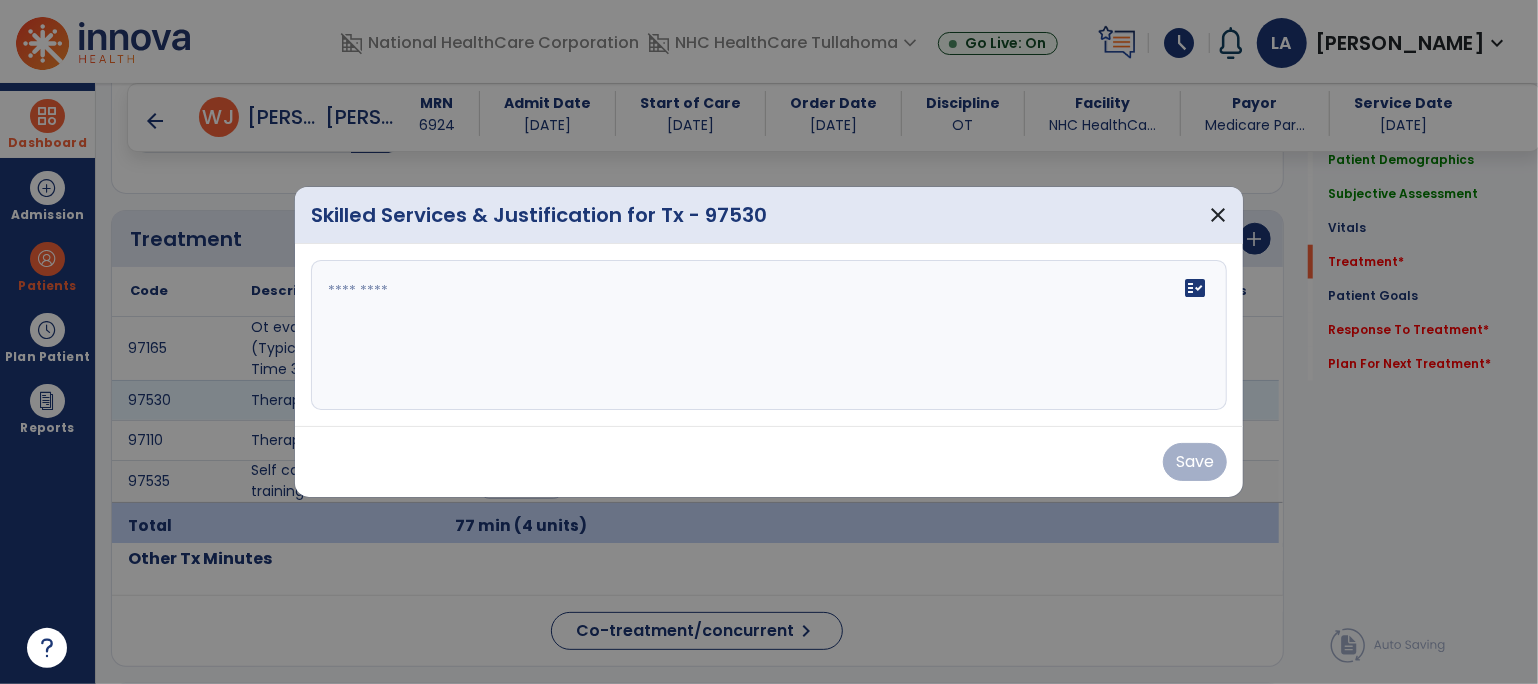 click at bounding box center [769, 335] 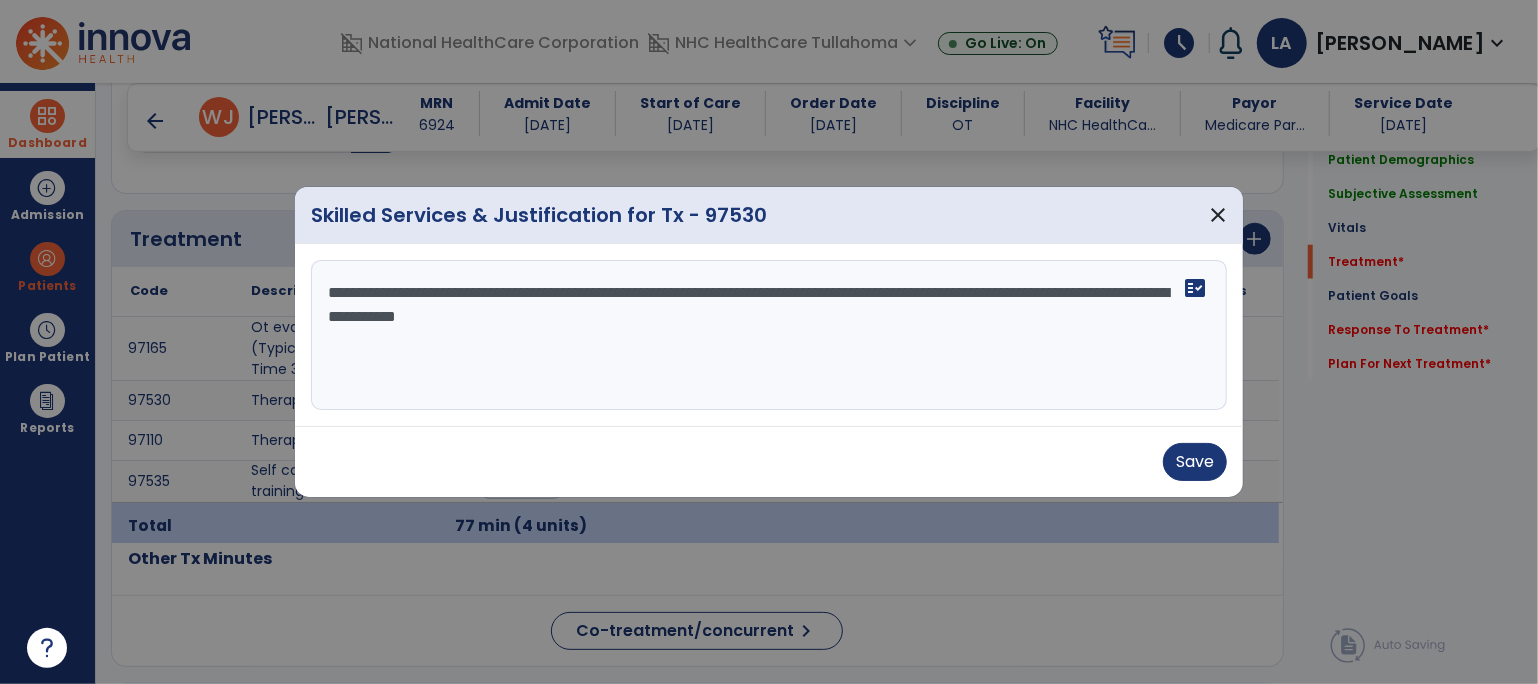 click on "**********" at bounding box center [769, 335] 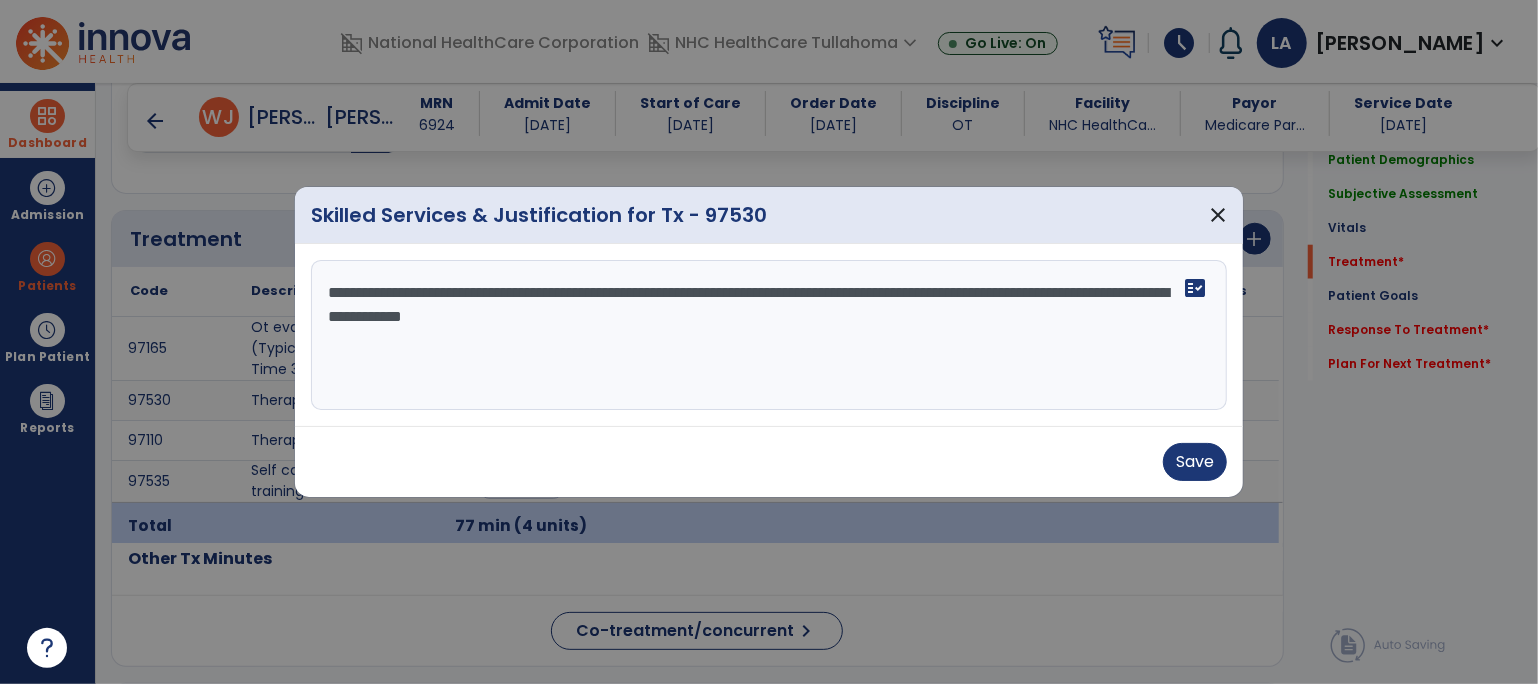 click on "**********" at bounding box center (769, 335) 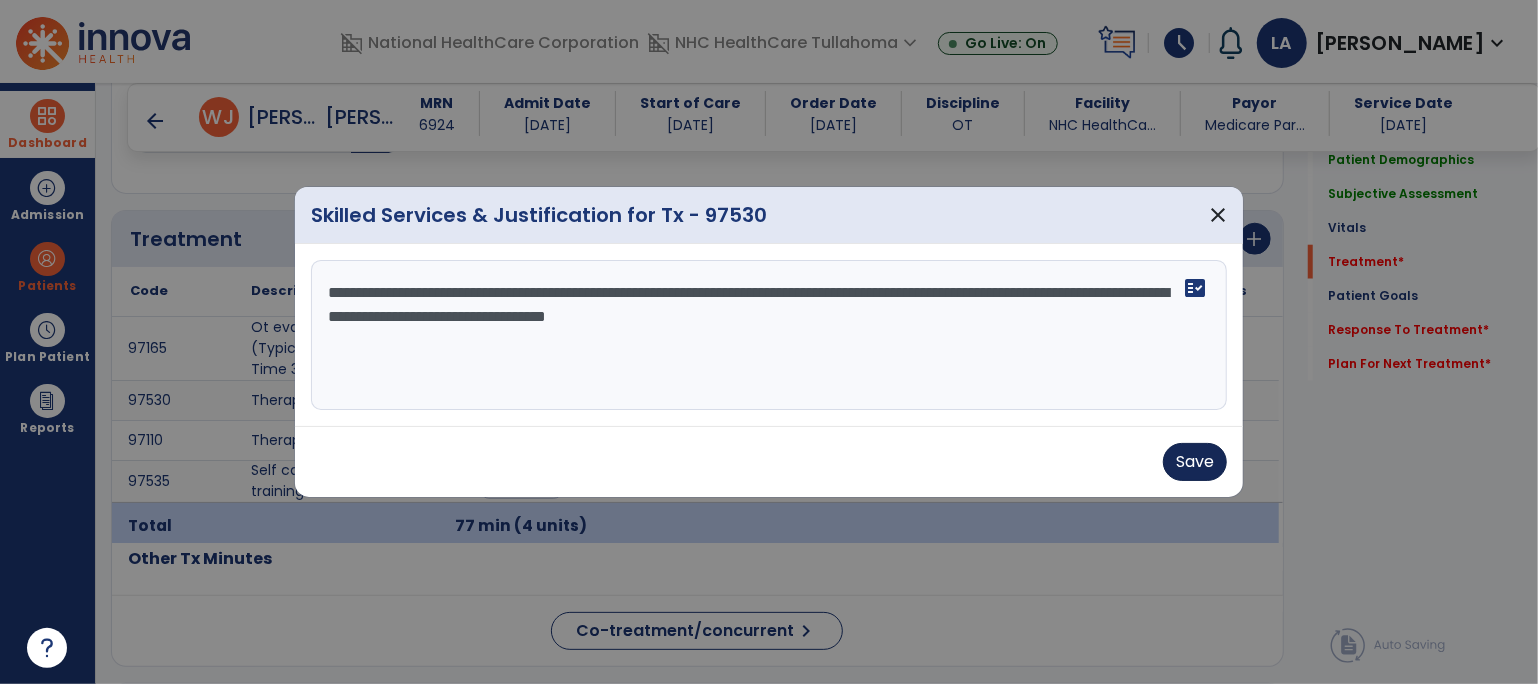 type on "**********" 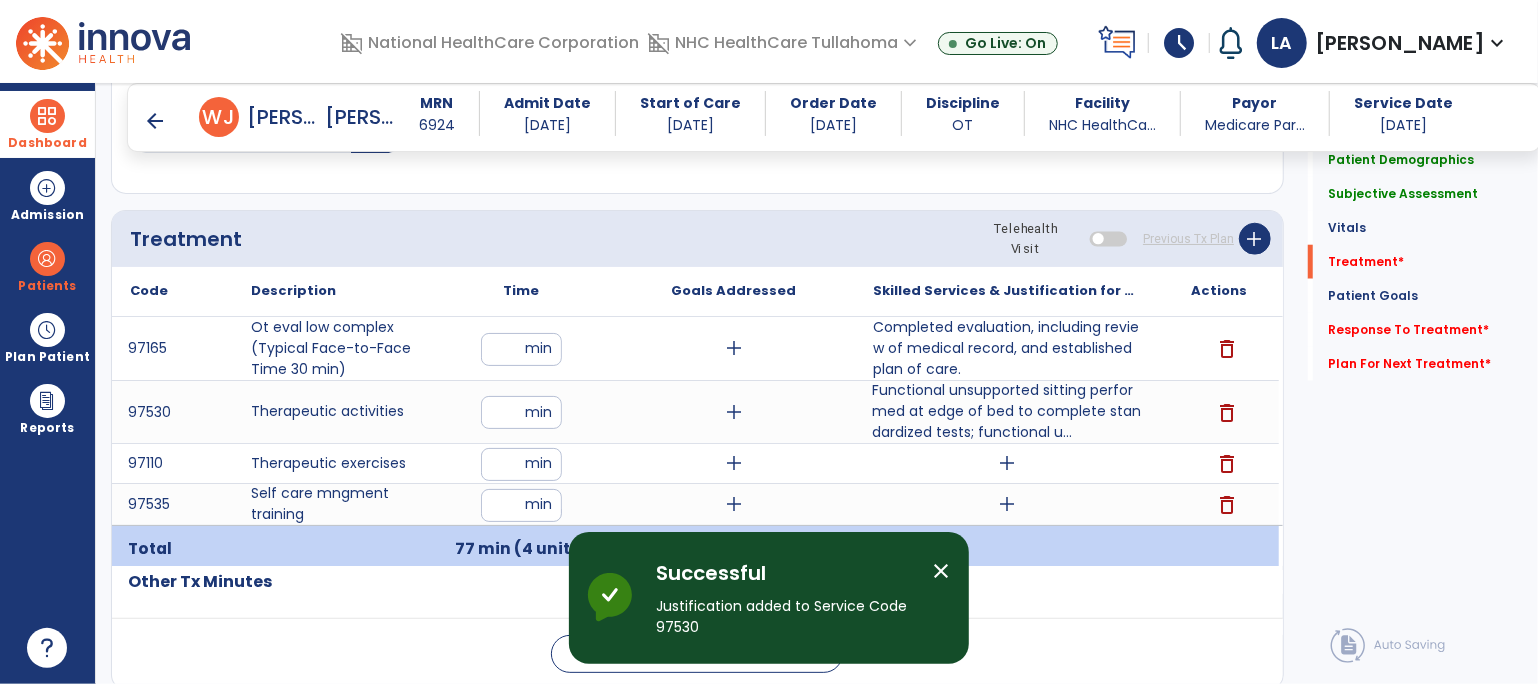 click on "add" at bounding box center [1007, 463] 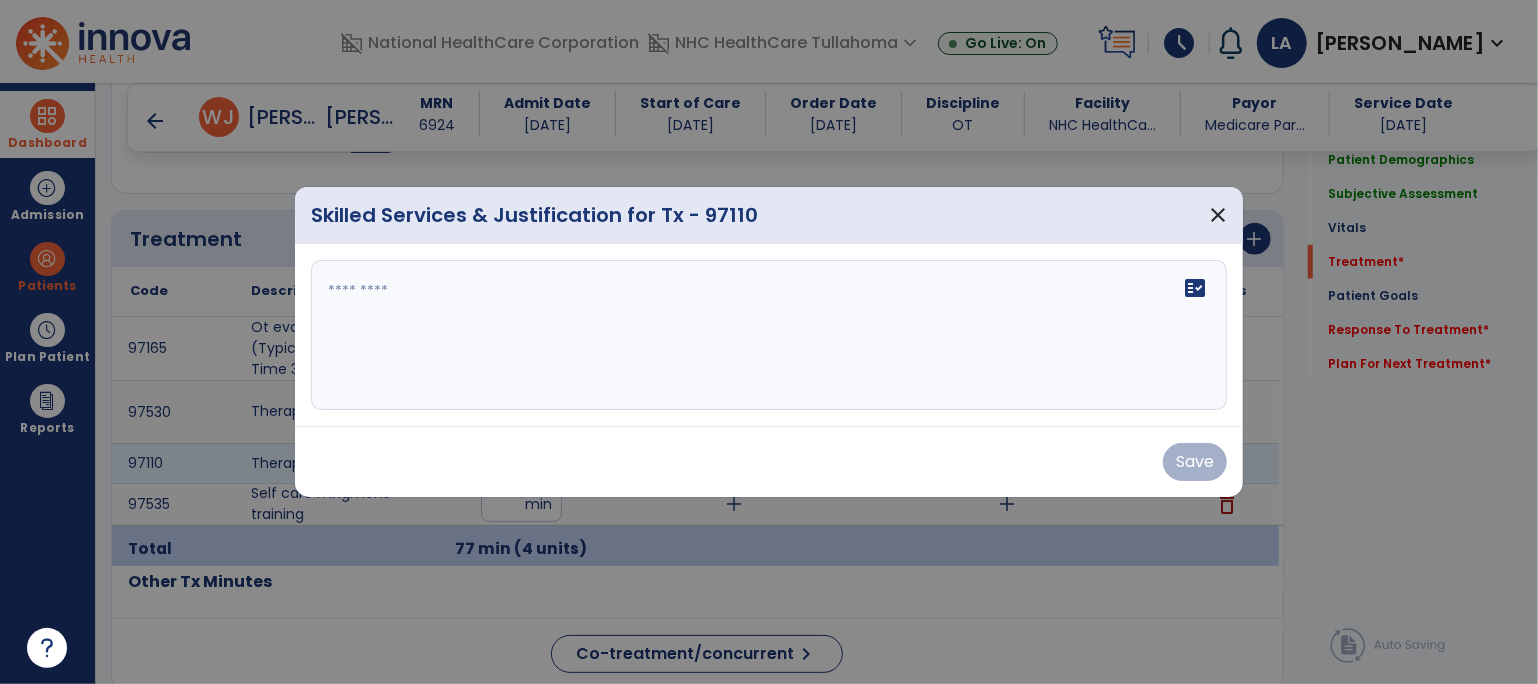 click on "fact_check" at bounding box center [769, 335] 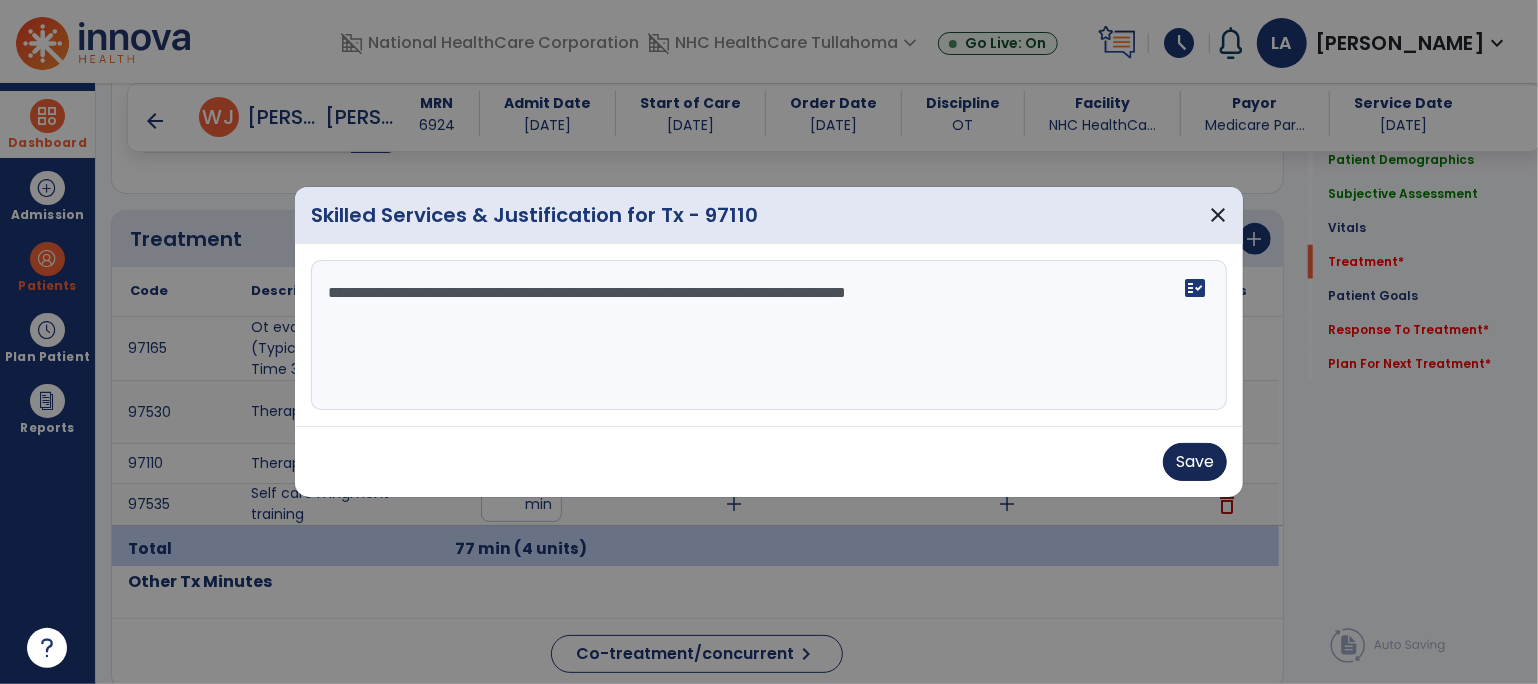 type on "**********" 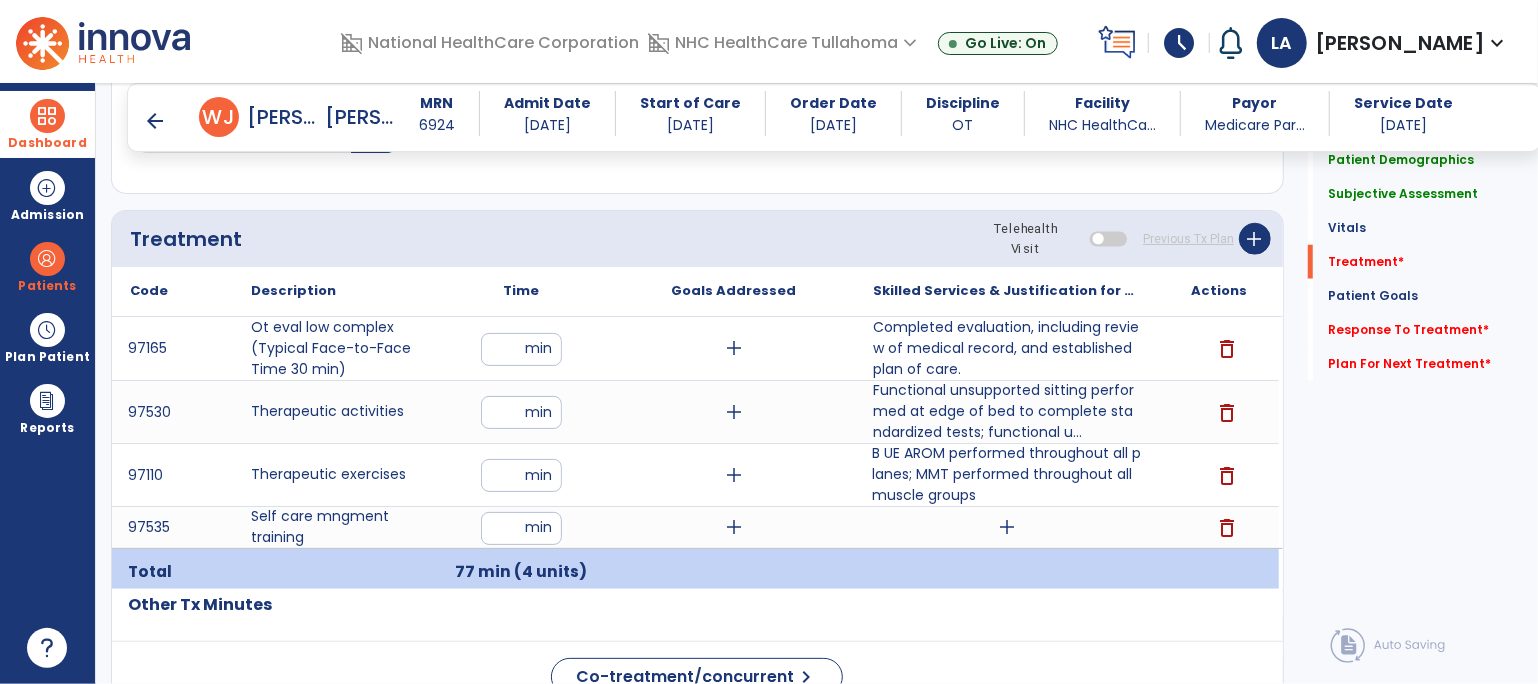 click on "add" at bounding box center [1007, 527] 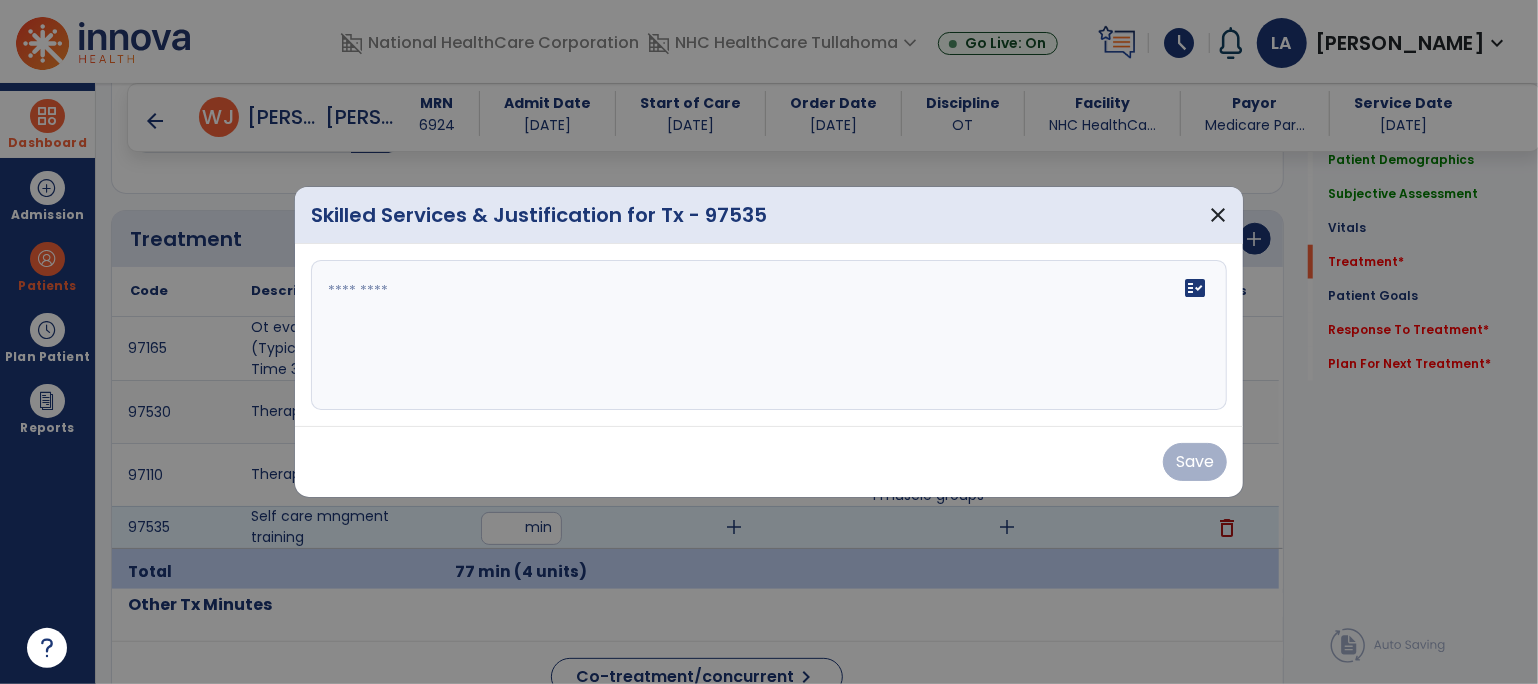 click on "fact_check" at bounding box center (769, 335) 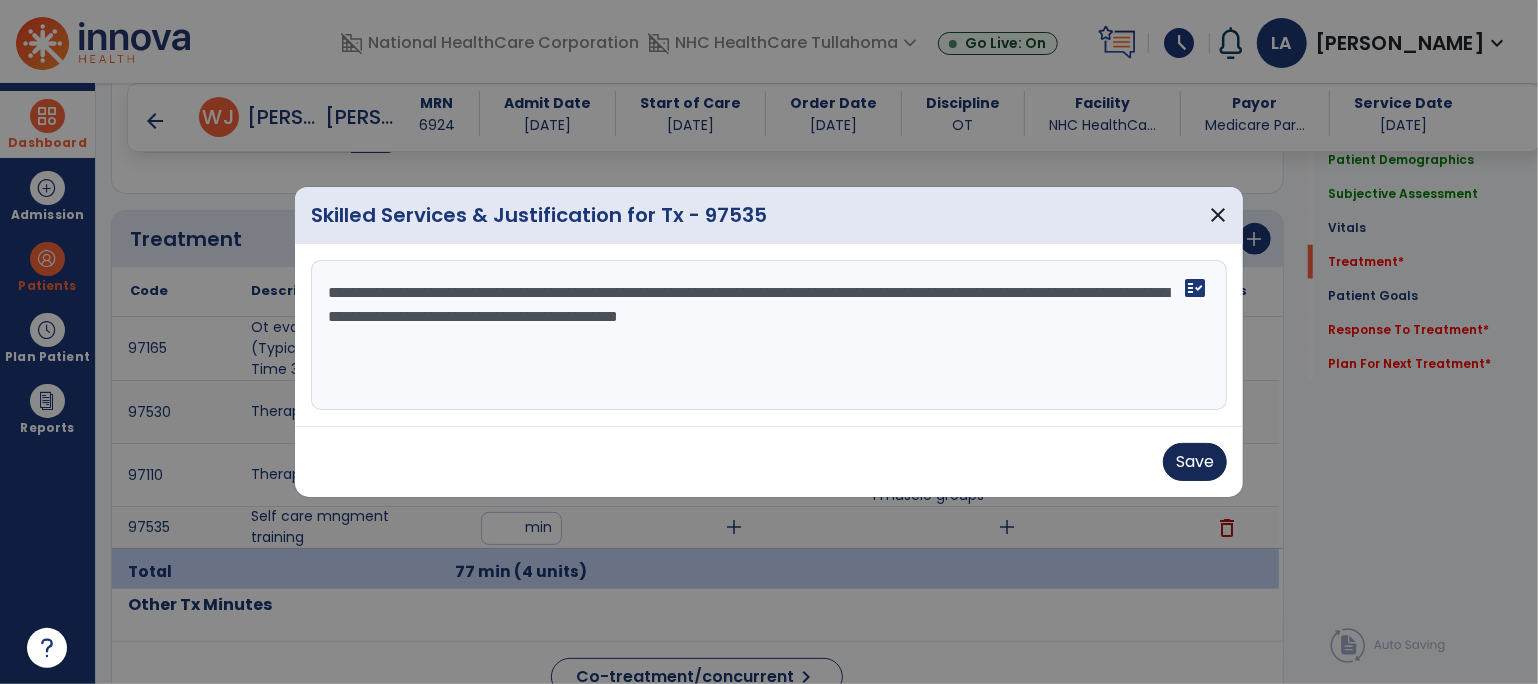 type on "**********" 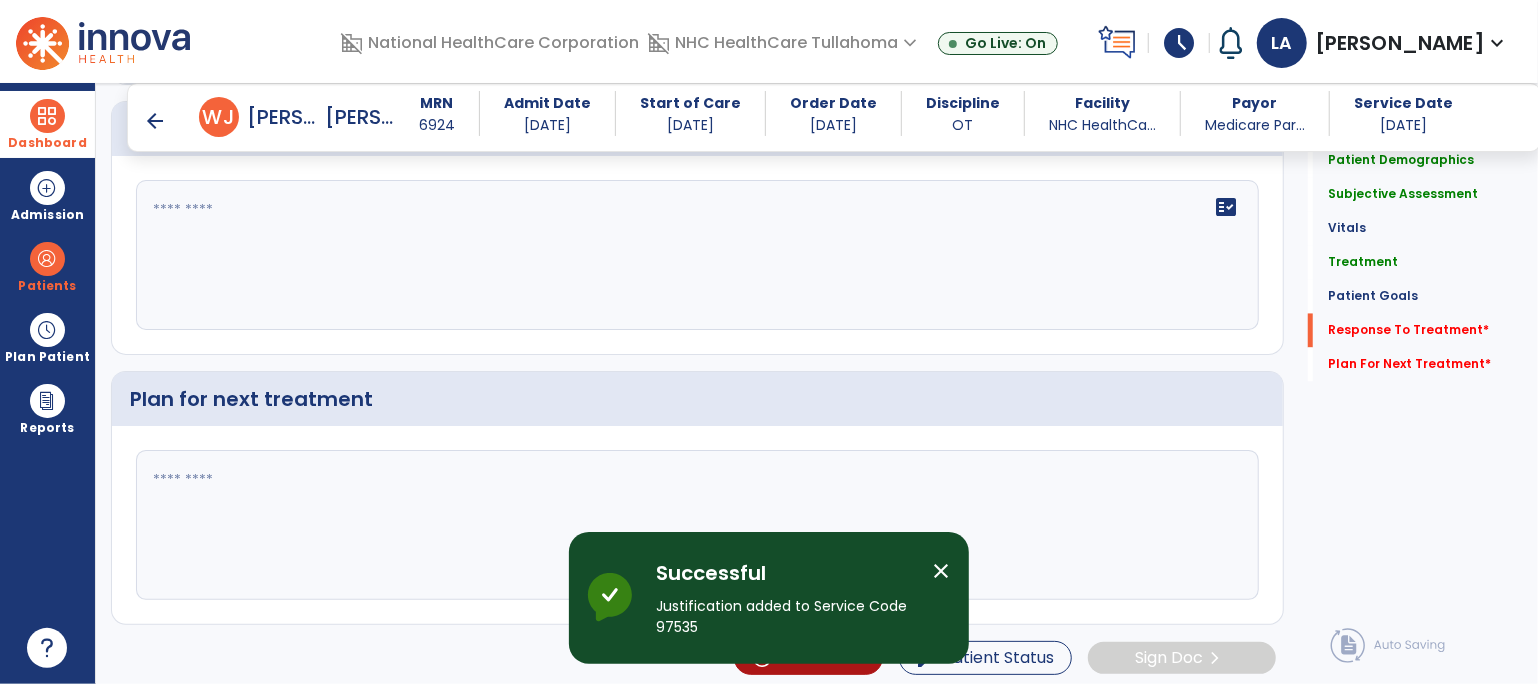 scroll, scrollTop: 2291, scrollLeft: 0, axis: vertical 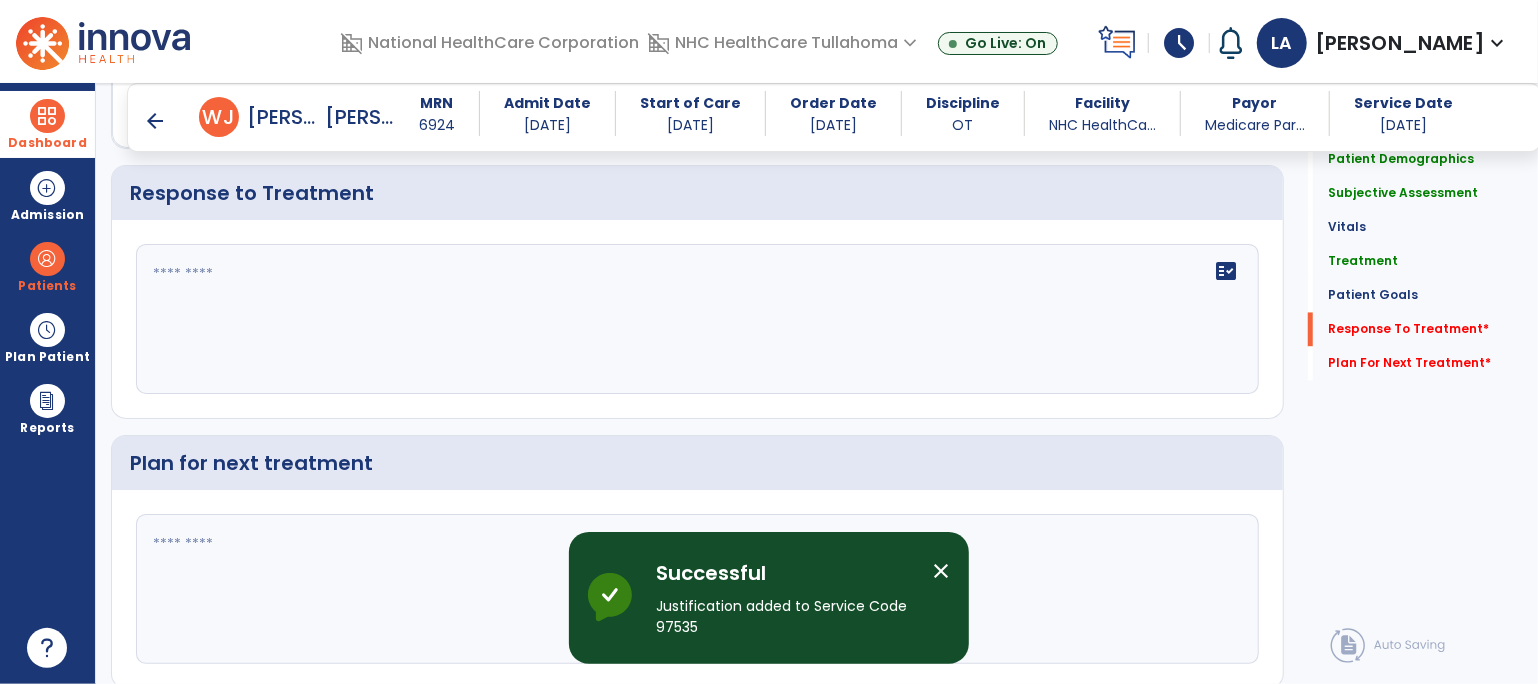 click 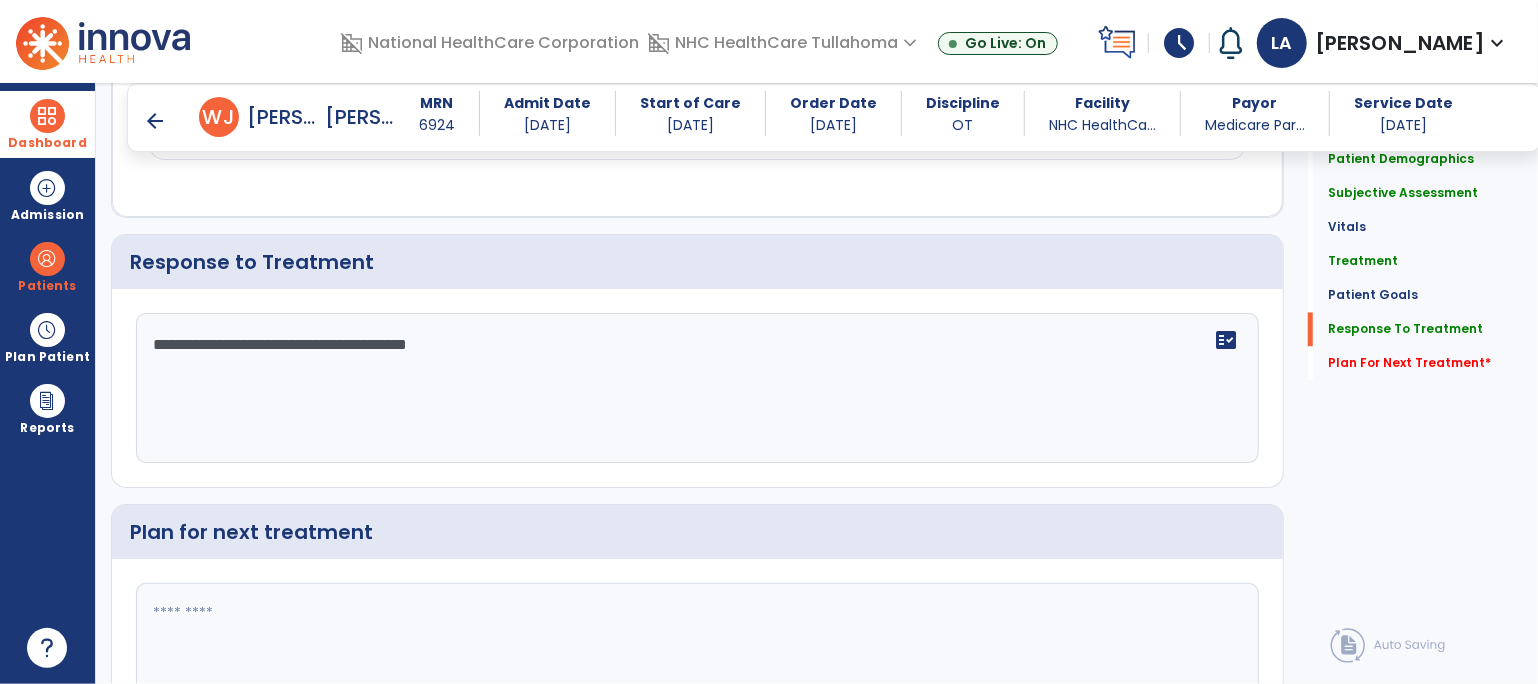 scroll, scrollTop: 2291, scrollLeft: 0, axis: vertical 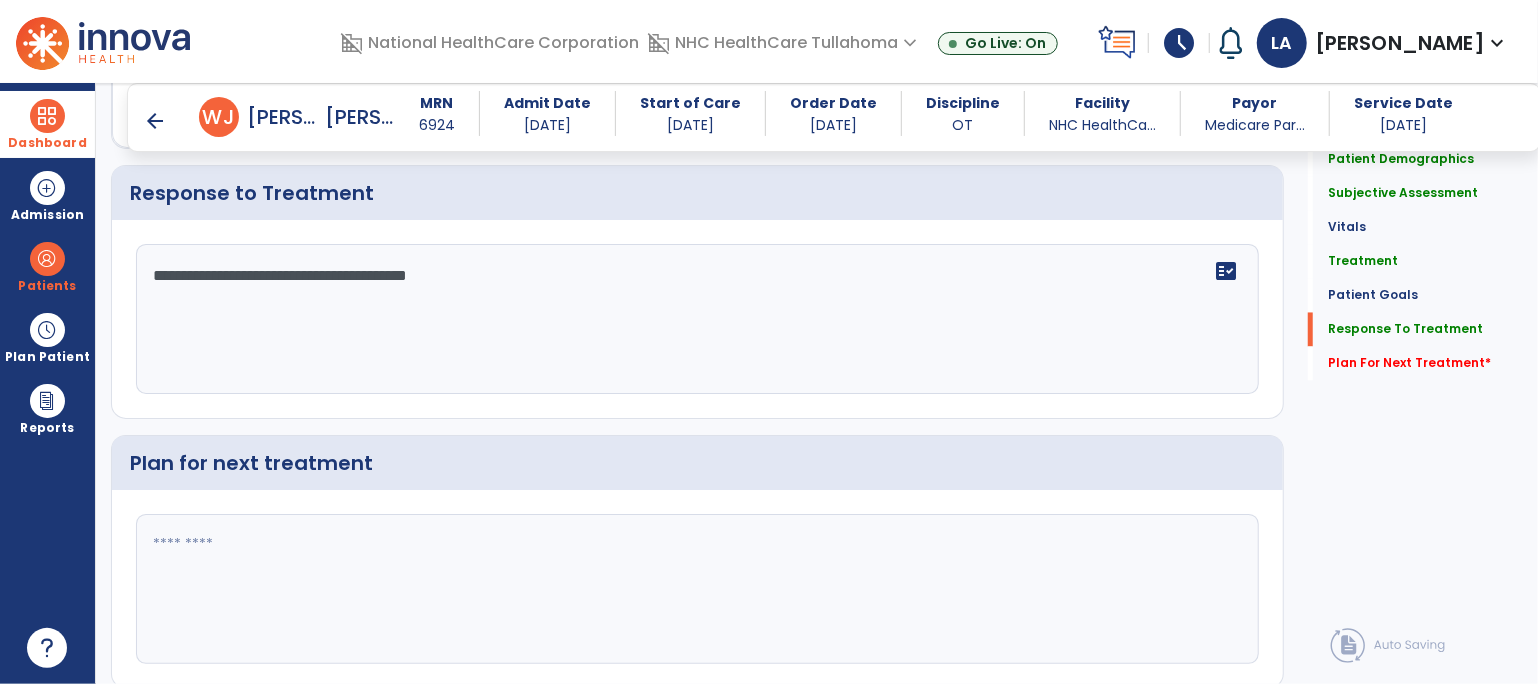 type on "**********" 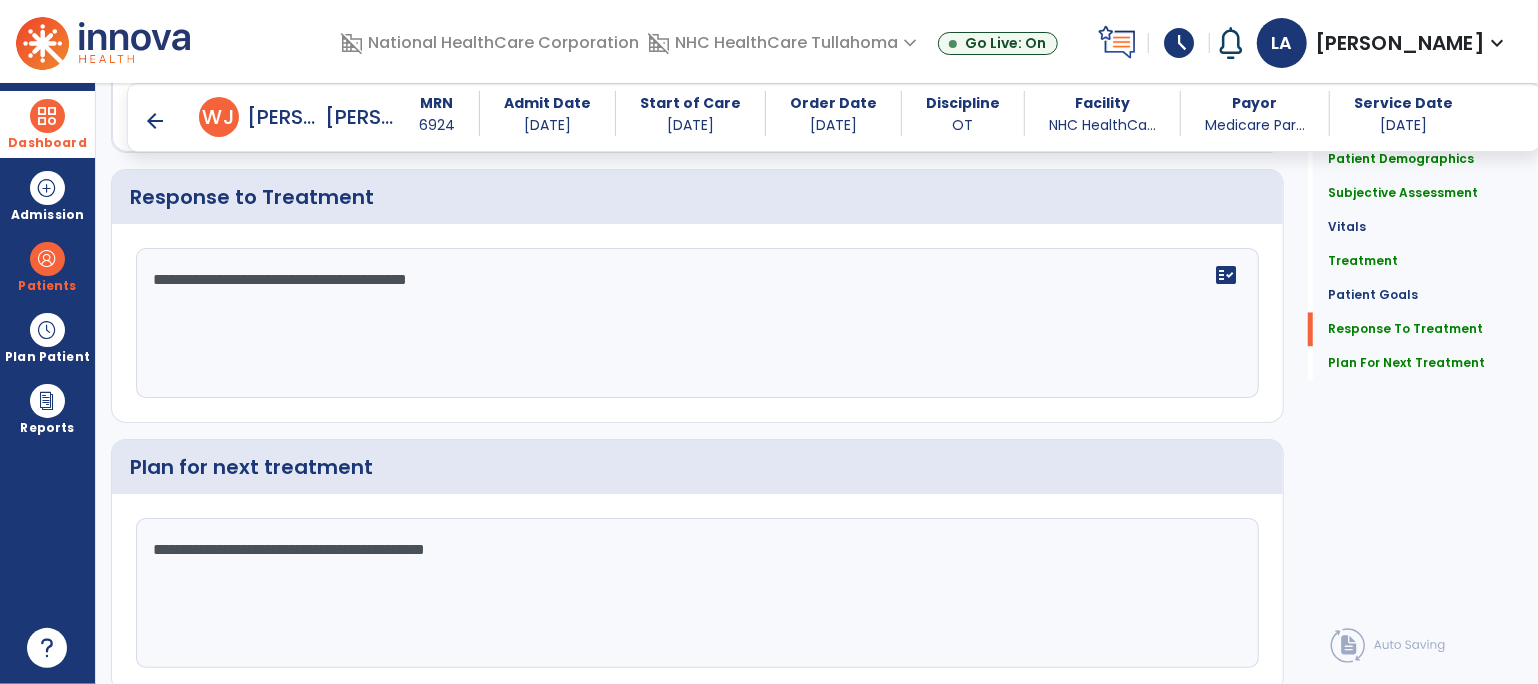 scroll, scrollTop: 2355, scrollLeft: 0, axis: vertical 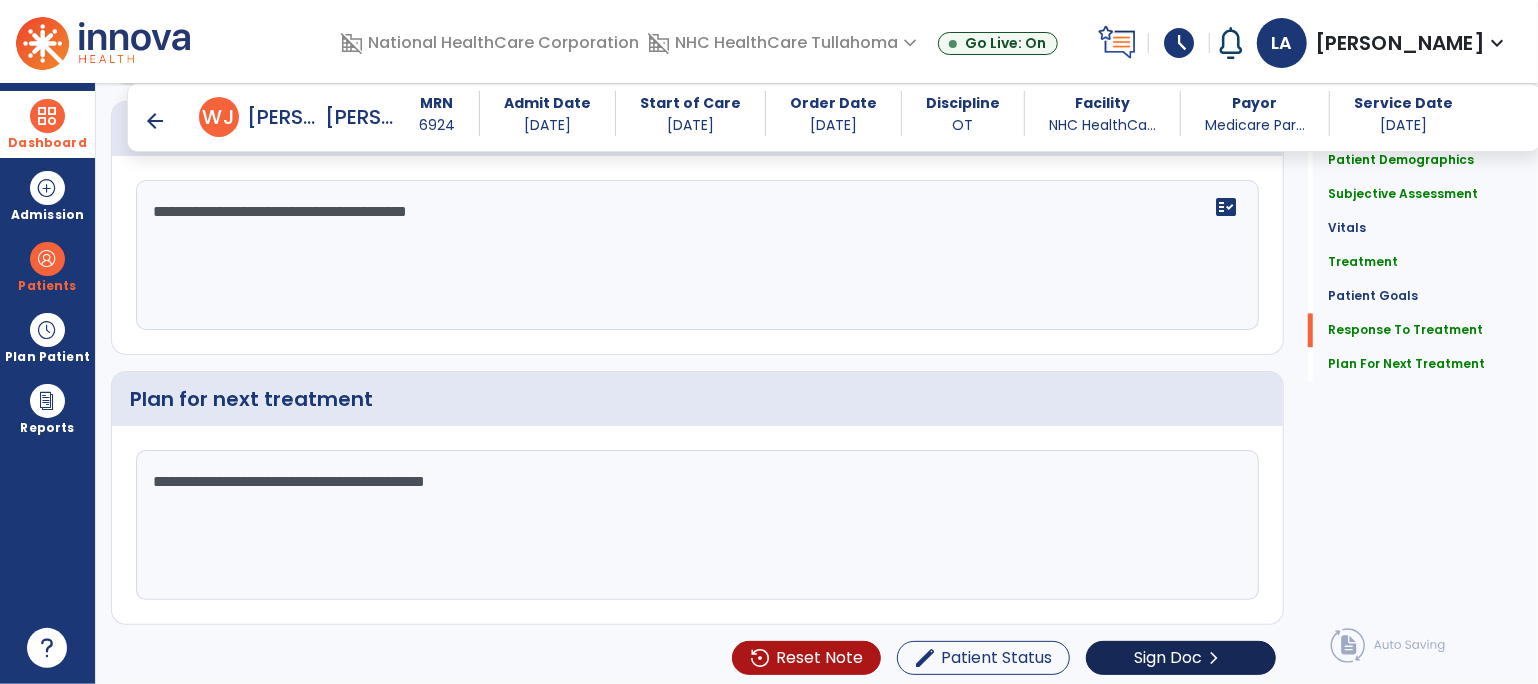 type on "**********" 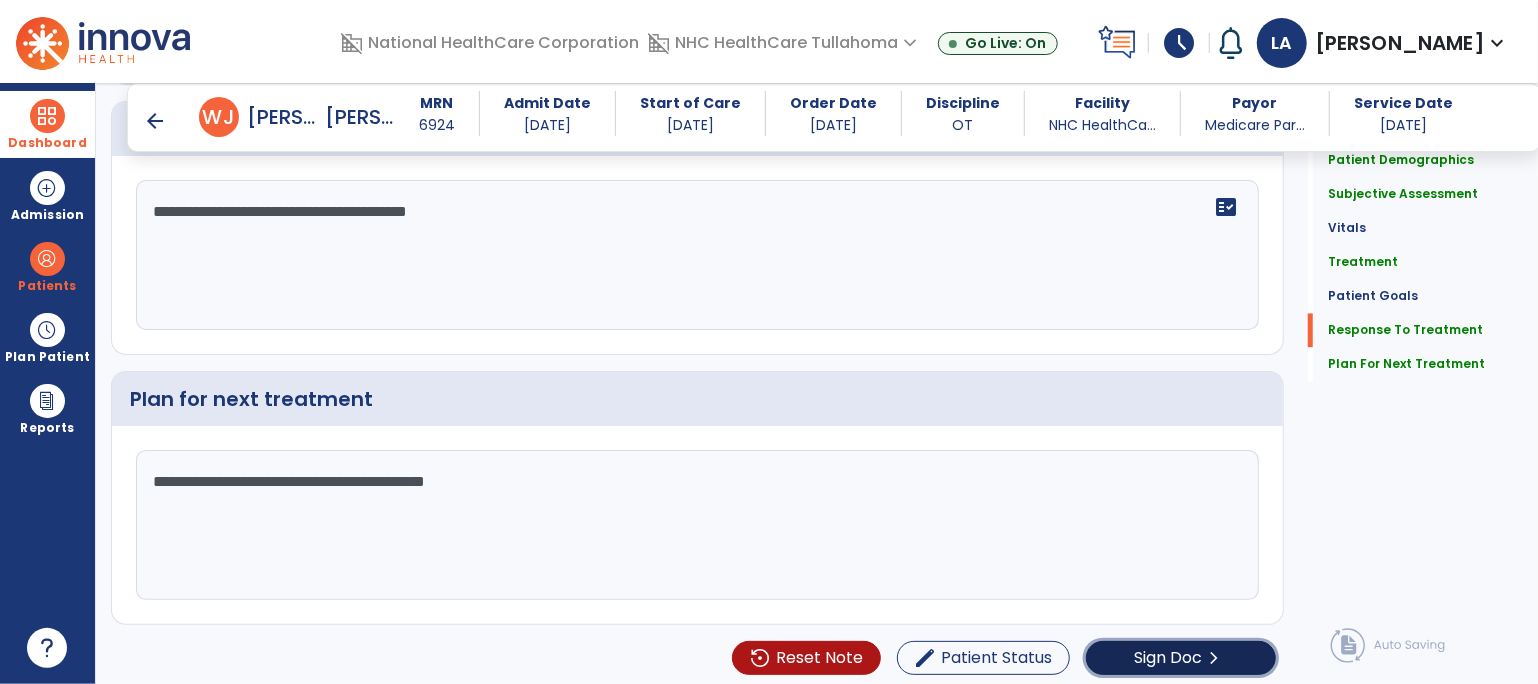 click on "Sign Doc" 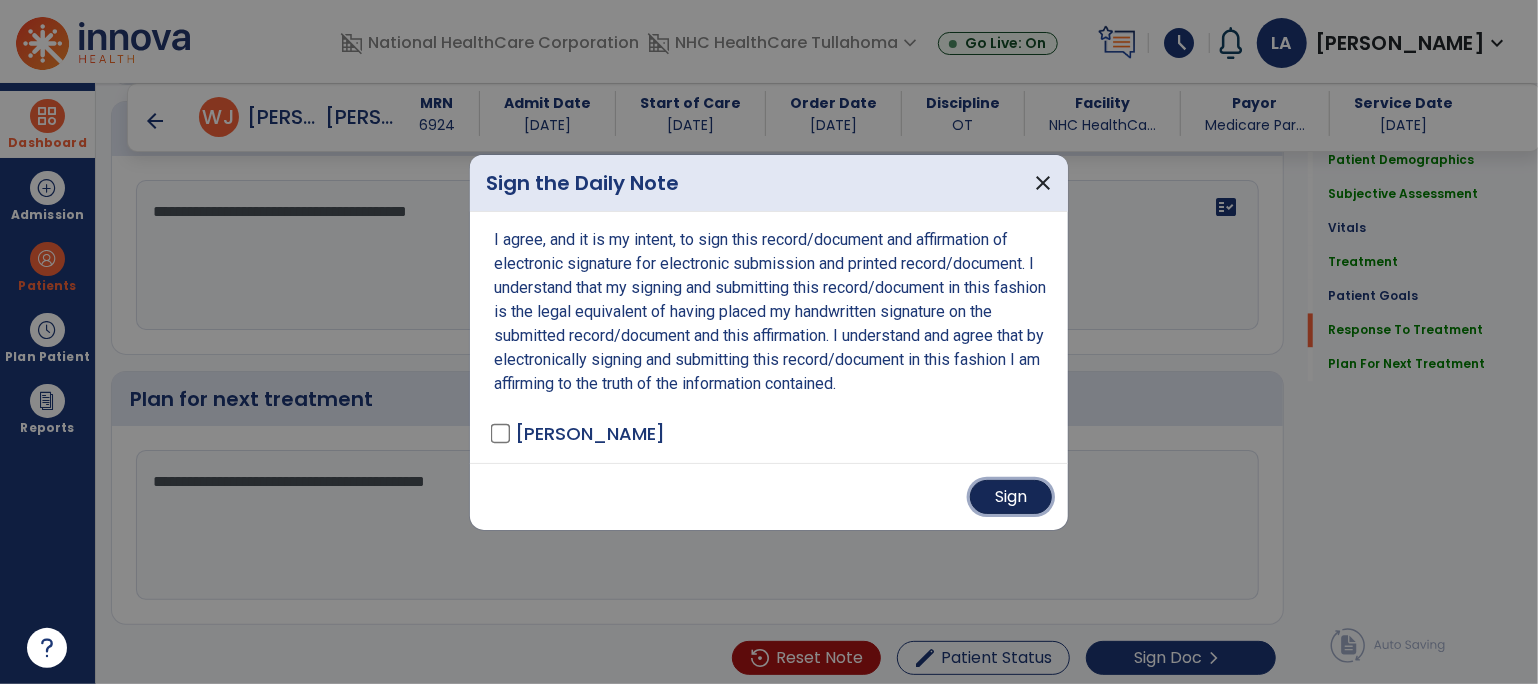 click on "Sign" at bounding box center [1011, 497] 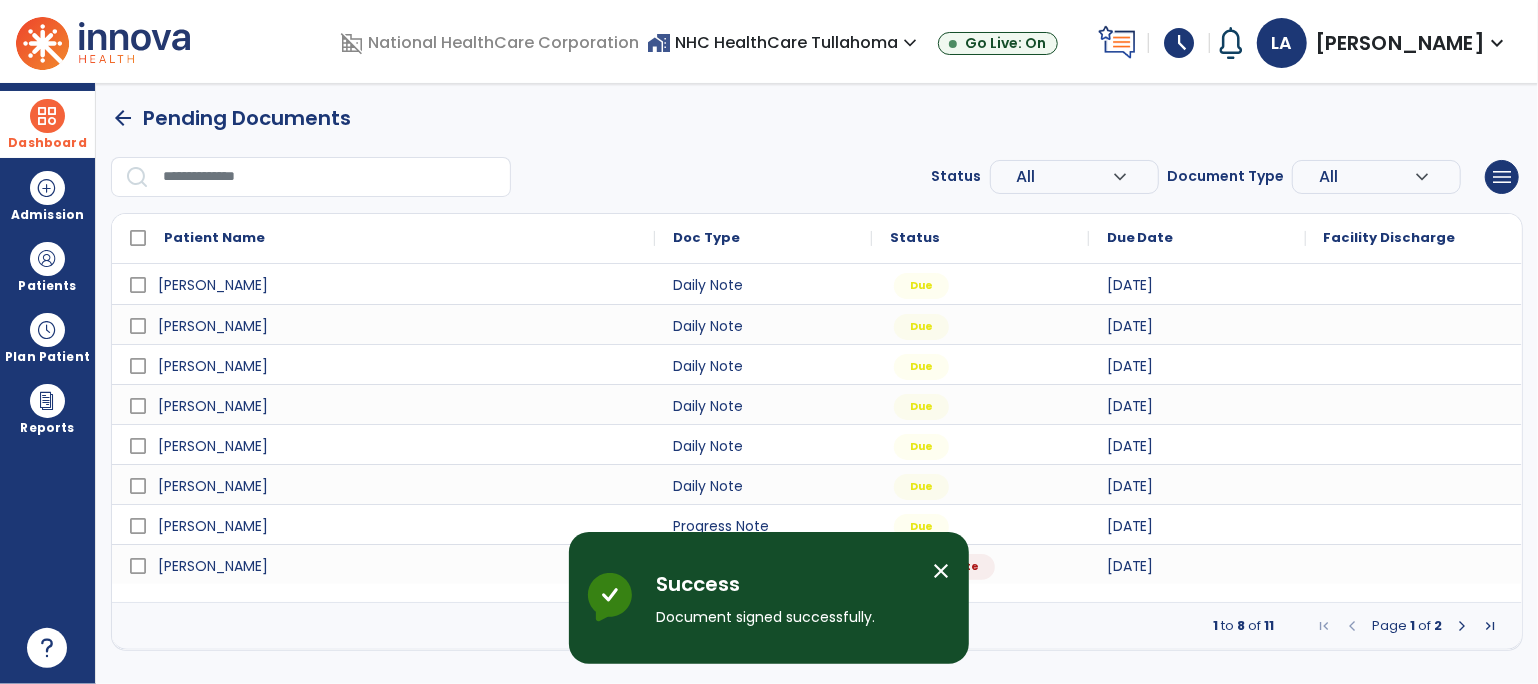 scroll, scrollTop: 0, scrollLeft: 0, axis: both 